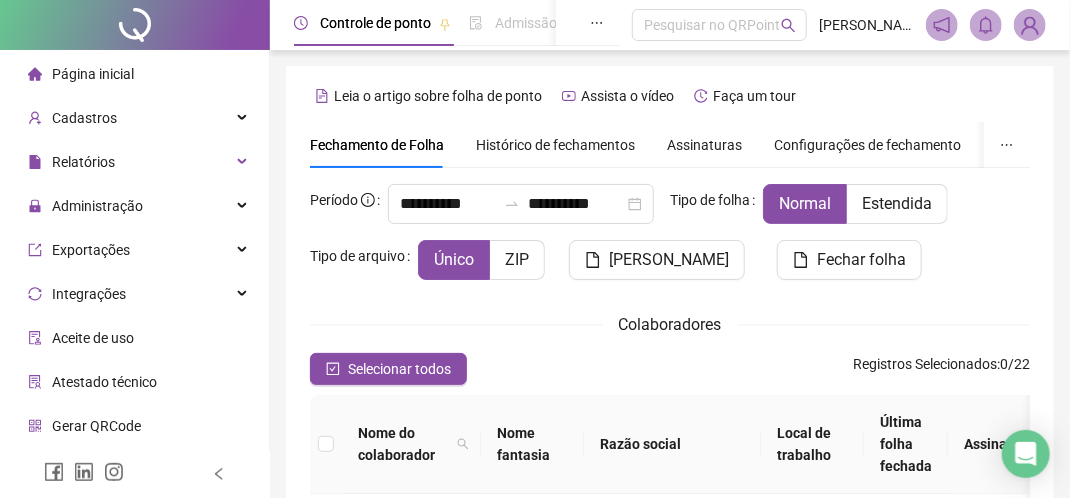 scroll, scrollTop: 196, scrollLeft: 0, axis: vertical 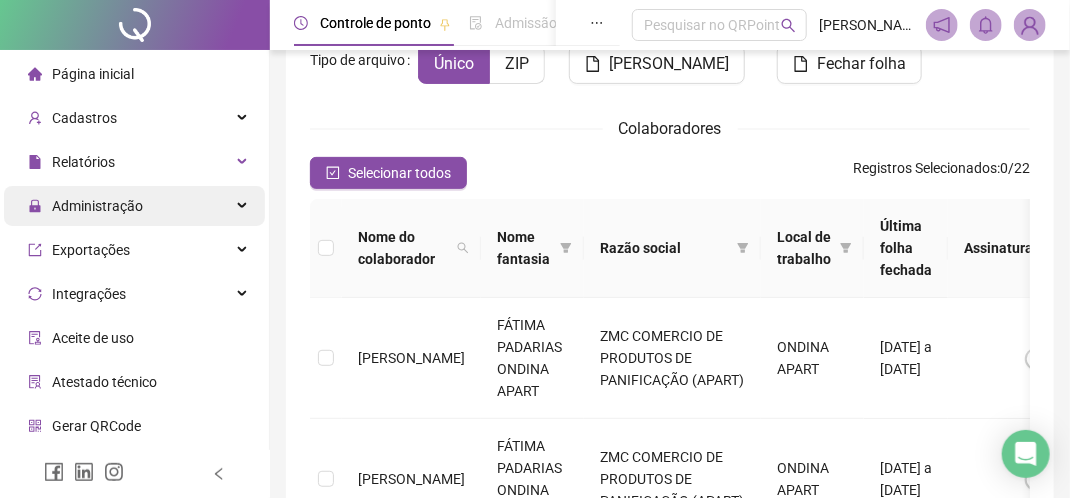 click on "Administração" at bounding box center [134, 206] 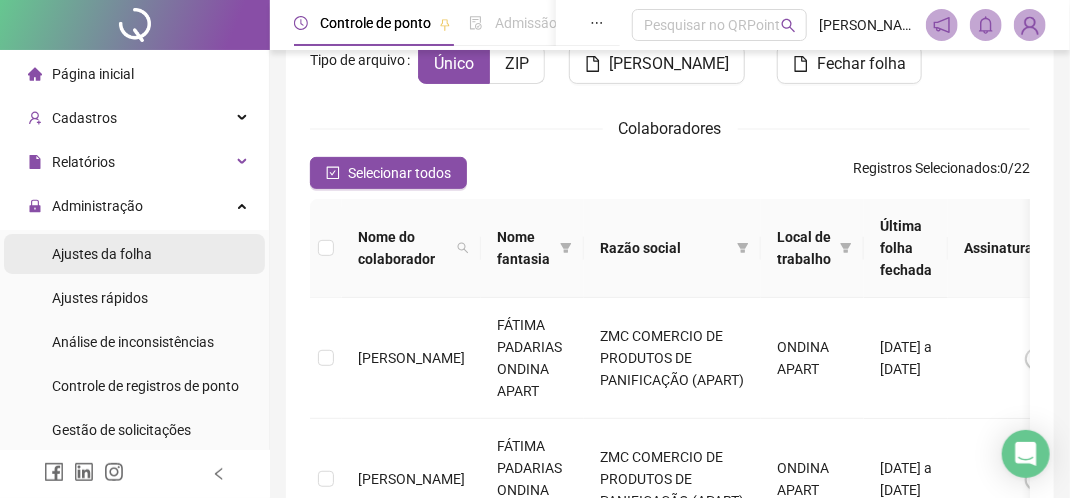 click on "Ajustes da folha" at bounding box center (102, 254) 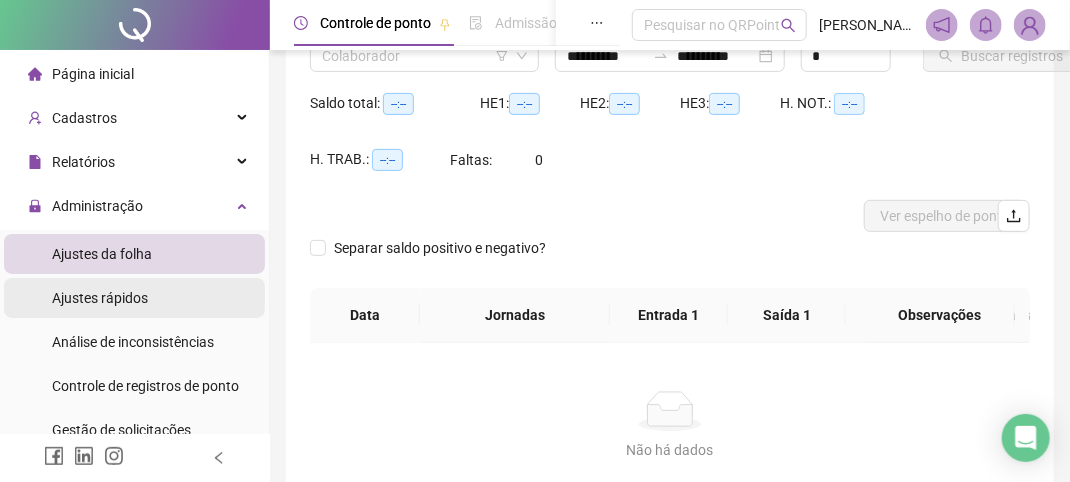 click on "Ajustes rápidos" at bounding box center [100, 298] 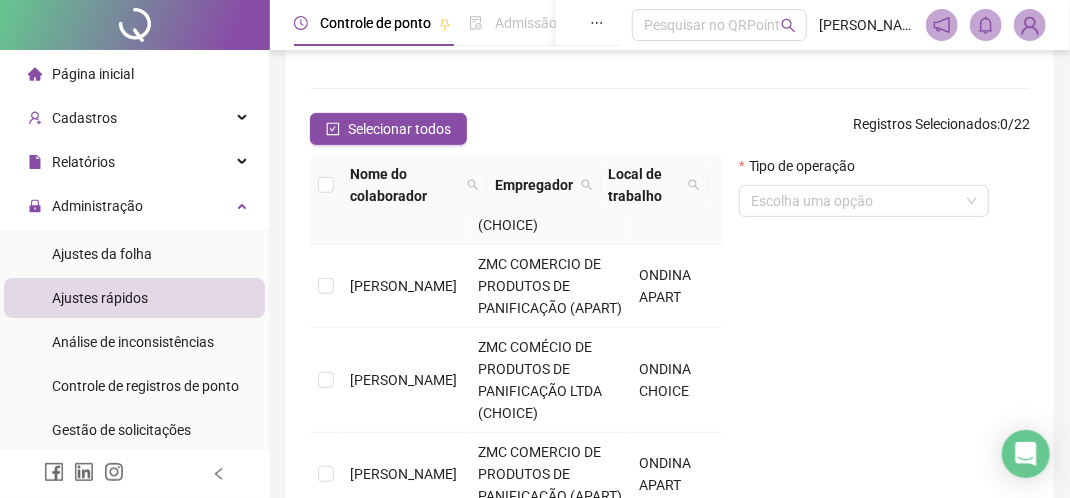scroll, scrollTop: 1601, scrollLeft: 0, axis: vertical 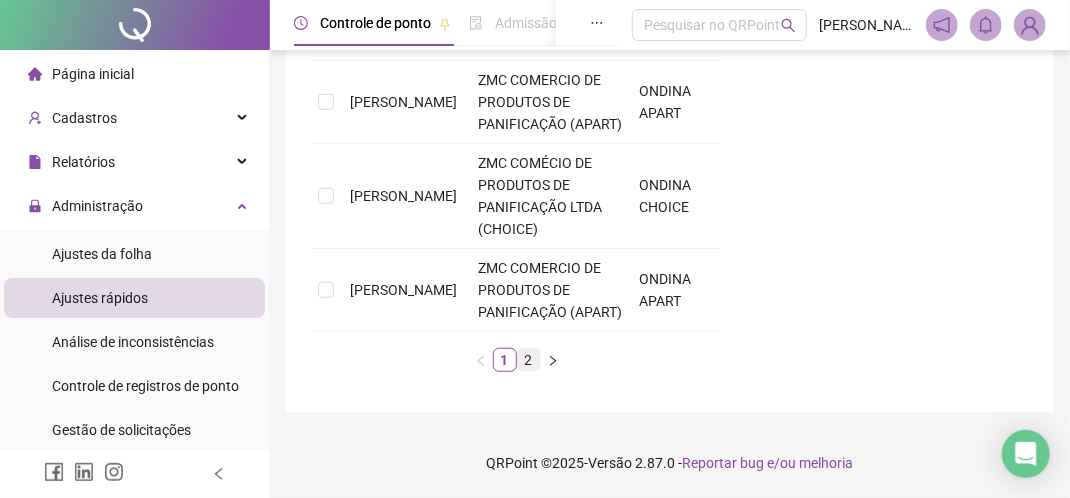 click on "2" at bounding box center (529, 360) 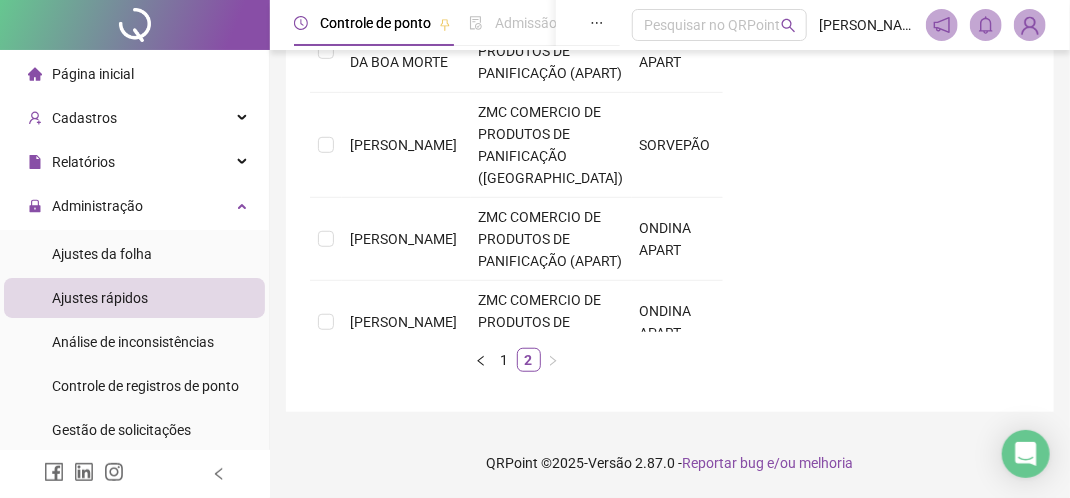 scroll, scrollTop: 200, scrollLeft: 0, axis: vertical 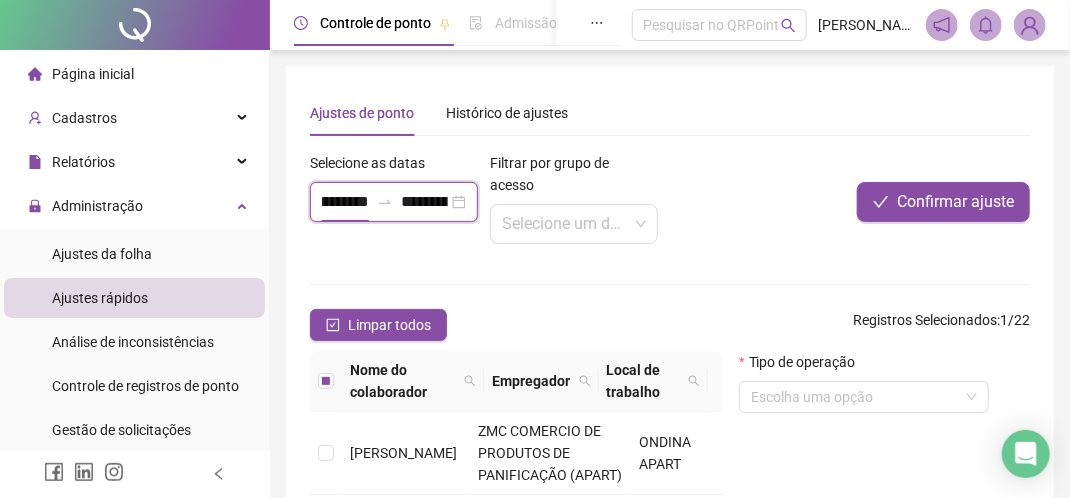 drag, startPoint x: 324, startPoint y: 202, endPoint x: 369, endPoint y: 204, distance: 45.044422 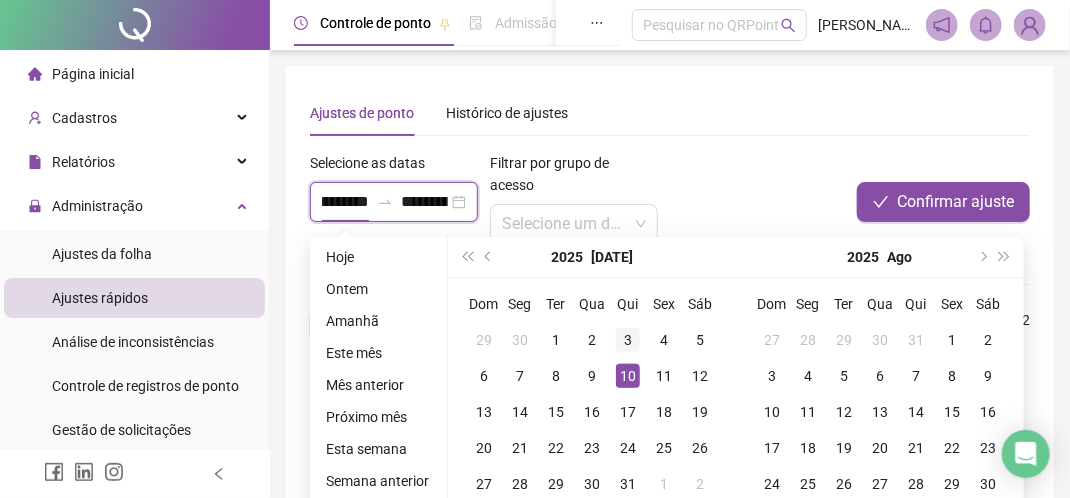 type on "**********" 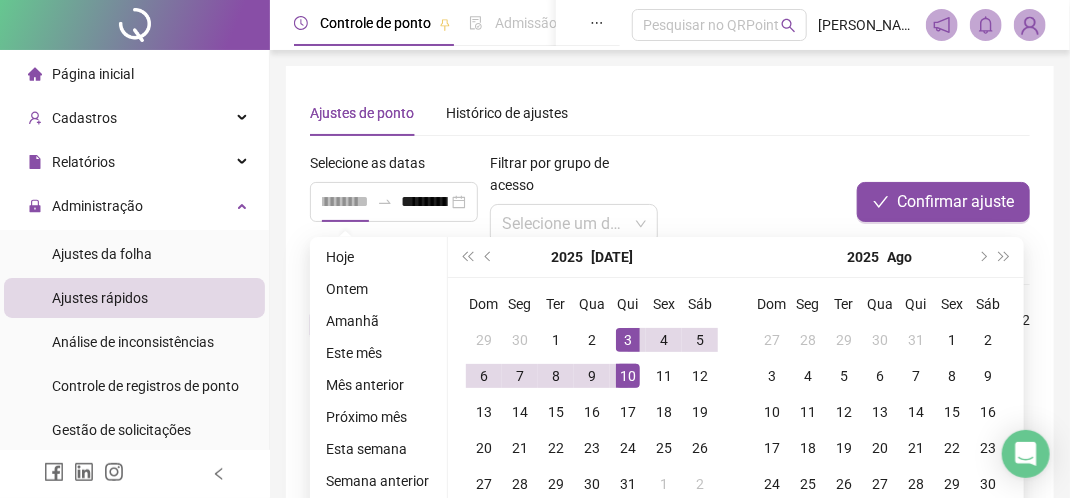 click on "3" at bounding box center [628, 340] 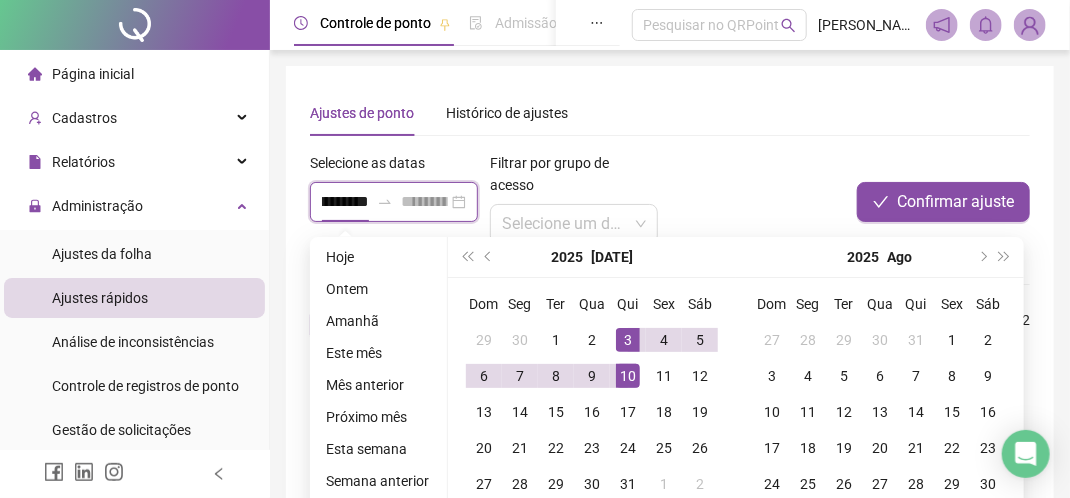 scroll, scrollTop: 0, scrollLeft: 0, axis: both 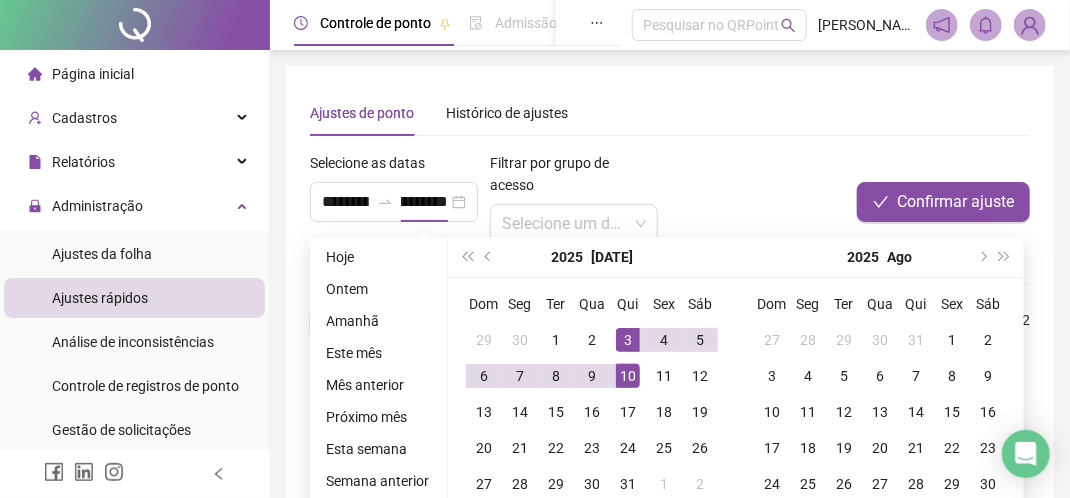 click on "Confirmar ajuste" at bounding box center (880, 202) 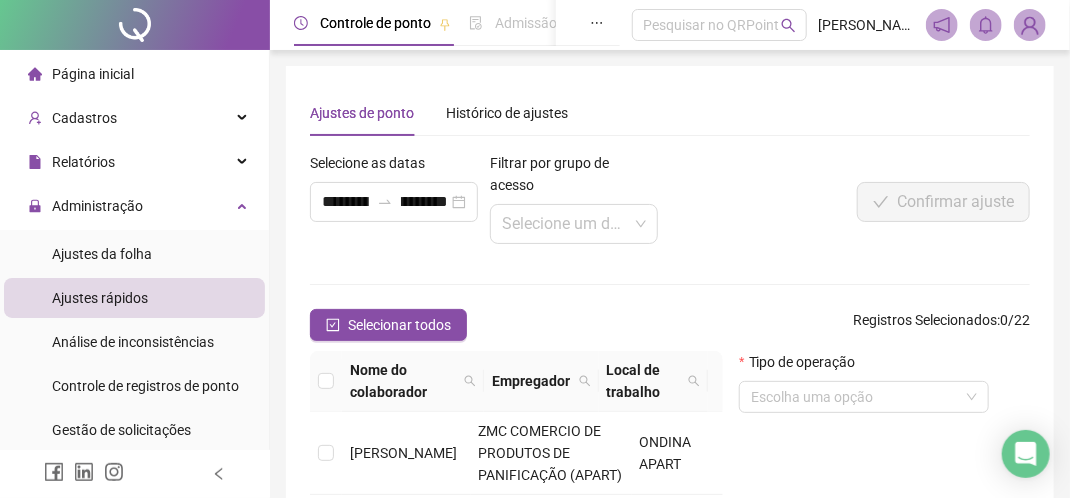 scroll, scrollTop: 0, scrollLeft: 0, axis: both 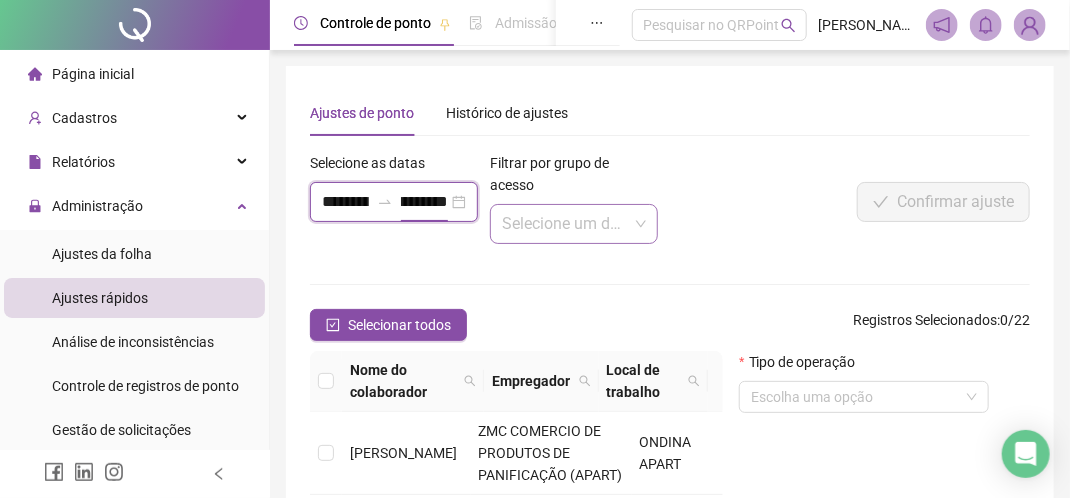 drag, startPoint x: 404, startPoint y: 202, endPoint x: 493, endPoint y: 205, distance: 89.050545 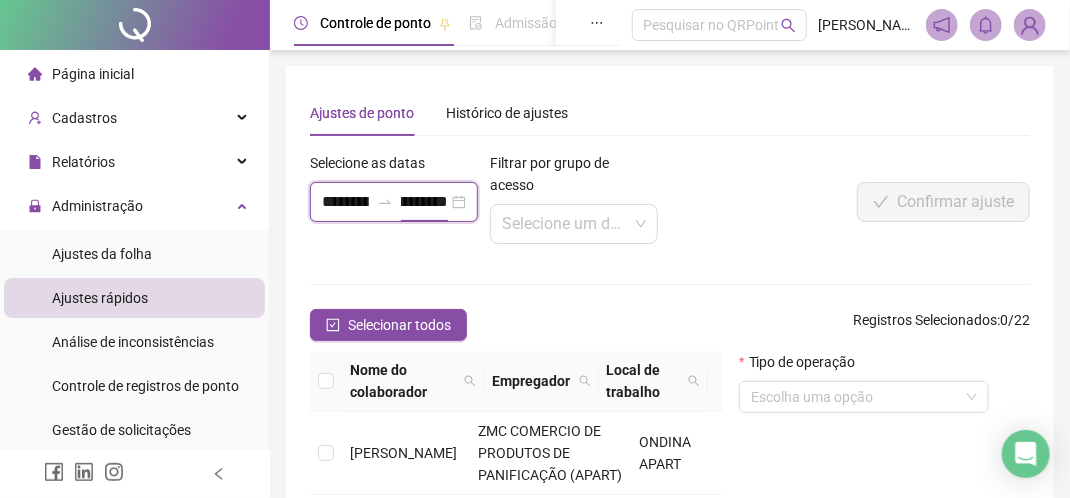 click on "**********" at bounding box center [394, 202] 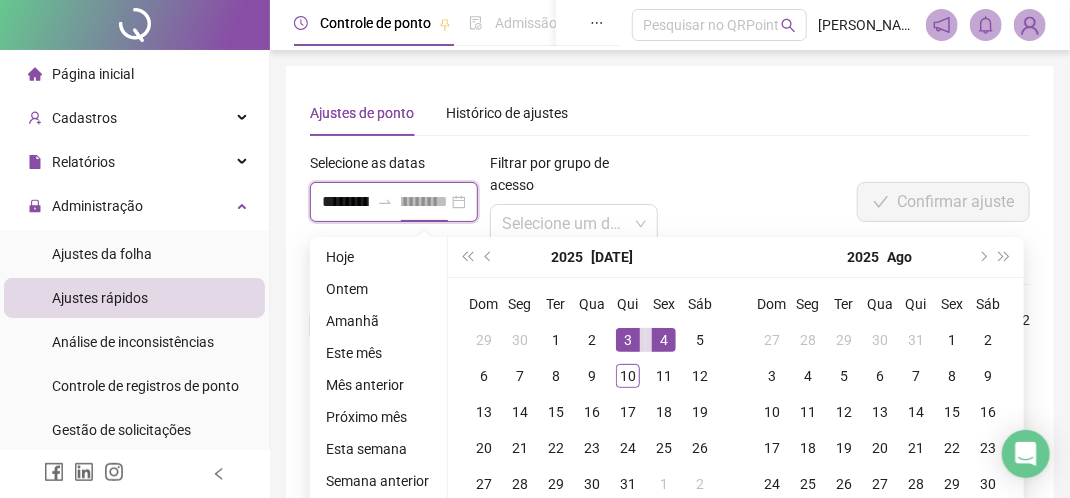 type on "**********" 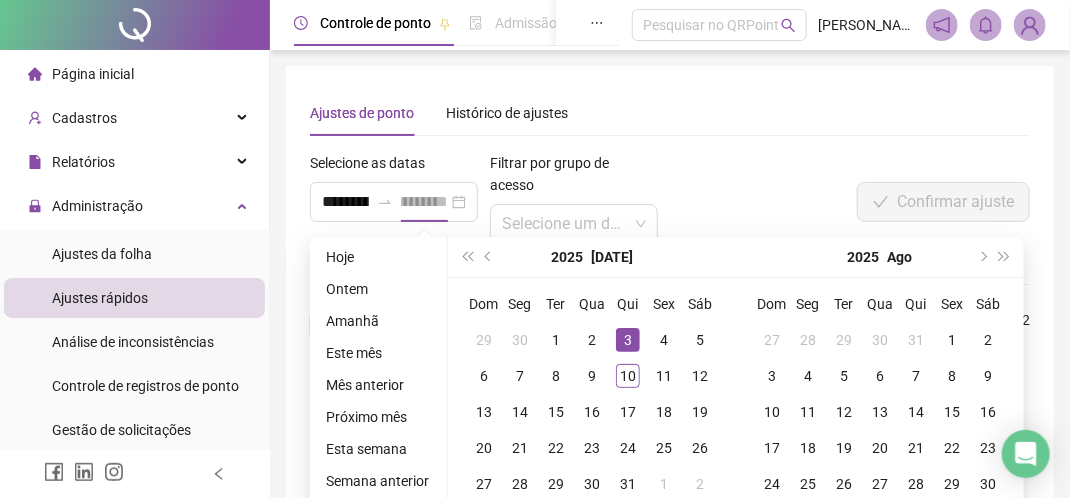 click on "3" at bounding box center (628, 340) 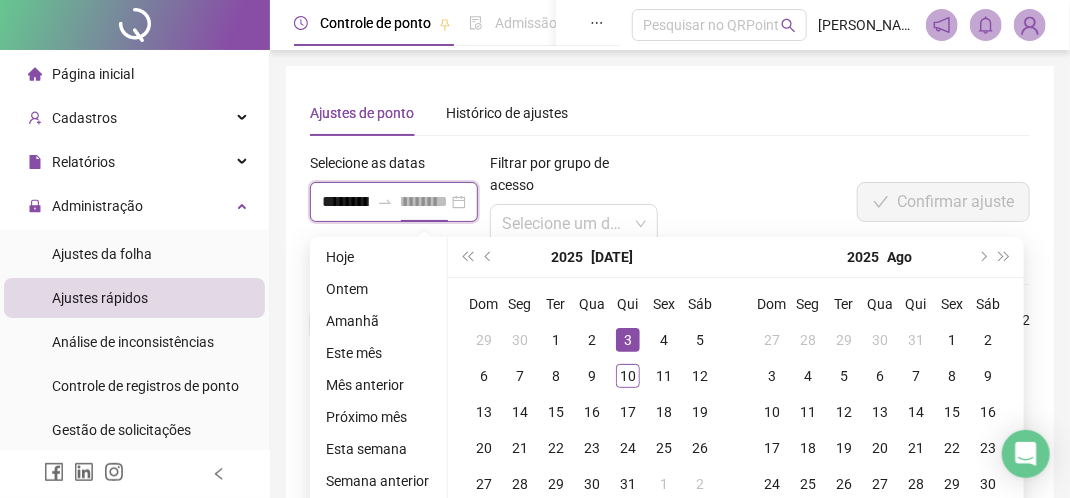 scroll, scrollTop: 0, scrollLeft: 0, axis: both 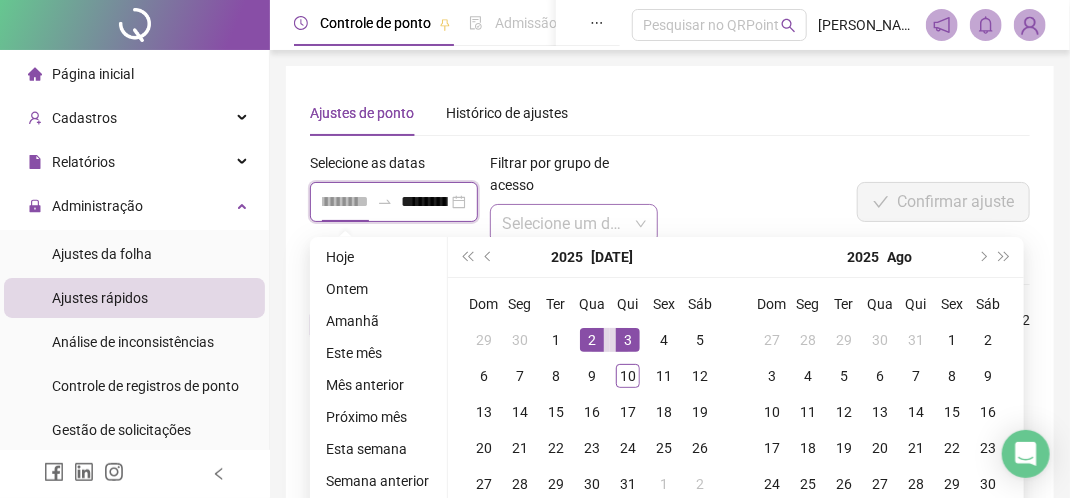 type on "**********" 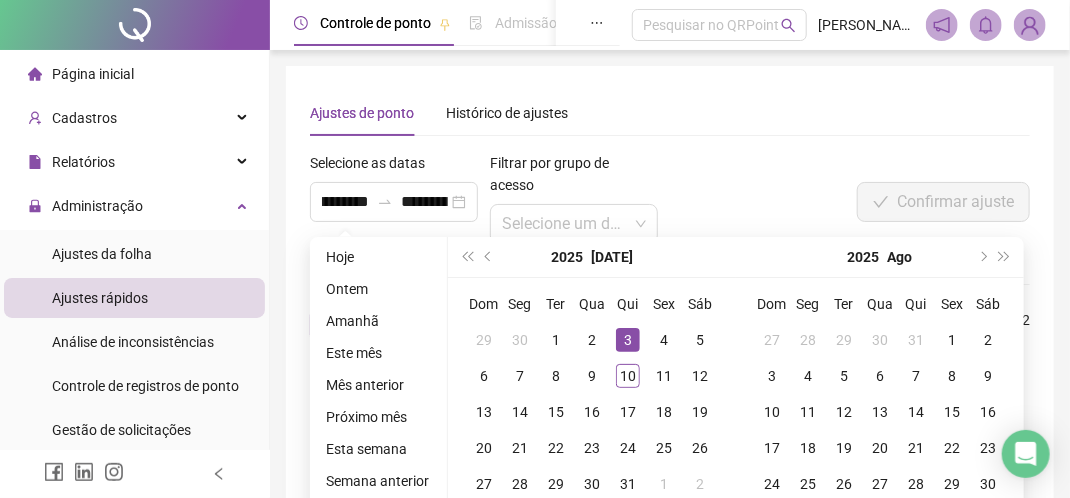 click on "**********" at bounding box center (670, 429) 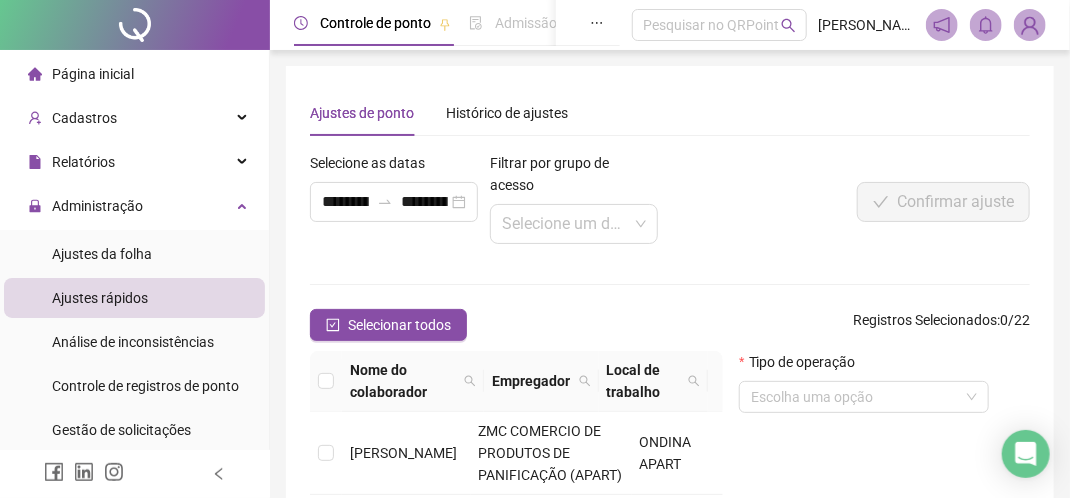 click on "**********" at bounding box center [520, 206] 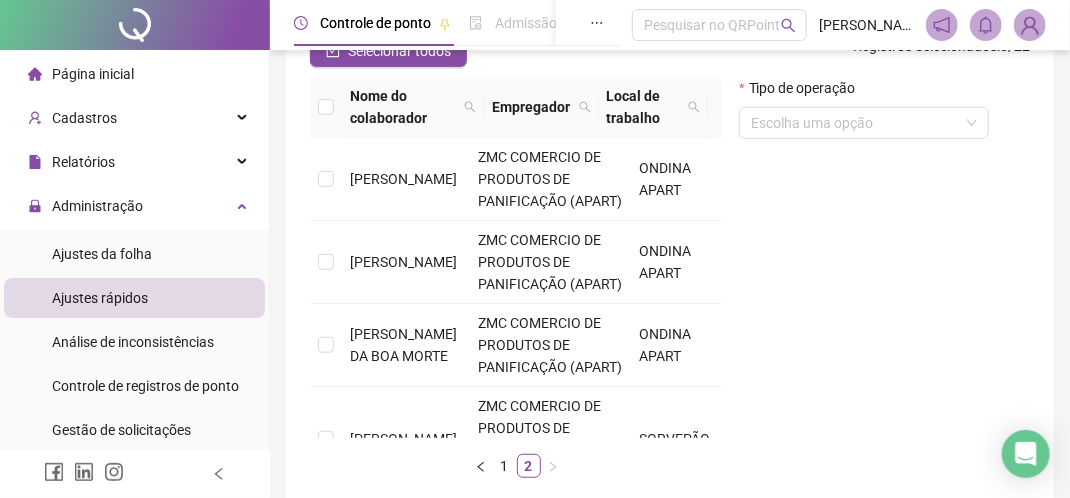 scroll, scrollTop: 380, scrollLeft: 0, axis: vertical 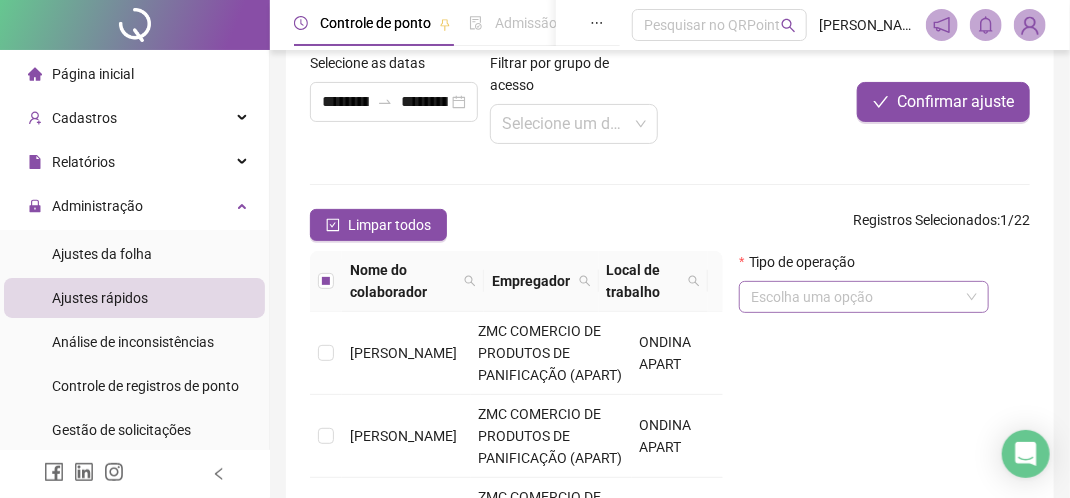 click at bounding box center [858, 297] 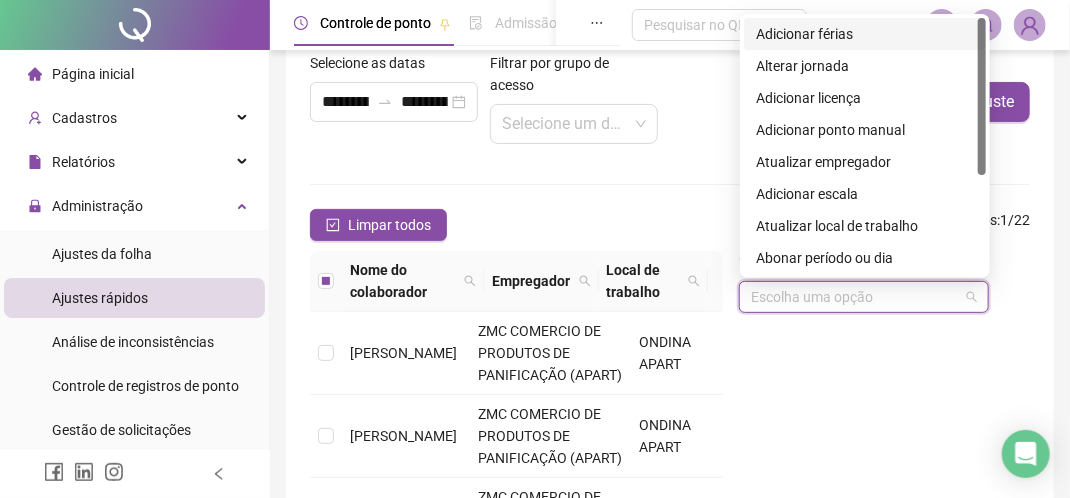 click at bounding box center (858, 297) 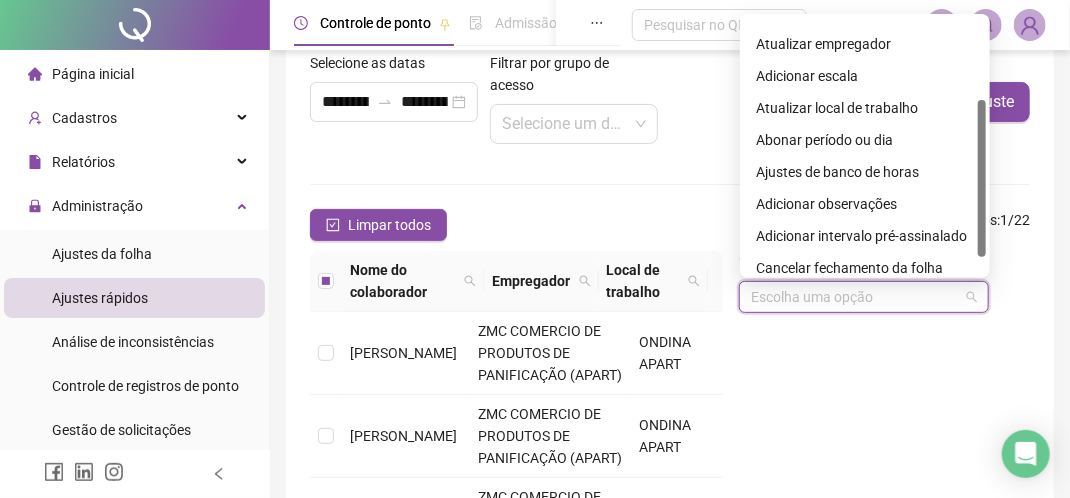 scroll, scrollTop: 132, scrollLeft: 0, axis: vertical 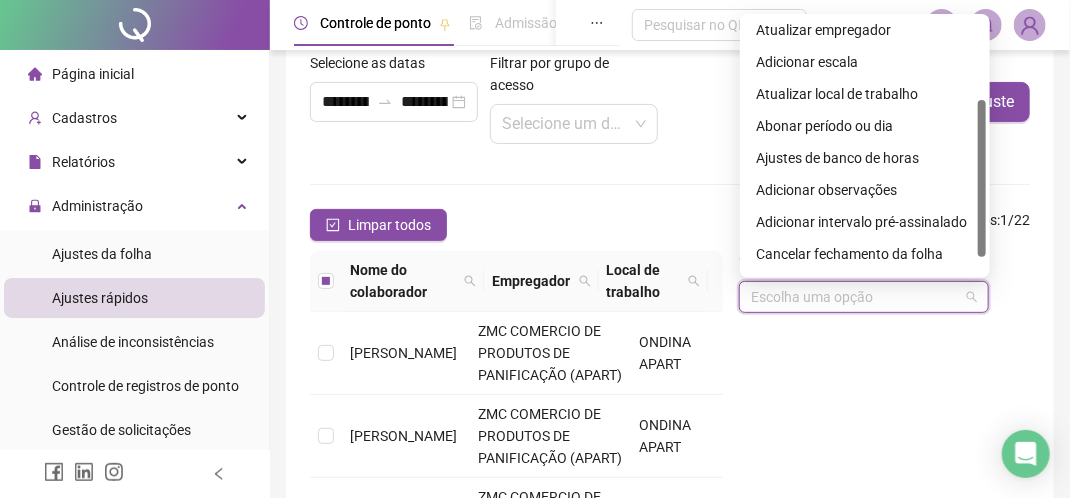 drag, startPoint x: 984, startPoint y: 117, endPoint x: 976, endPoint y: 199, distance: 82.38932 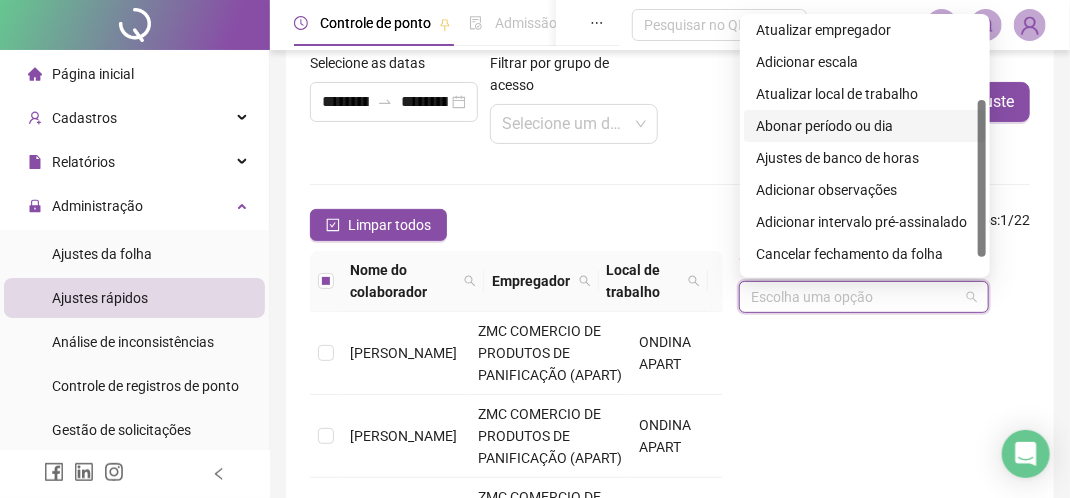 click on "Abonar período ou dia" at bounding box center (865, 126) 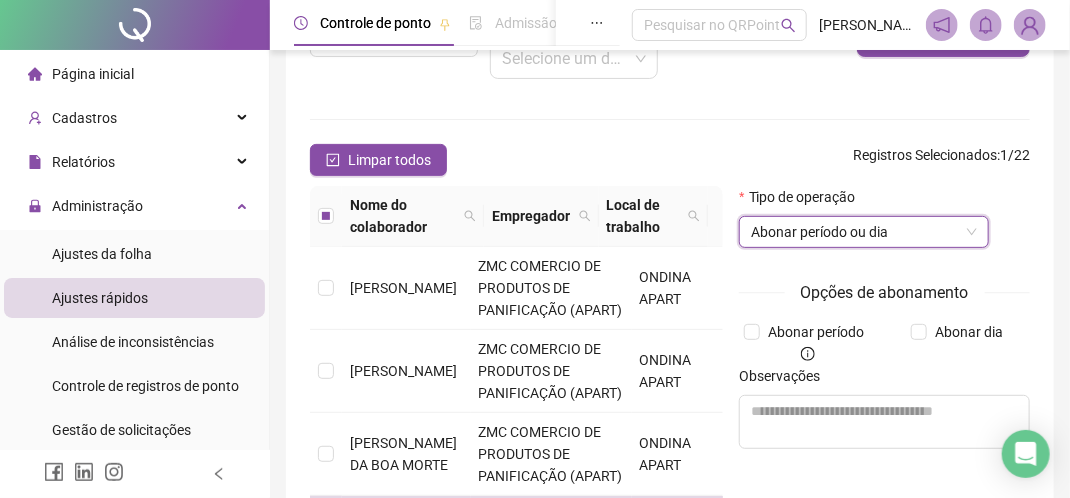 scroll, scrollTop: 200, scrollLeft: 0, axis: vertical 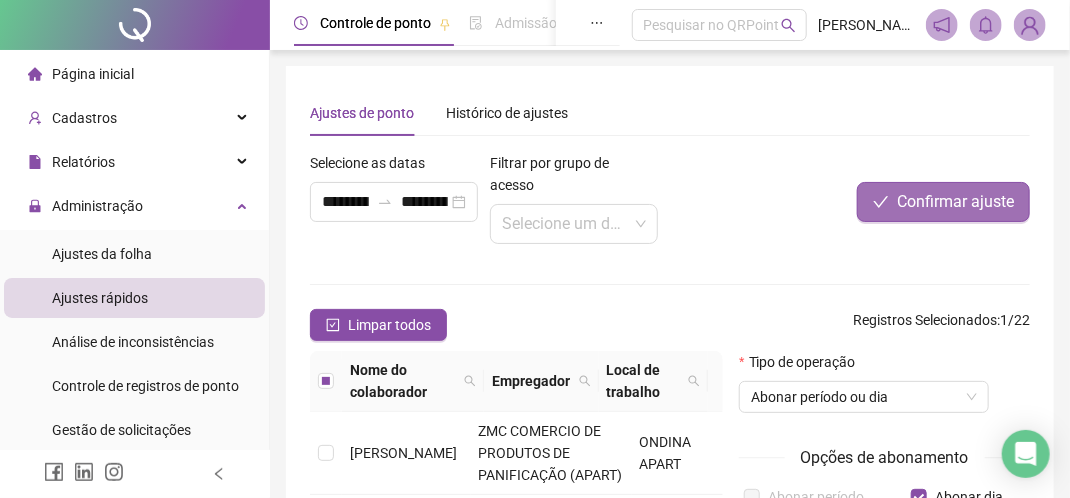 click on "Confirmar ajuste" at bounding box center (955, 202) 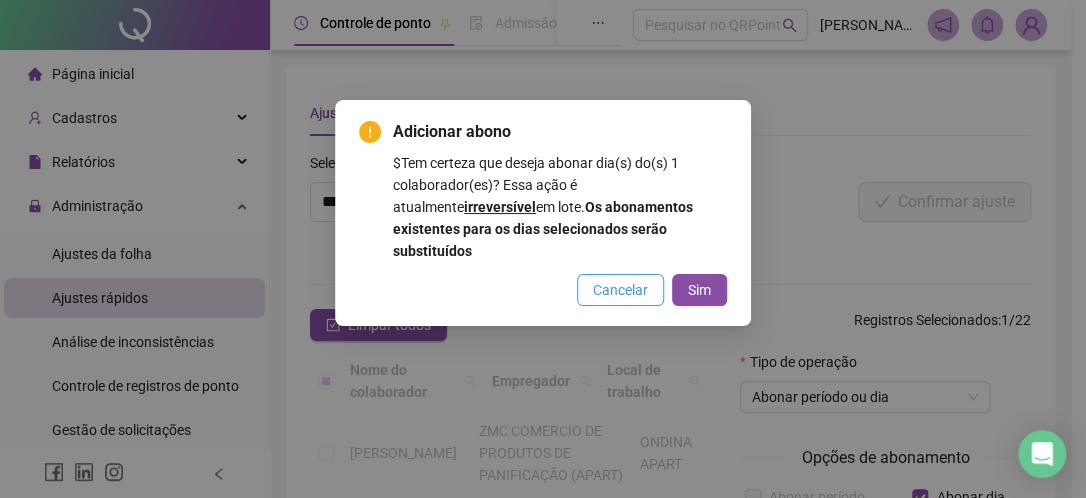 click on "Cancelar" at bounding box center (620, 290) 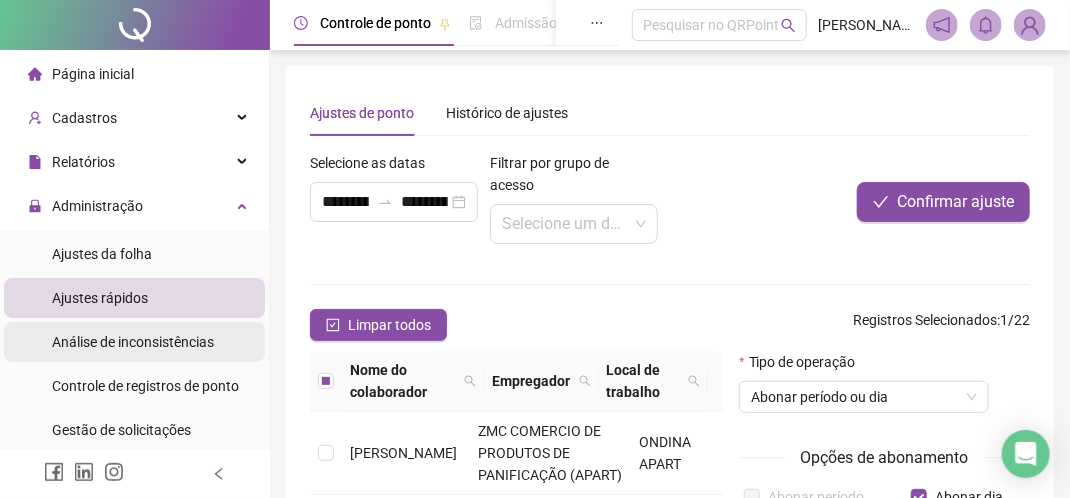 click on "Análise de inconsistências" at bounding box center [133, 342] 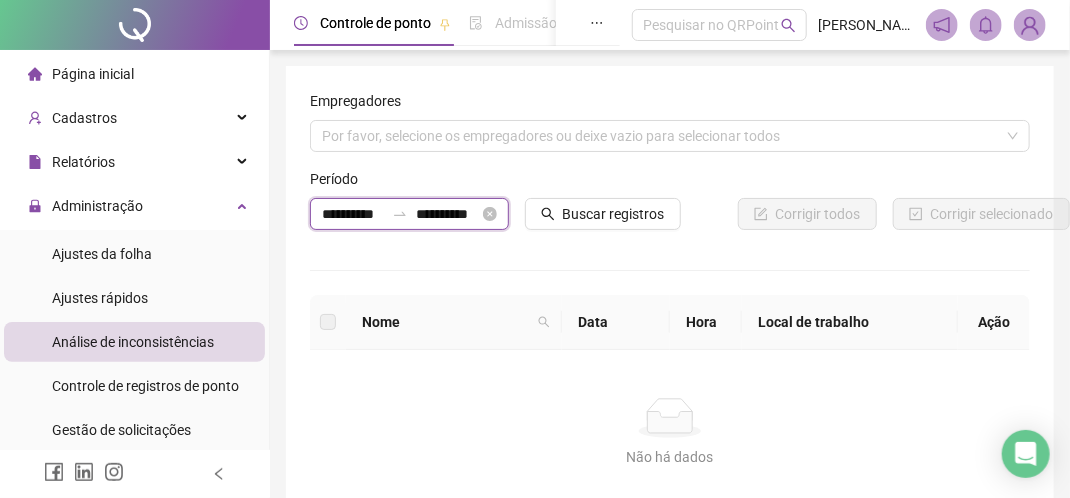 click on "**********" at bounding box center (447, 214) 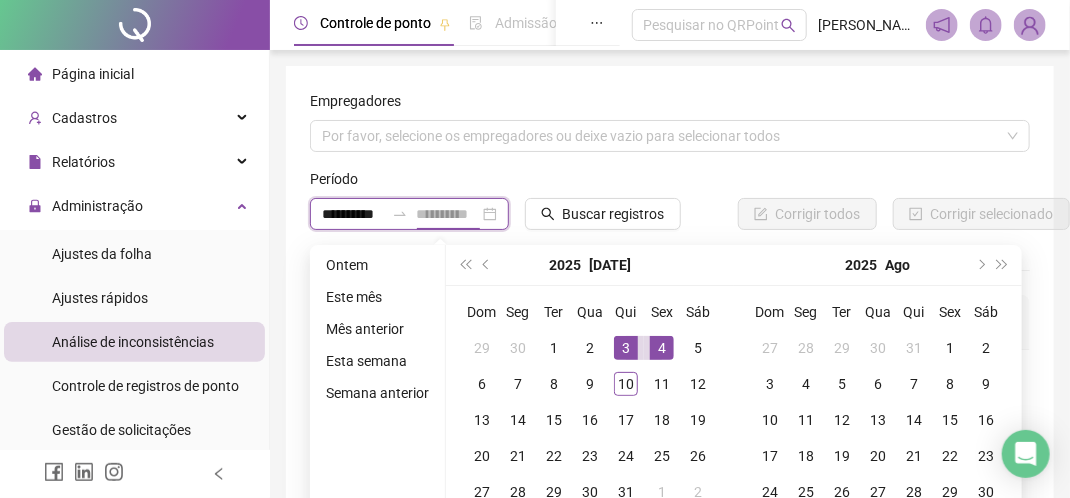 type on "**********" 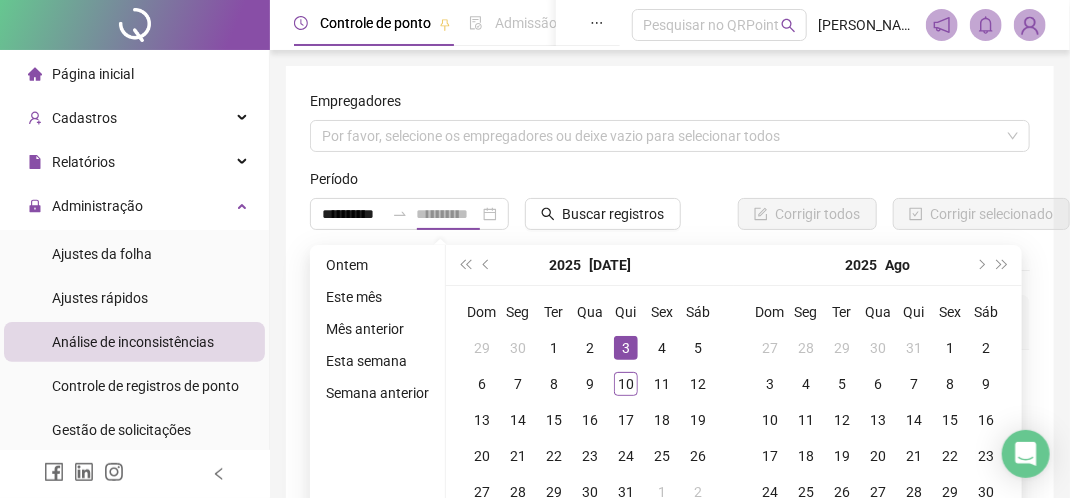click on "3" at bounding box center [626, 348] 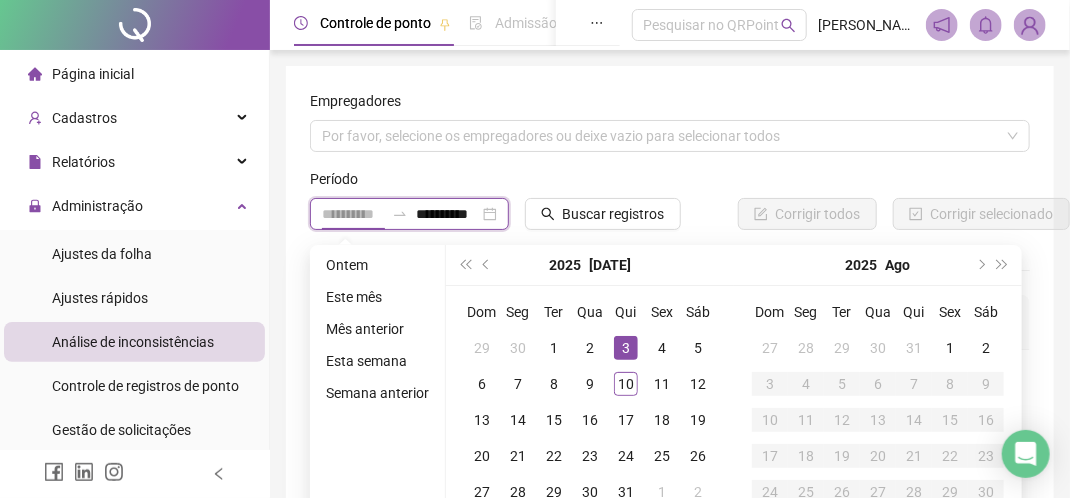 scroll, scrollTop: 0, scrollLeft: 8, axis: horizontal 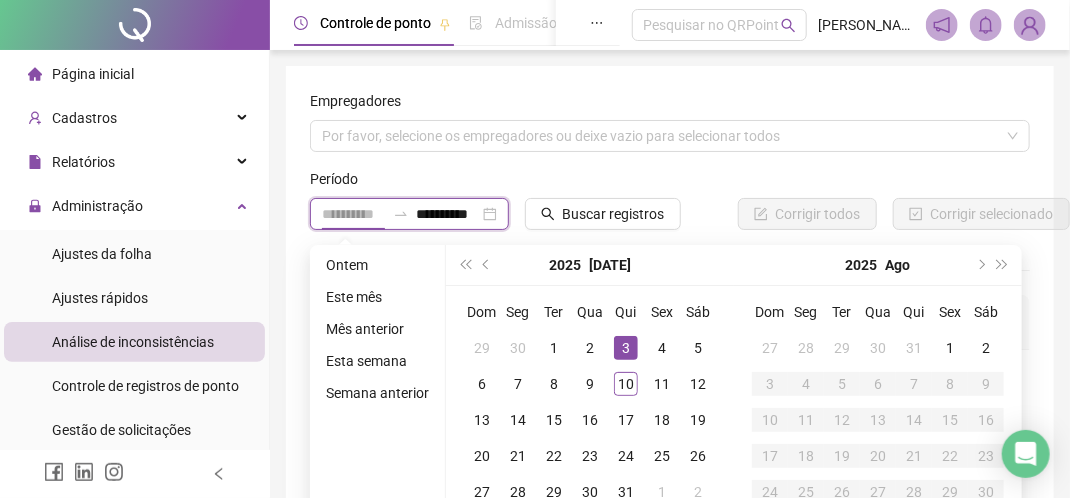 type on "**********" 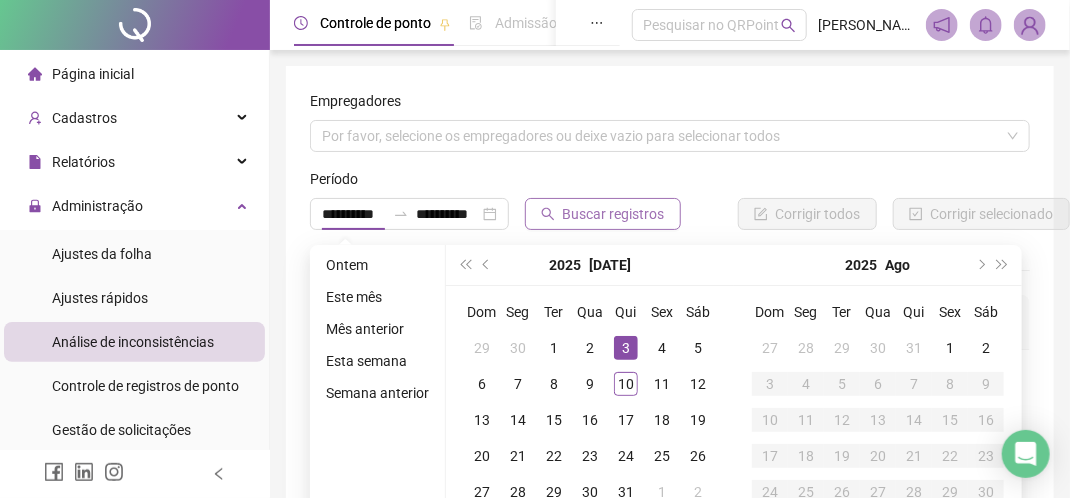 scroll, scrollTop: 0, scrollLeft: 0, axis: both 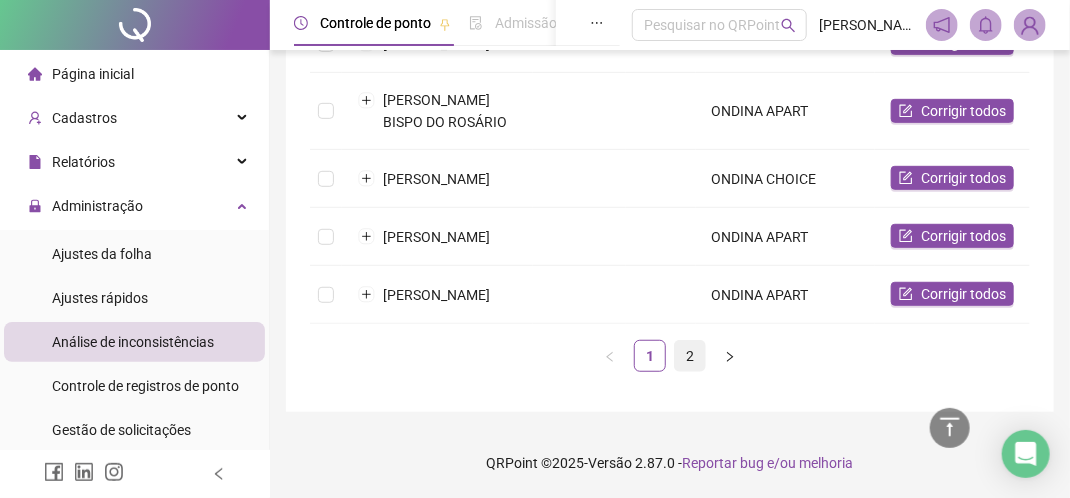 click on "2" at bounding box center [690, 356] 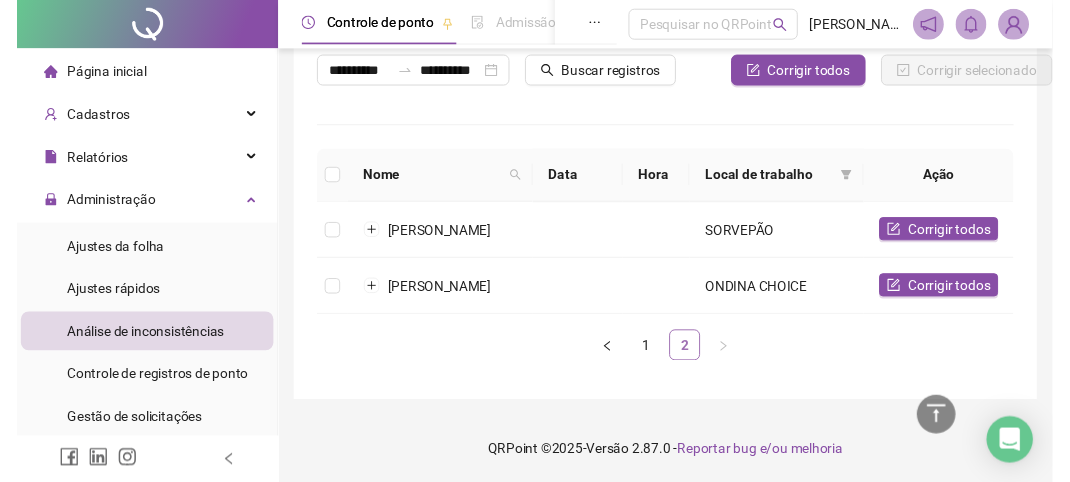 scroll, scrollTop: 180, scrollLeft: 0, axis: vertical 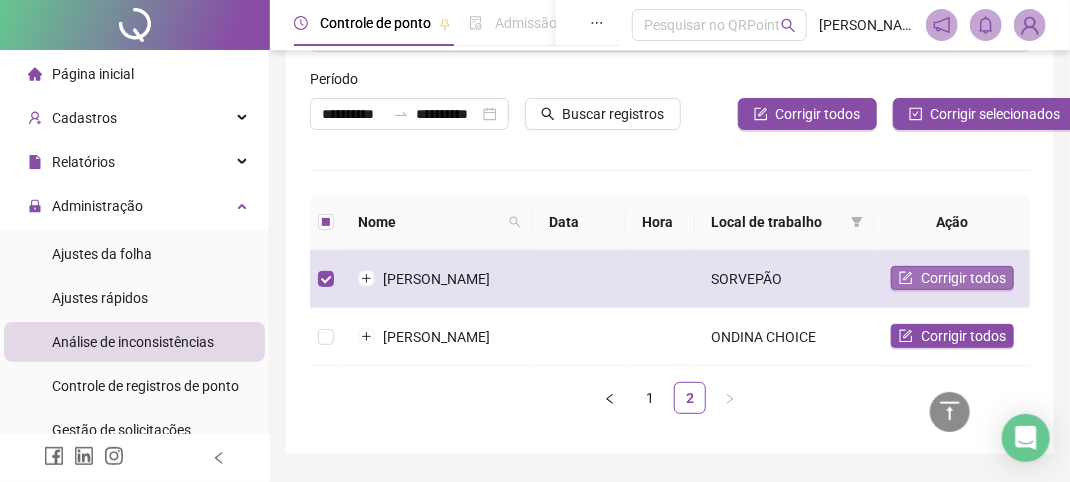 click 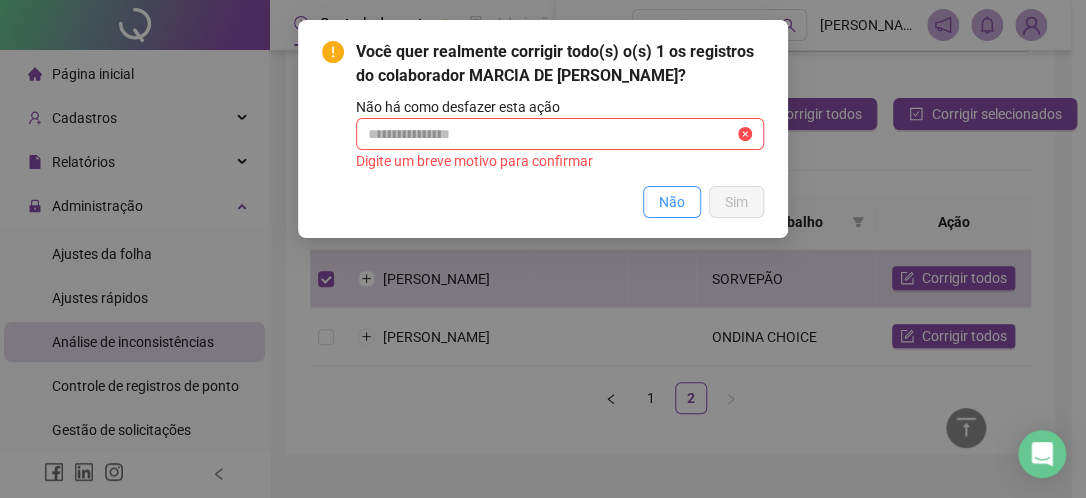click on "Não" at bounding box center [672, 202] 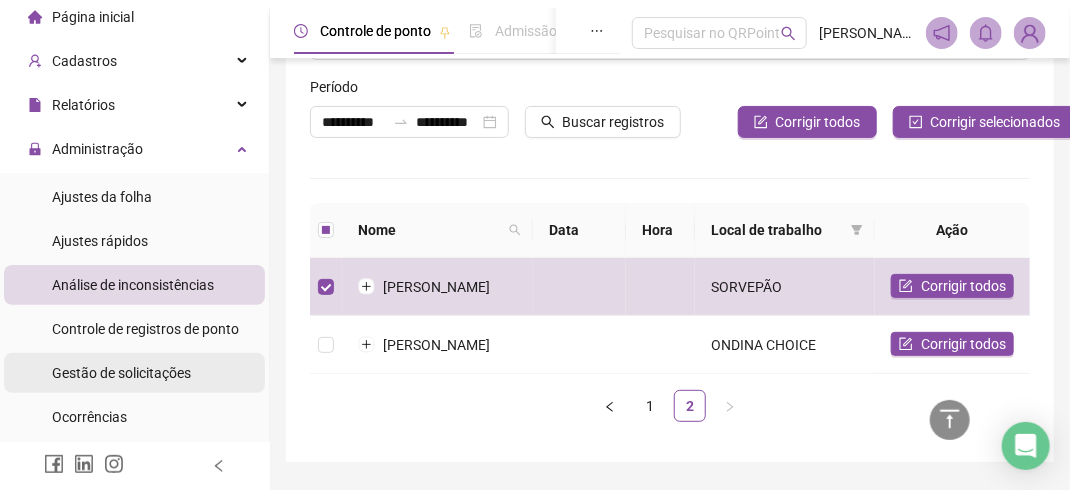 scroll, scrollTop: 100, scrollLeft: 0, axis: vertical 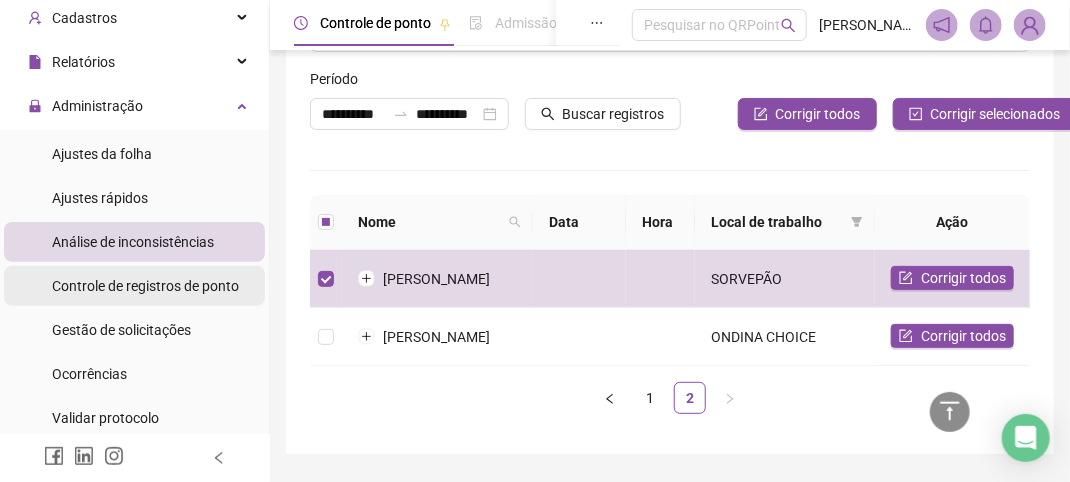 click on "Controle de registros de ponto" at bounding box center [145, 286] 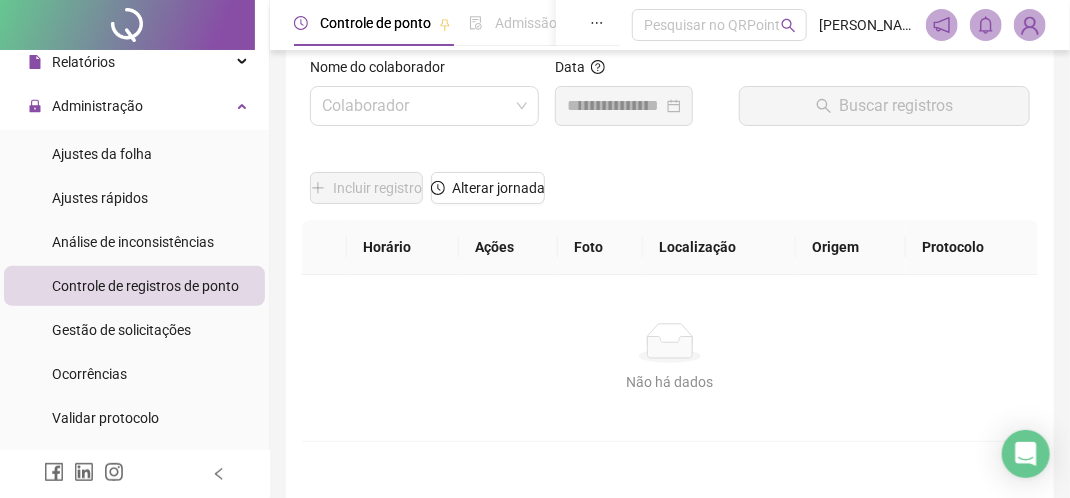 scroll, scrollTop: 0, scrollLeft: 0, axis: both 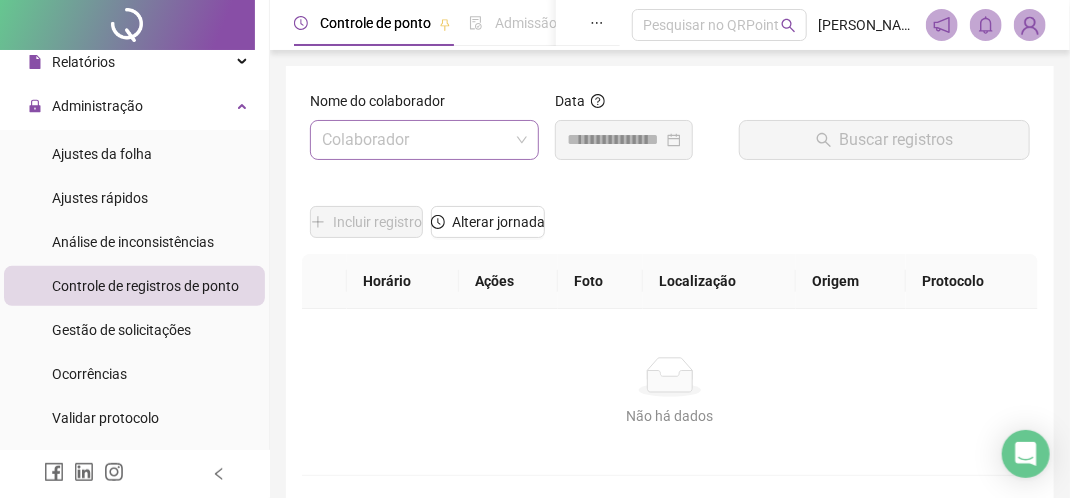 click at bounding box center (418, 140) 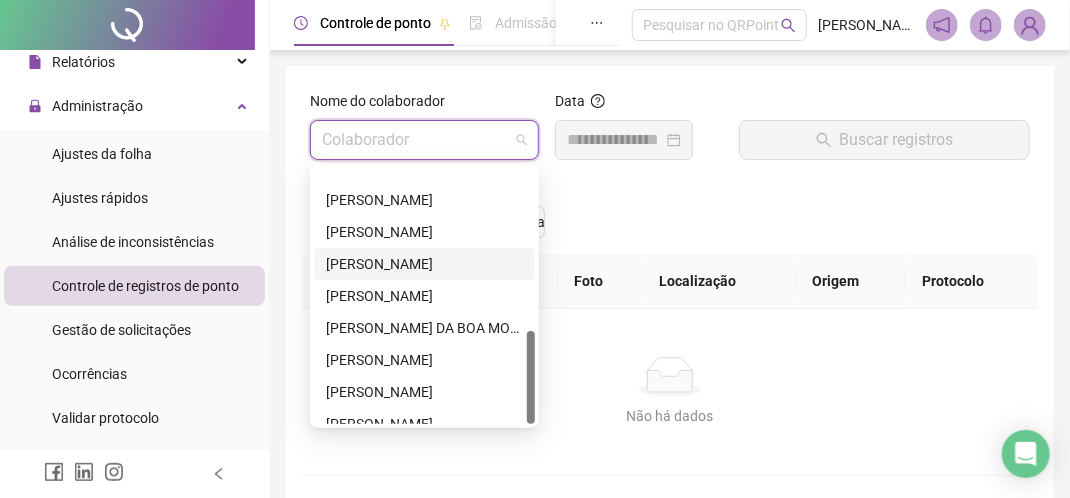 scroll, scrollTop: 448, scrollLeft: 0, axis: vertical 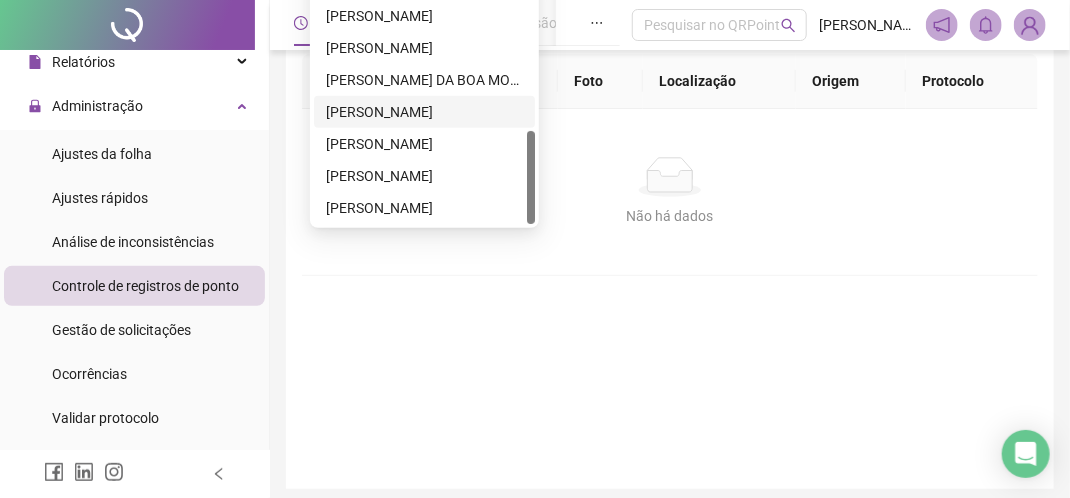 click on "[PERSON_NAME]" at bounding box center [424, 112] 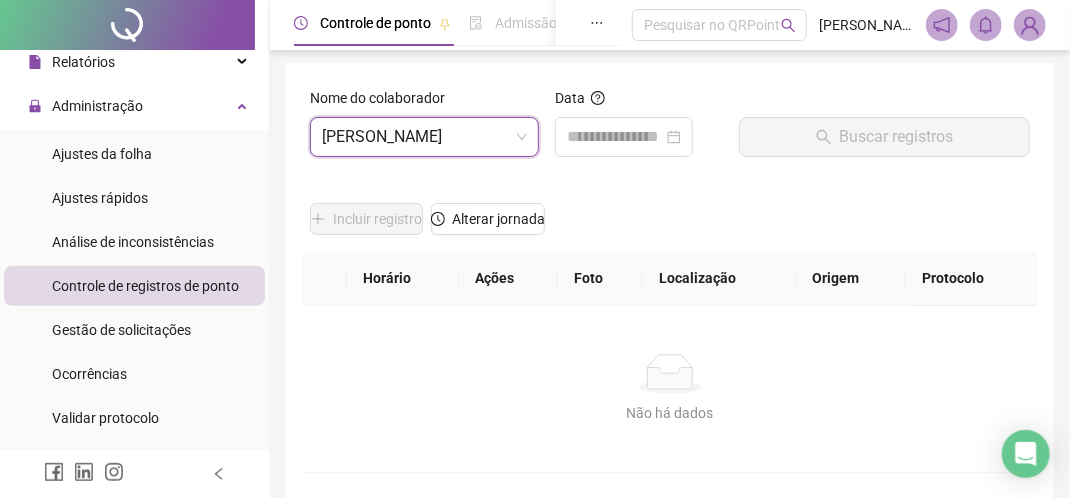 scroll, scrollTop: 0, scrollLeft: 0, axis: both 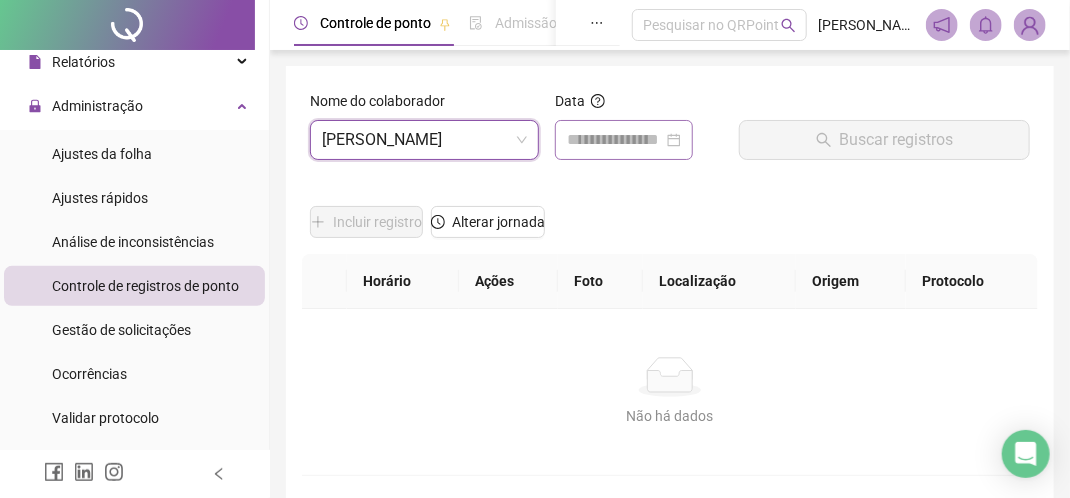 click at bounding box center [624, 140] 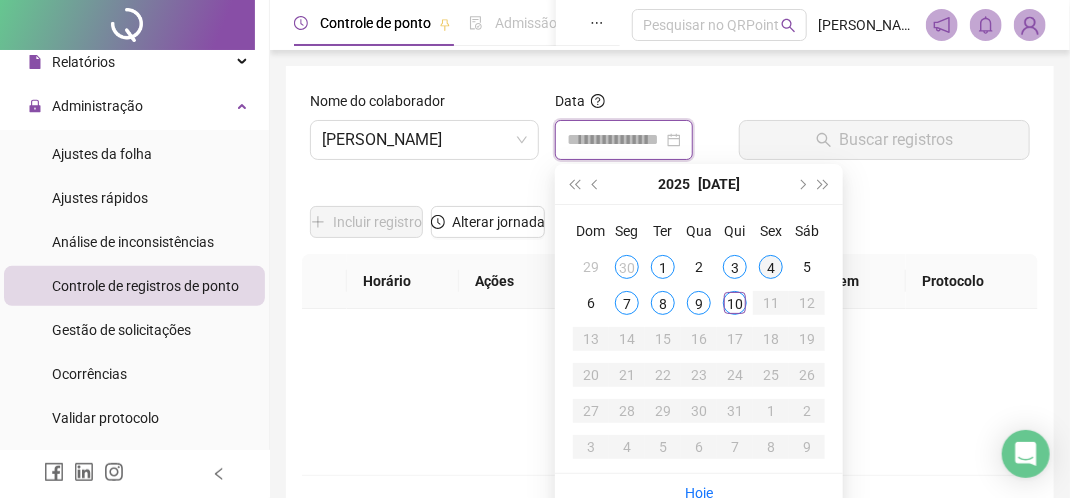 type on "**********" 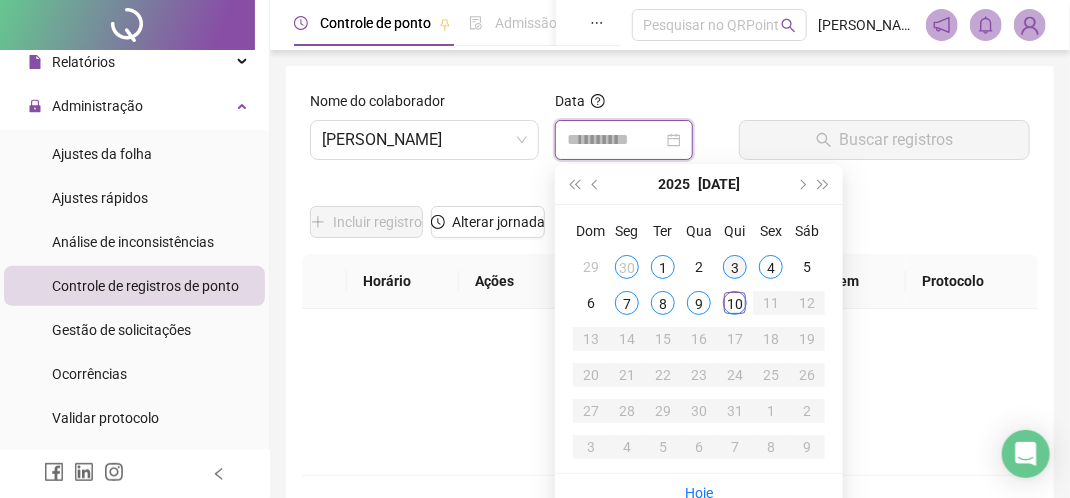 type on "**********" 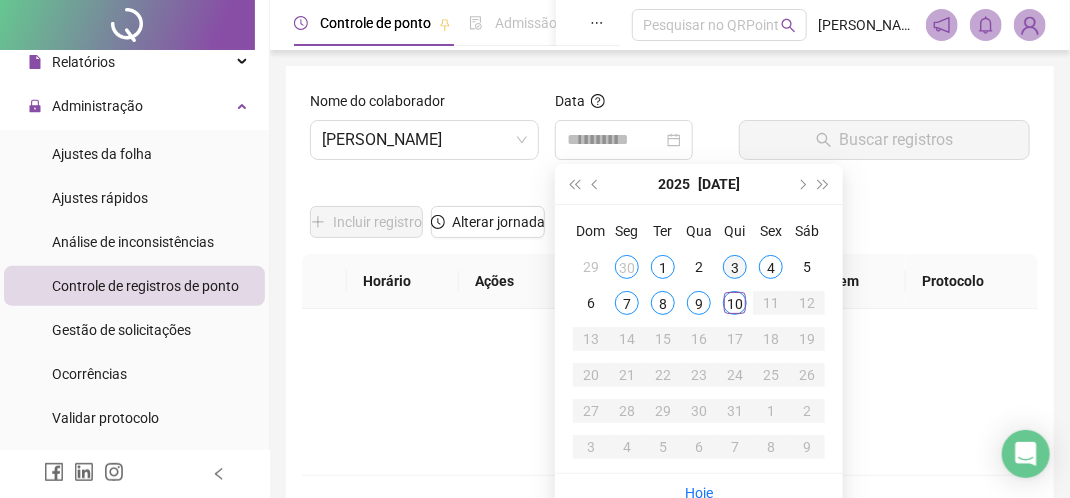 click on "3" at bounding box center [735, 267] 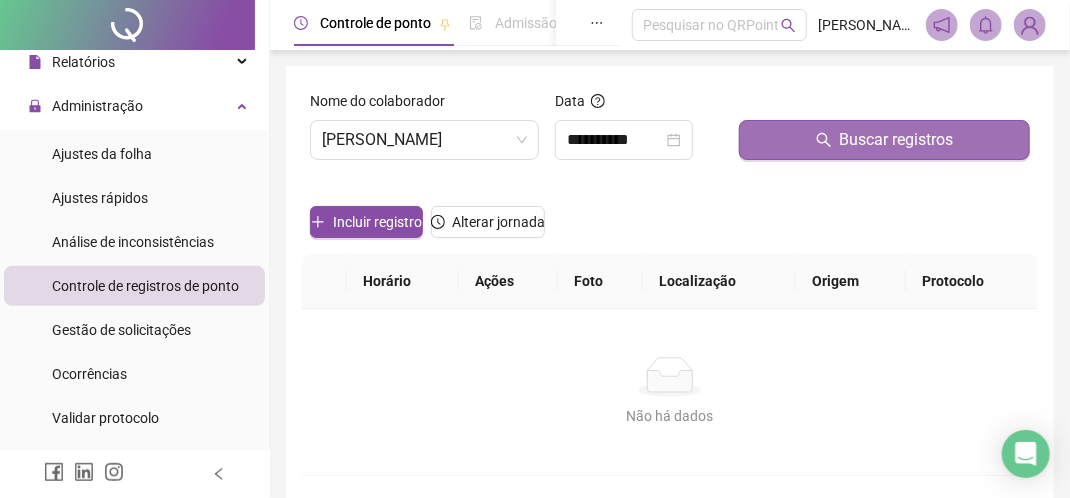 click on "Buscar registros" at bounding box center (884, 140) 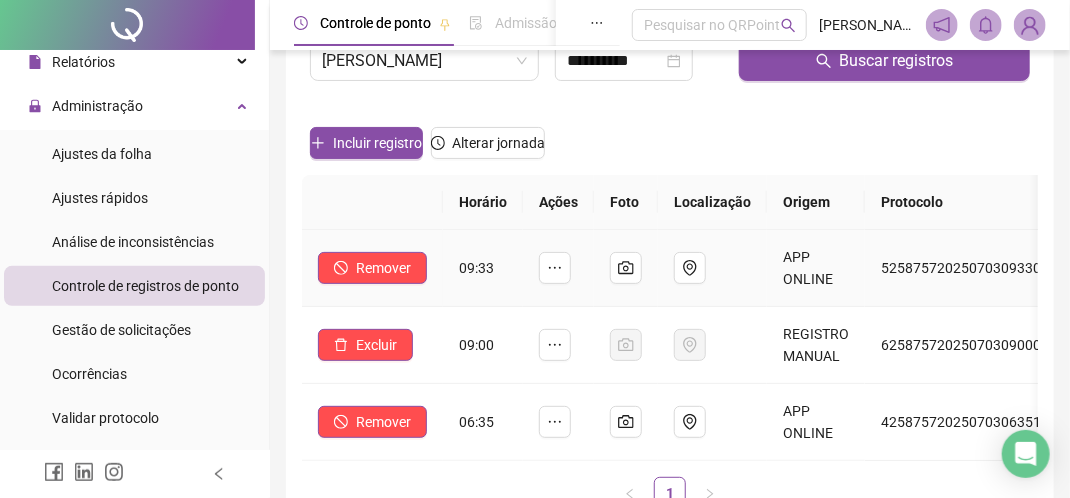 scroll, scrollTop: 200, scrollLeft: 0, axis: vertical 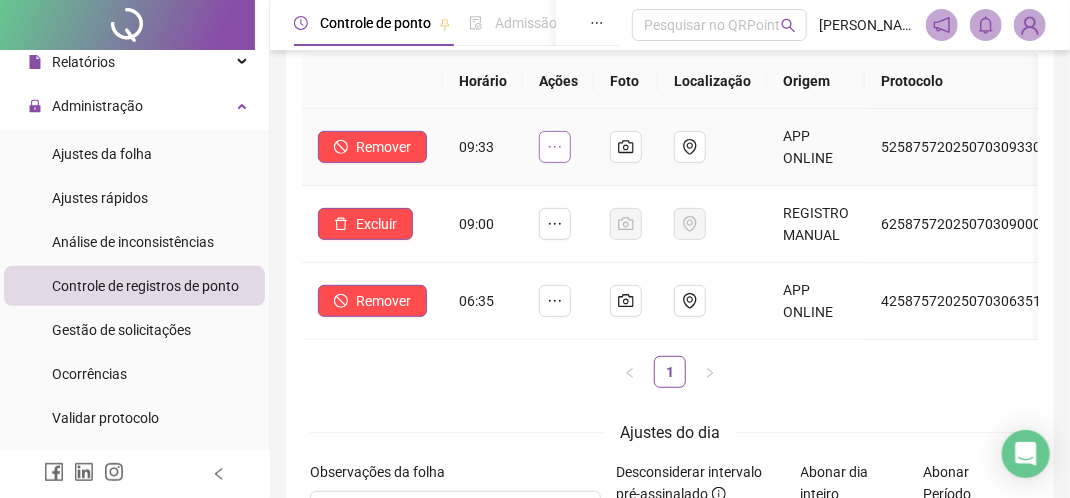 click 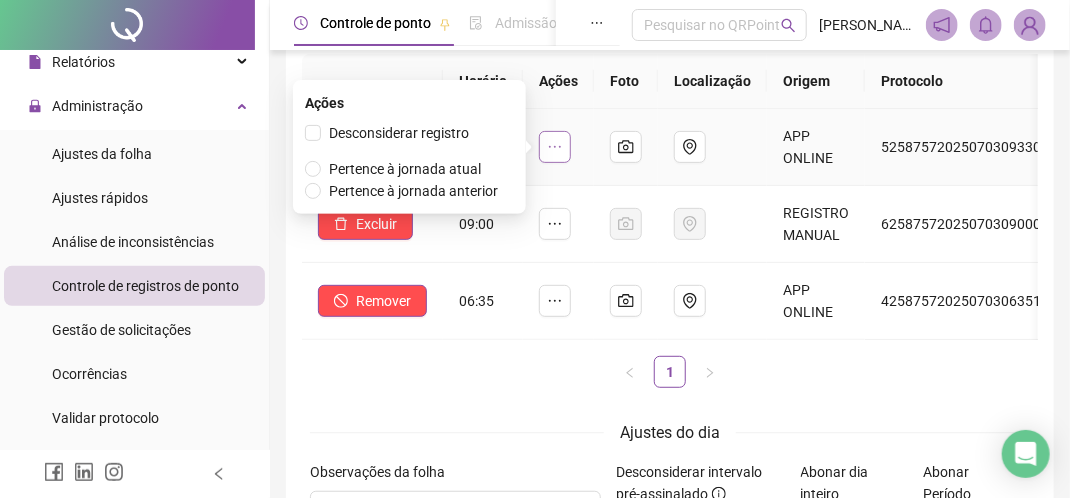 click 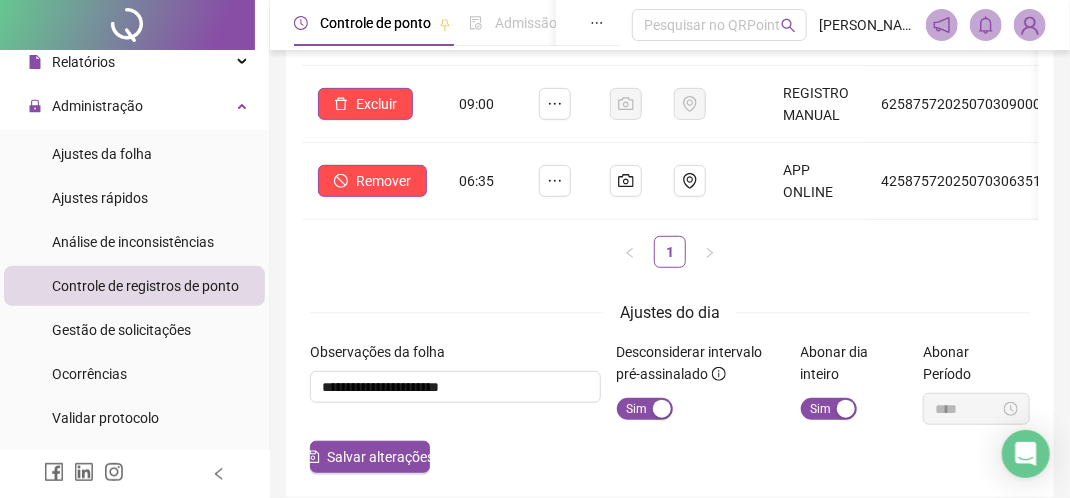 scroll, scrollTop: 220, scrollLeft: 0, axis: vertical 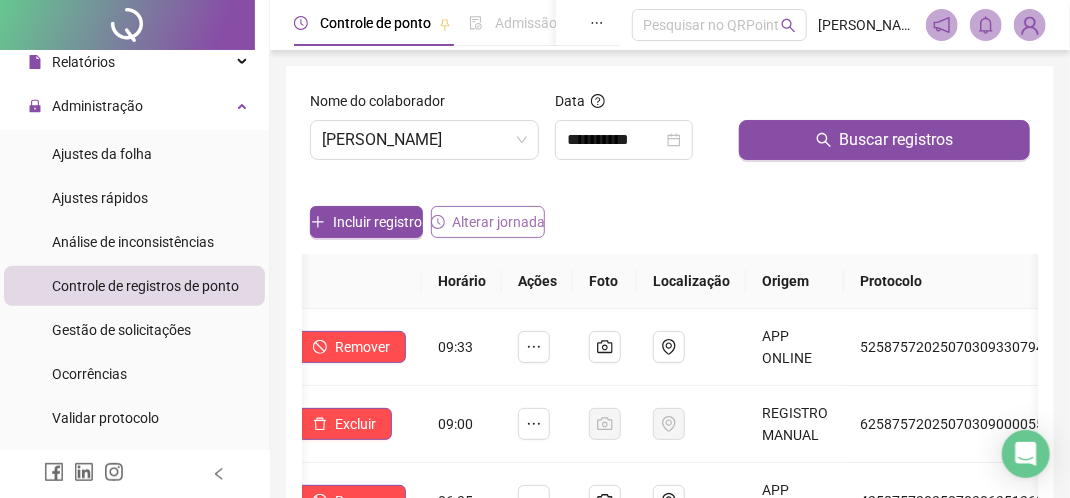 click on "Alterar jornada" at bounding box center [499, 222] 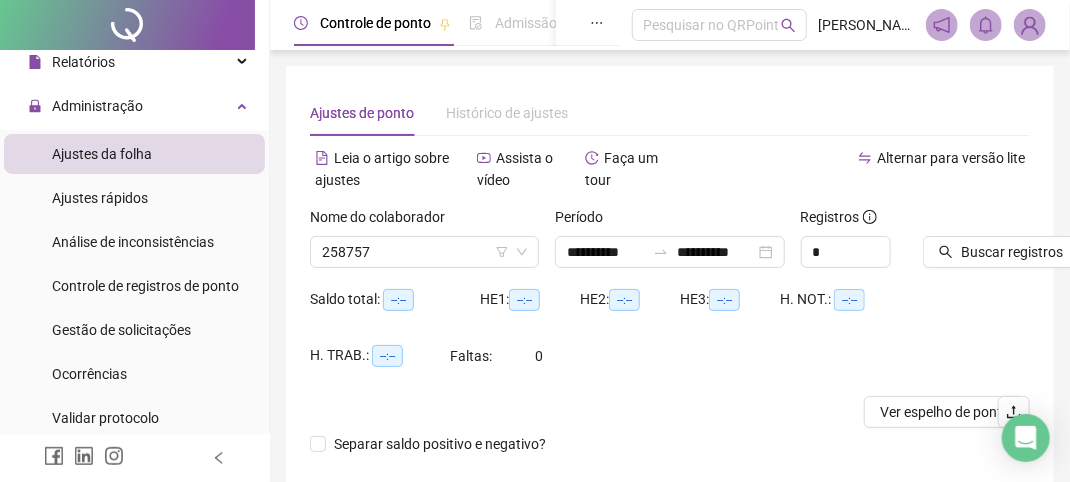 type on "**********" 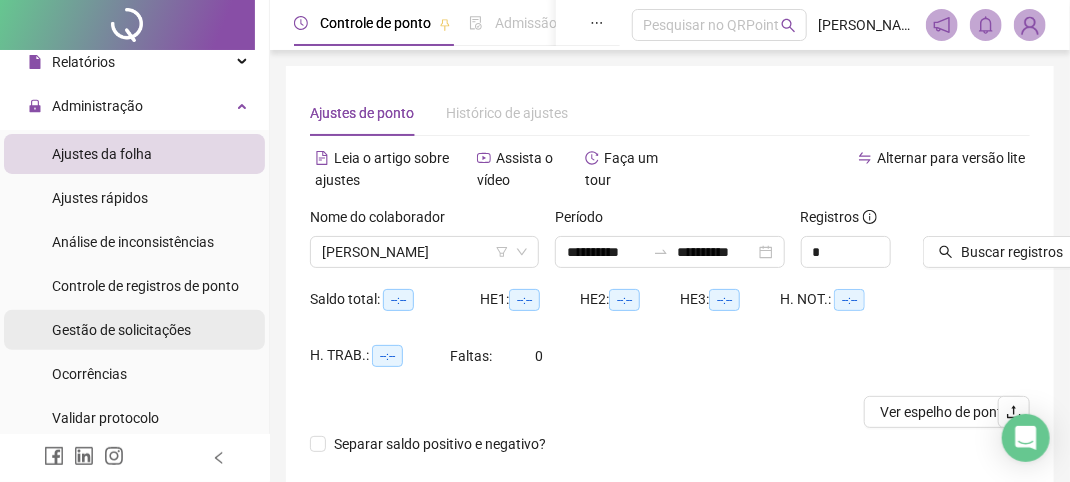 click on "Gestão de solicitações" at bounding box center (121, 330) 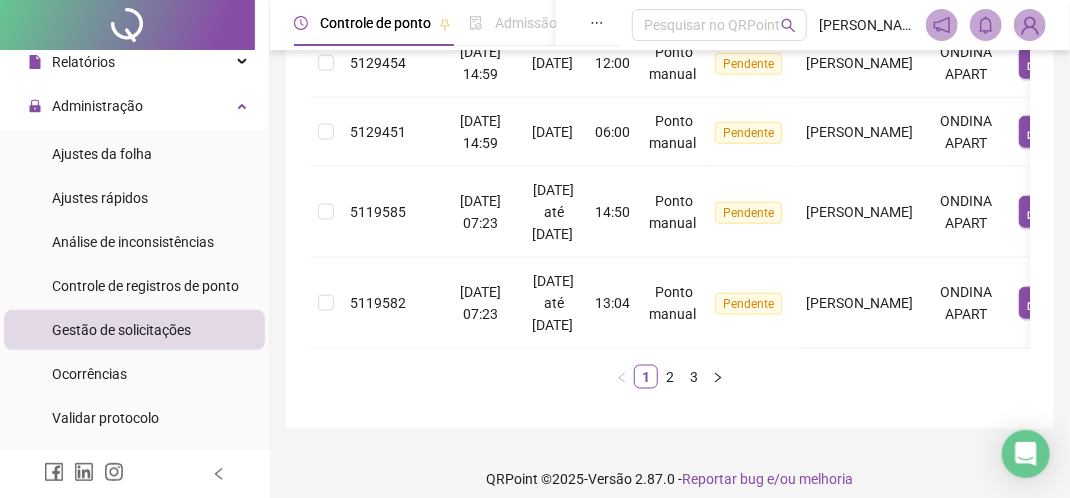 scroll, scrollTop: 984, scrollLeft: 0, axis: vertical 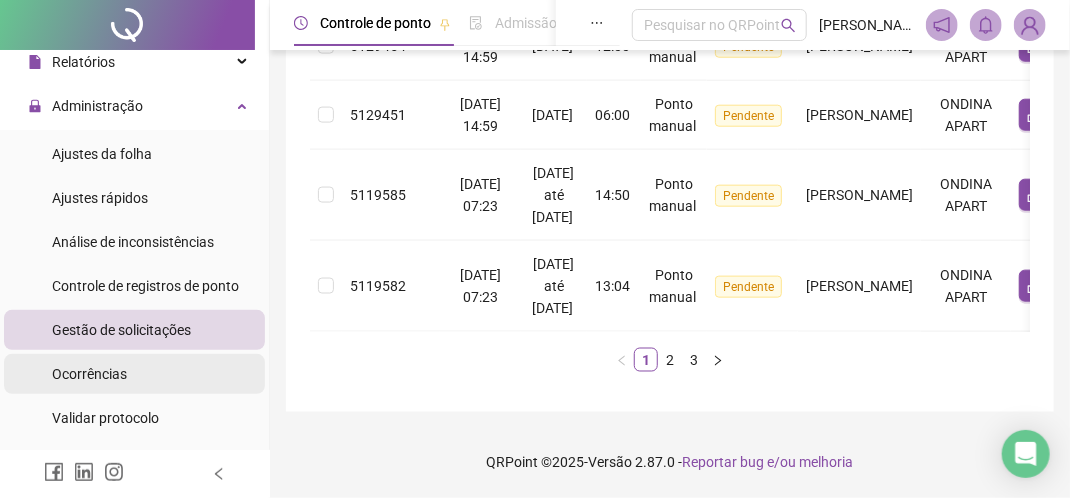 click on "Ocorrências" at bounding box center [89, 374] 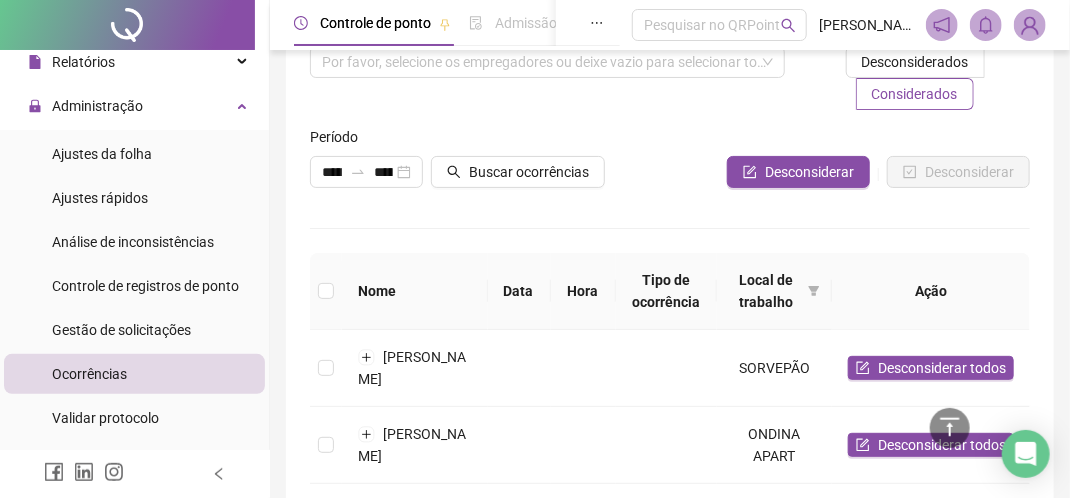 scroll, scrollTop: 0, scrollLeft: 0, axis: both 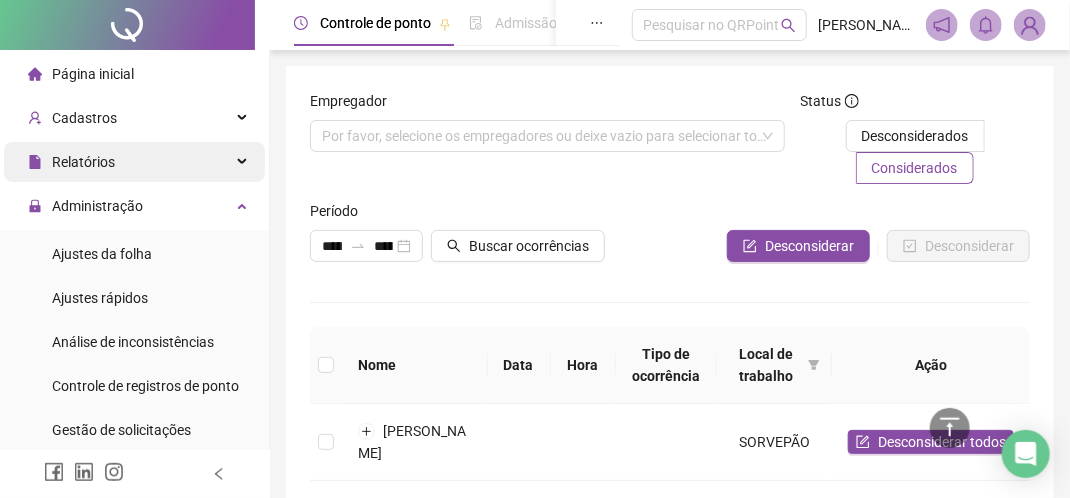 click on "Relatórios" at bounding box center (83, 162) 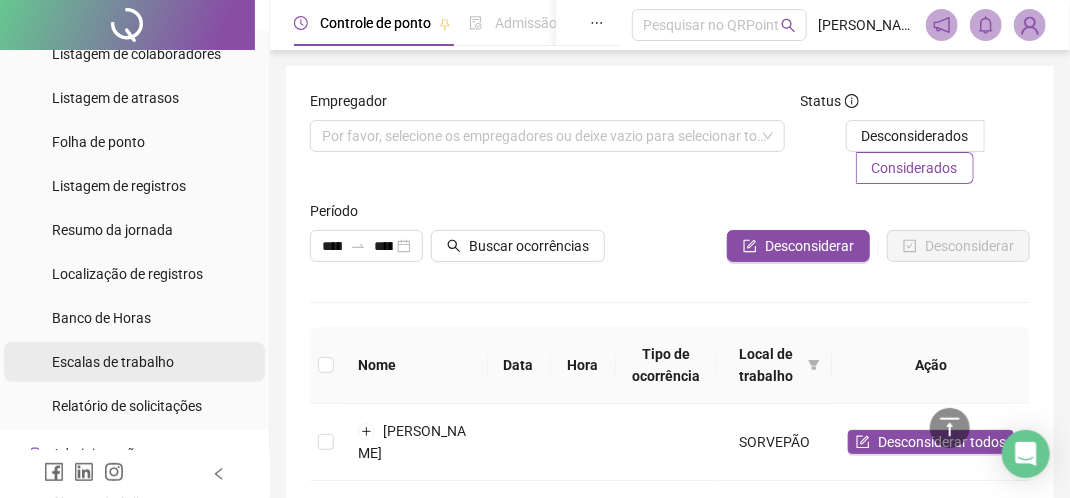 scroll, scrollTop: 200, scrollLeft: 0, axis: vertical 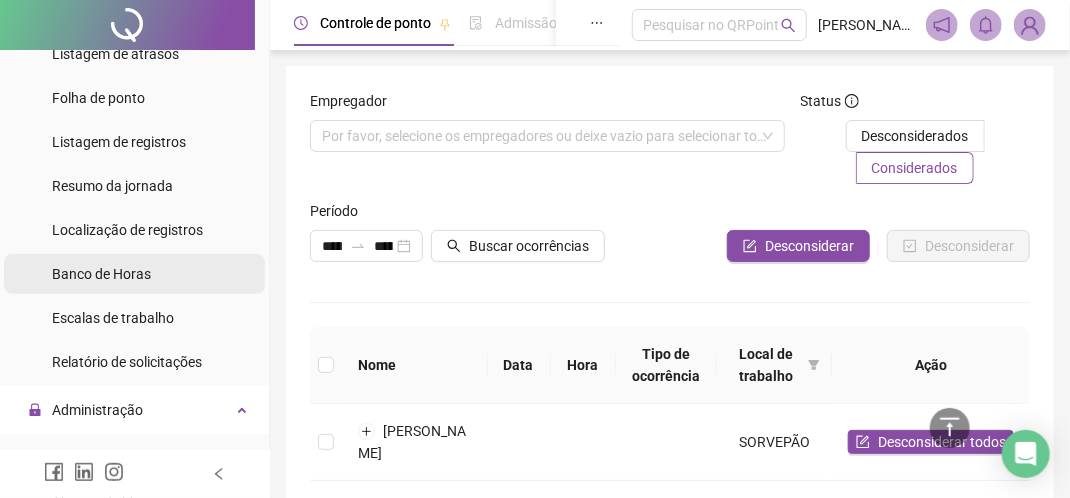 click on "Banco de Horas" at bounding box center (134, 274) 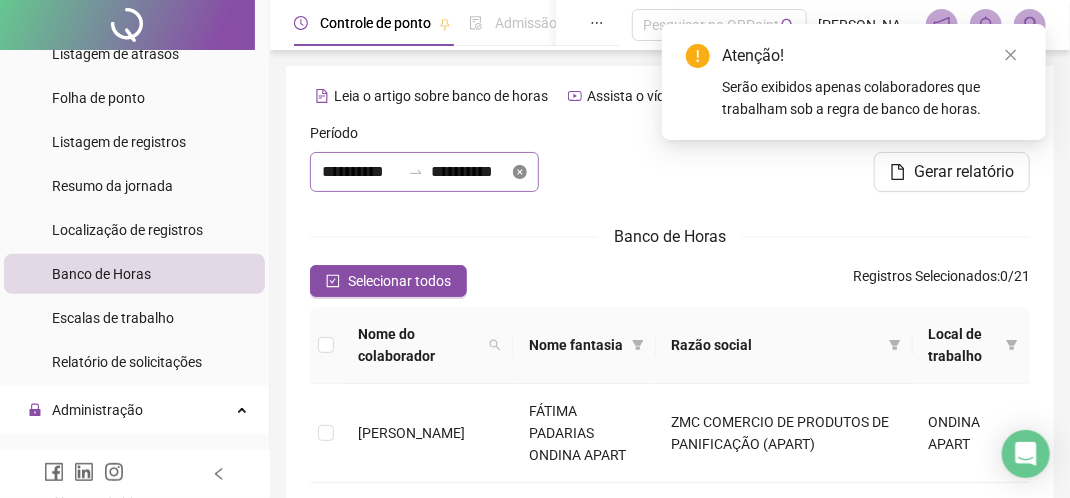 click 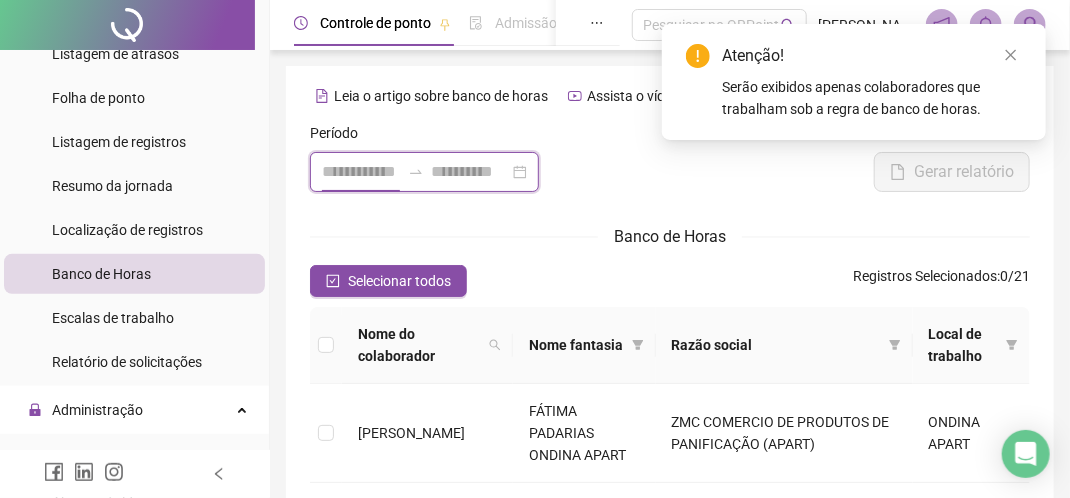 click at bounding box center [361, 172] 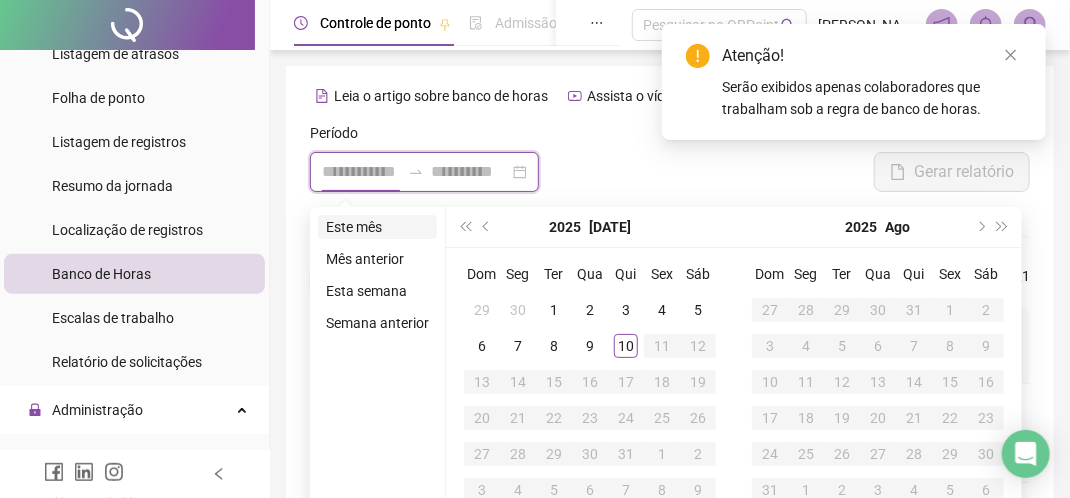 type on "**********" 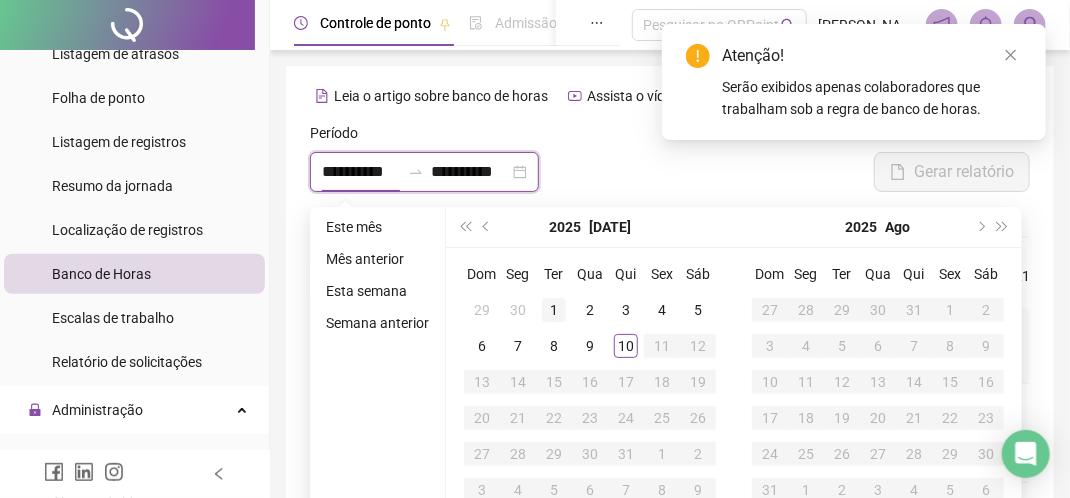 type 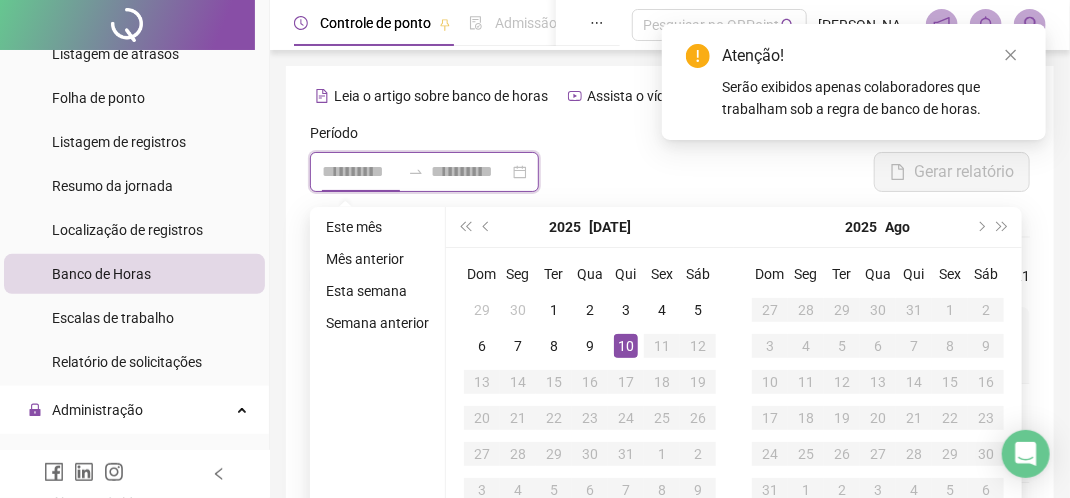 type on "**********" 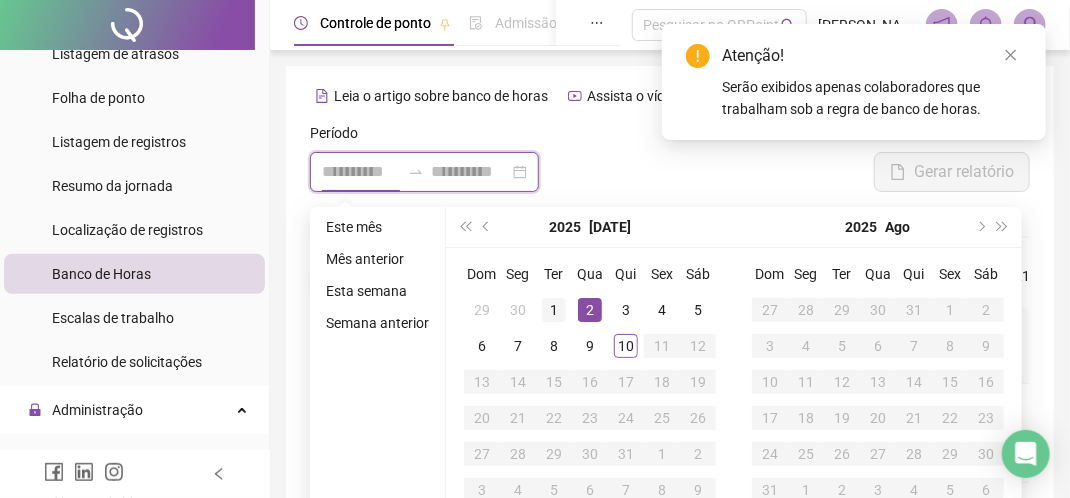 type on "**********" 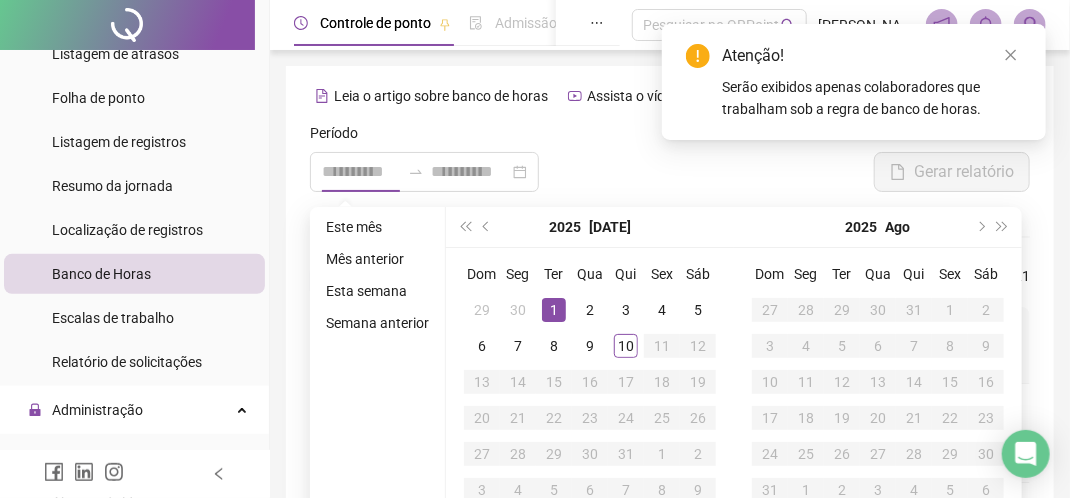 click on "1" at bounding box center [554, 310] 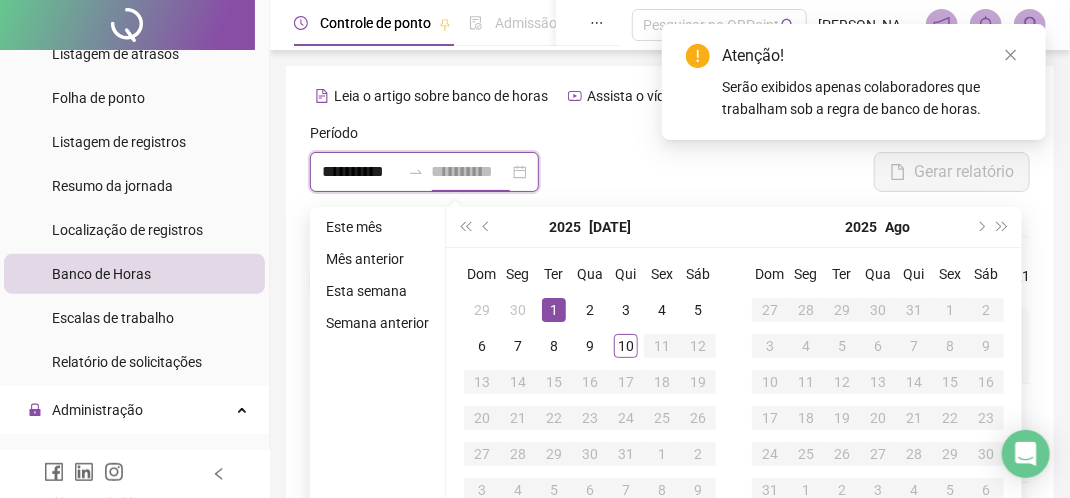 type on "**********" 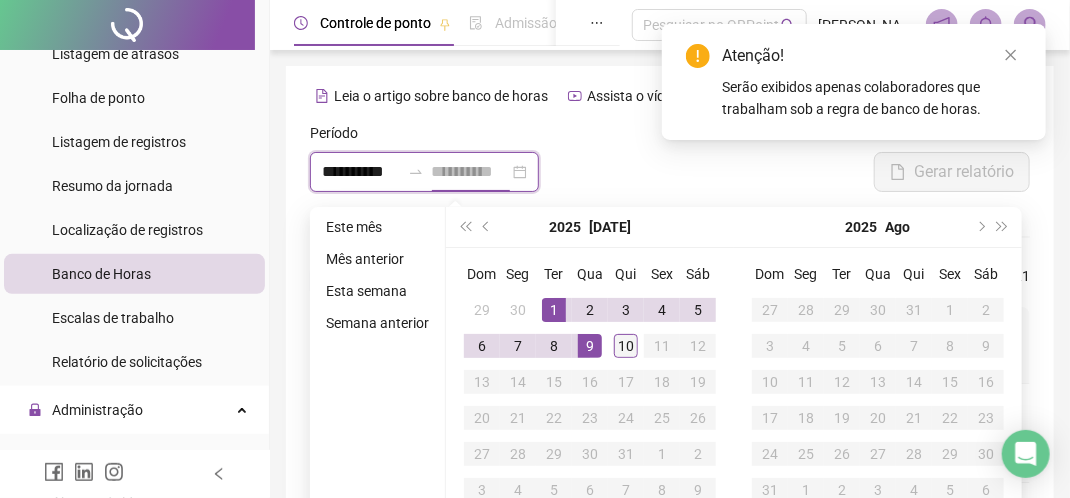 type on "**********" 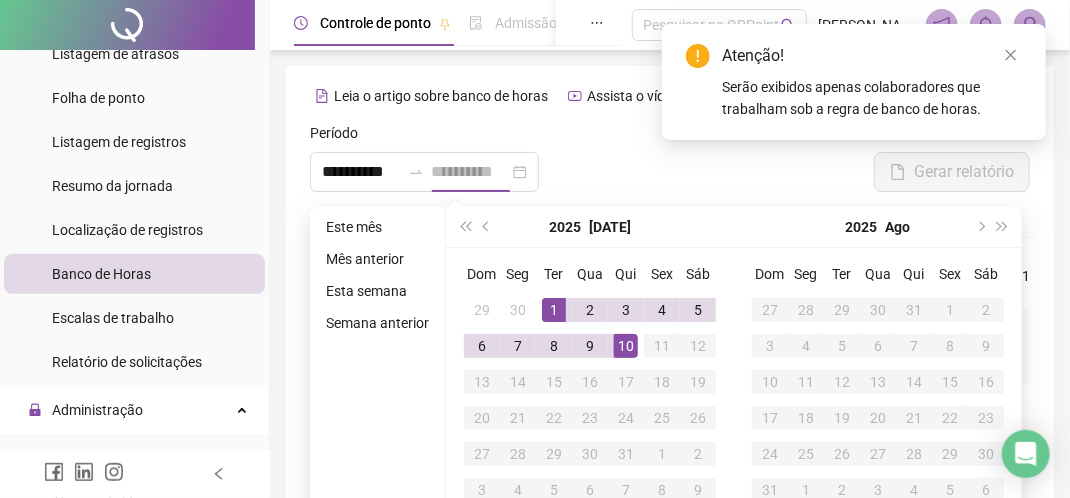 click on "10" at bounding box center [626, 346] 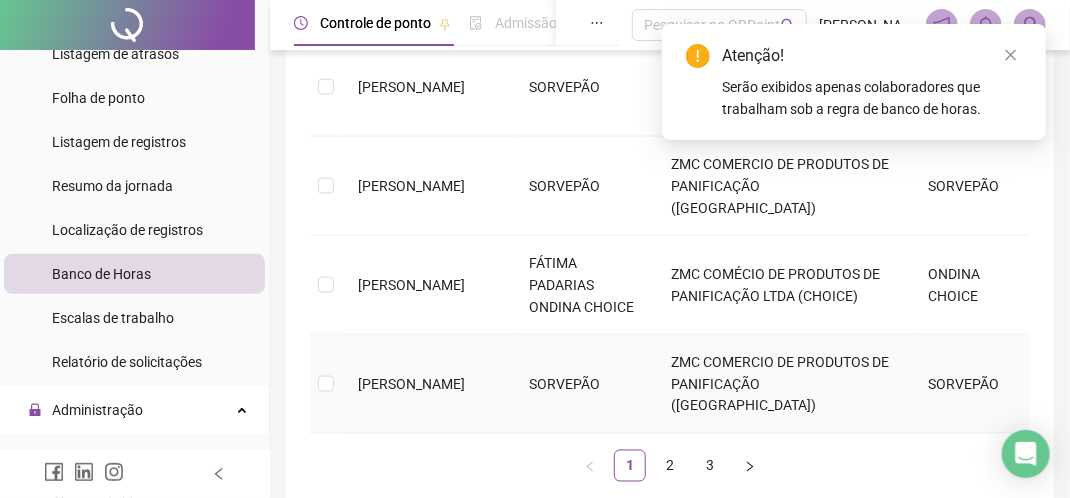 scroll, scrollTop: 960, scrollLeft: 0, axis: vertical 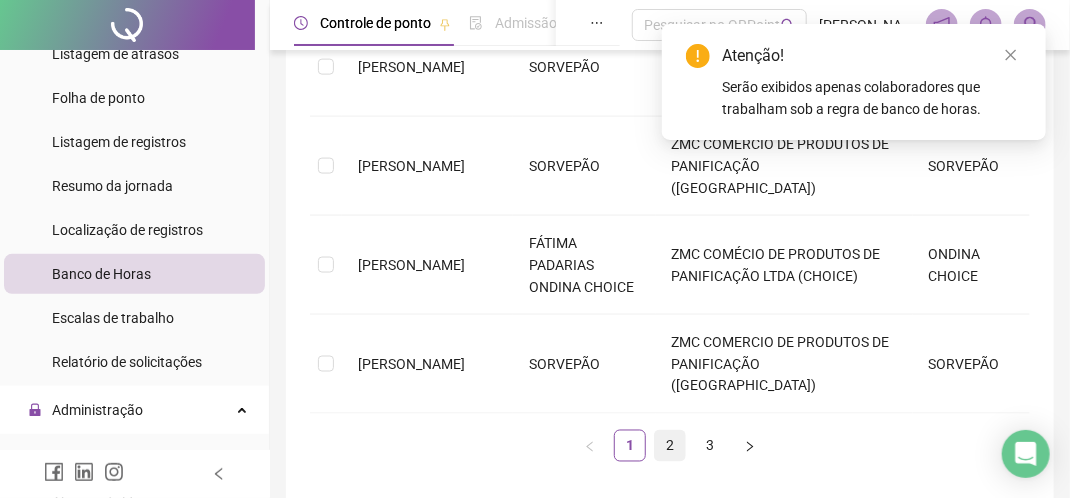 click on "2" at bounding box center (670, 446) 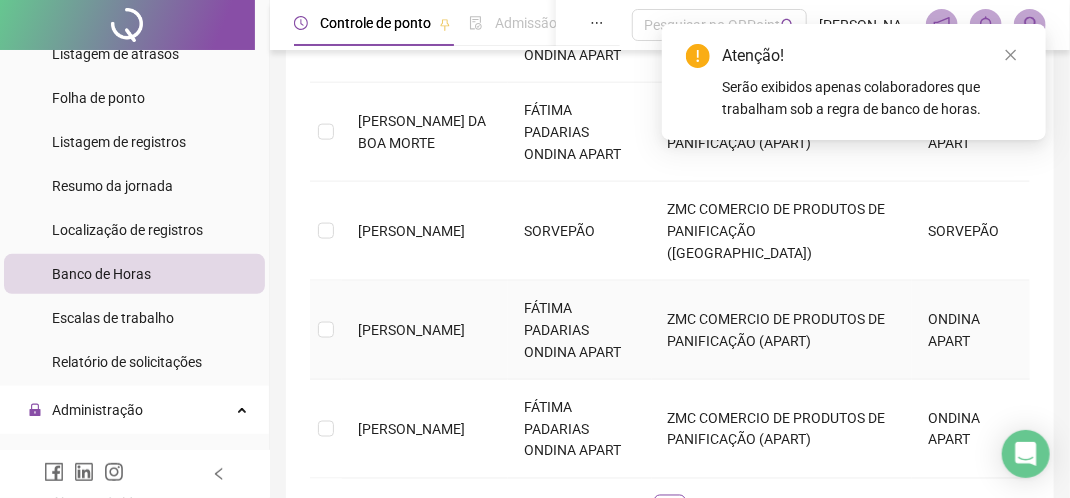 scroll, scrollTop: 860, scrollLeft: 0, axis: vertical 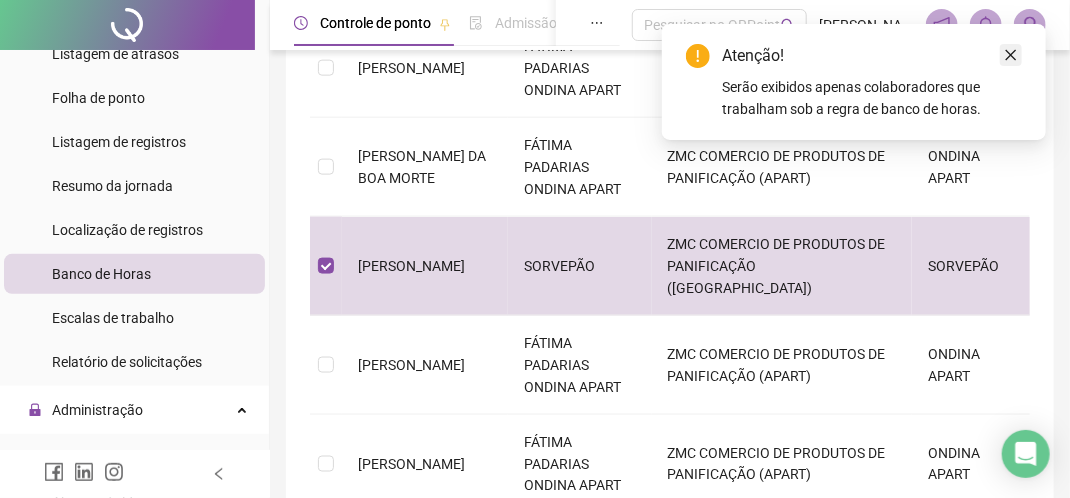 click 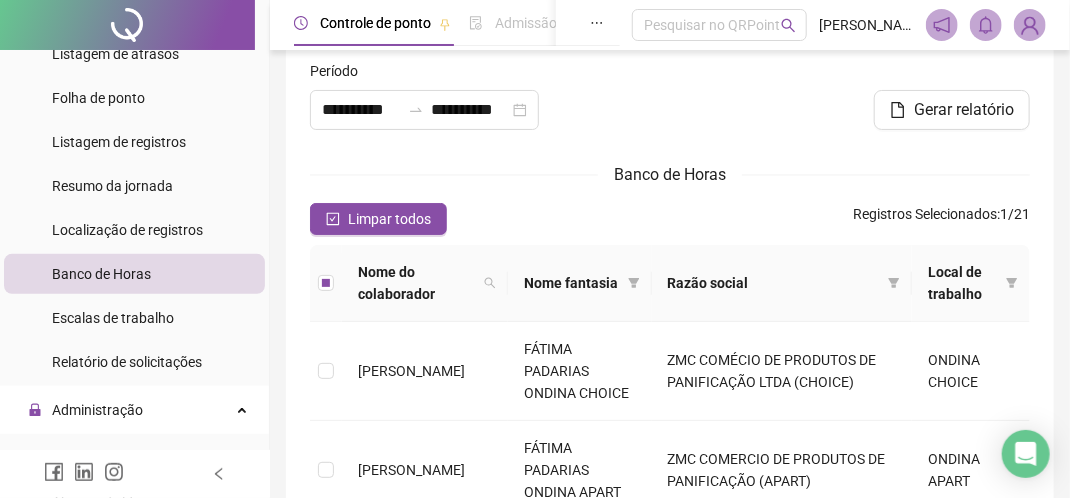 scroll, scrollTop: 60, scrollLeft: 0, axis: vertical 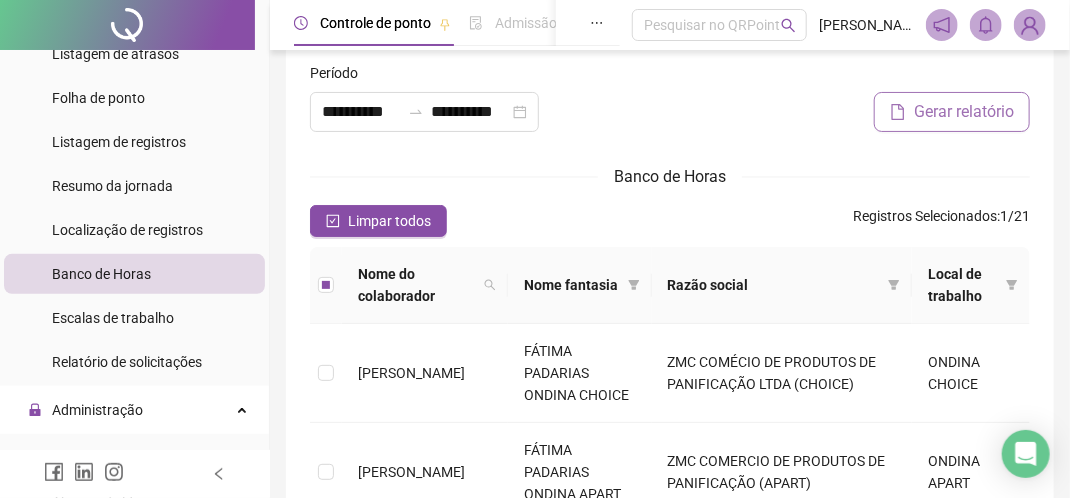 click on "Gerar relatório" at bounding box center (952, 112) 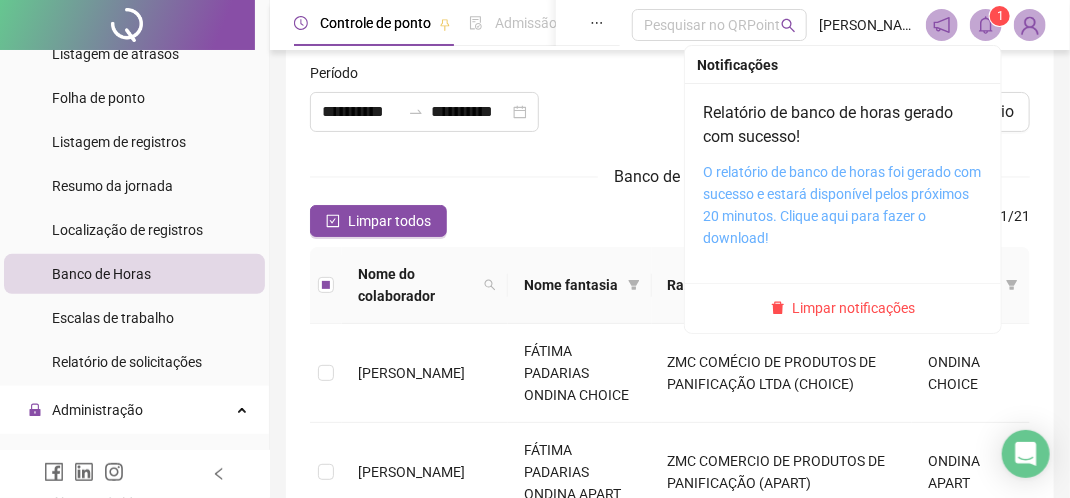 click on "O relatório de banco de horas foi gerado com sucesso e estará disponível pelos próximos 20 minutos.
Clique aqui para fazer o download!" at bounding box center [842, 205] 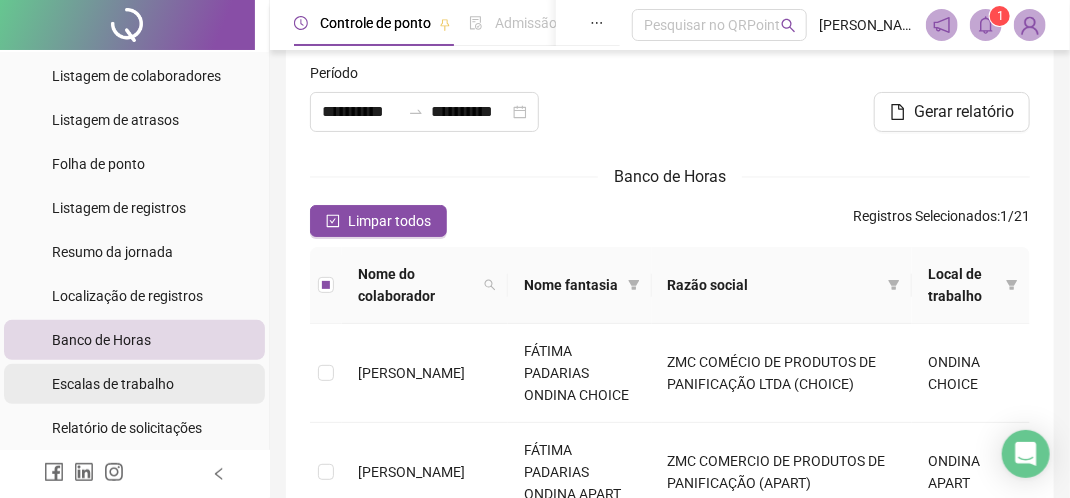 scroll, scrollTop: 100, scrollLeft: 0, axis: vertical 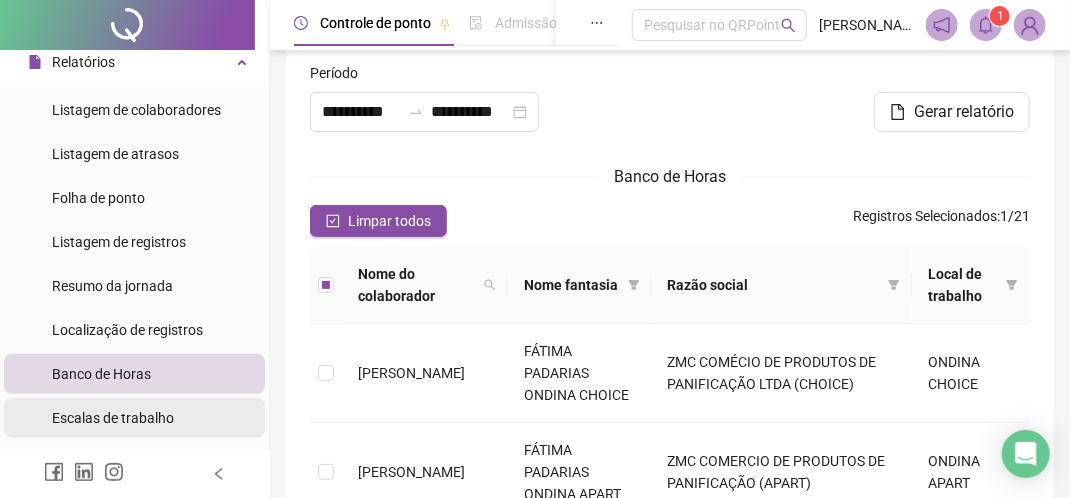 click on "Localização de registros" at bounding box center (127, 330) 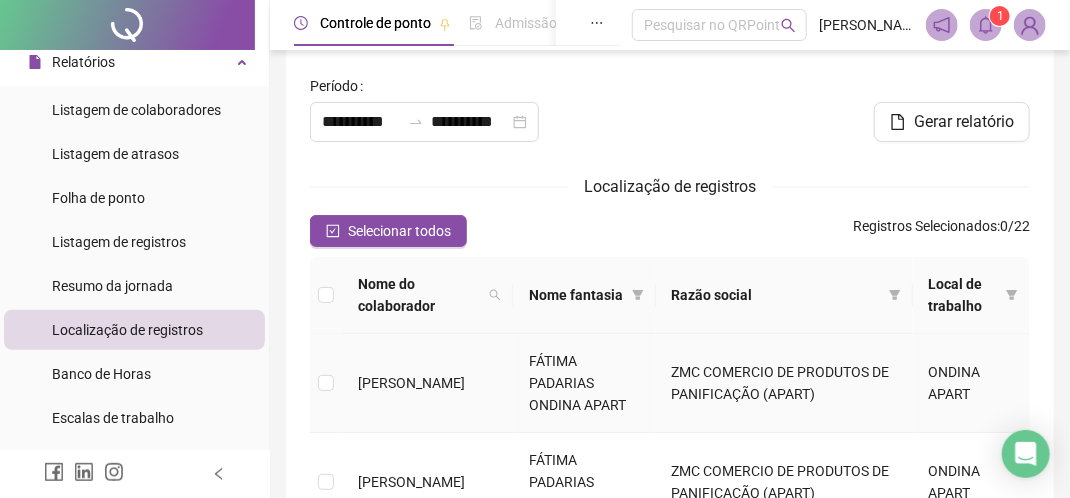 scroll, scrollTop: 0, scrollLeft: 0, axis: both 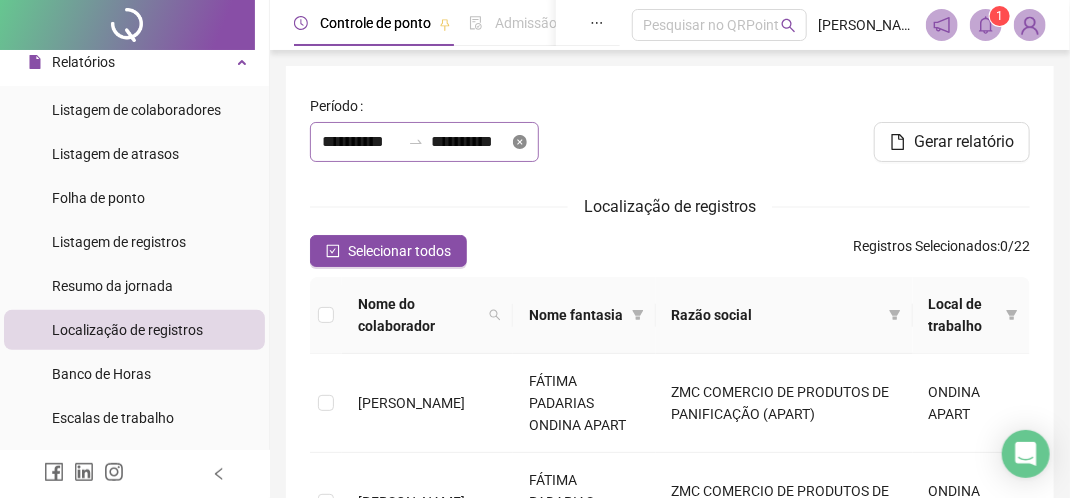 click 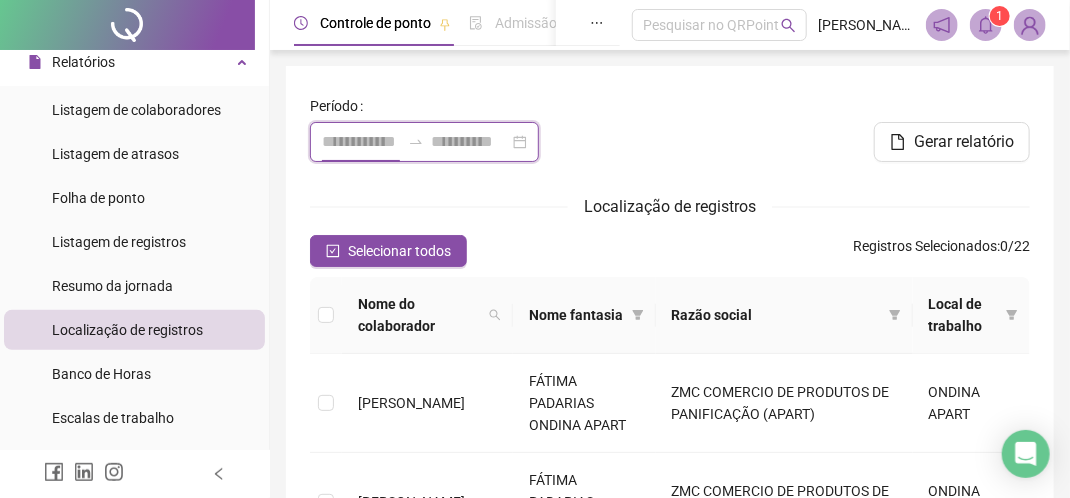 click at bounding box center [361, 142] 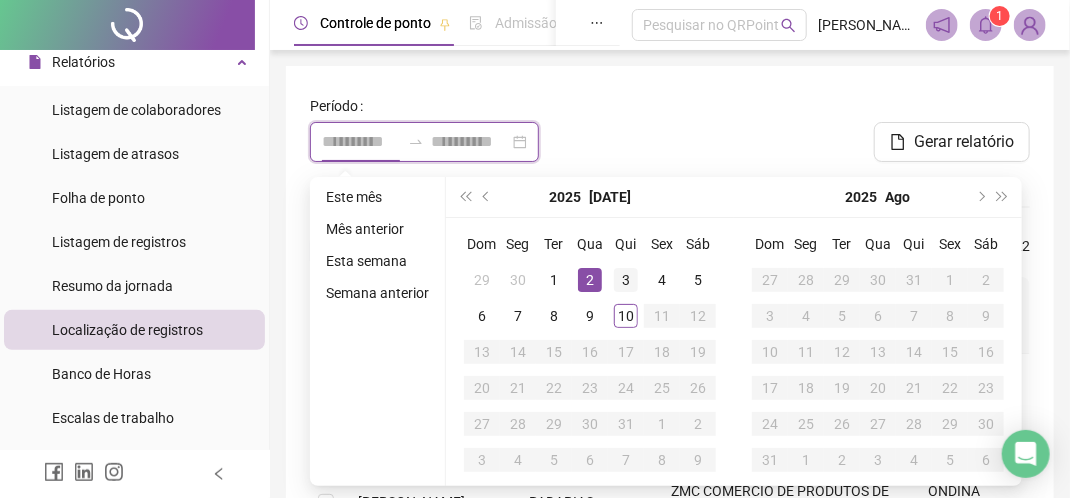 type on "**********" 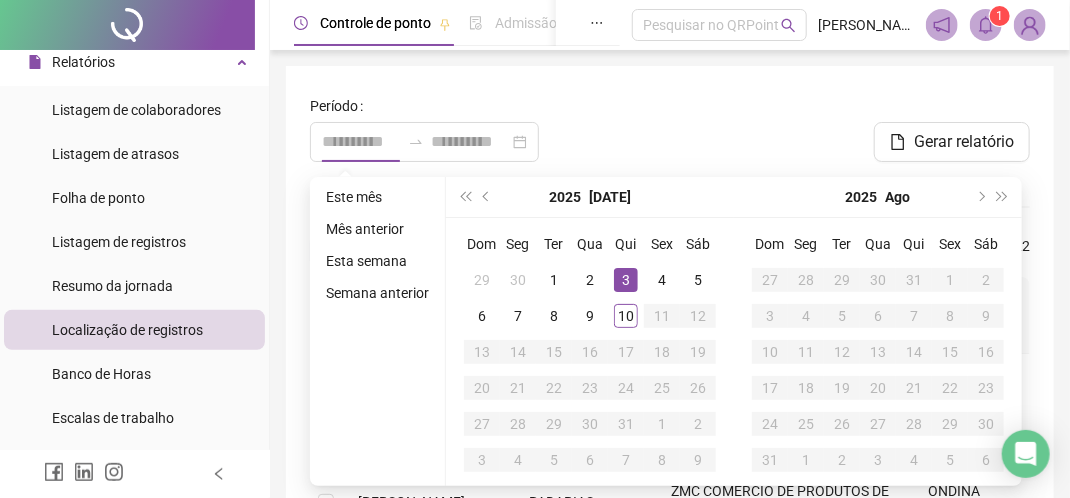 click on "3" at bounding box center (626, 280) 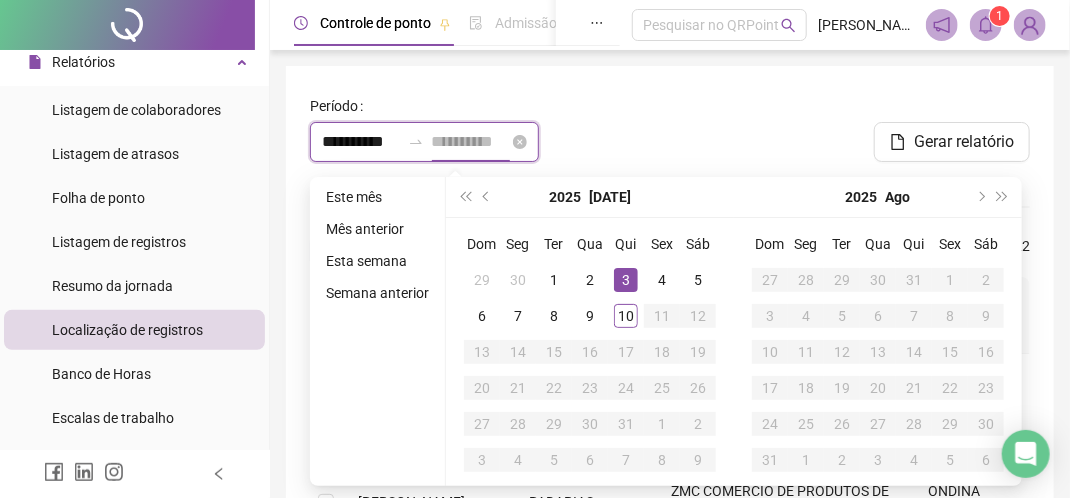 click at bounding box center (471, 142) 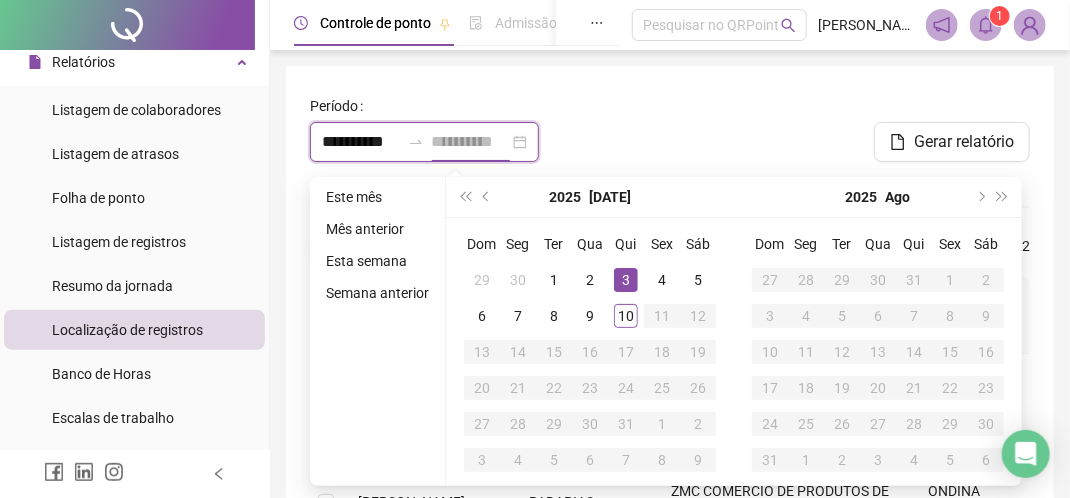 type on "**********" 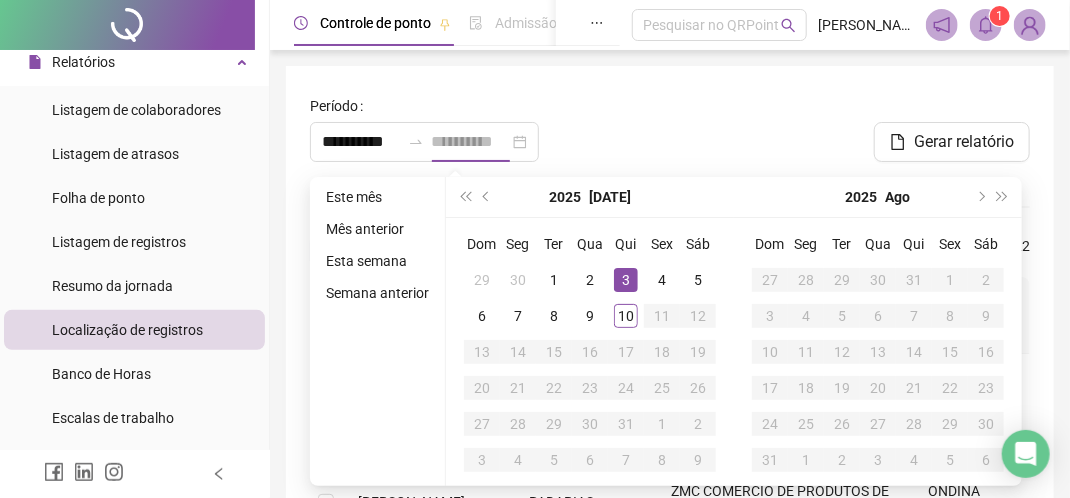click on "3" at bounding box center [626, 280] 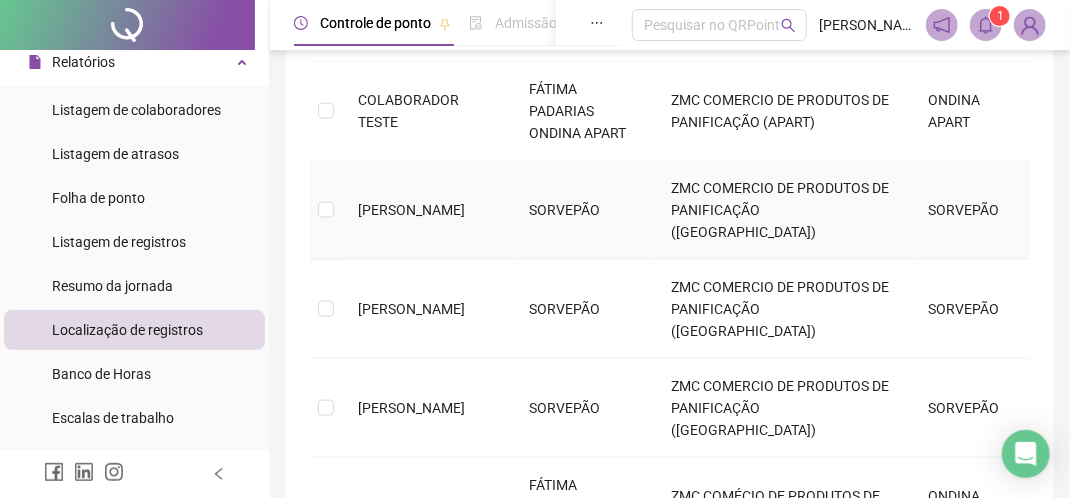 scroll, scrollTop: 1000, scrollLeft: 0, axis: vertical 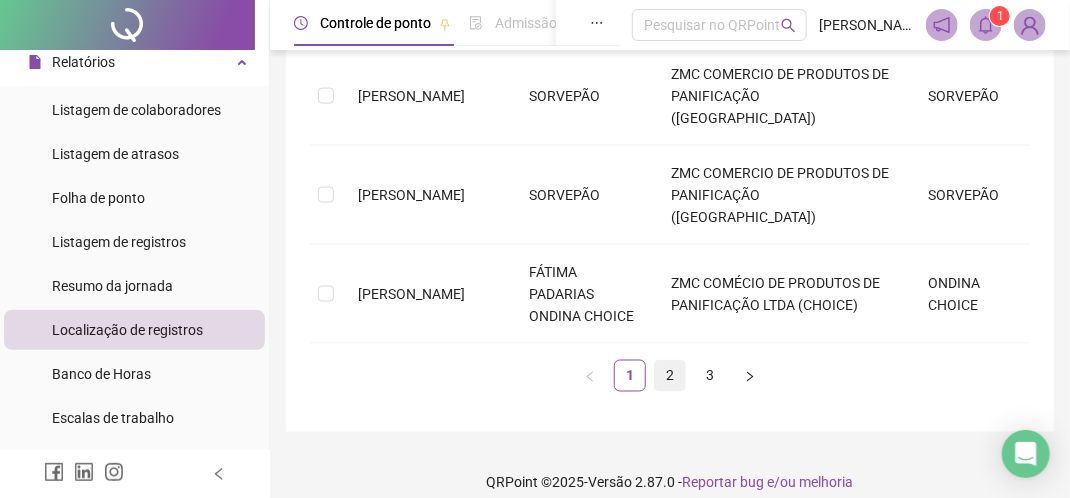 click on "2" at bounding box center (670, 376) 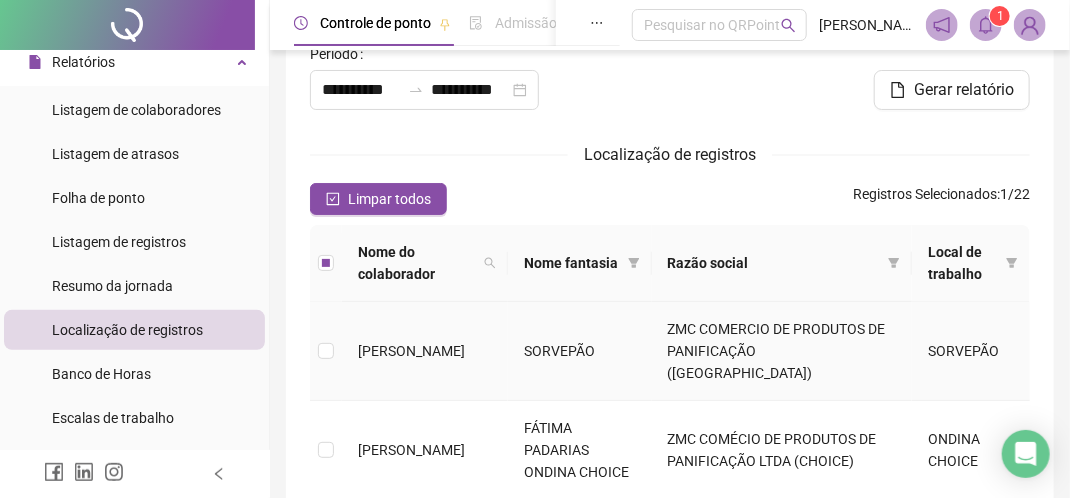 scroll, scrollTop: 0, scrollLeft: 0, axis: both 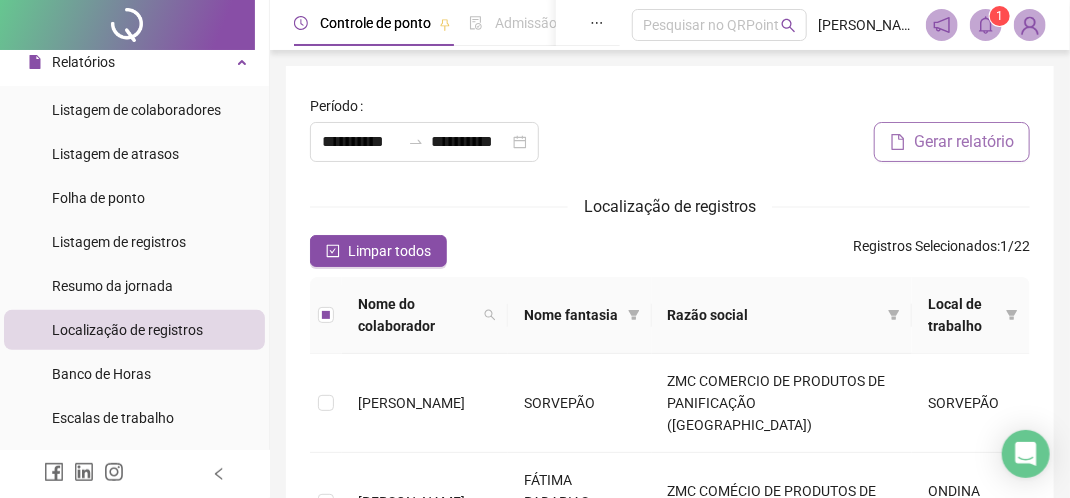 click on "Gerar relatório" at bounding box center (964, 142) 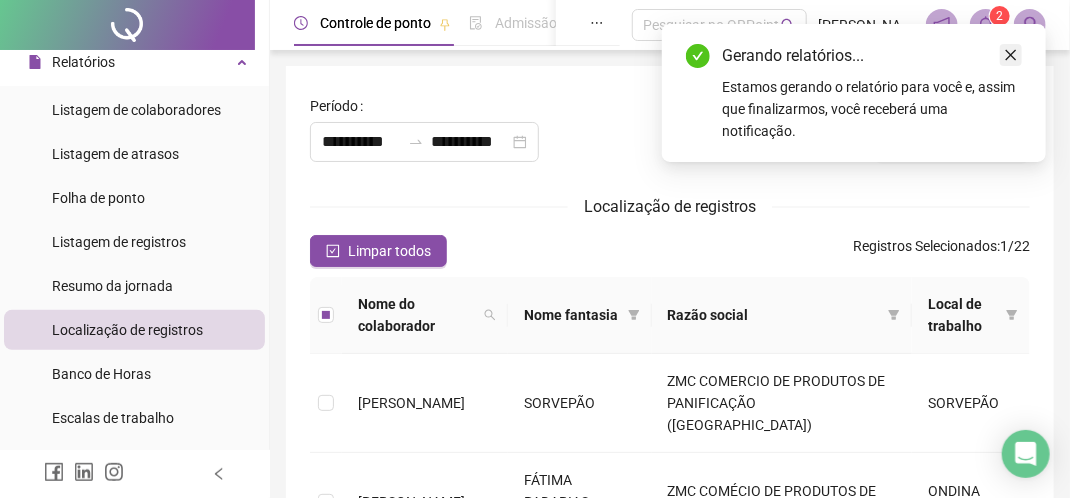 click 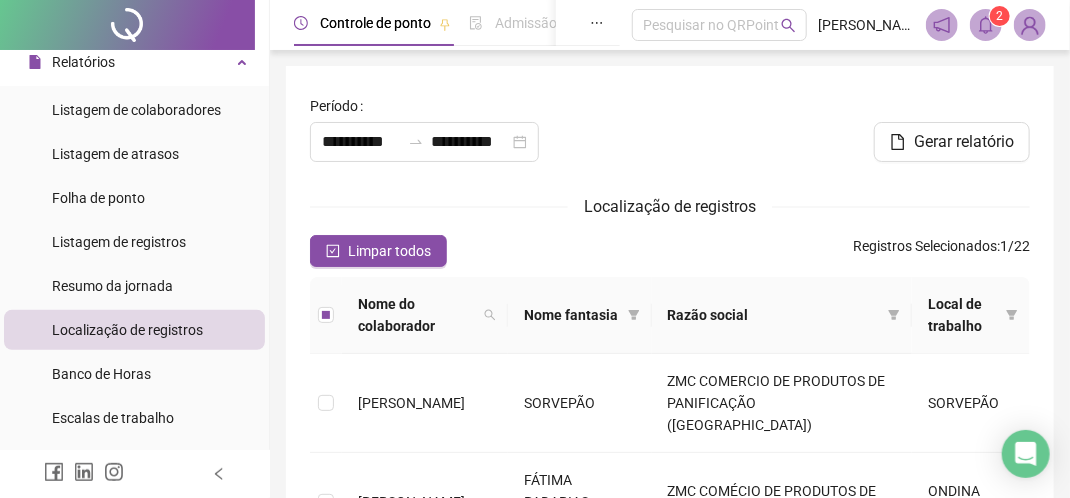 click on "2" at bounding box center (986, 25) 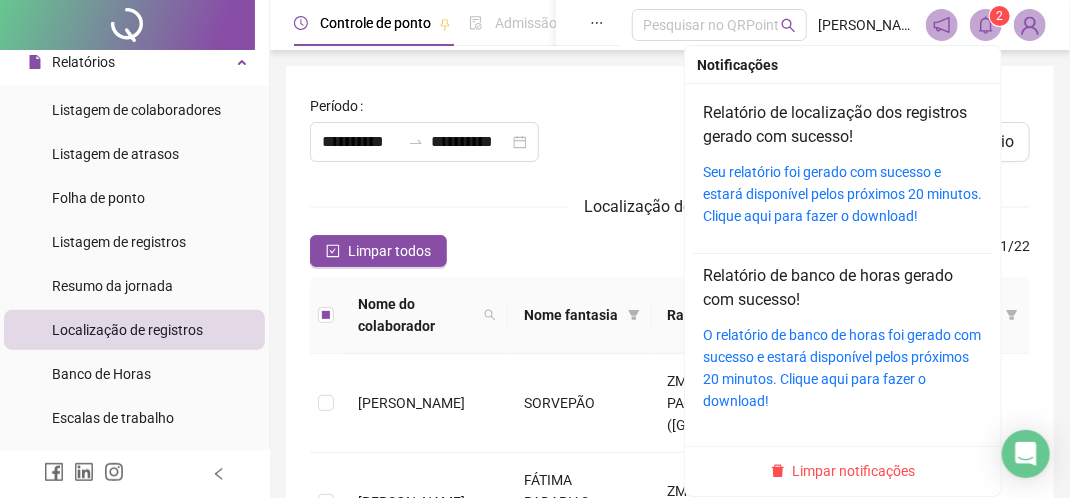 click on "Seu relatório foi gerado com sucesso e estará disponível pelos próximos 20 minutos.
Clique aqui para fazer o download!" at bounding box center [843, 194] 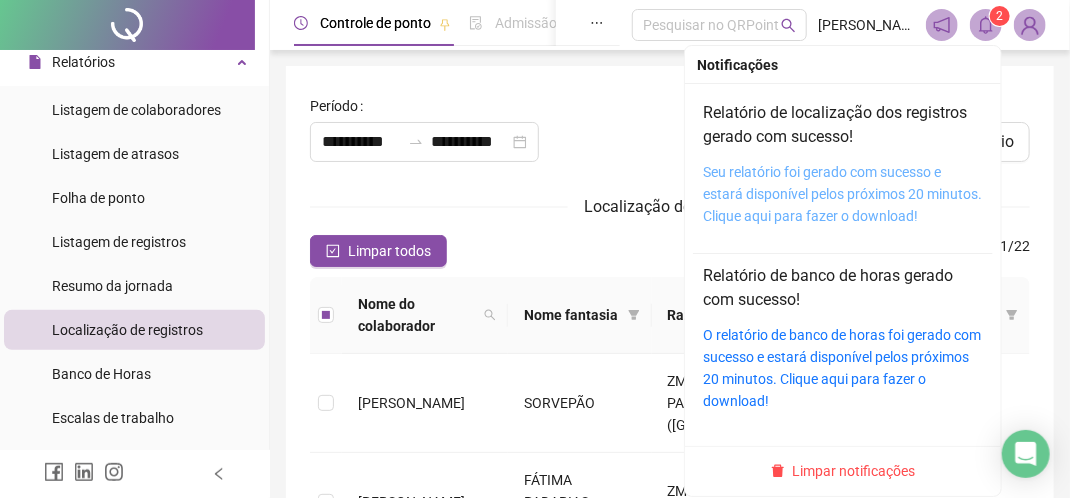 click on "Seu relatório foi gerado com sucesso e estará disponível pelos próximos 20 minutos.
Clique aqui para fazer o download!" at bounding box center (842, 194) 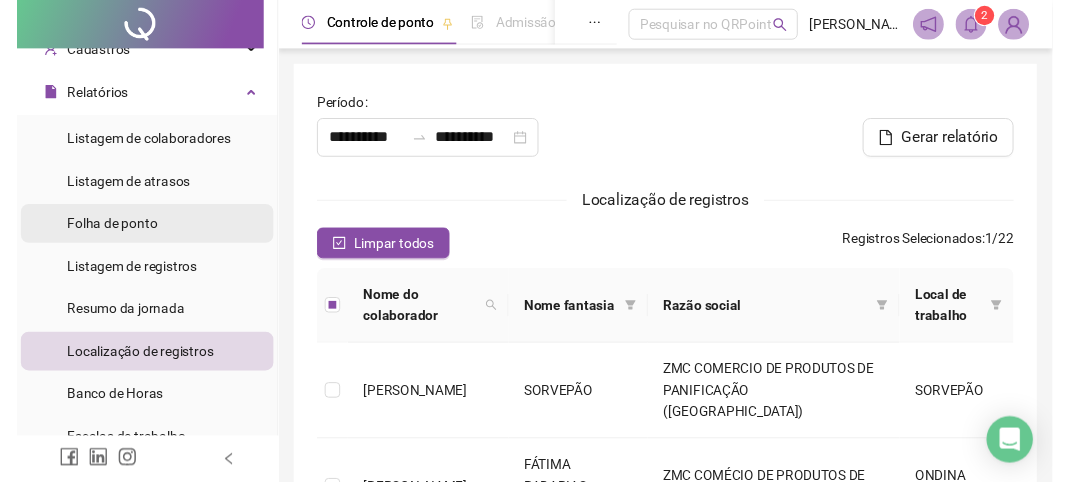 scroll, scrollTop: 100, scrollLeft: 0, axis: vertical 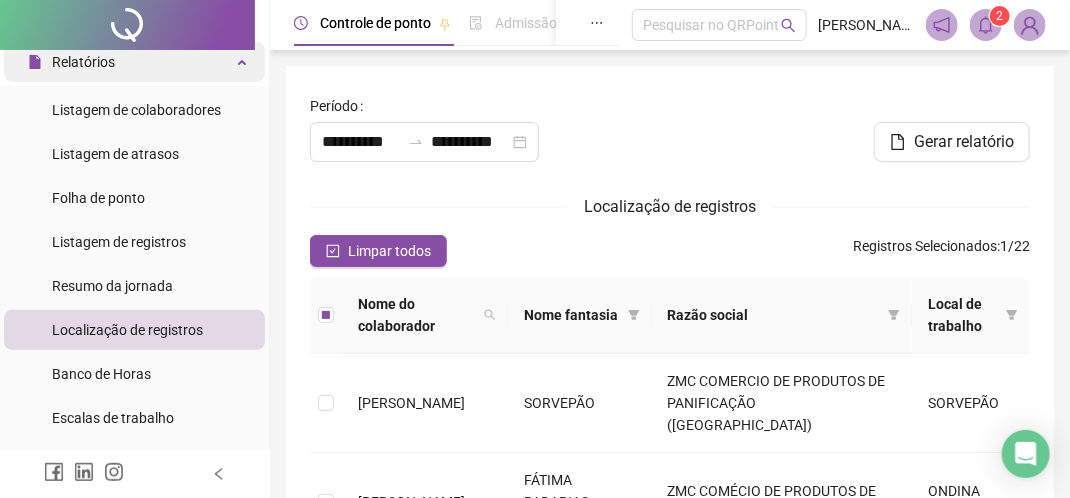 click at bounding box center (244, 60) 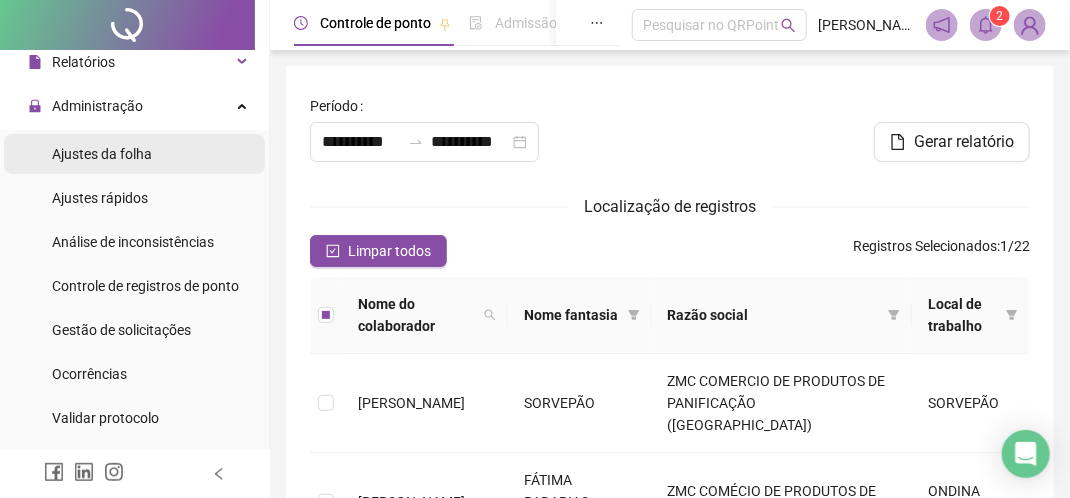 click on "Ajustes da folha" at bounding box center [102, 154] 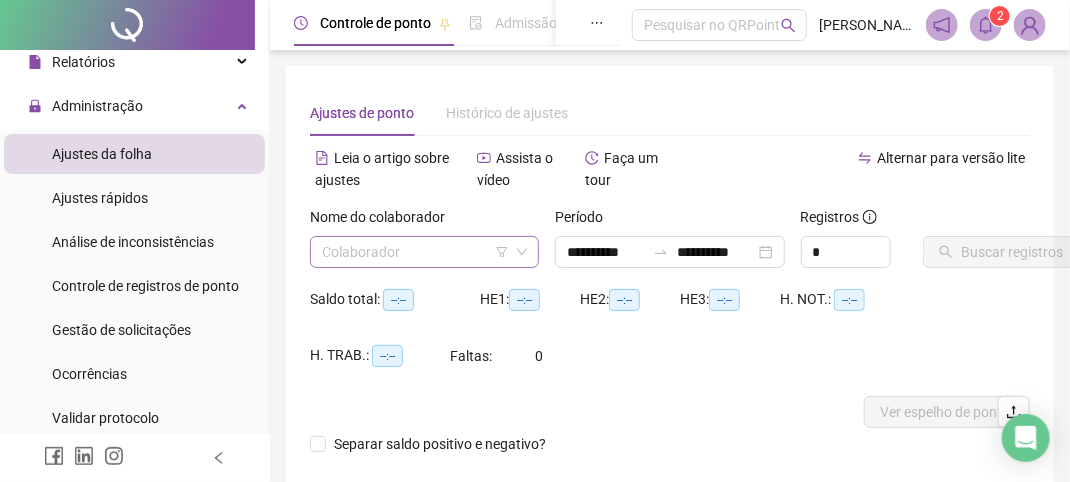 scroll, scrollTop: 0, scrollLeft: 0, axis: both 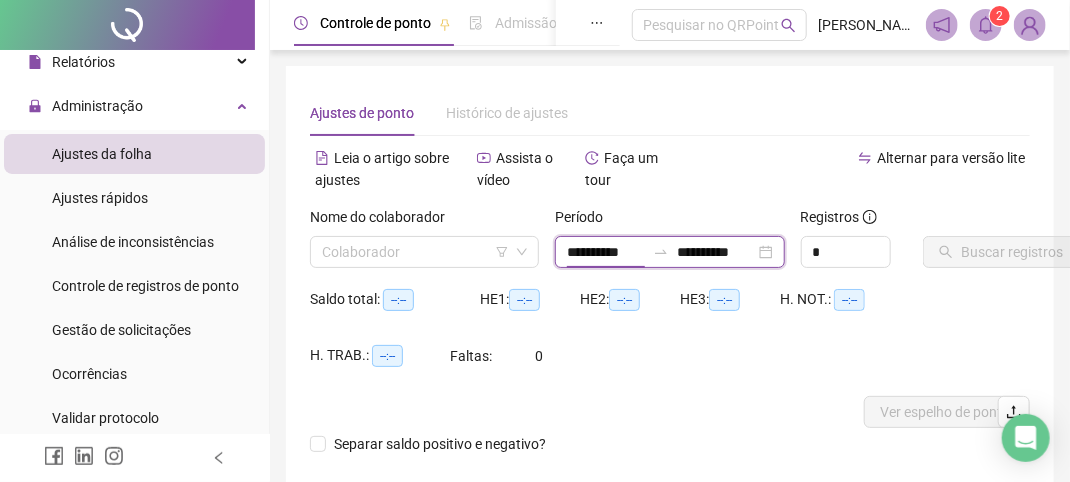 click on "**********" at bounding box center [606, 252] 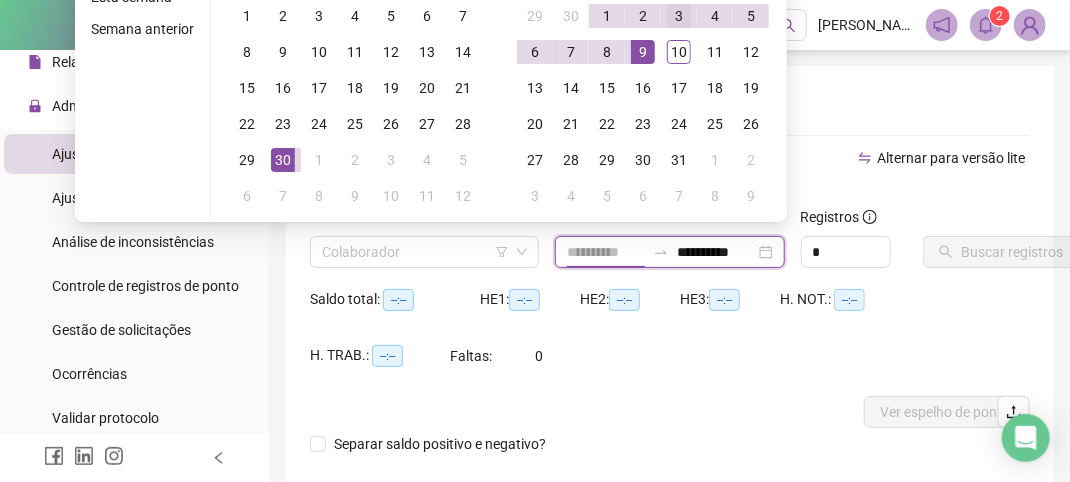 type on "**********" 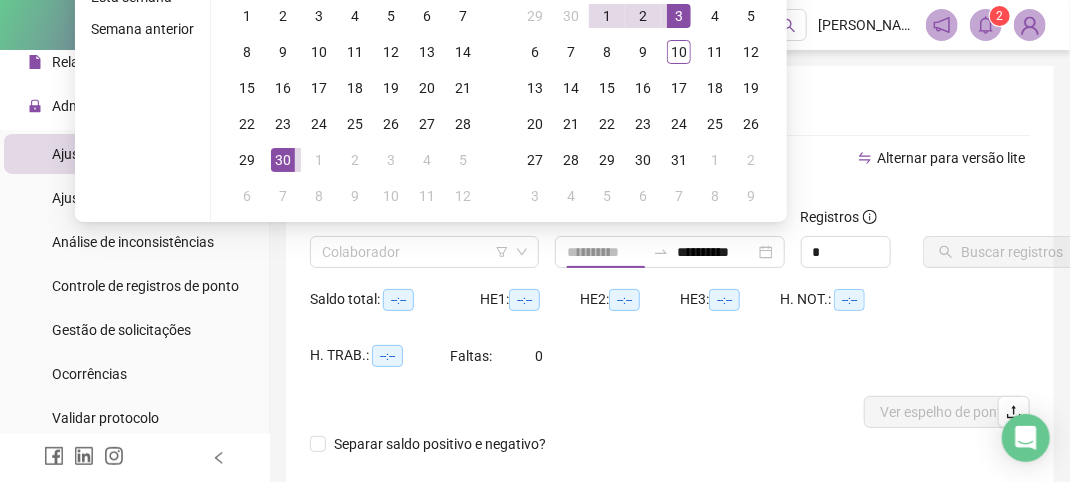 click on "3" at bounding box center (679, 16) 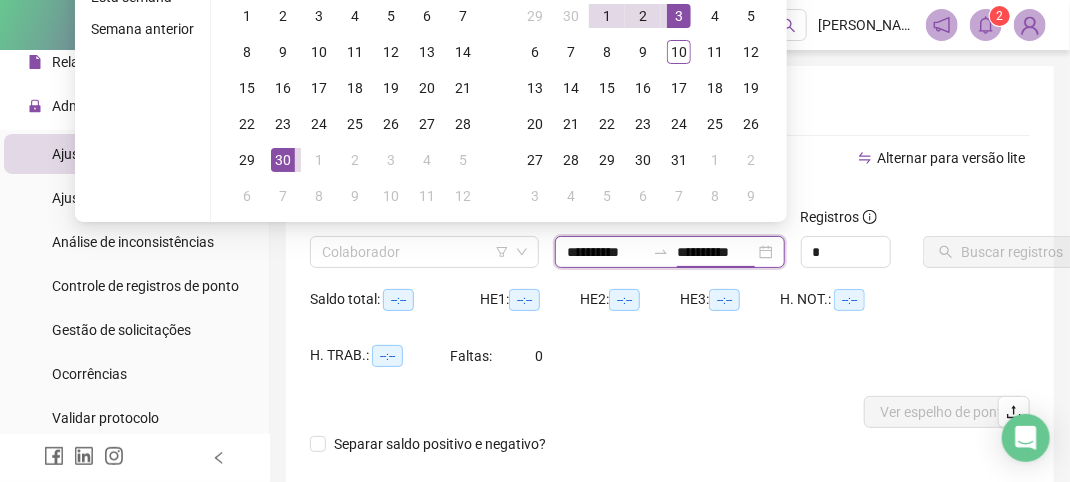 click on "**********" at bounding box center [716, 252] 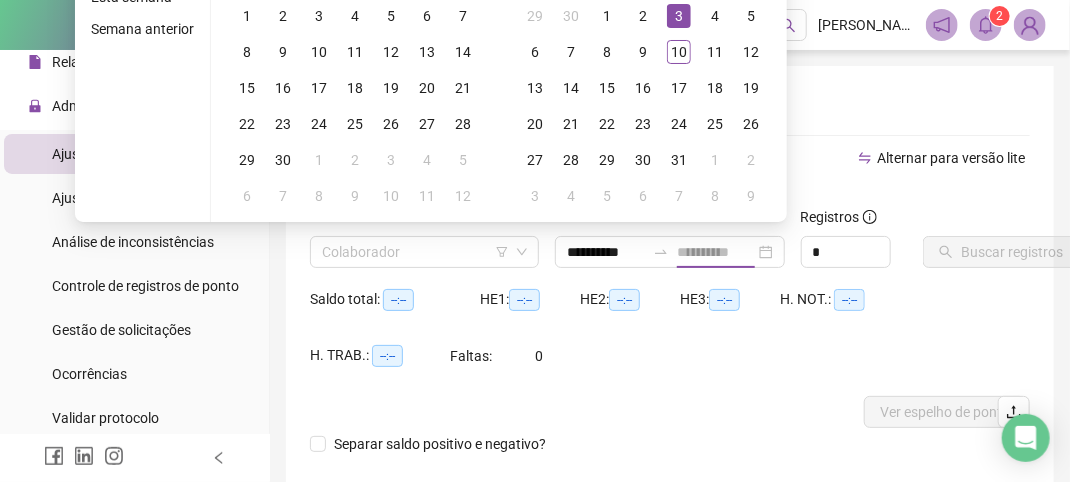 click on "3" at bounding box center [679, 16] 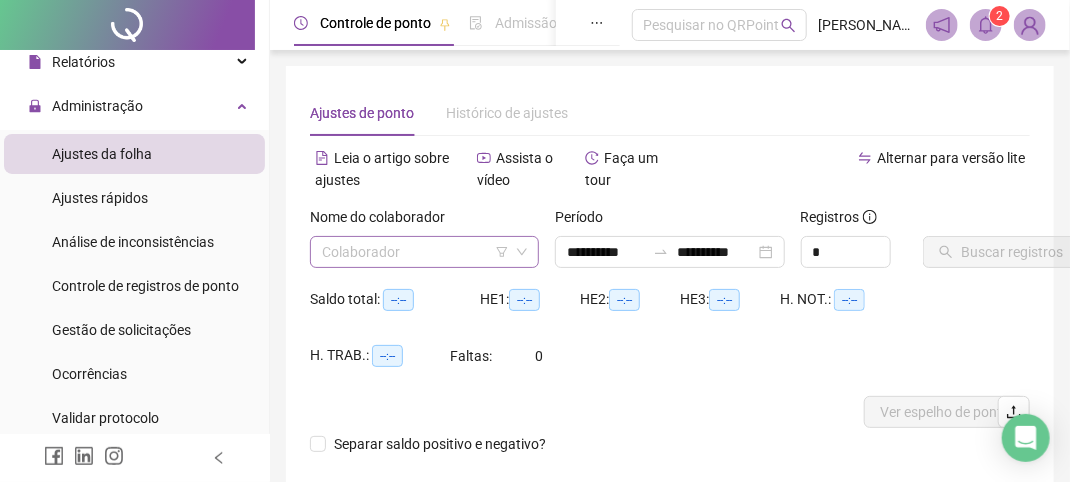 click at bounding box center [418, 252] 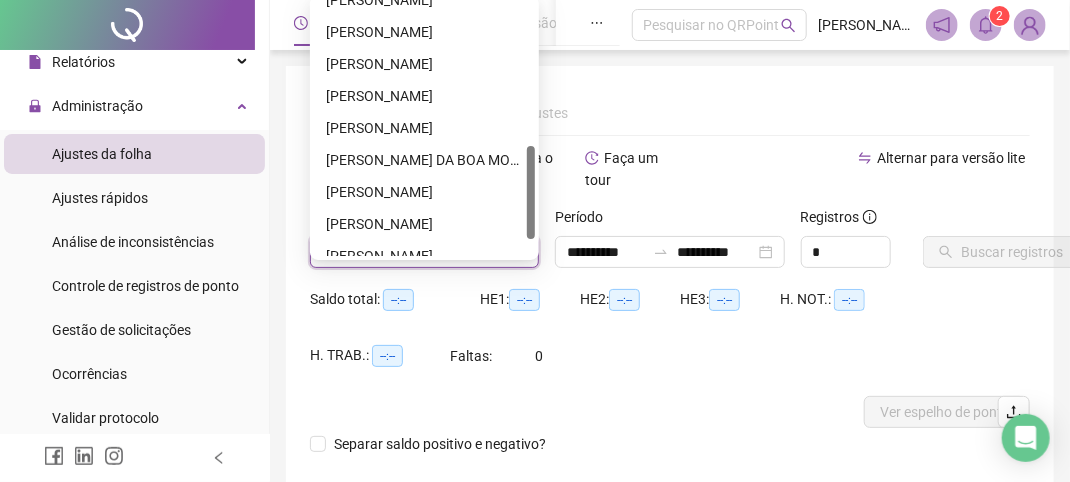 scroll, scrollTop: 448, scrollLeft: 0, axis: vertical 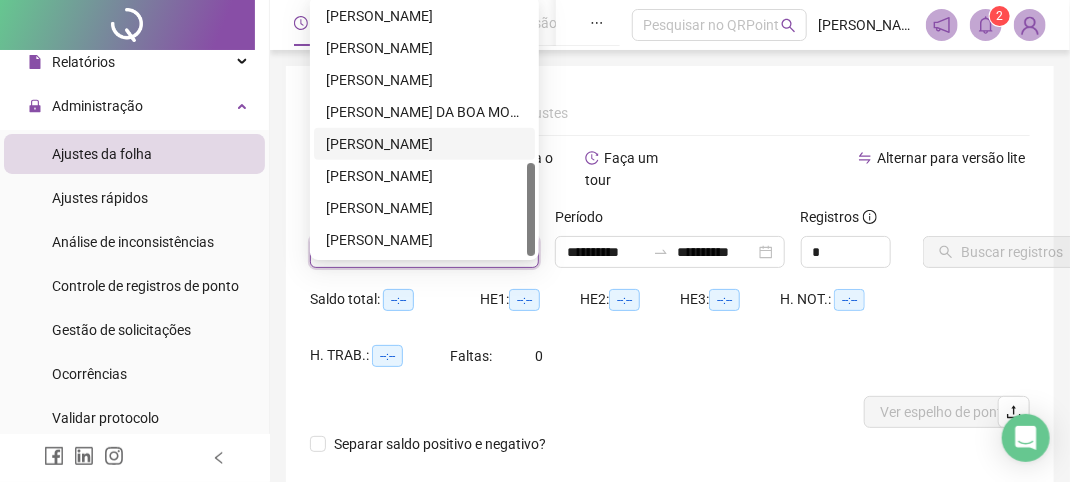 click on "[PERSON_NAME]" at bounding box center (424, 144) 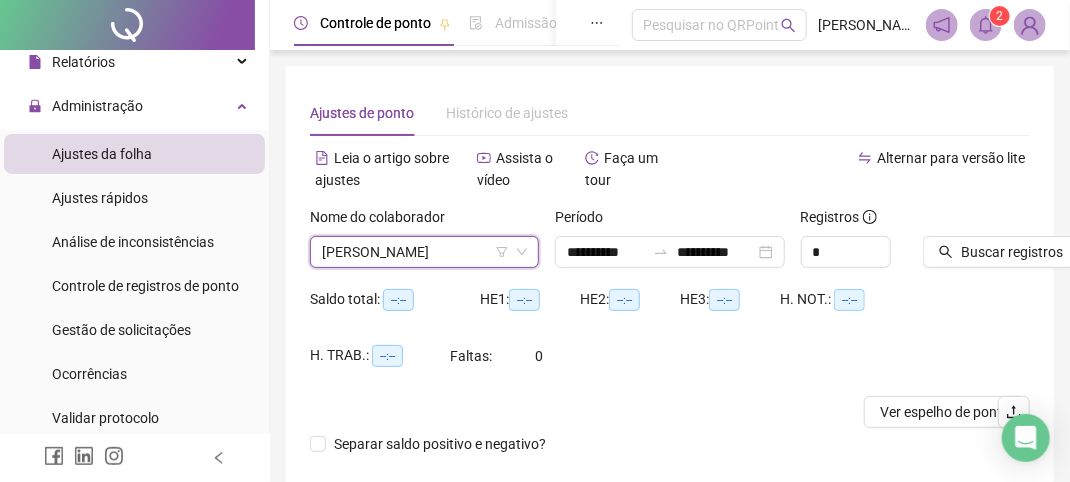 click on "Saldo total:   --:-- HE 1:   --:-- HE 2:   --:-- HE 3:   --:-- H. NOT.:   --:-- H. TRAB.:   --:-- Faltas:   0" at bounding box center [670, 340] 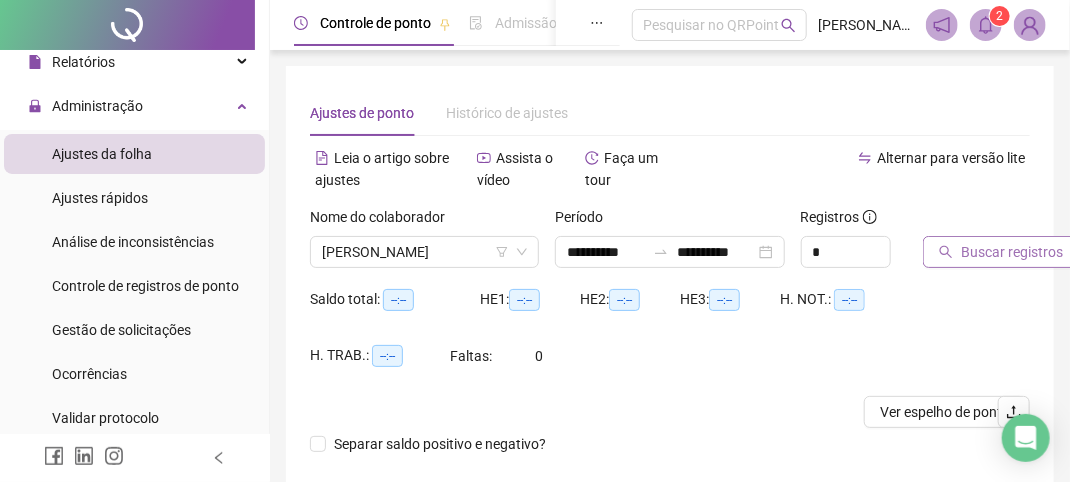 click on "Buscar registros" at bounding box center [1012, 252] 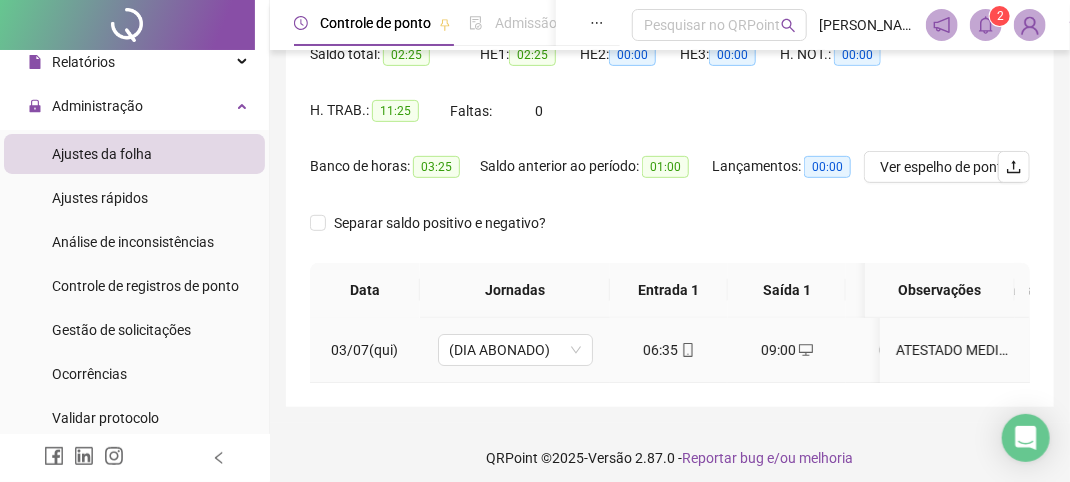 scroll, scrollTop: 270, scrollLeft: 0, axis: vertical 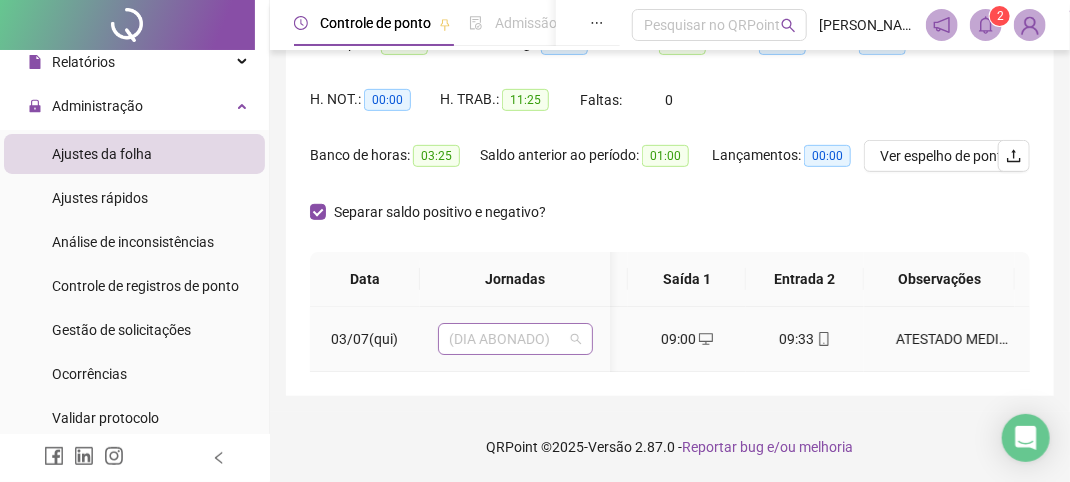 click on "(DIA ABONADO)" at bounding box center [515, 339] 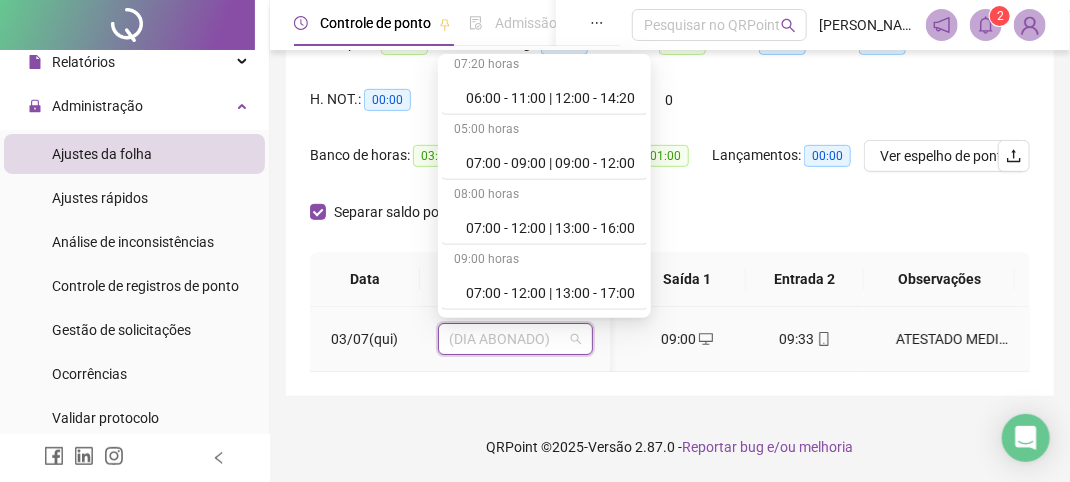 scroll, scrollTop: 0, scrollLeft: 0, axis: both 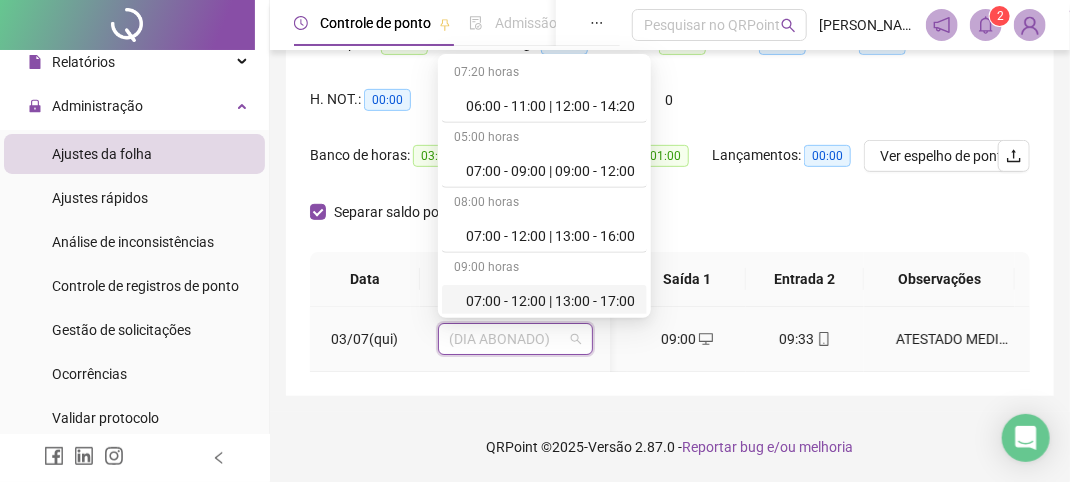 click on "07:00 - 12:00 | 13:00 - 17:00" at bounding box center [550, 301] 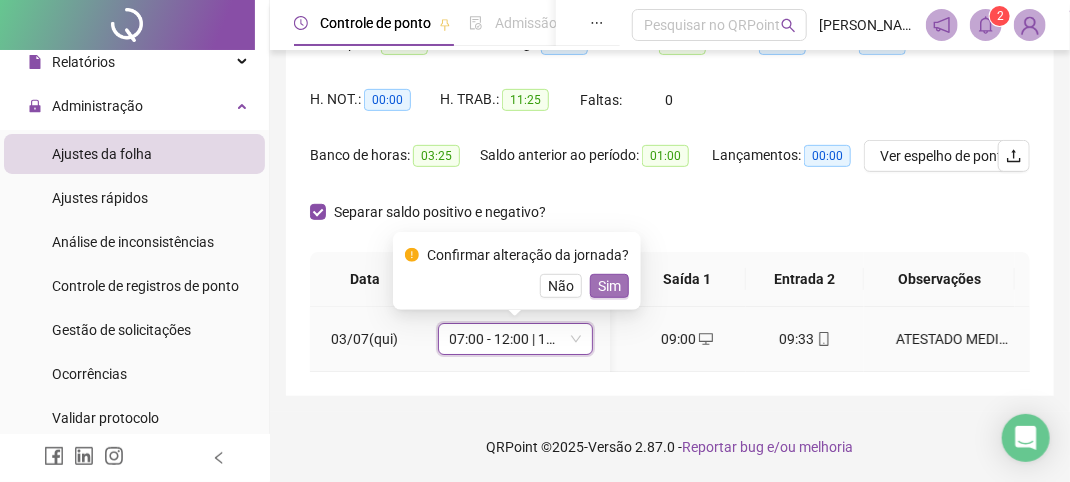 click on "Sim" at bounding box center [609, 286] 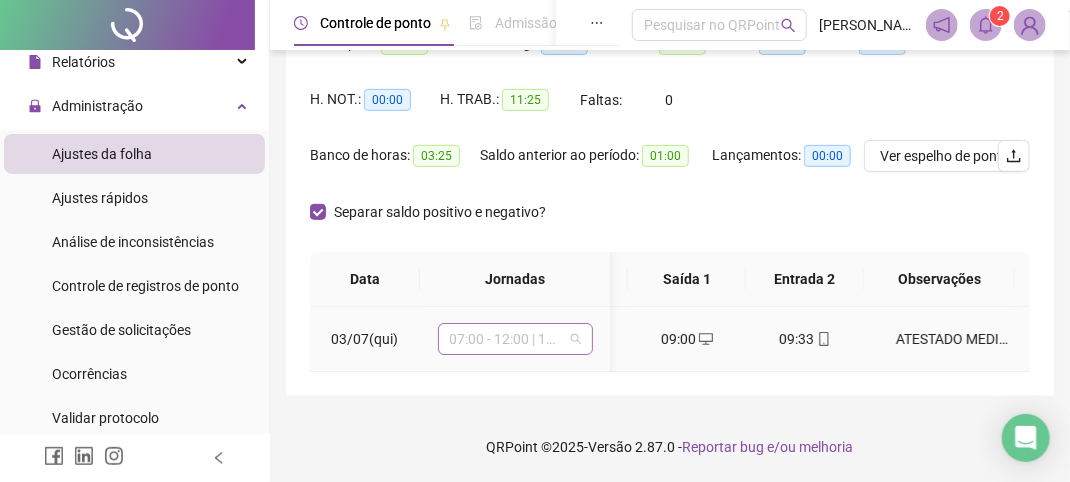 click on "07:00 - 12:00 | 13:00 - 17:00" at bounding box center [515, 339] 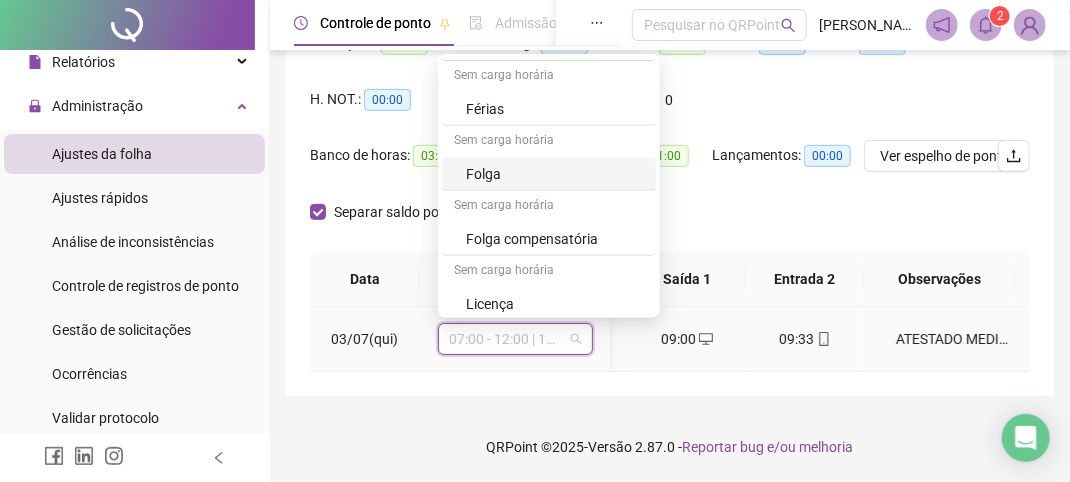scroll, scrollTop: 327, scrollLeft: 0, axis: vertical 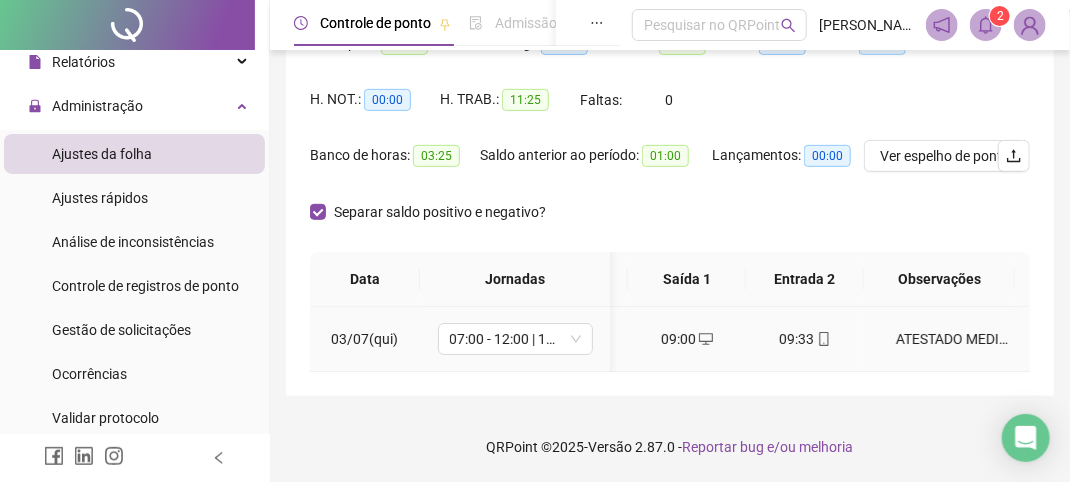 click on "06:35" at bounding box center [569, 339] 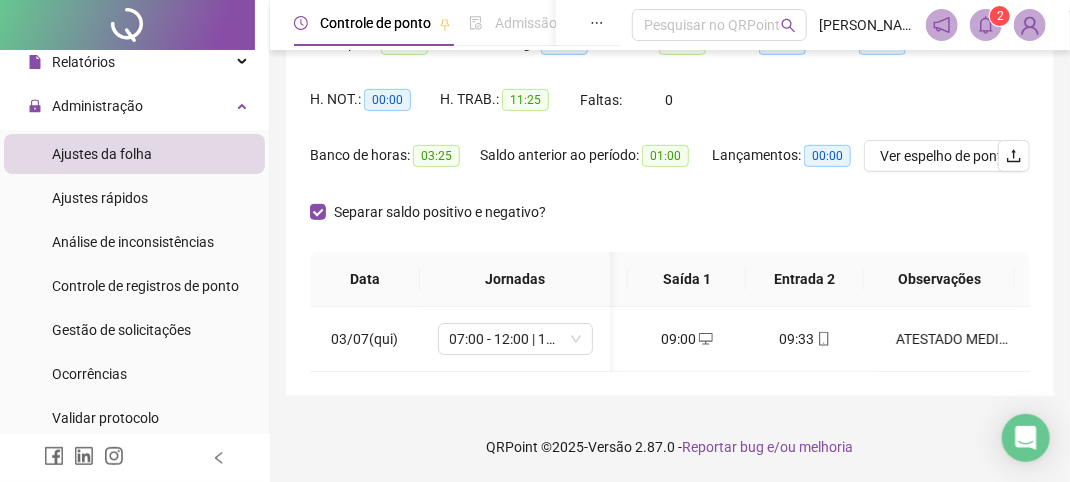 scroll, scrollTop: 0, scrollLeft: 152, axis: horizontal 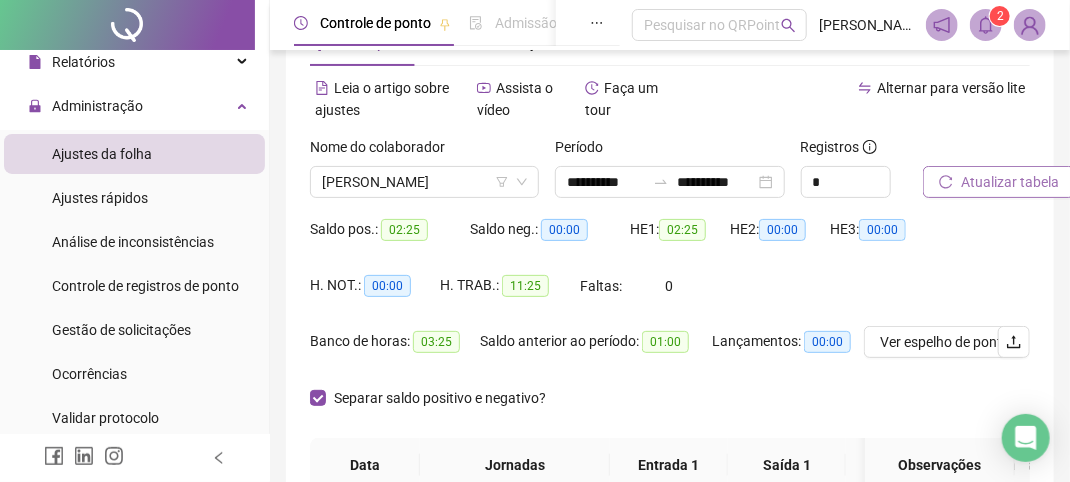 click on "Atualizar tabela" at bounding box center [1010, 182] 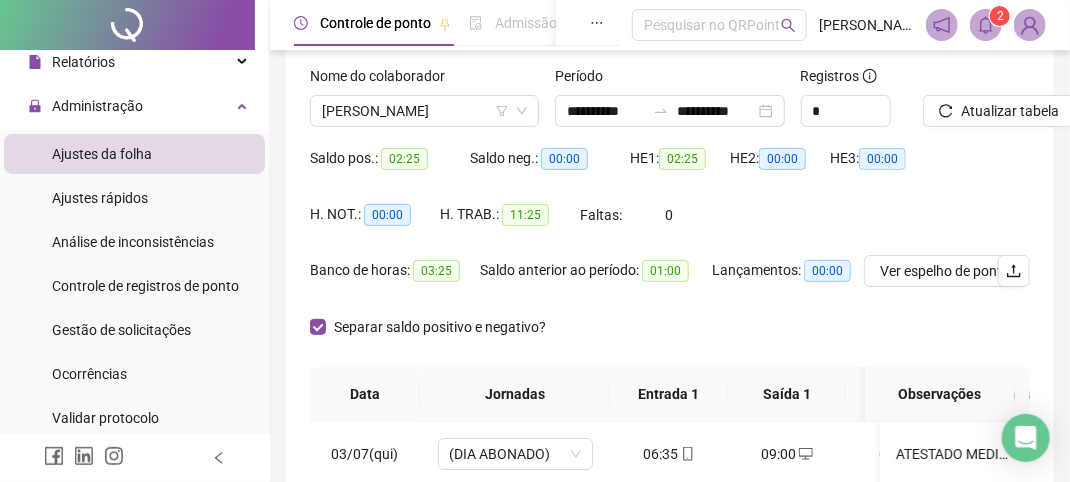 scroll, scrollTop: 0, scrollLeft: 0, axis: both 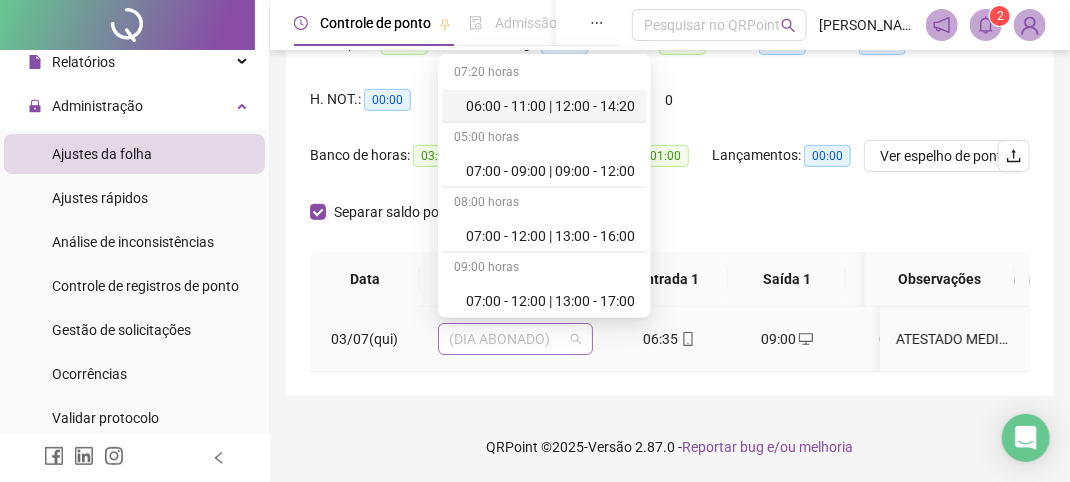 click on "(DIA ABONADO)" at bounding box center (515, 339) 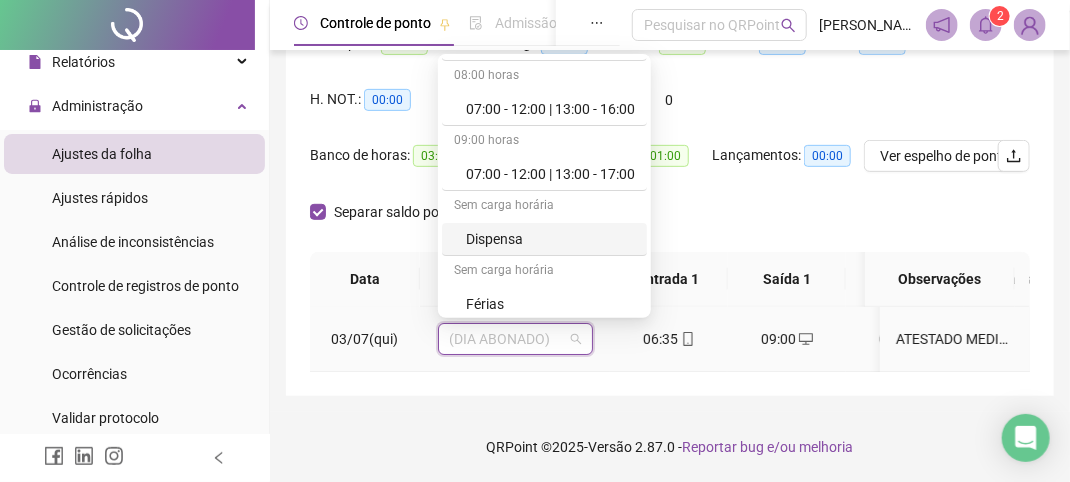 click on "Dispensa" at bounding box center (550, 239) 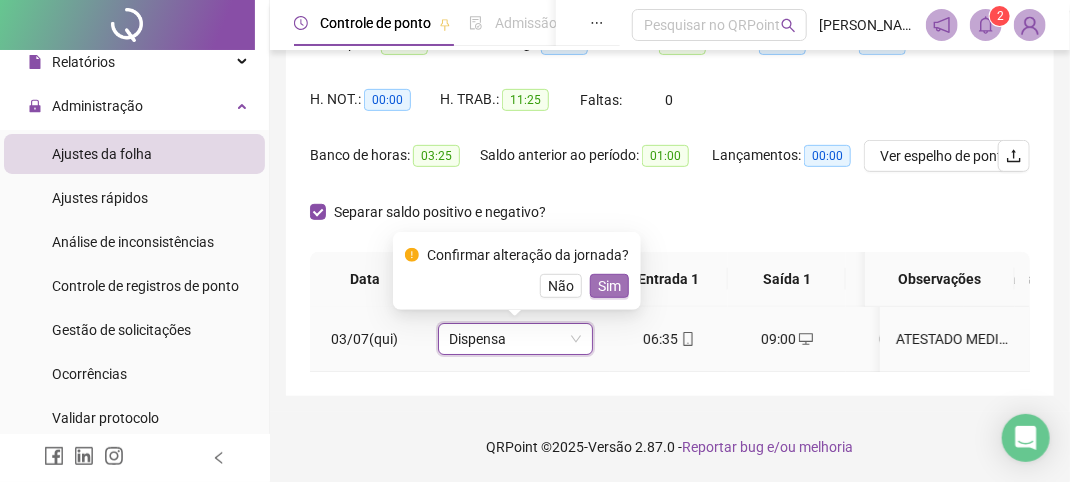 click on "Sim" at bounding box center [609, 286] 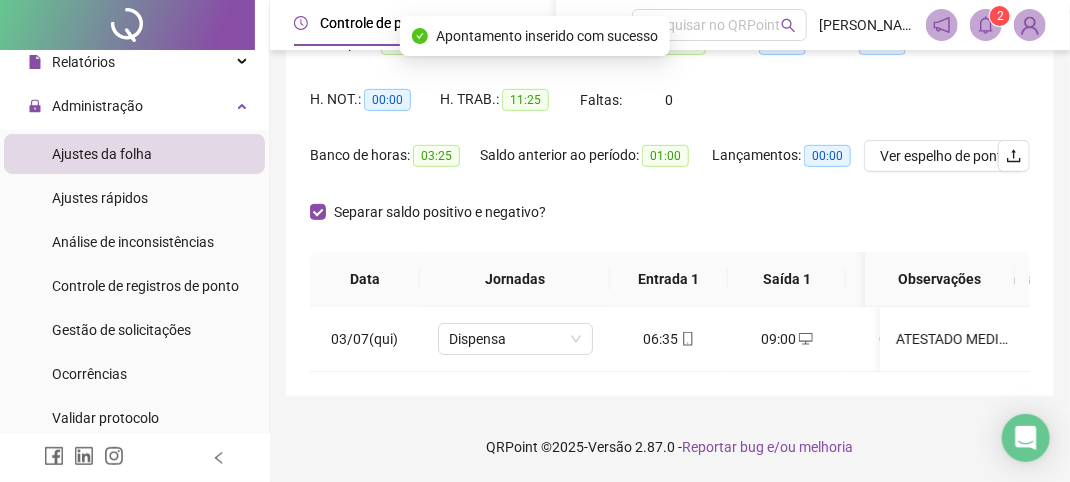 click on "Separar saldo positivo e negativo?" at bounding box center [670, 224] 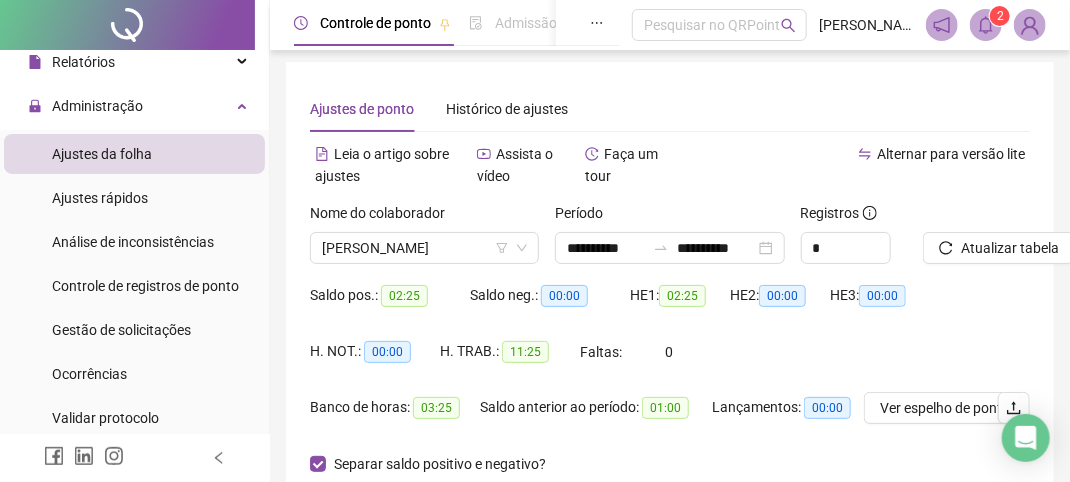 scroll, scrollTop: 0, scrollLeft: 0, axis: both 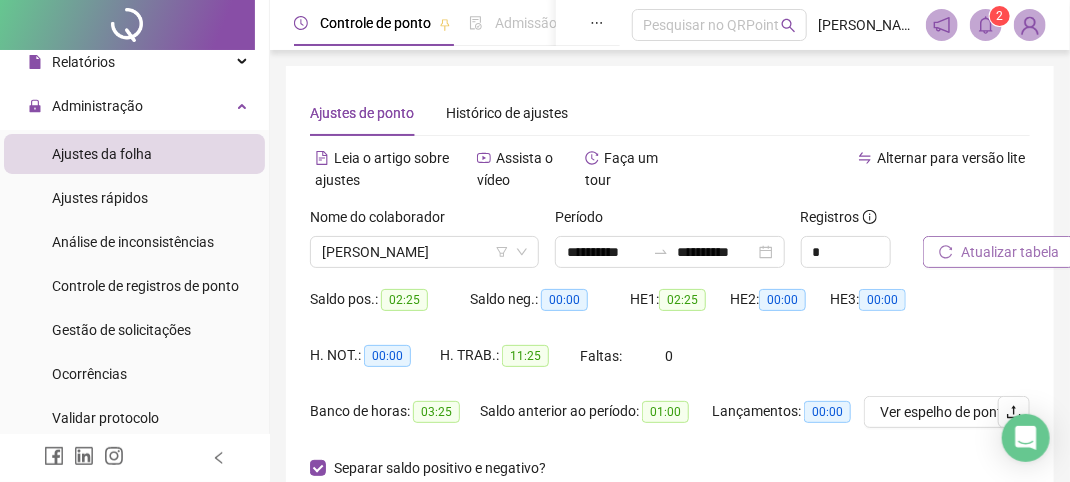 click on "Atualizar tabela" at bounding box center (1010, 252) 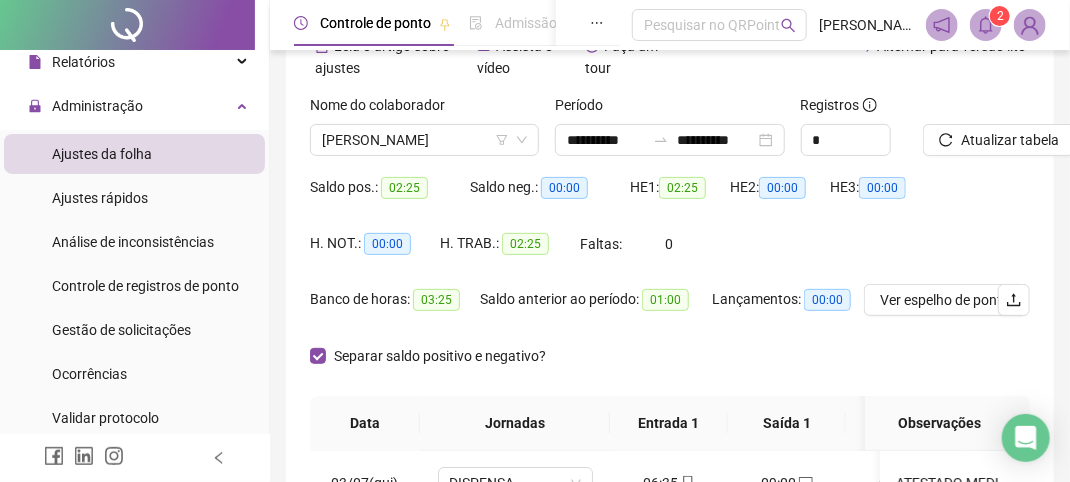 scroll, scrollTop: 200, scrollLeft: 0, axis: vertical 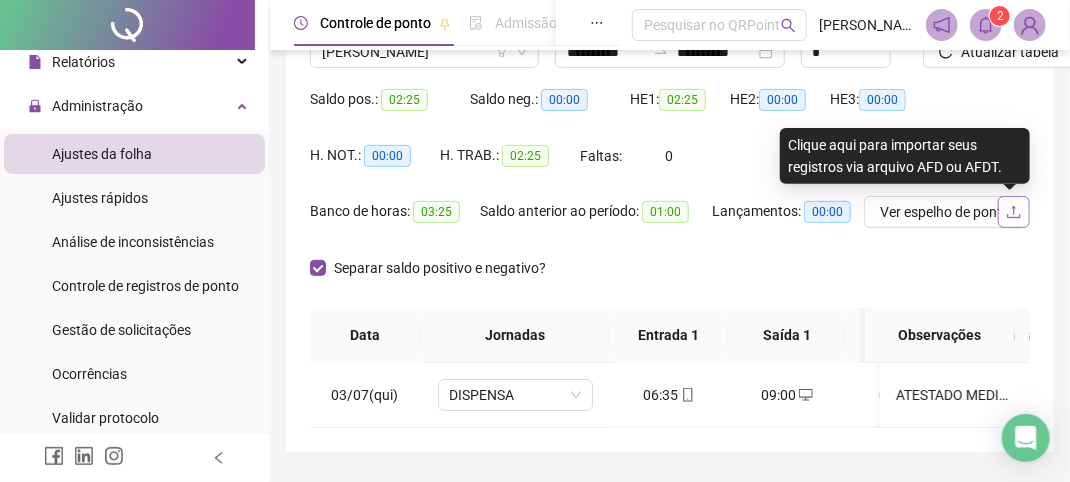 click 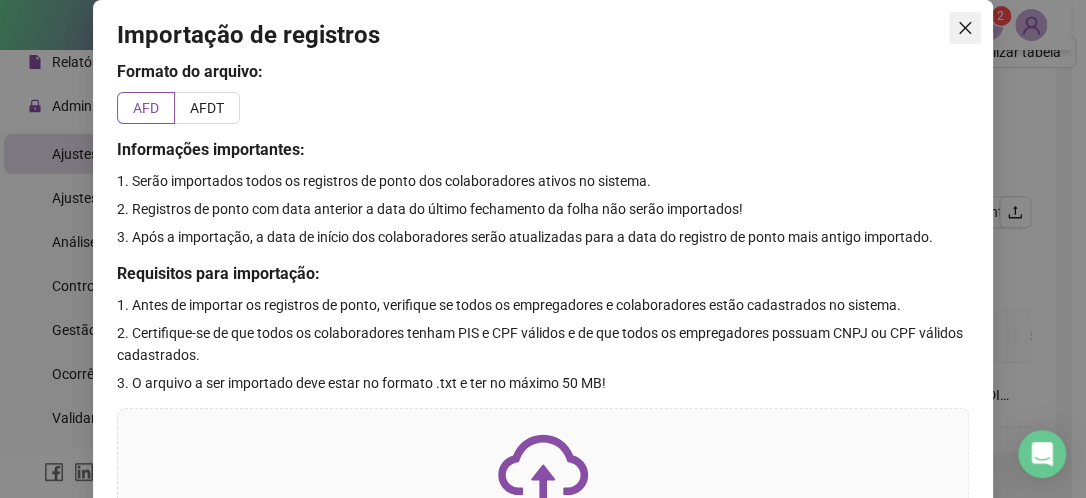 click 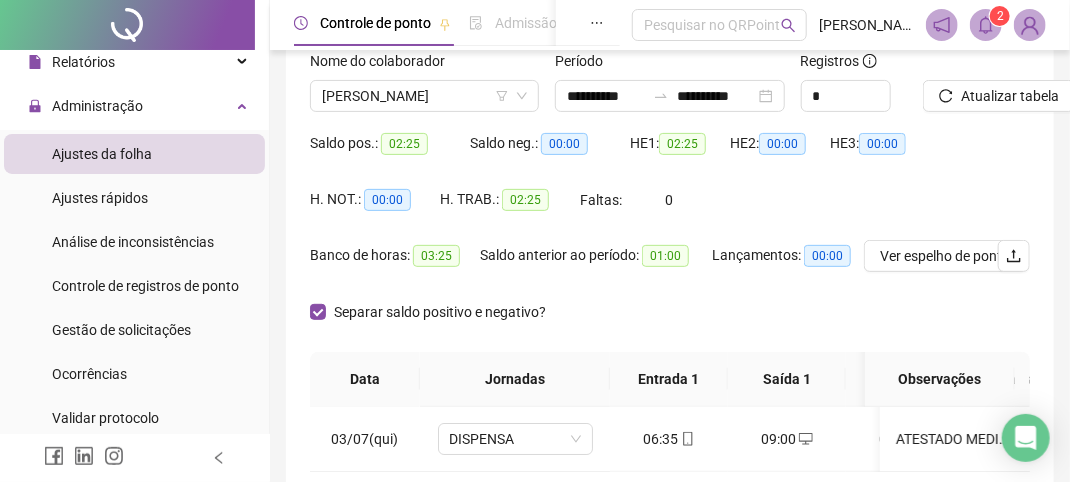 scroll, scrollTop: 0, scrollLeft: 0, axis: both 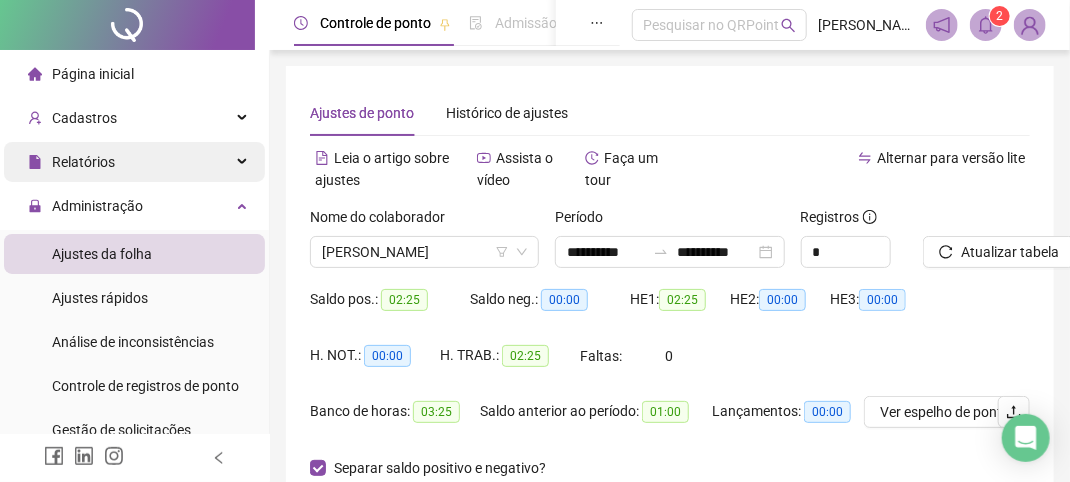 click on "Relatórios" at bounding box center [134, 162] 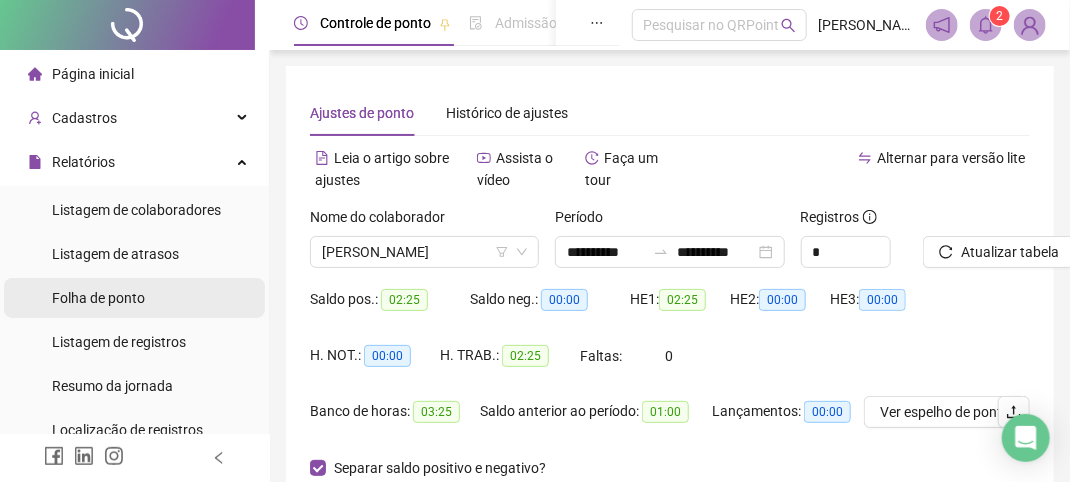 click on "Folha de ponto" at bounding box center [98, 298] 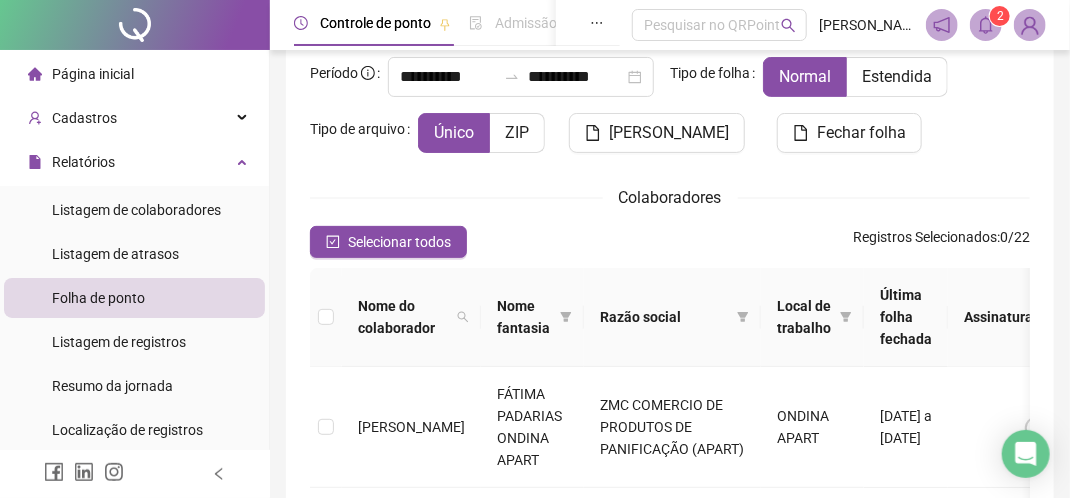 scroll, scrollTop: 92, scrollLeft: 0, axis: vertical 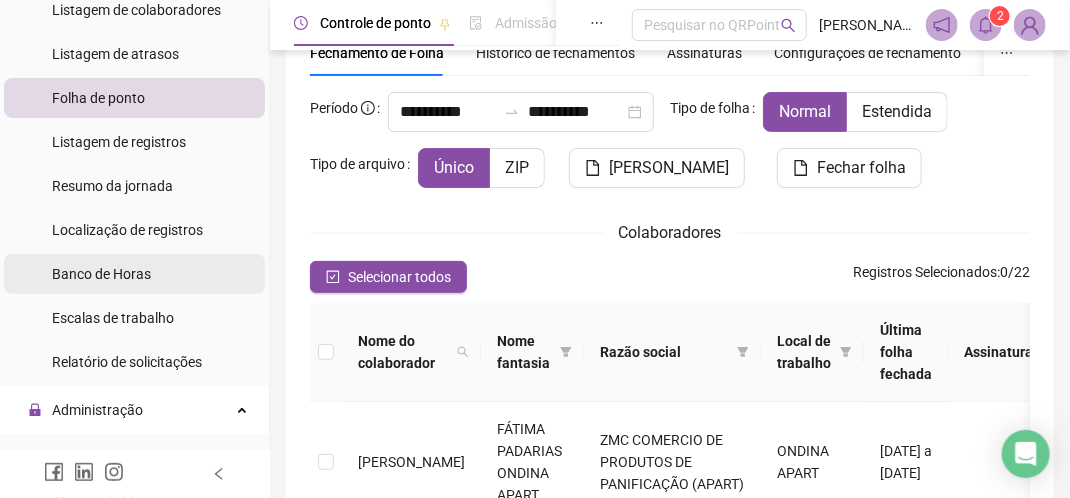 click on "Banco de Horas" at bounding box center (101, 274) 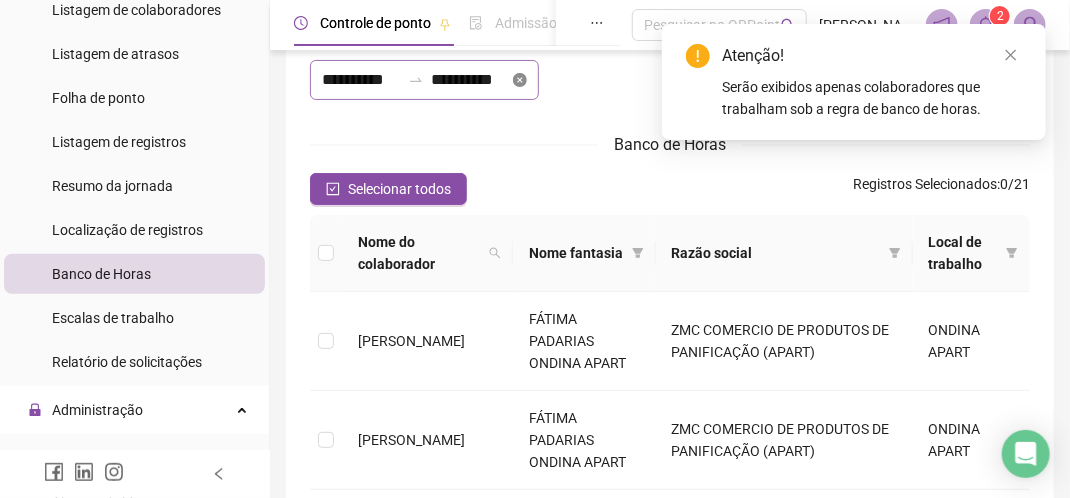click 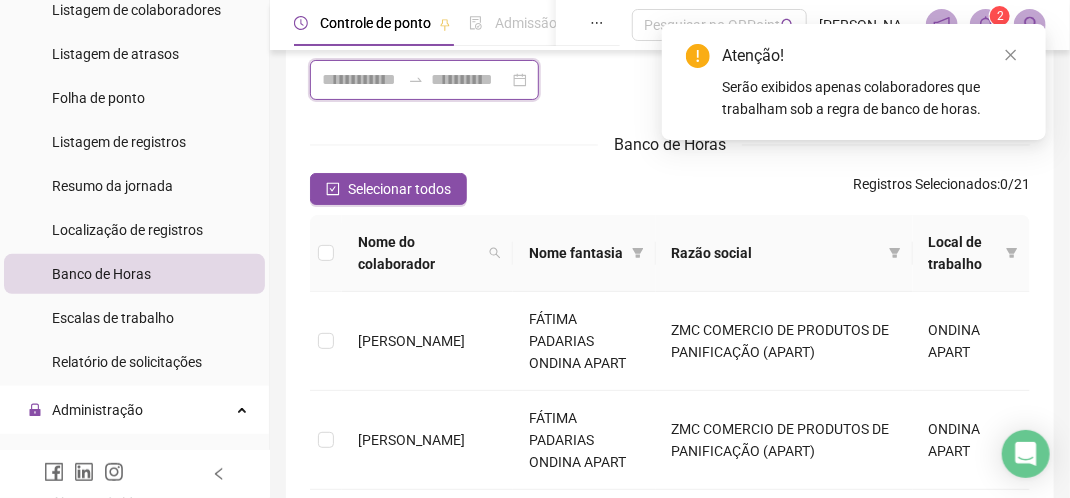 click at bounding box center (361, 80) 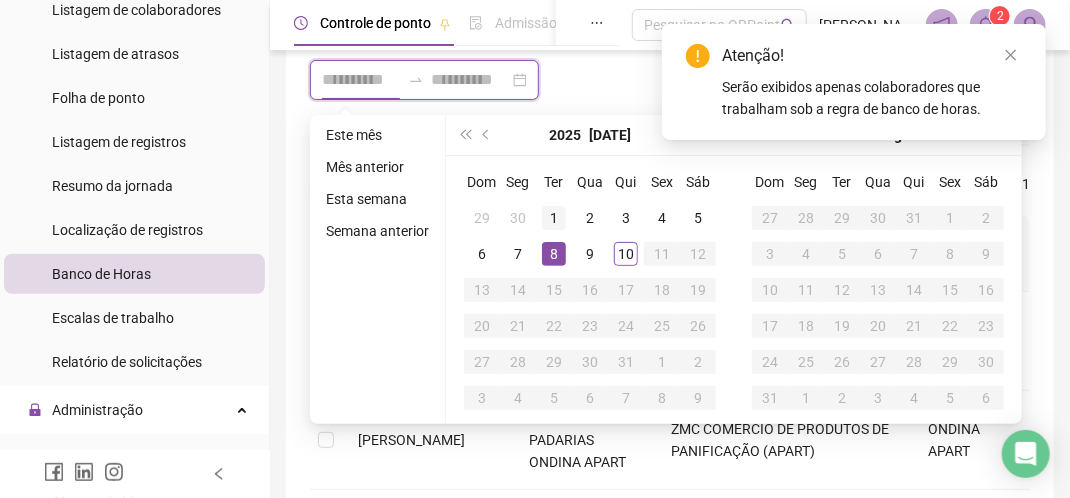 type on "**********" 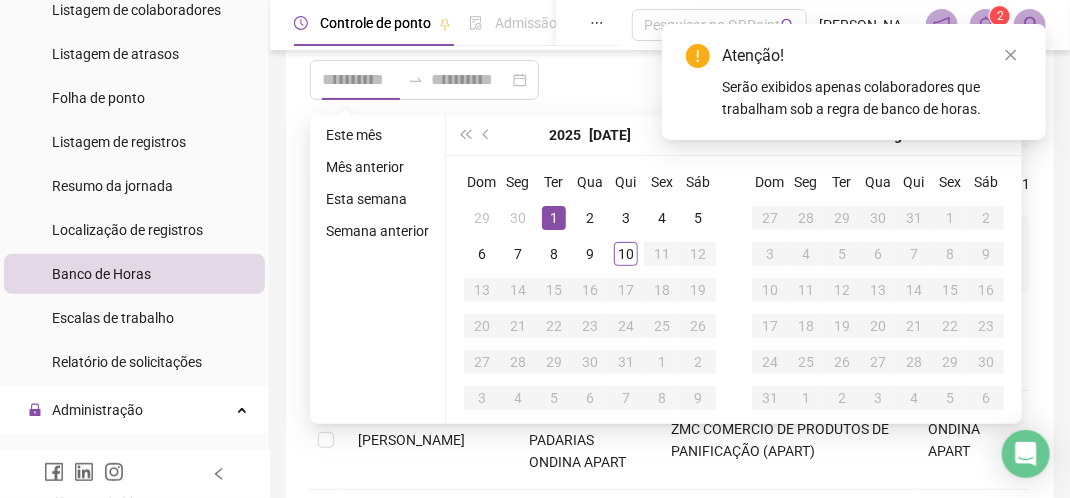 click on "1" at bounding box center [554, 218] 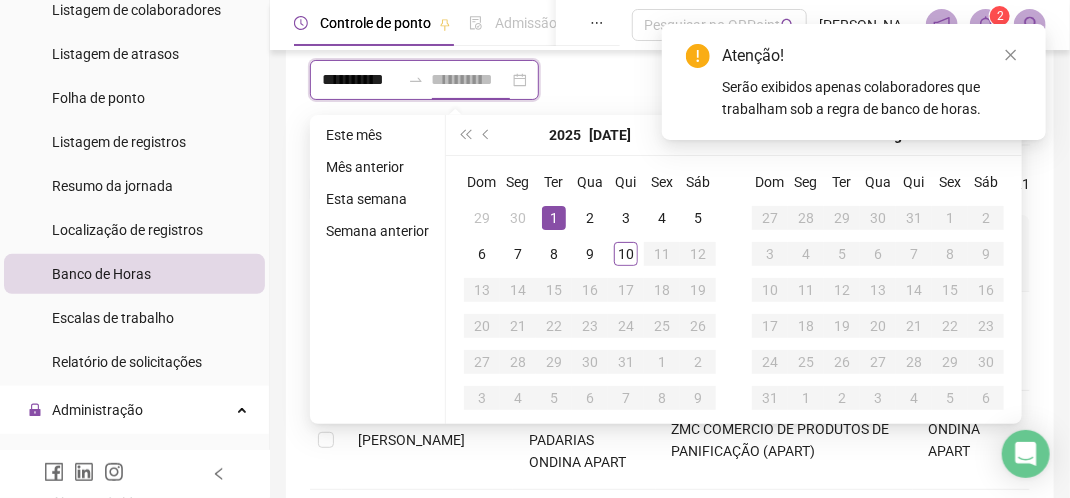 type on "**********" 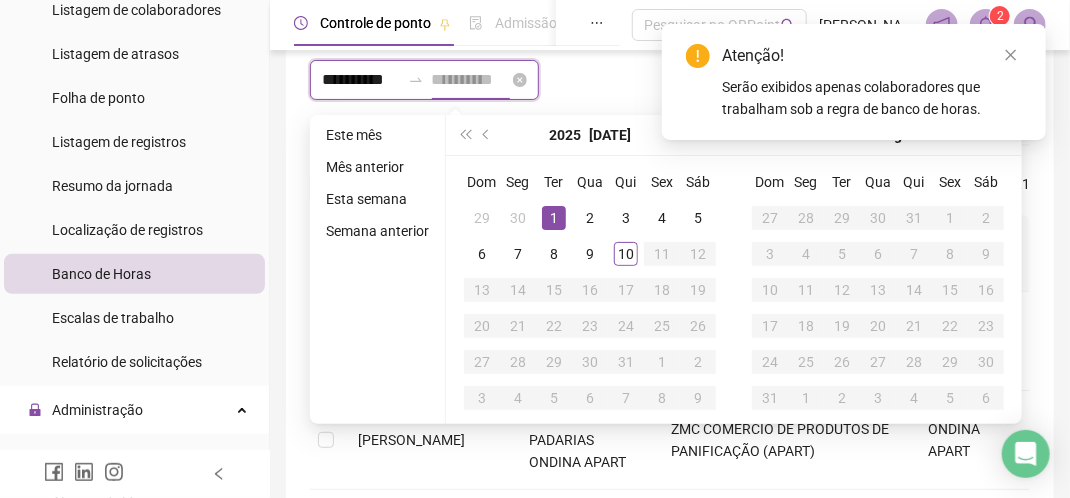 click at bounding box center (471, 80) 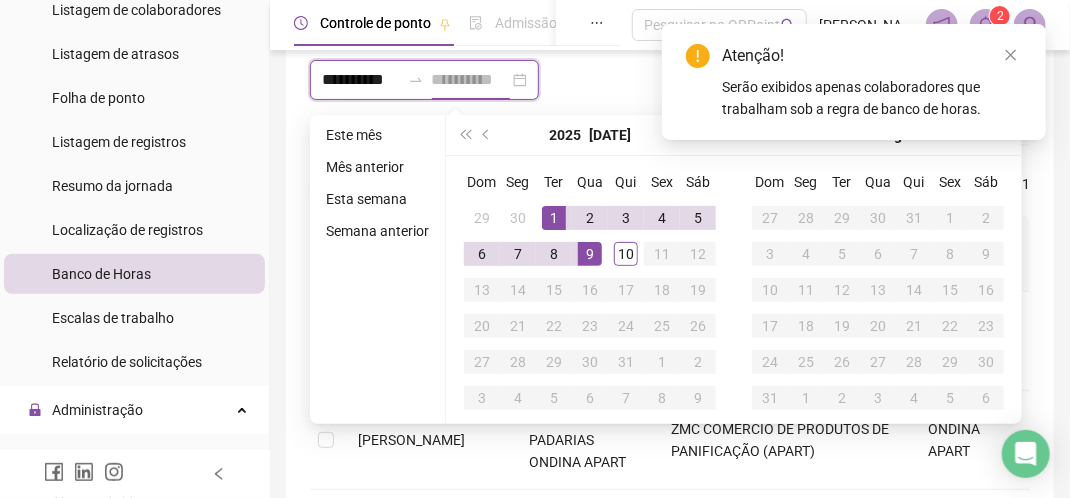 type on "**********" 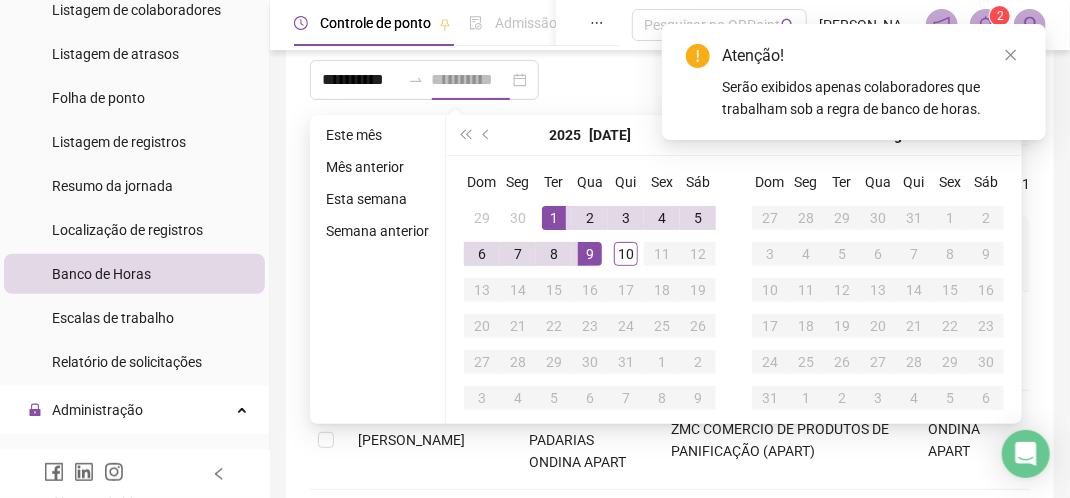click on "9" at bounding box center [590, 254] 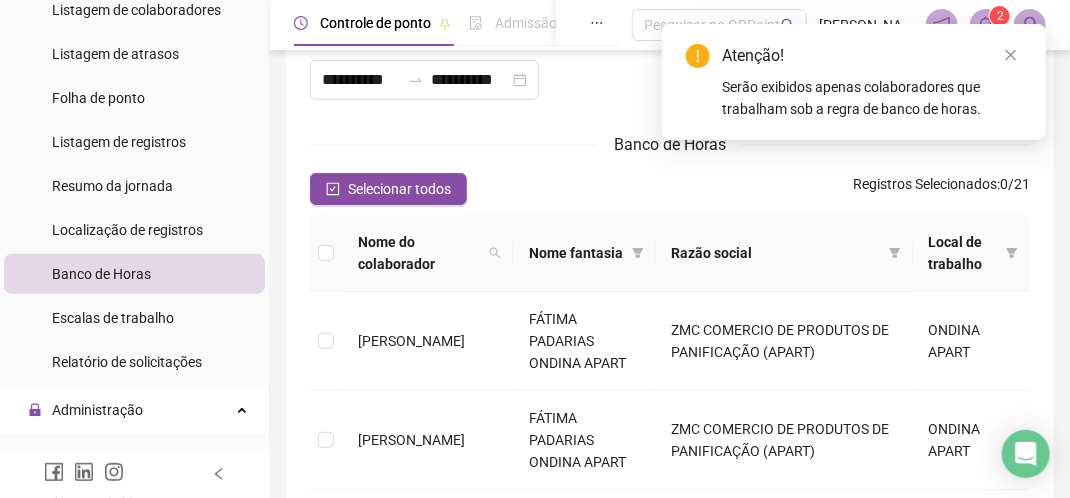click on "Banco de Horas" at bounding box center (670, 144) 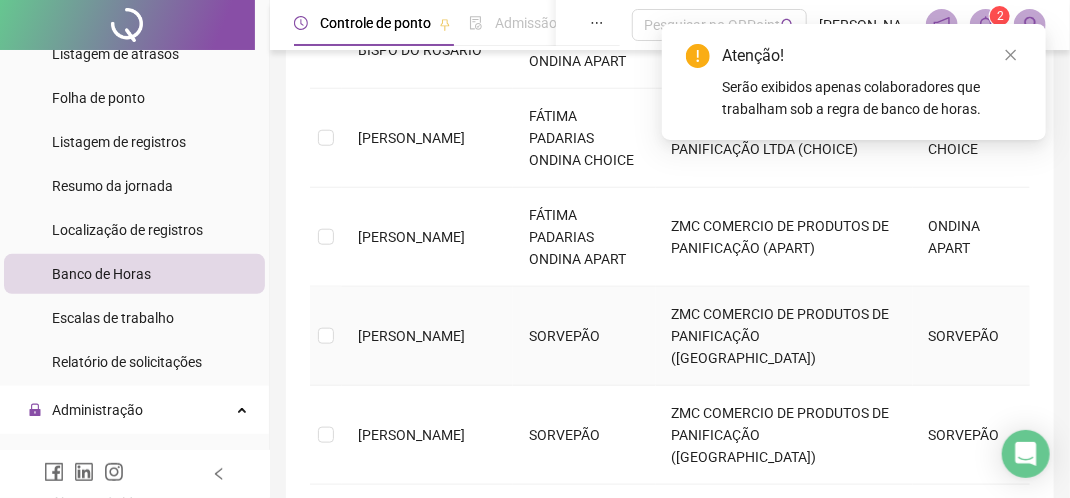 scroll, scrollTop: 960, scrollLeft: 0, axis: vertical 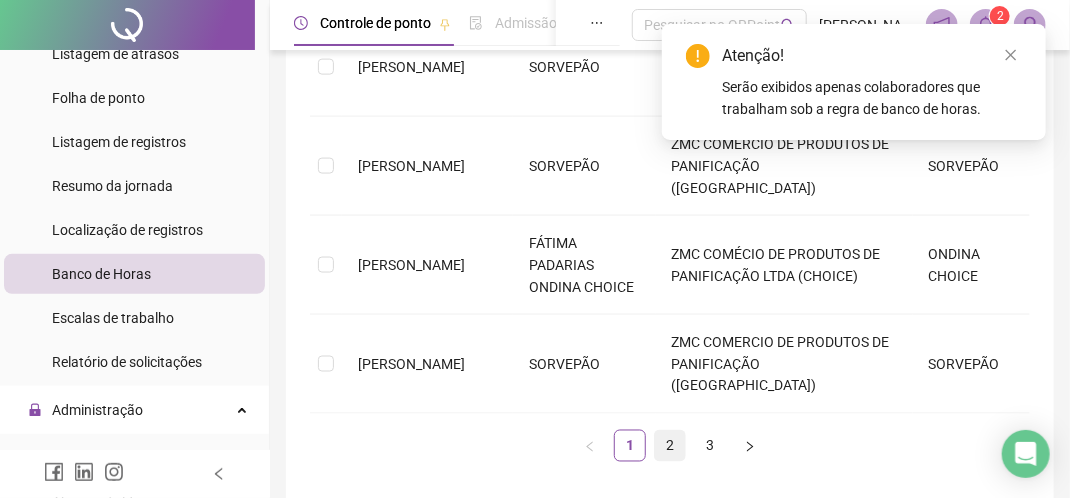 click on "2" at bounding box center (670, 446) 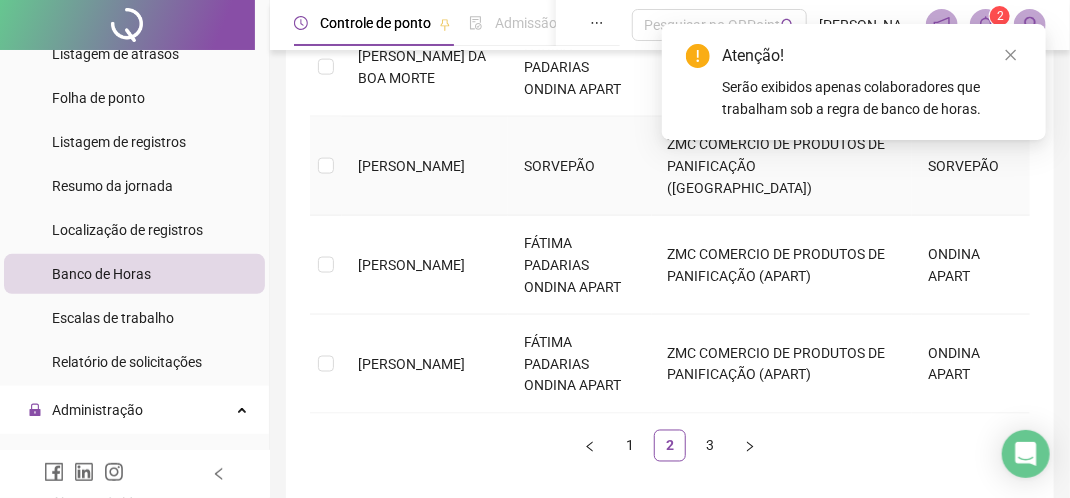 click on "[PERSON_NAME]" at bounding box center (411, 166) 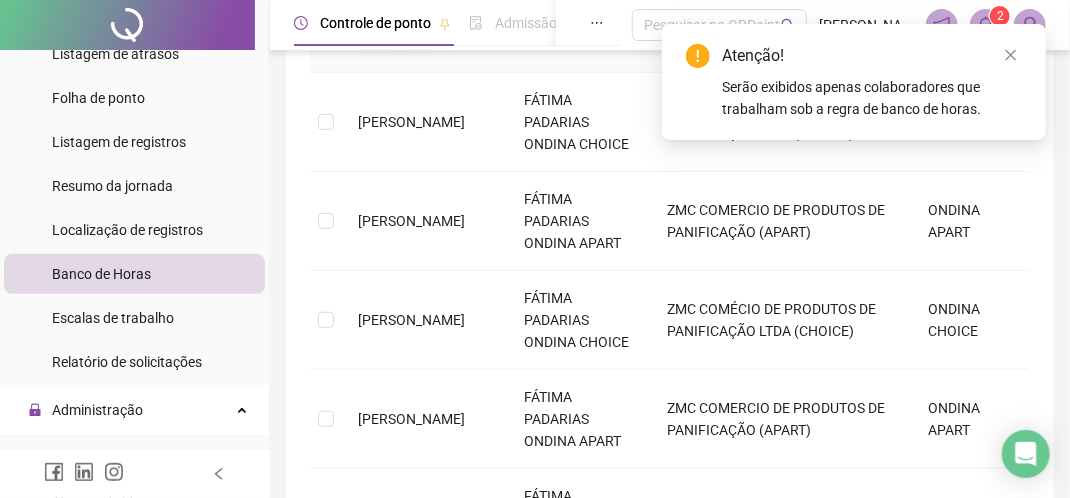 scroll, scrollTop: 160, scrollLeft: 0, axis: vertical 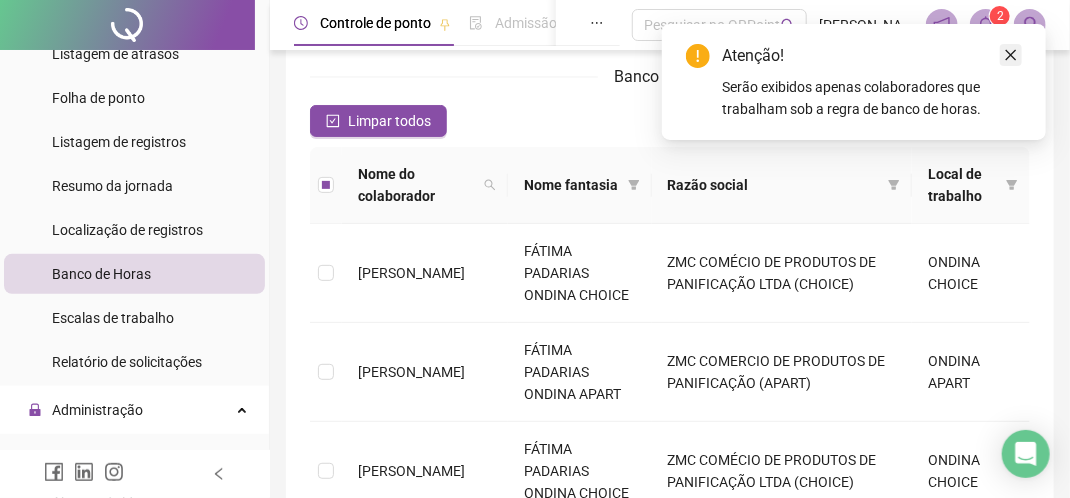 click at bounding box center [1011, 55] 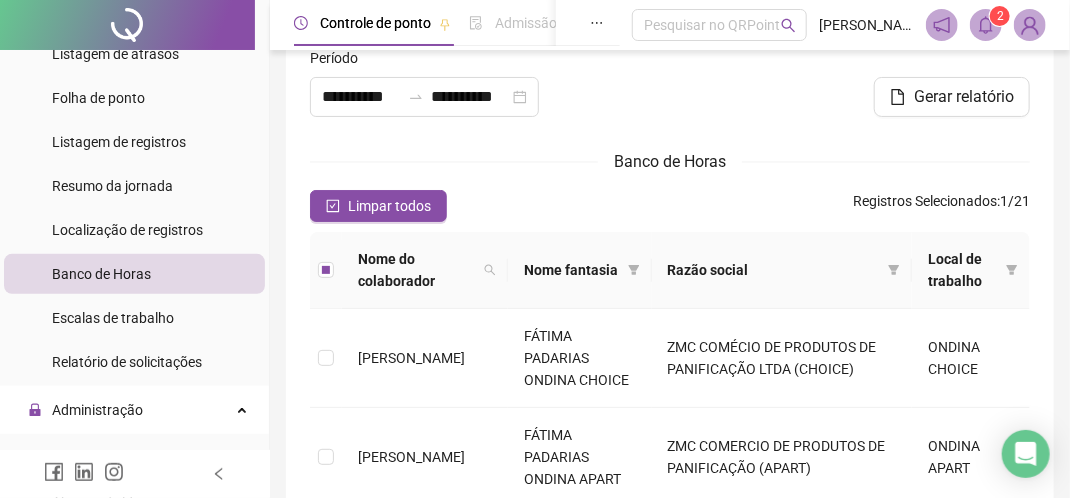 scroll, scrollTop: 0, scrollLeft: 0, axis: both 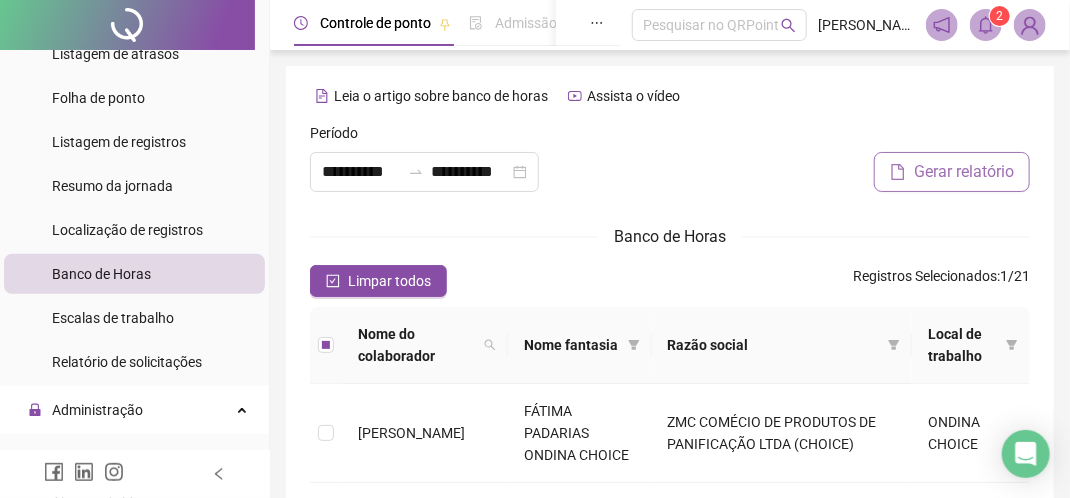 click on "Gerar relatório" at bounding box center [964, 172] 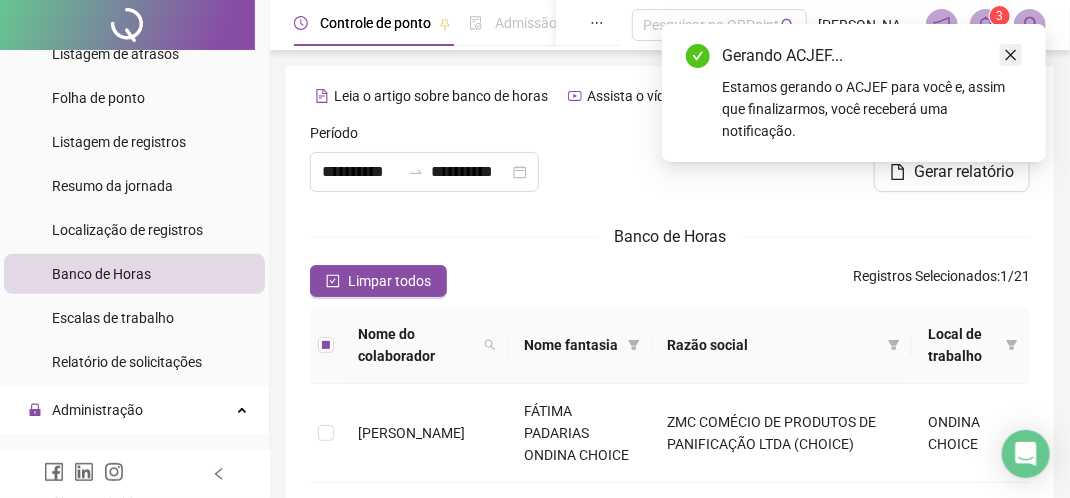click 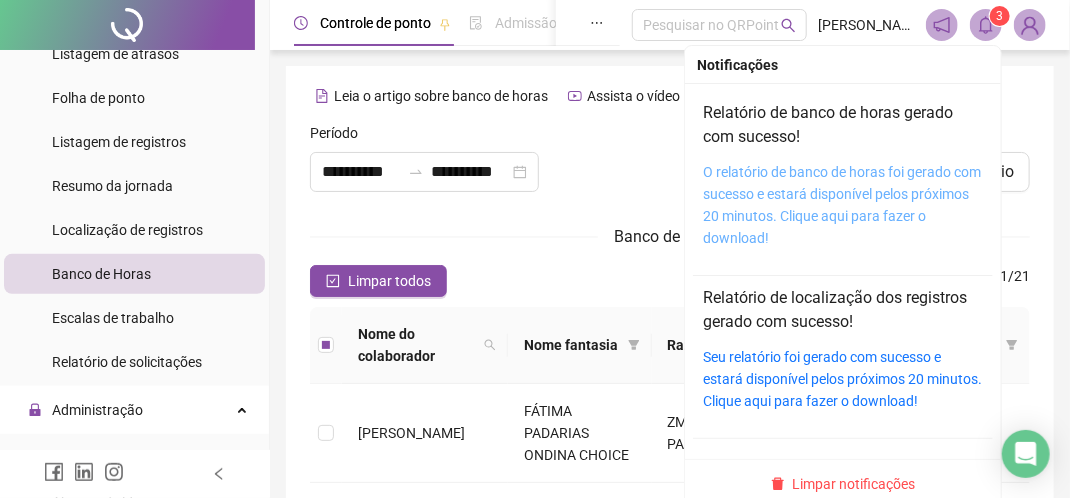 click on "O relatório de banco de horas foi gerado com sucesso e estará disponível pelos próximos 20 minutos.
Clique aqui para fazer o download!" at bounding box center [842, 205] 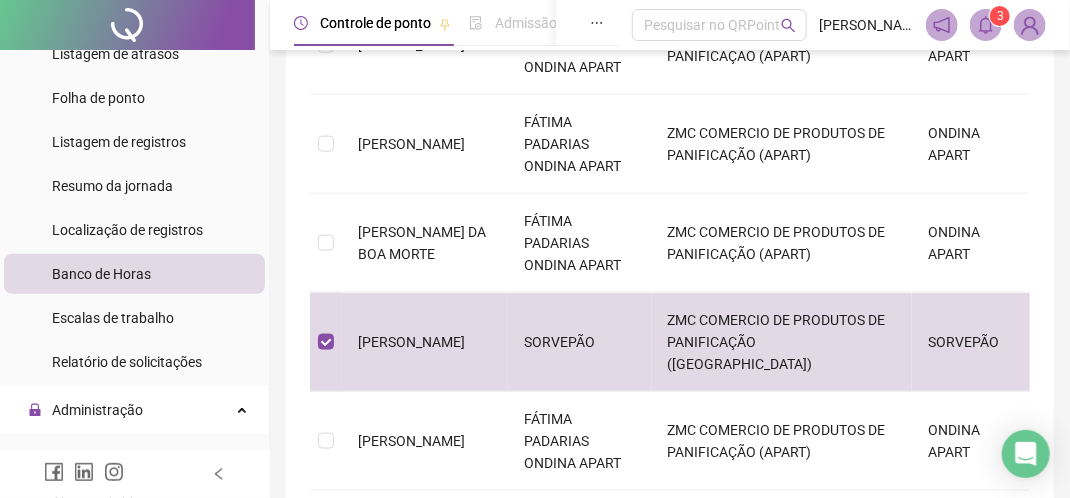 scroll, scrollTop: 800, scrollLeft: 0, axis: vertical 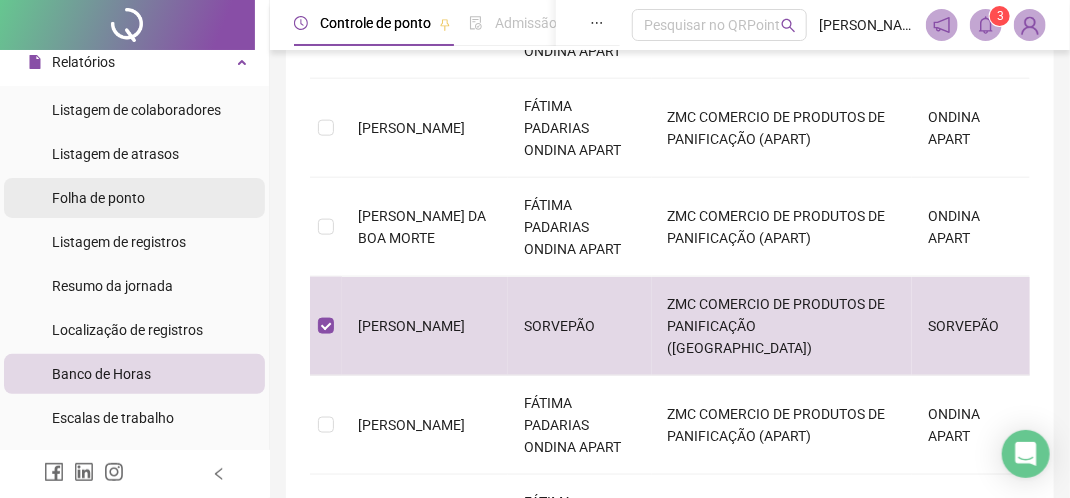 click on "Folha de ponto" at bounding box center [98, 198] 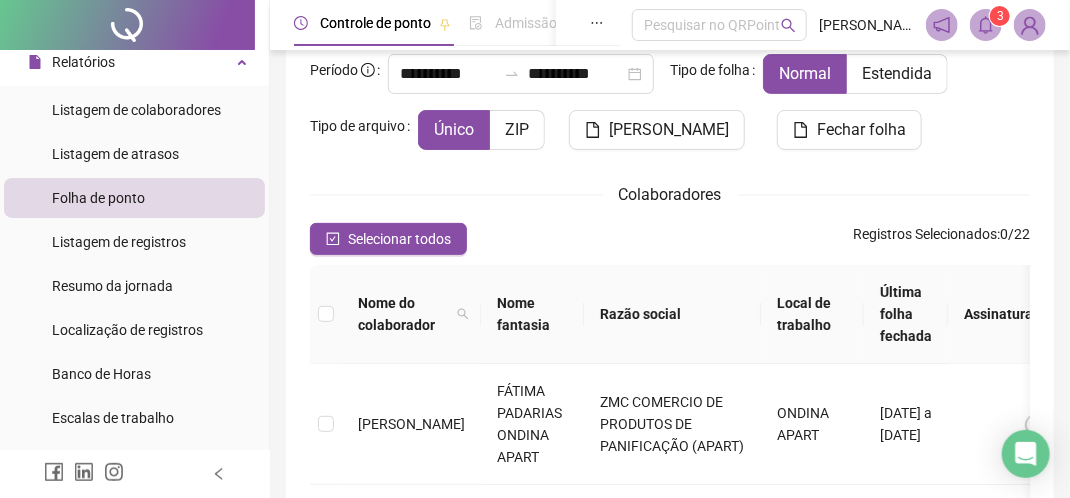 scroll, scrollTop: 96, scrollLeft: 0, axis: vertical 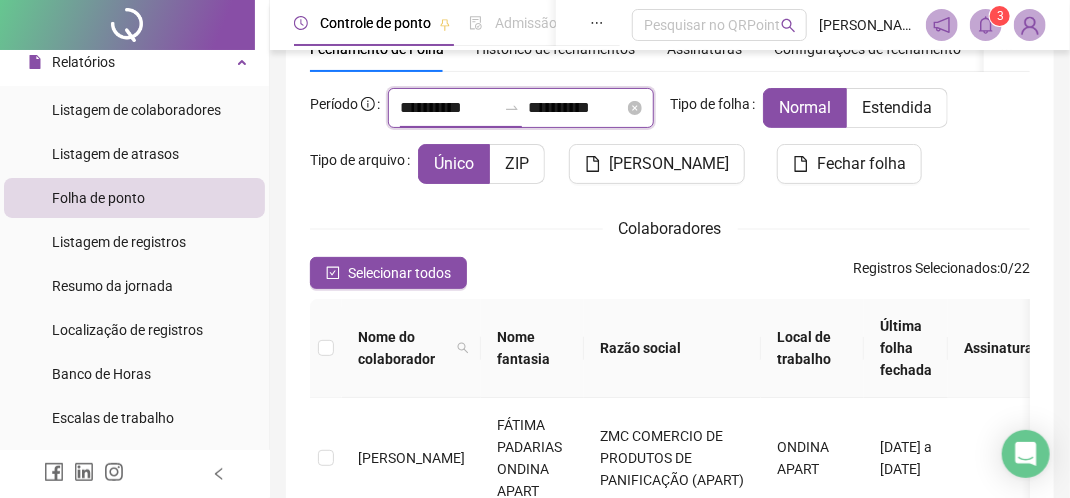 click on "**********" at bounding box center (448, 108) 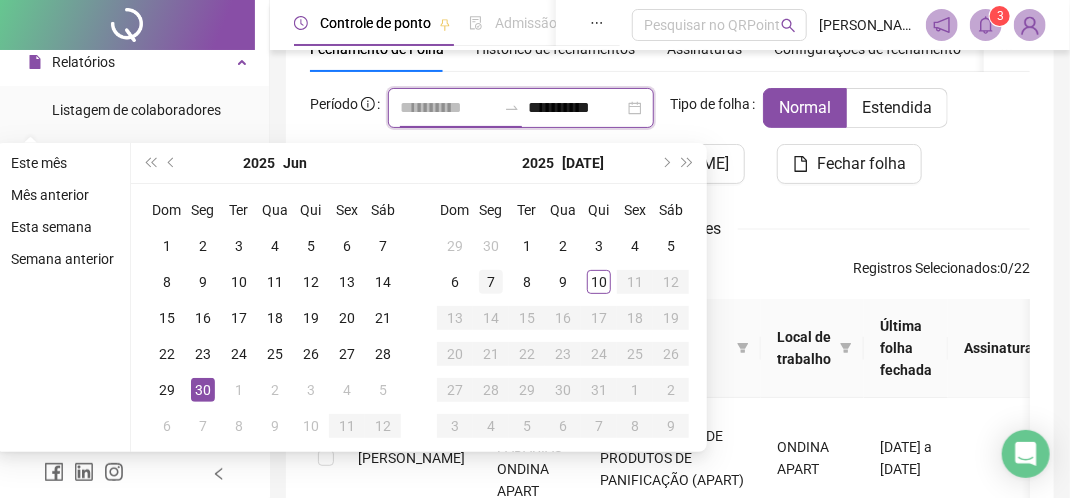 scroll, scrollTop: 196, scrollLeft: 0, axis: vertical 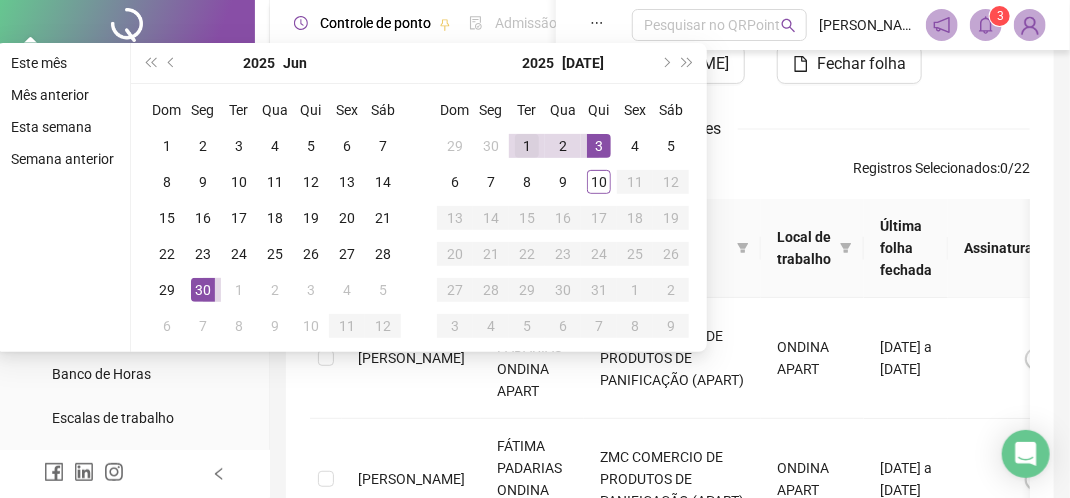 type on "**********" 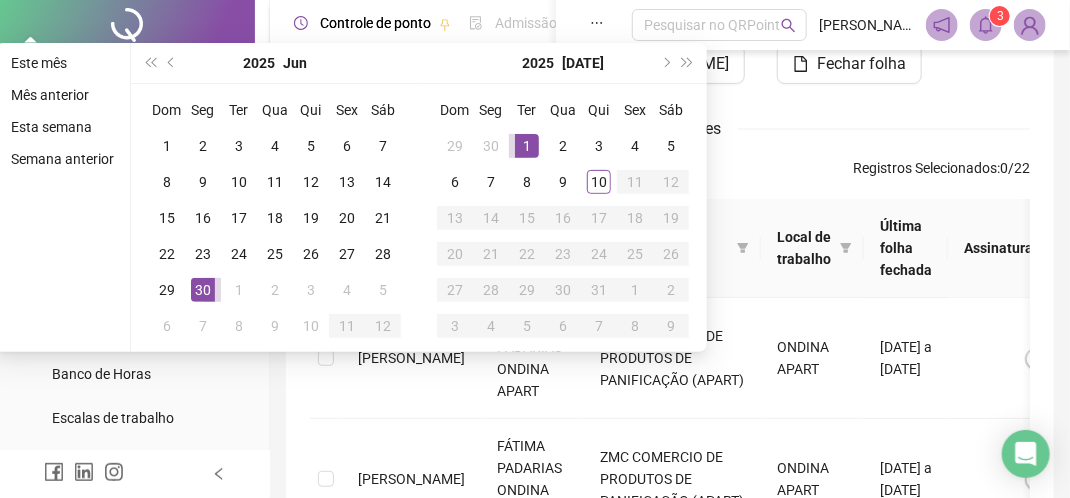 click on "1" at bounding box center [527, 146] 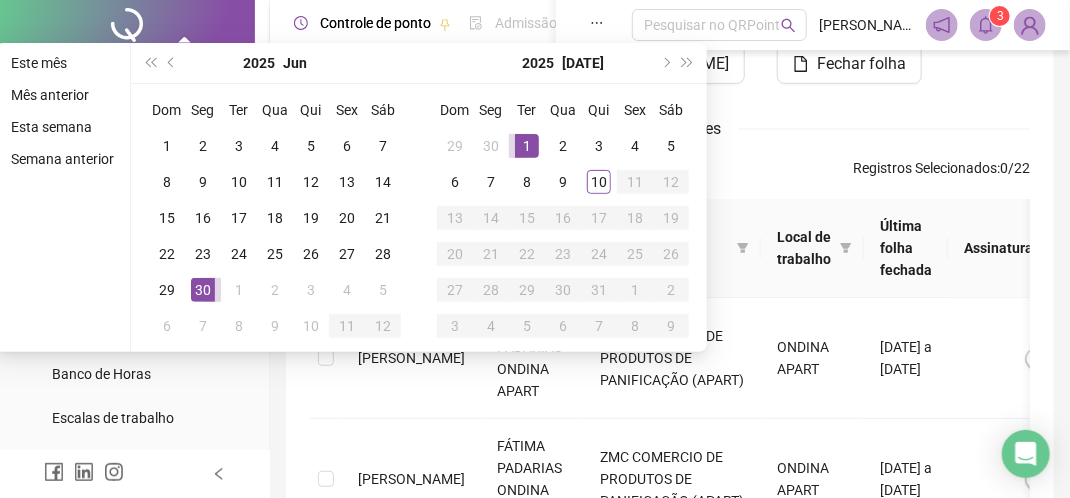 scroll, scrollTop: 192, scrollLeft: 0, axis: vertical 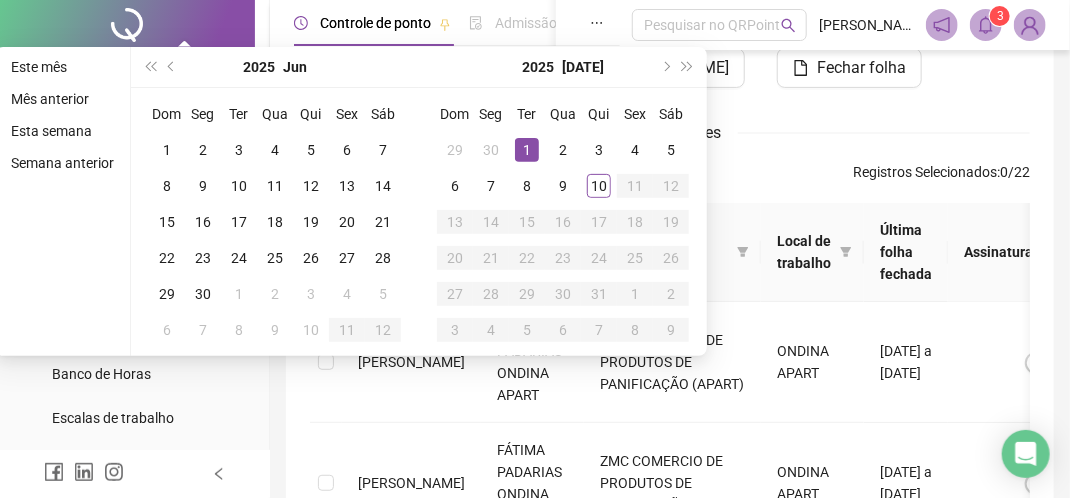 click on "1" at bounding box center [527, 150] 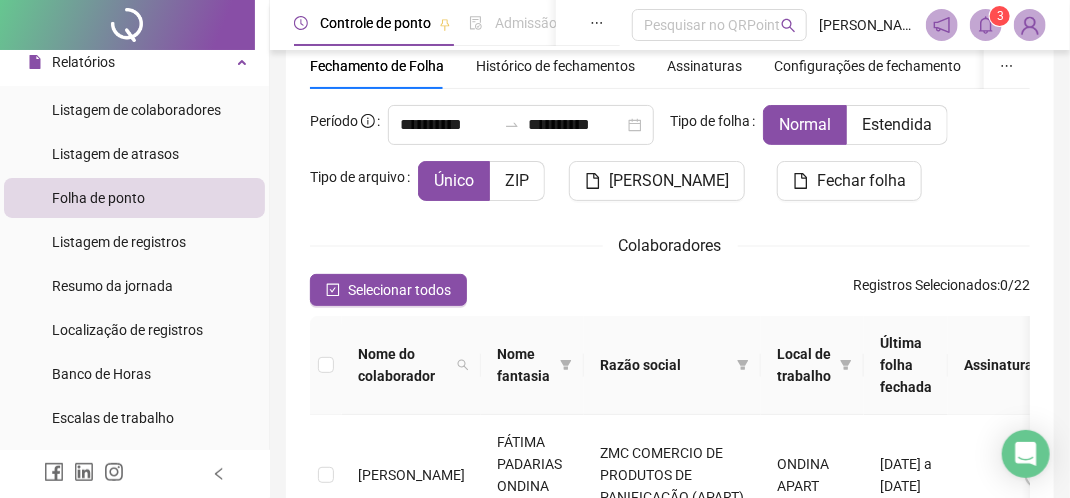 scroll, scrollTop: 0, scrollLeft: 0, axis: both 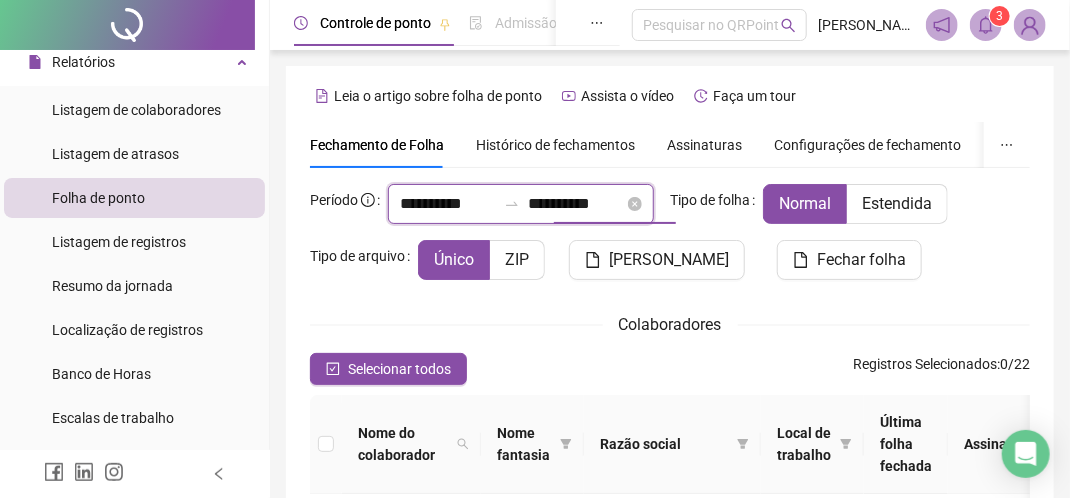click on "**********" at bounding box center (576, 204) 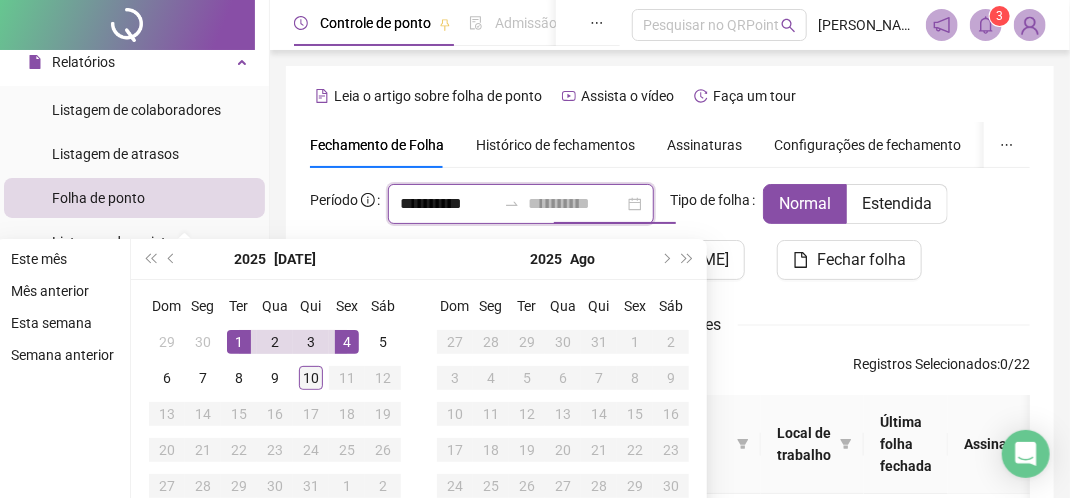 type on "**********" 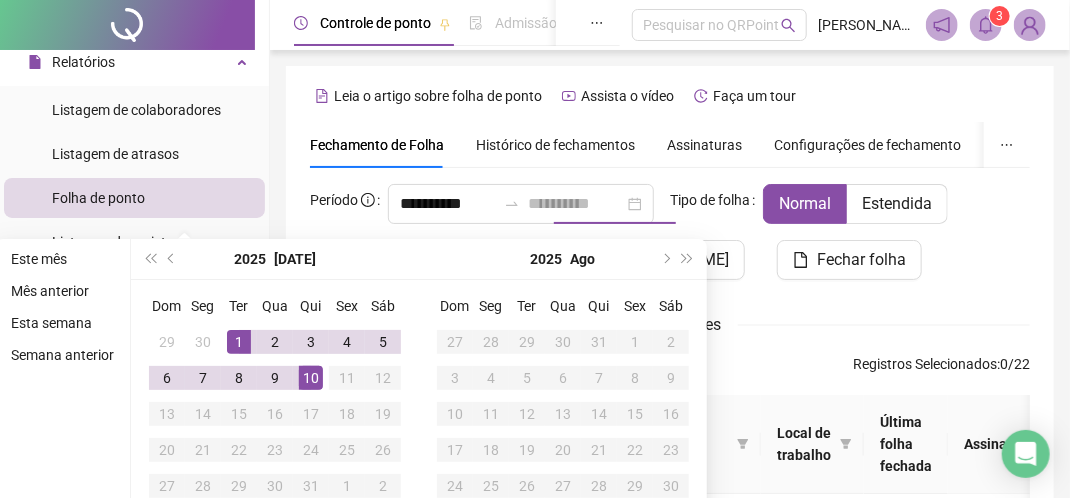 click on "10" at bounding box center (311, 378) 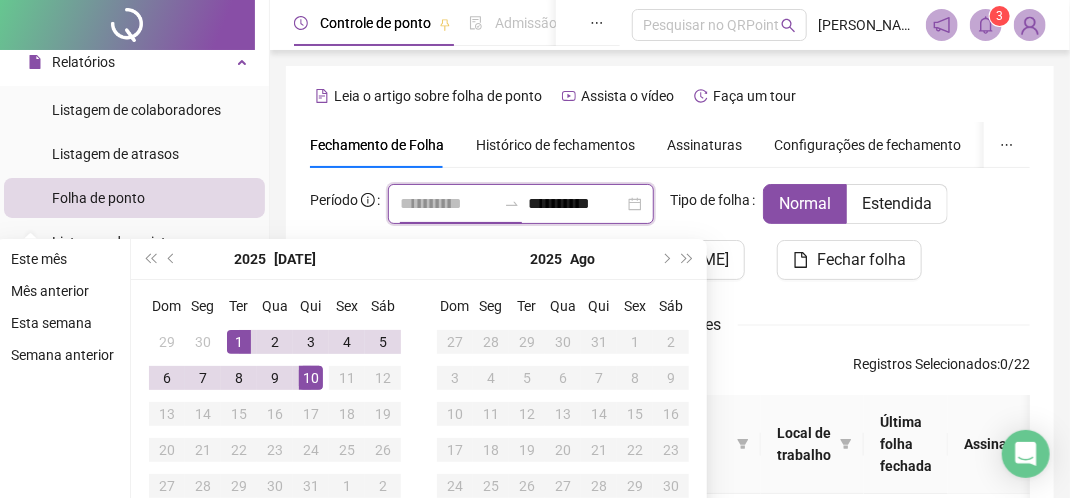 type on "**********" 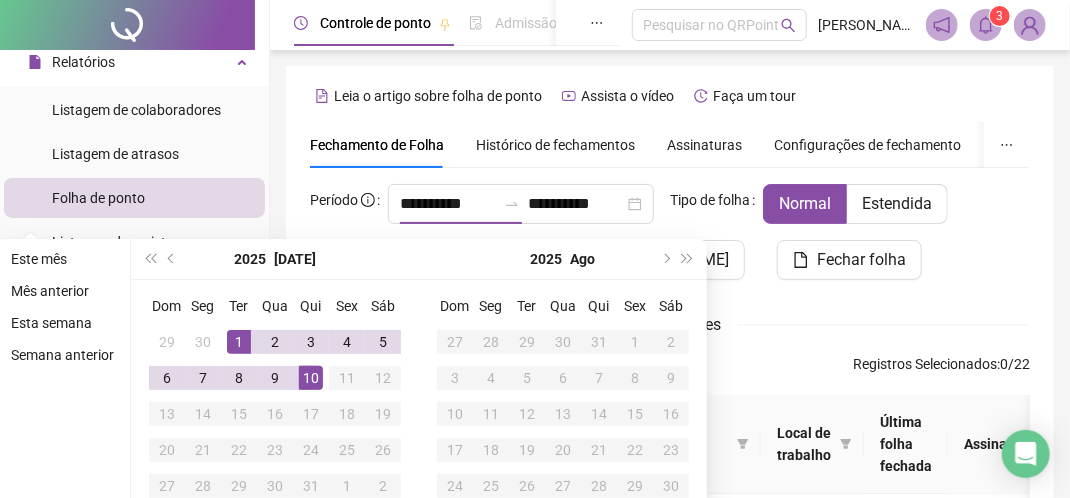 scroll, scrollTop: 196, scrollLeft: 0, axis: vertical 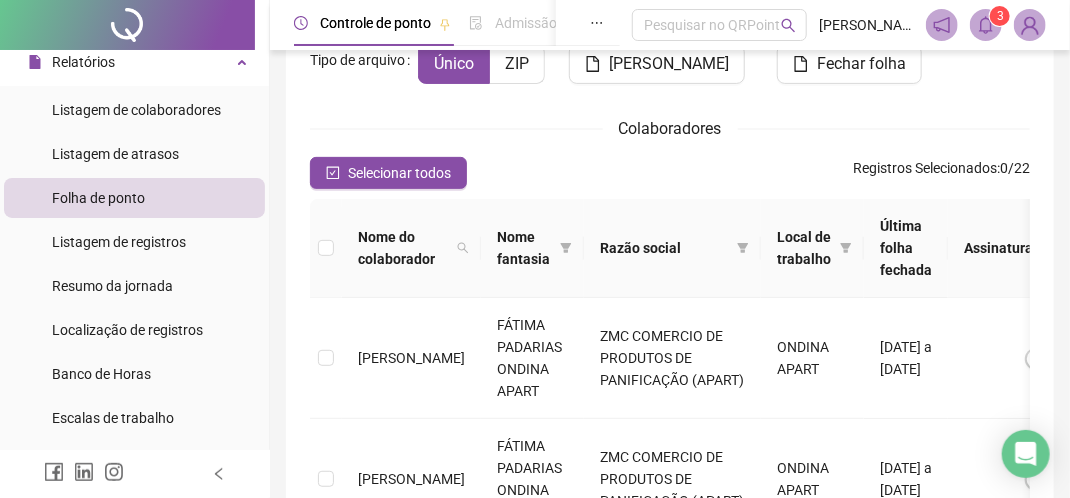 click on "**********" at bounding box center (670, 749) 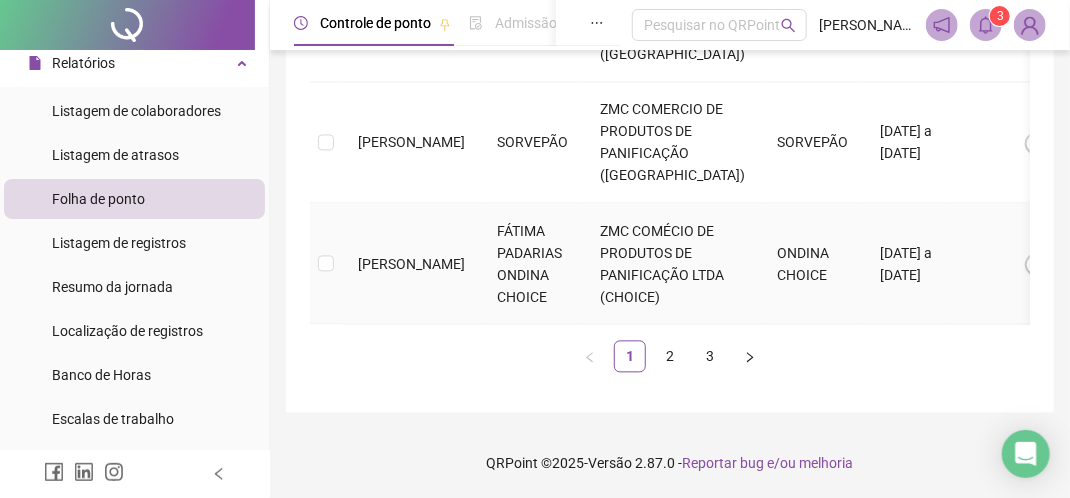 scroll, scrollTop: 2119, scrollLeft: 0, axis: vertical 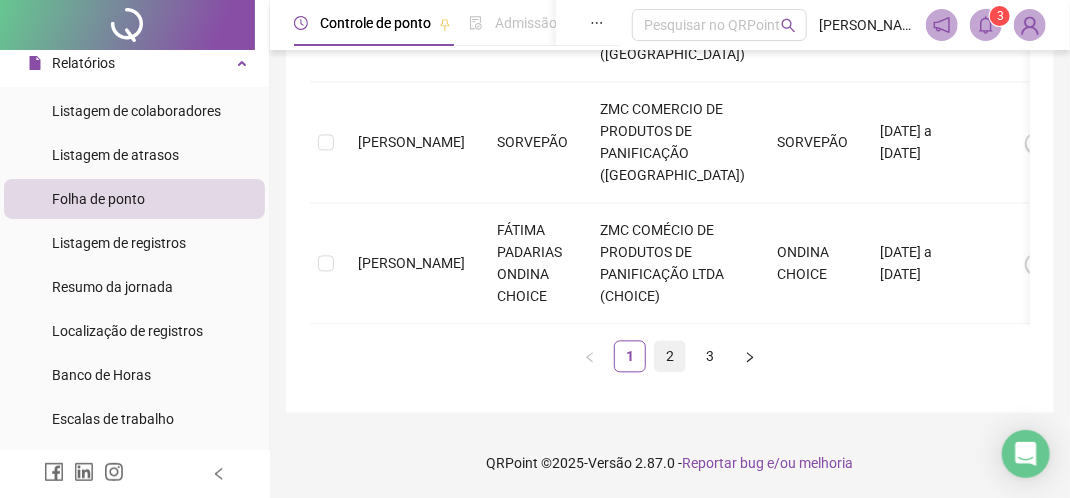 click on "2" at bounding box center (670, 356) 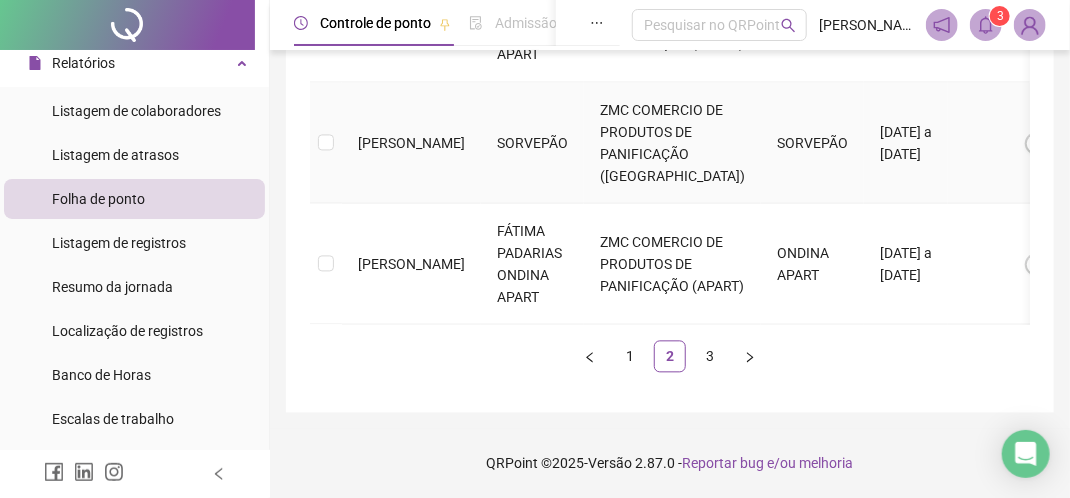 scroll, scrollTop: 1797, scrollLeft: 0, axis: vertical 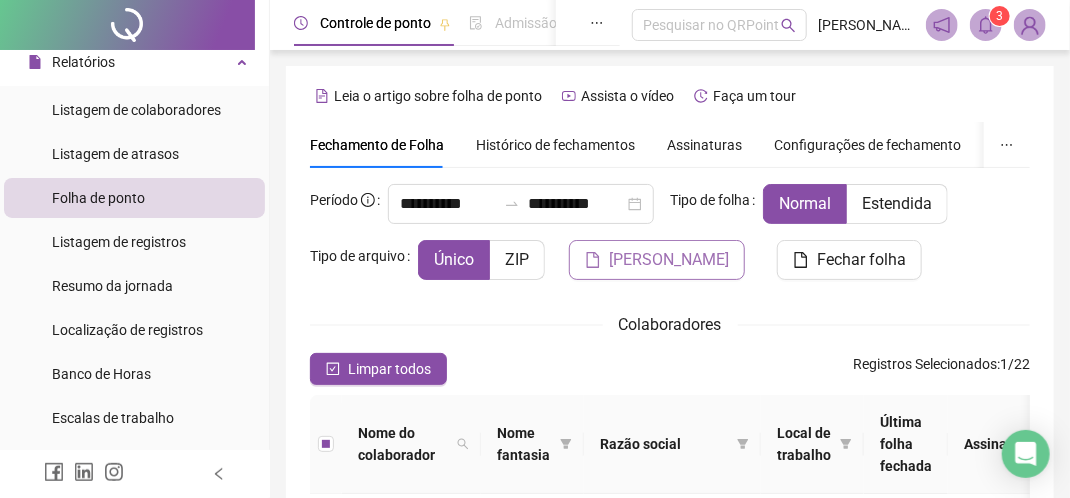 click on "[PERSON_NAME]" at bounding box center [669, 260] 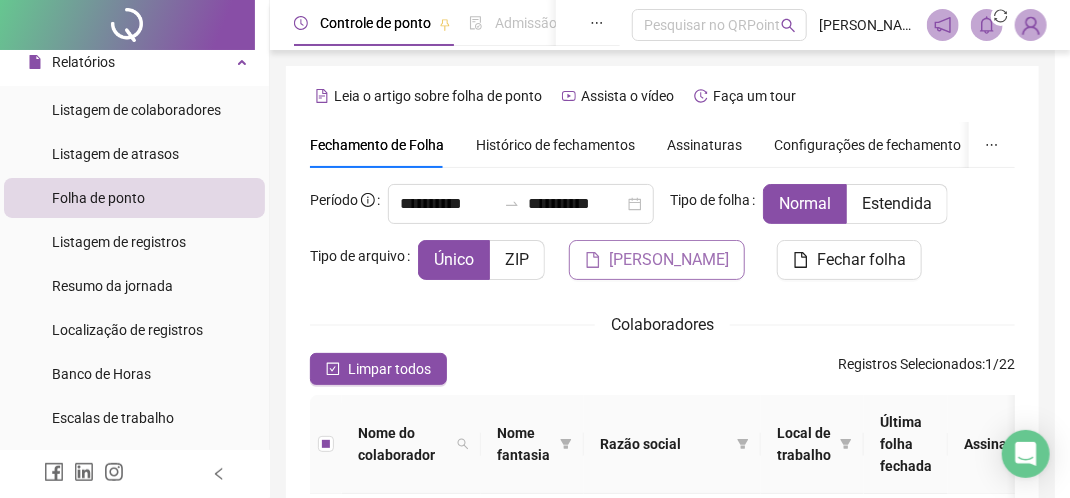 scroll, scrollTop: 196, scrollLeft: 0, axis: vertical 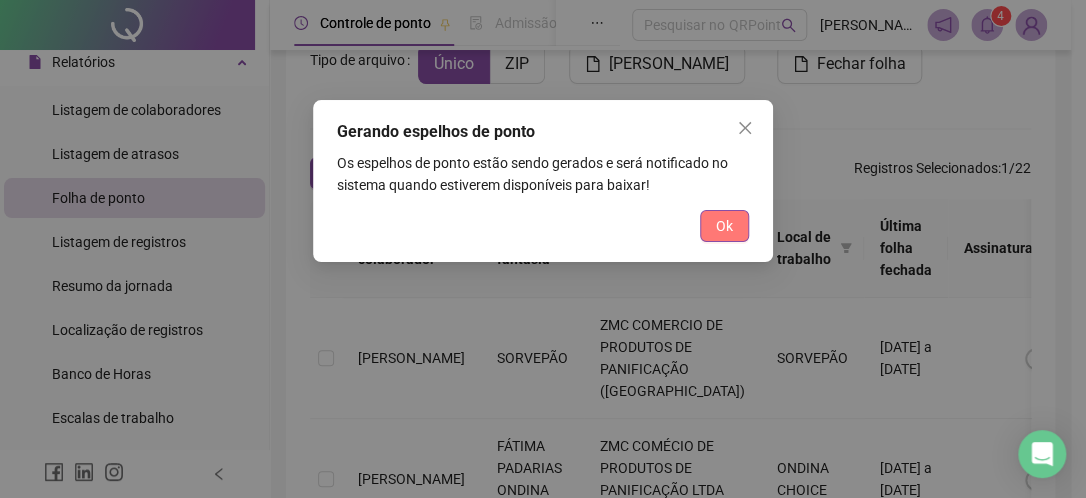 click on "Ok" at bounding box center [724, 226] 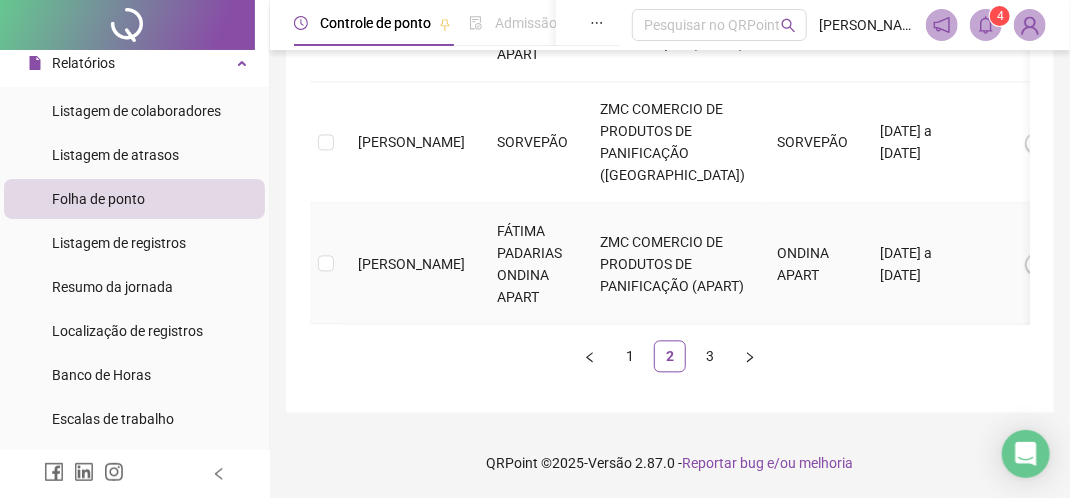 scroll, scrollTop: 1896, scrollLeft: 0, axis: vertical 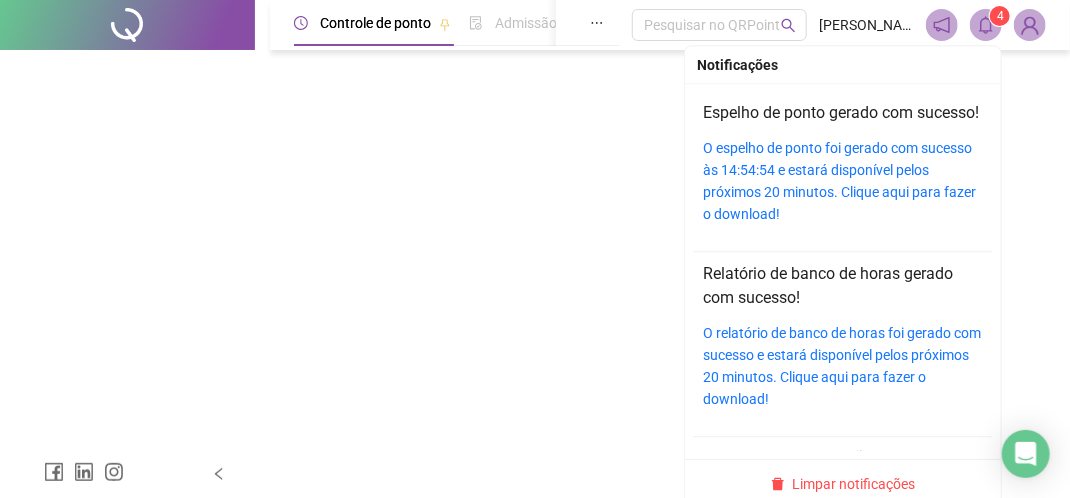 click on "O espelho de ponto foi gerado com sucesso às 14:54:54 e estará disponível pelos próximos 20 minutos.
Clique aqui para fazer o download!" at bounding box center (843, 181) 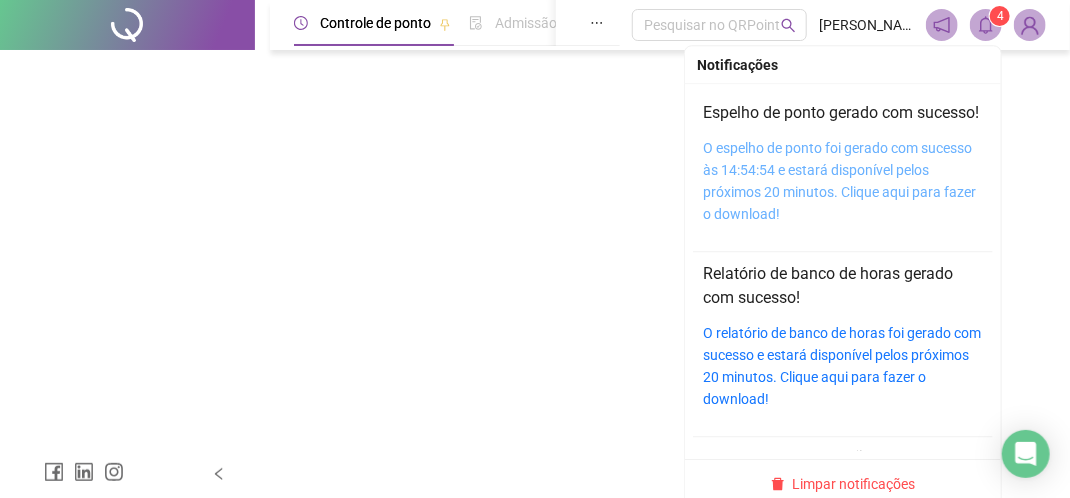 click on "O espelho de ponto foi gerado com sucesso às 14:54:54 e estará disponível pelos próximos 20 minutos.
Clique aqui para fazer o download!" at bounding box center (839, 181) 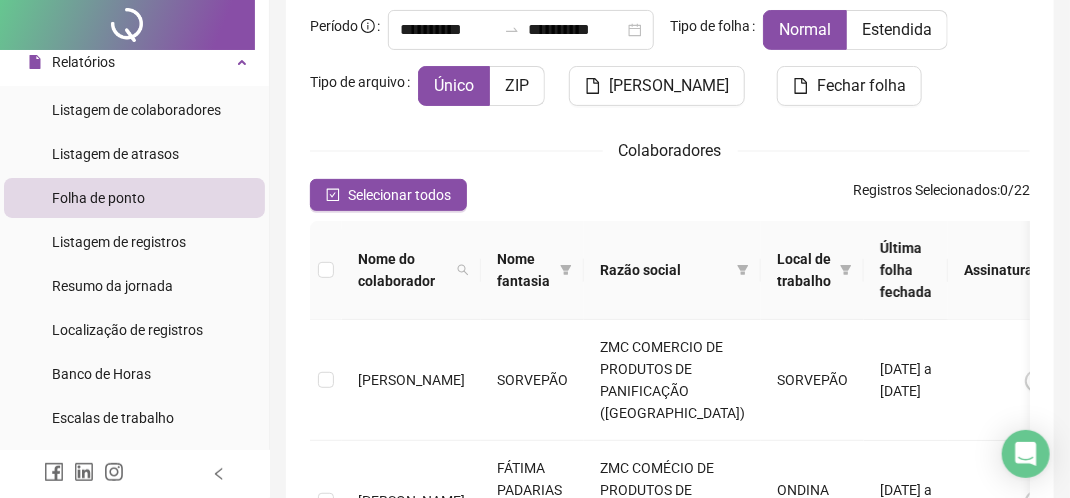 scroll, scrollTop: 0, scrollLeft: 0, axis: both 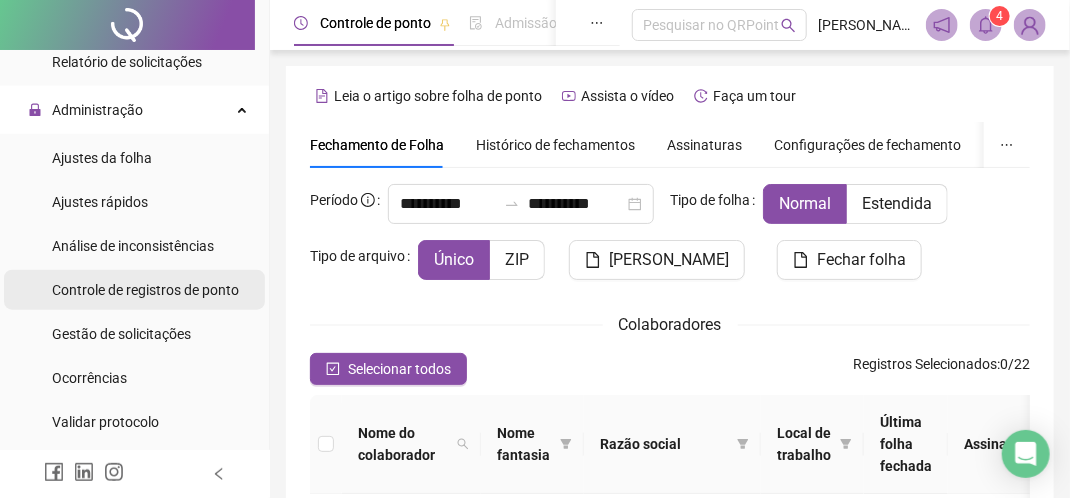 click on "Controle de registros de ponto" at bounding box center [145, 290] 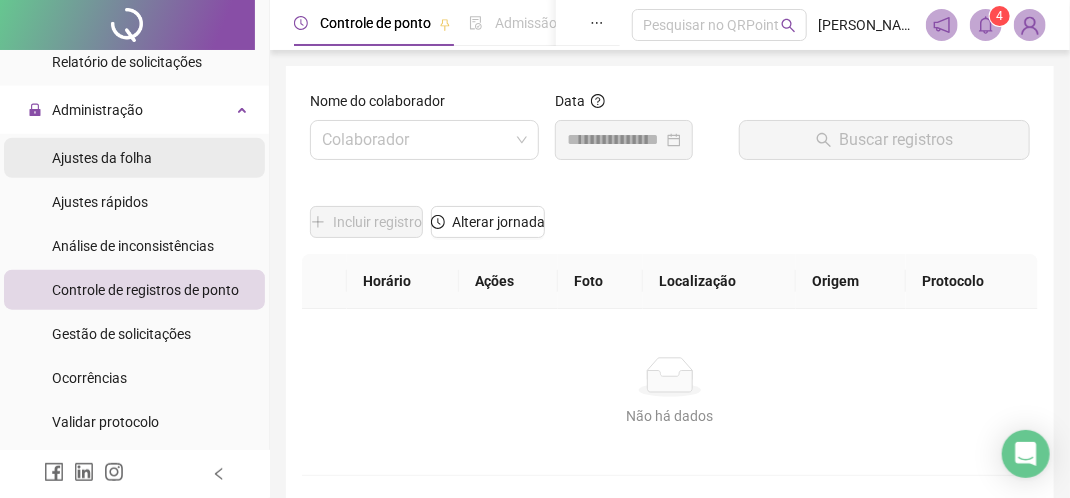click on "Ajustes da folha" at bounding box center [102, 158] 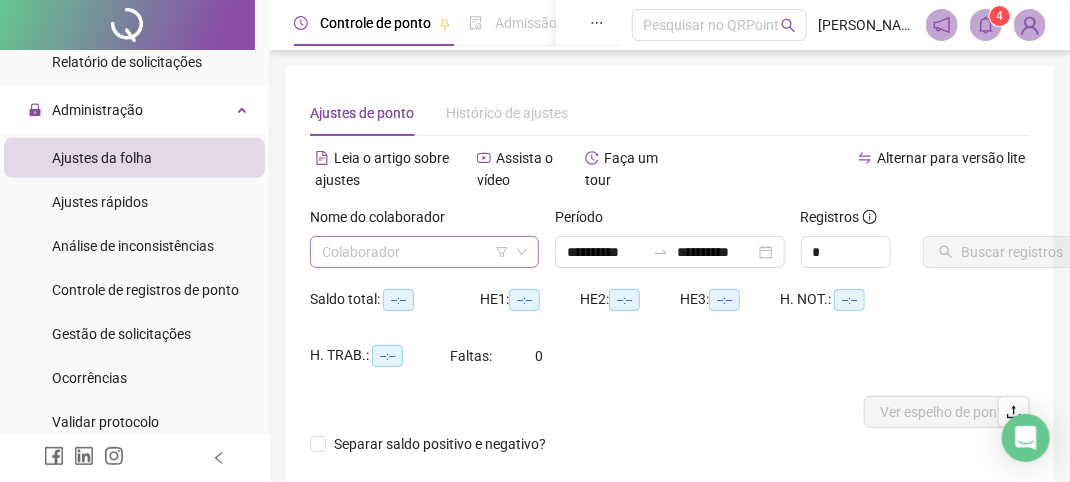 click on "**********" at bounding box center (535, 241) 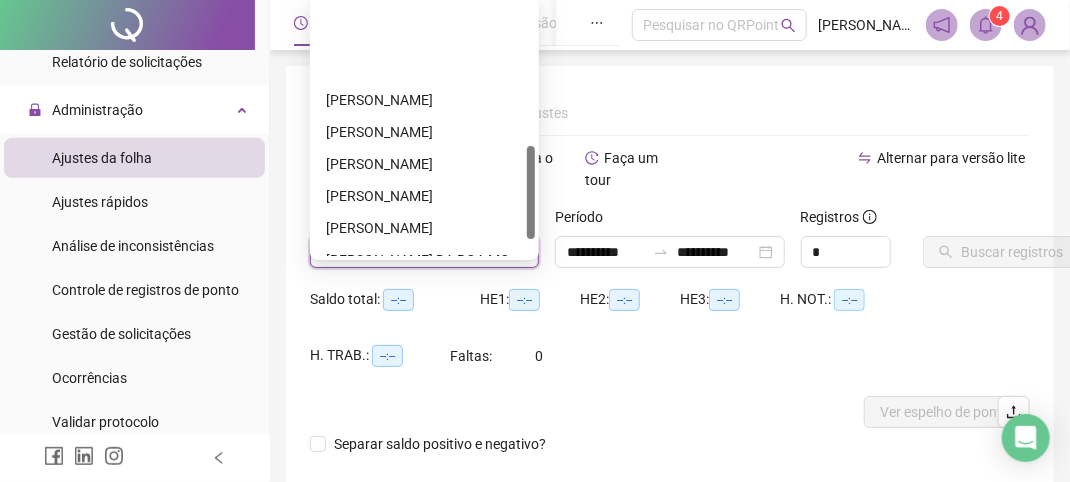 scroll, scrollTop: 400, scrollLeft: 0, axis: vertical 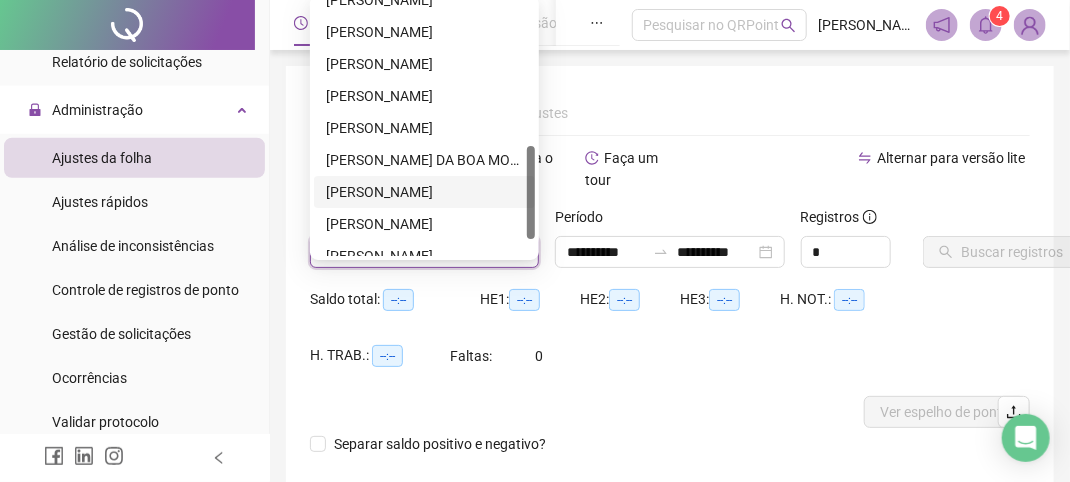 click on "[PERSON_NAME]" at bounding box center (424, 192) 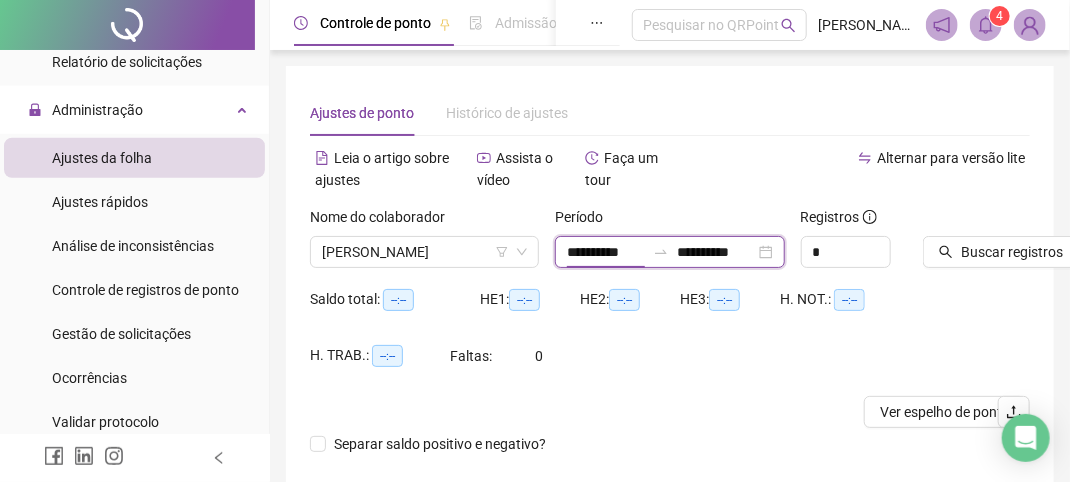 click on "**********" at bounding box center (606, 252) 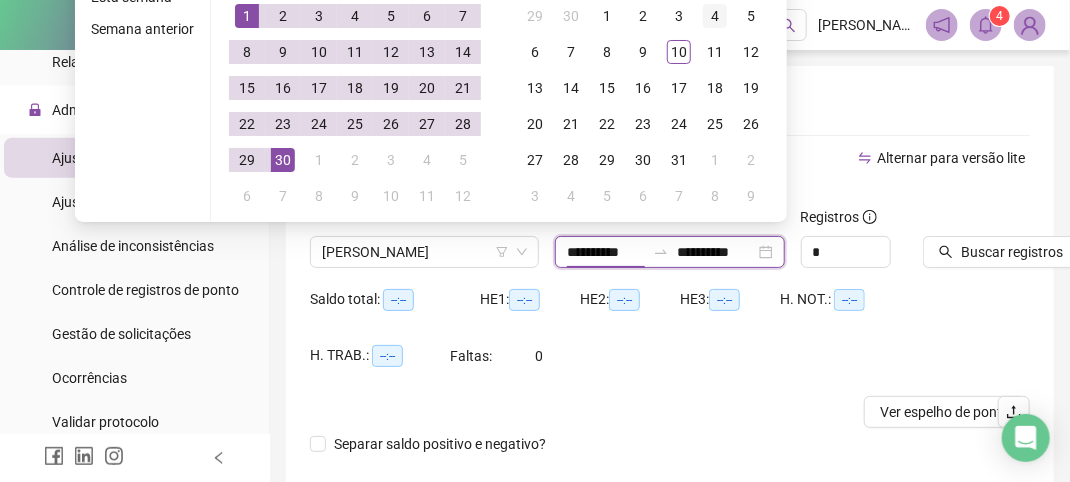type on "**********" 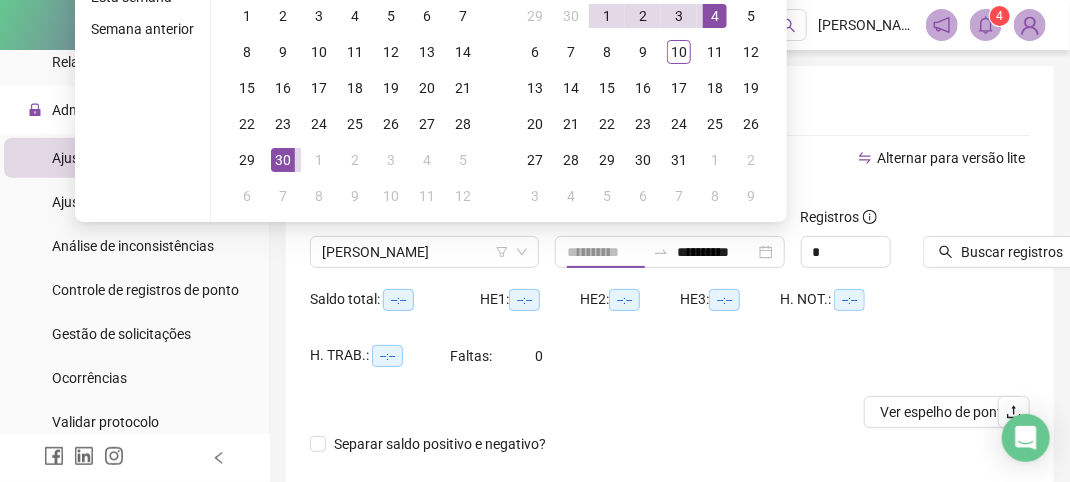 click on "4" at bounding box center (715, 16) 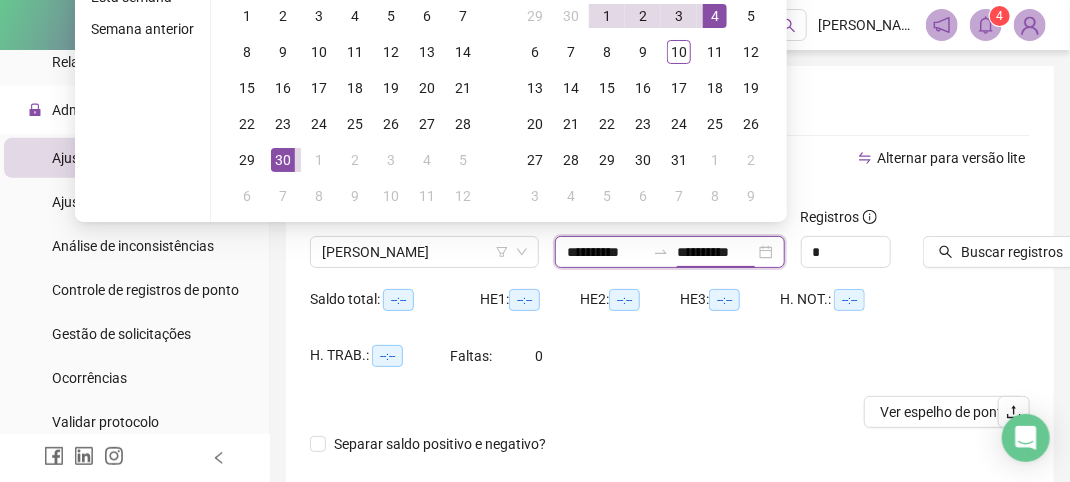 click on "**********" at bounding box center [716, 252] 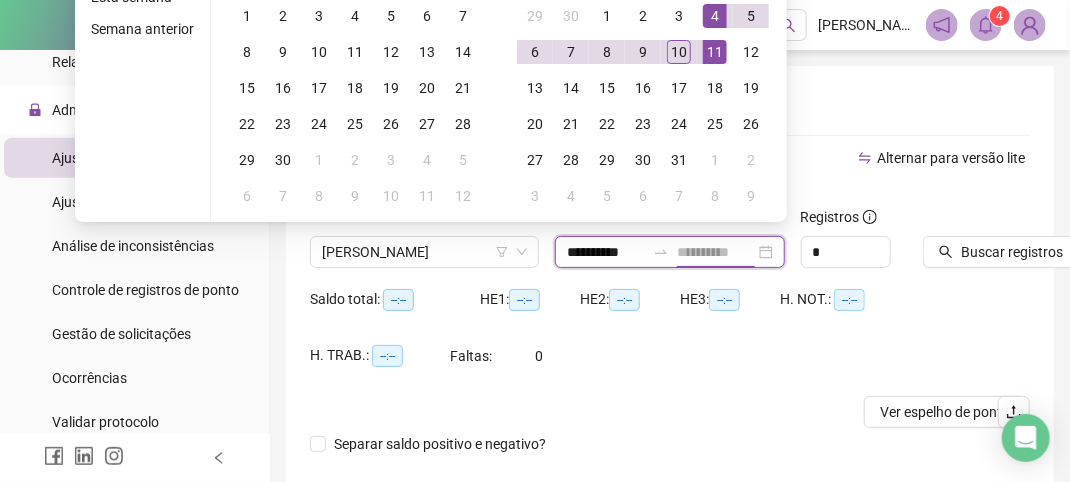 type on "**********" 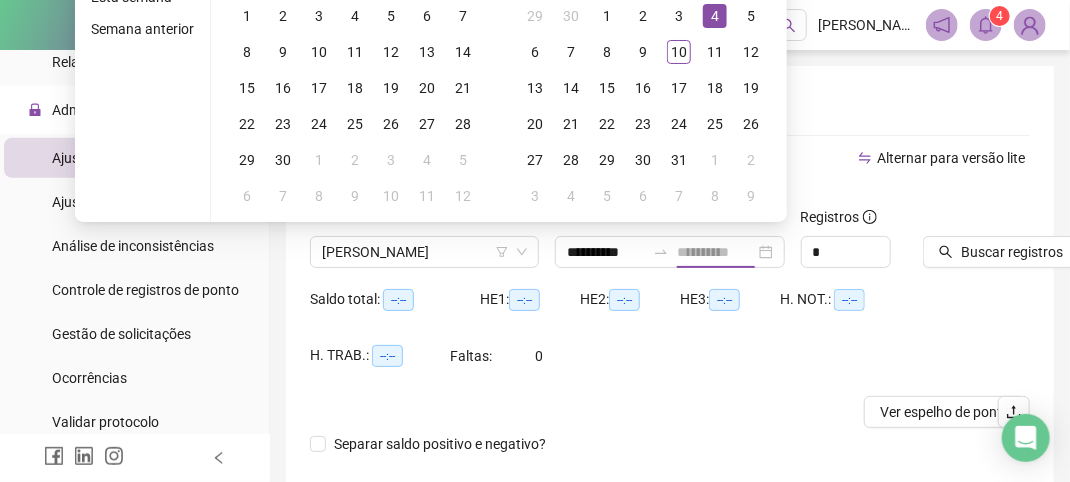 click on "4" at bounding box center [715, 16] 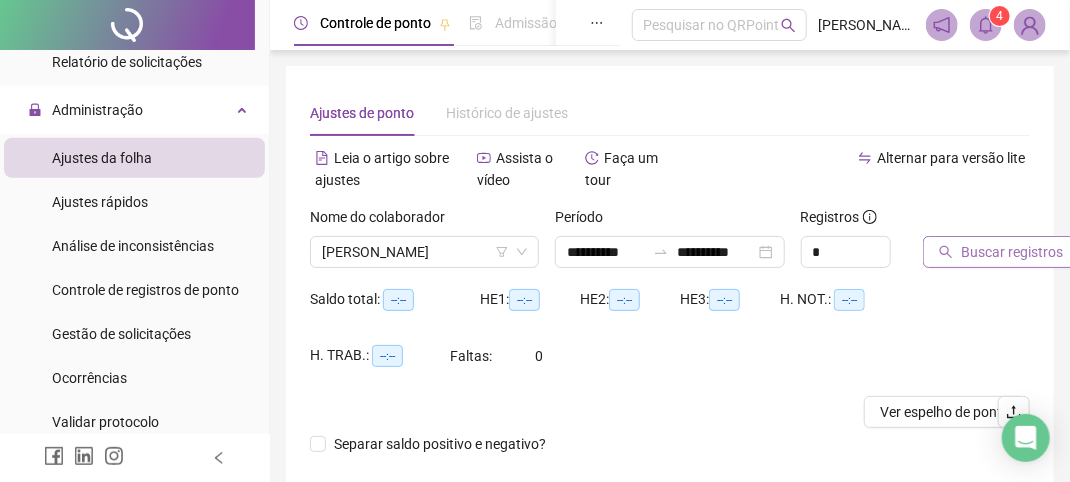 click on "Buscar registros" at bounding box center [1012, 252] 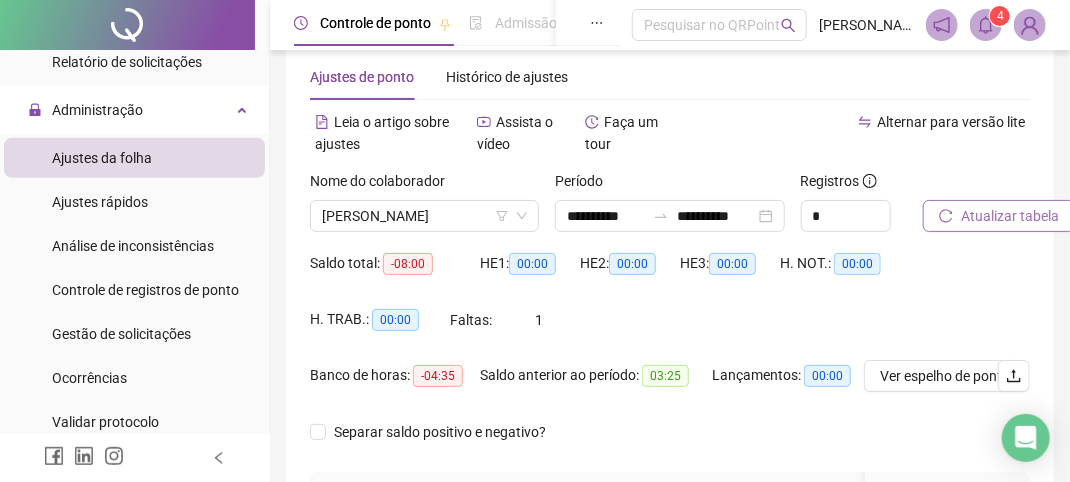 scroll, scrollTop: 100, scrollLeft: 0, axis: vertical 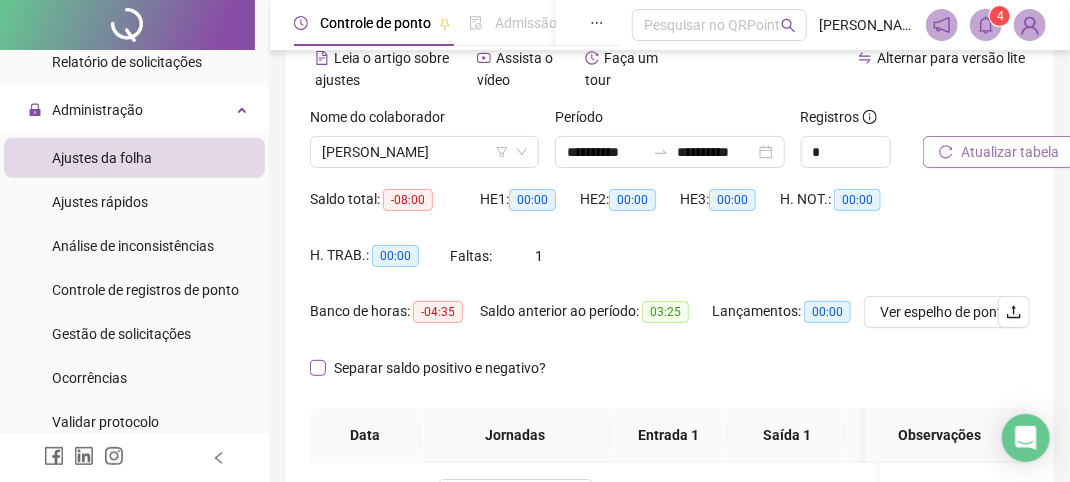 click on "Separar saldo positivo e negativo?" at bounding box center (440, 368) 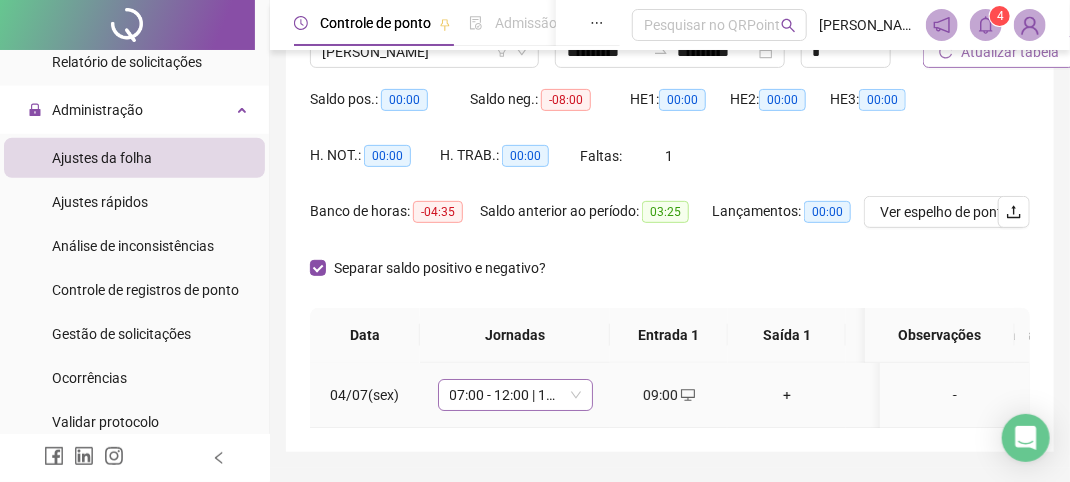 scroll, scrollTop: 270, scrollLeft: 0, axis: vertical 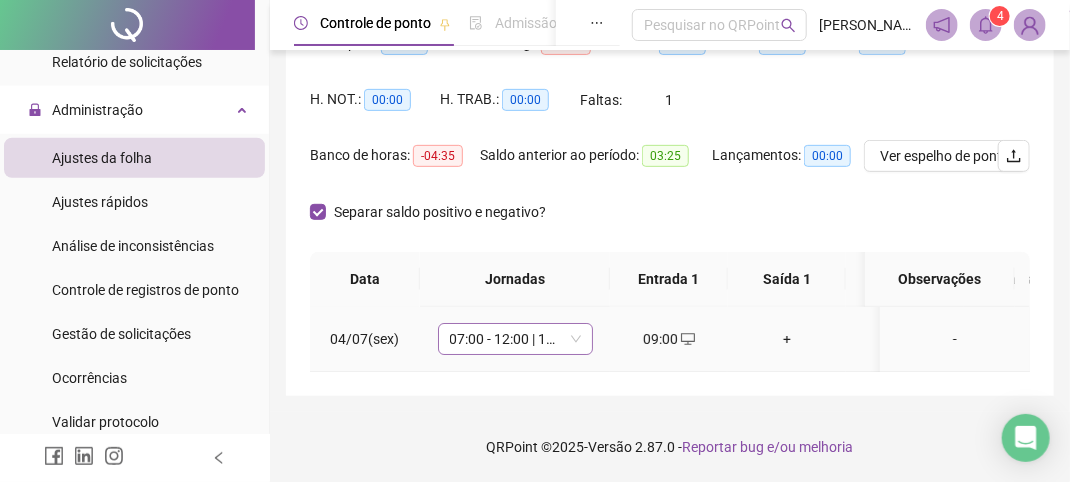click on "07:00 - 12:00 | 13:00 - 16:00" at bounding box center (515, 339) 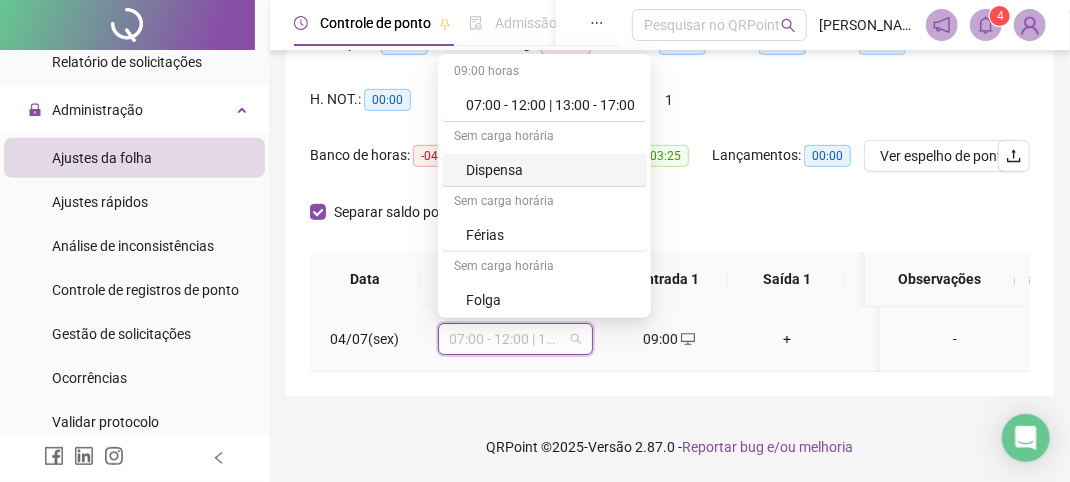 scroll, scrollTop: 127, scrollLeft: 0, axis: vertical 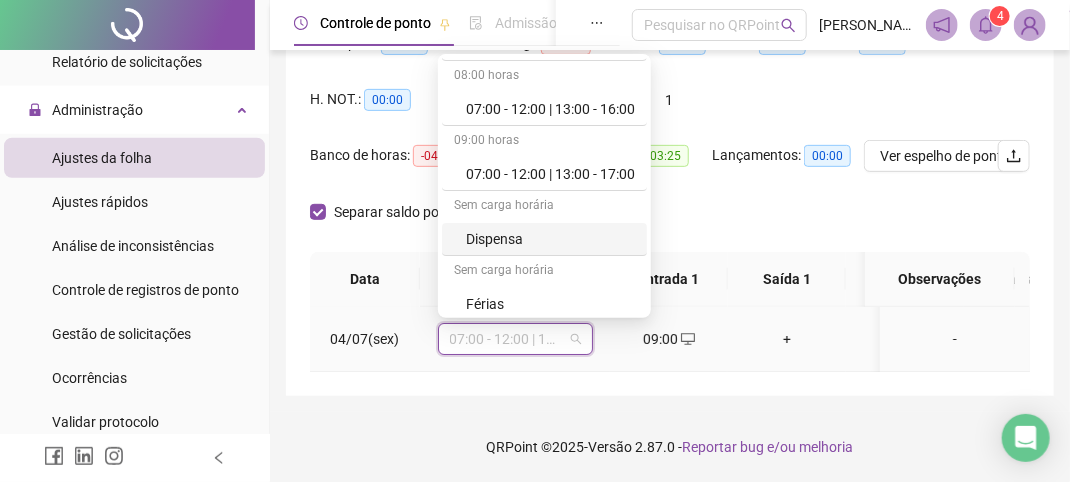 click on "Dispensa" at bounding box center [550, 239] 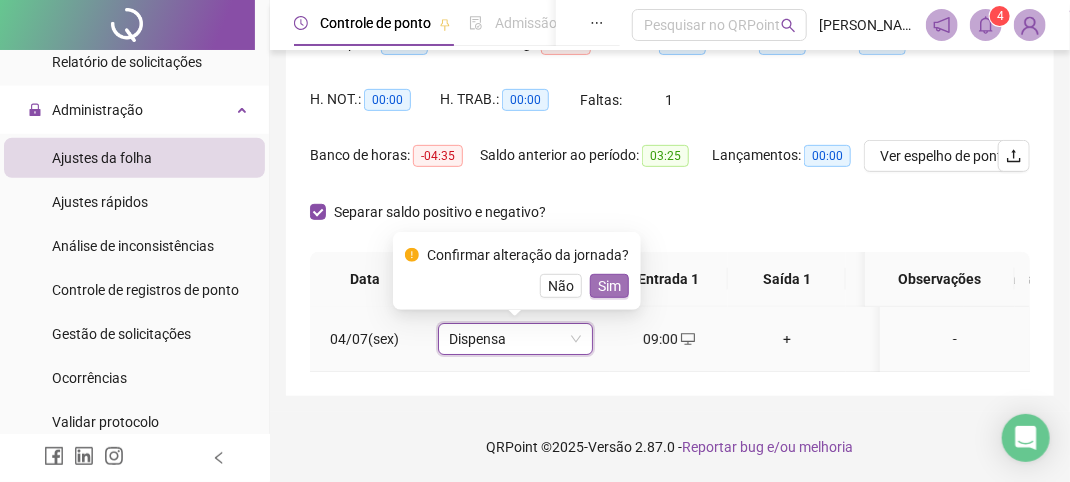 click on "Sim" at bounding box center [609, 286] 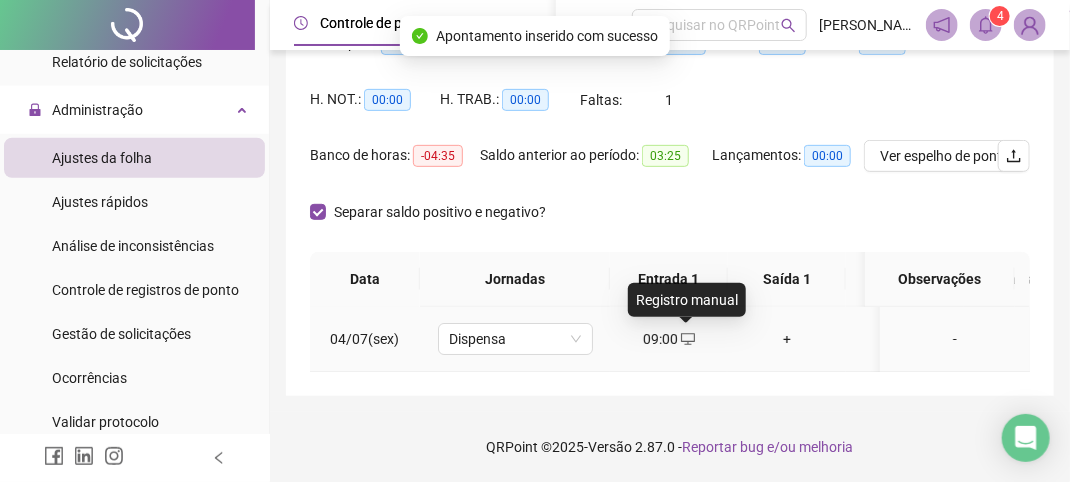 click 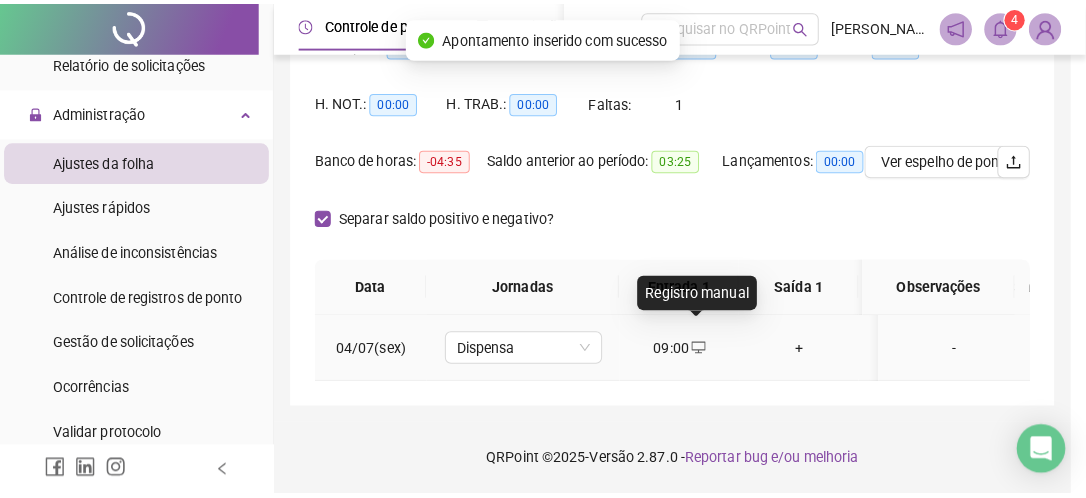 scroll, scrollTop: 255, scrollLeft: 0, axis: vertical 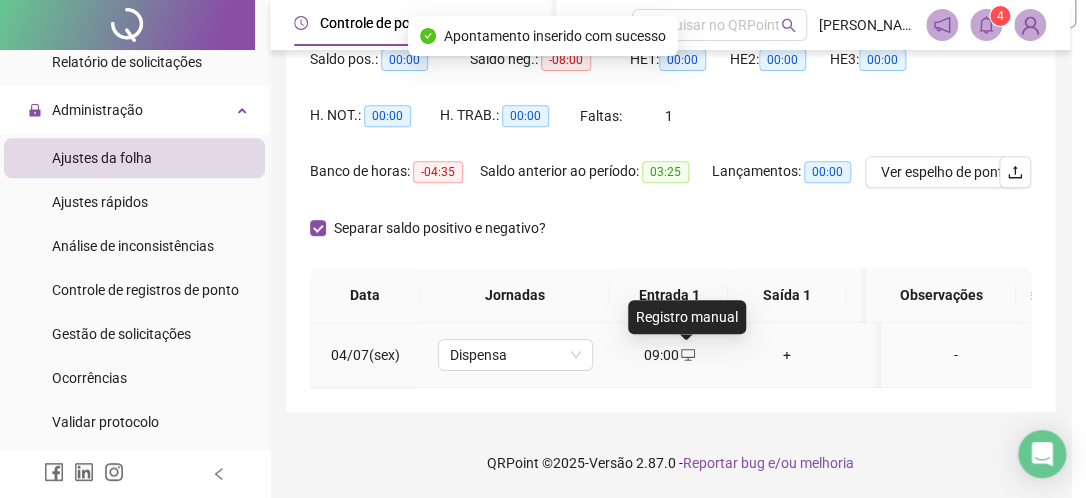 type on "**********" 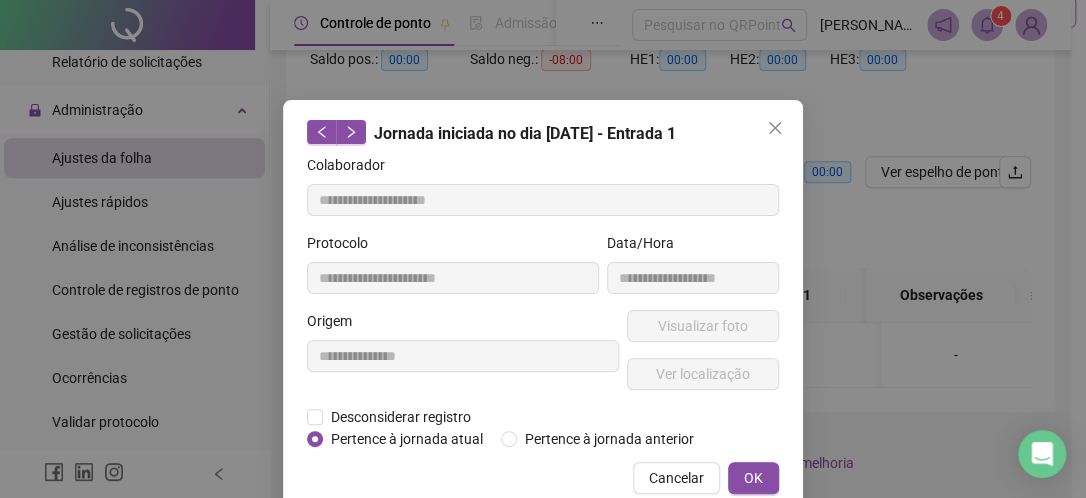 scroll, scrollTop: 39, scrollLeft: 0, axis: vertical 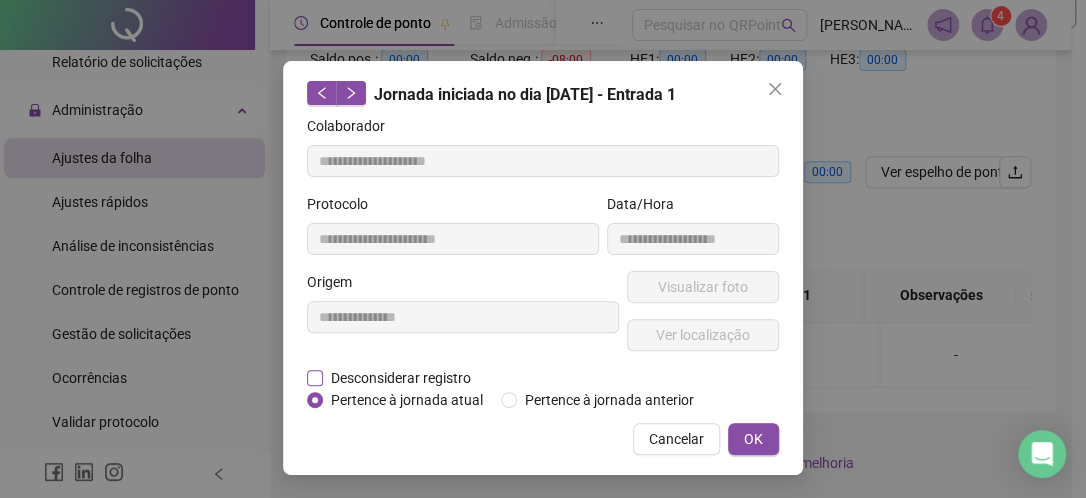 click on "Desconsiderar registro" at bounding box center [401, 378] 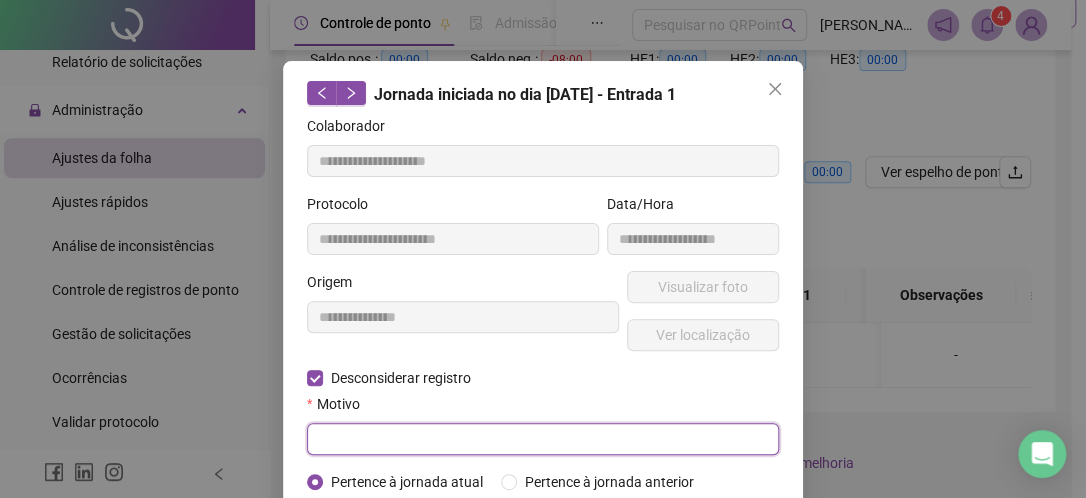 click at bounding box center (543, 439) 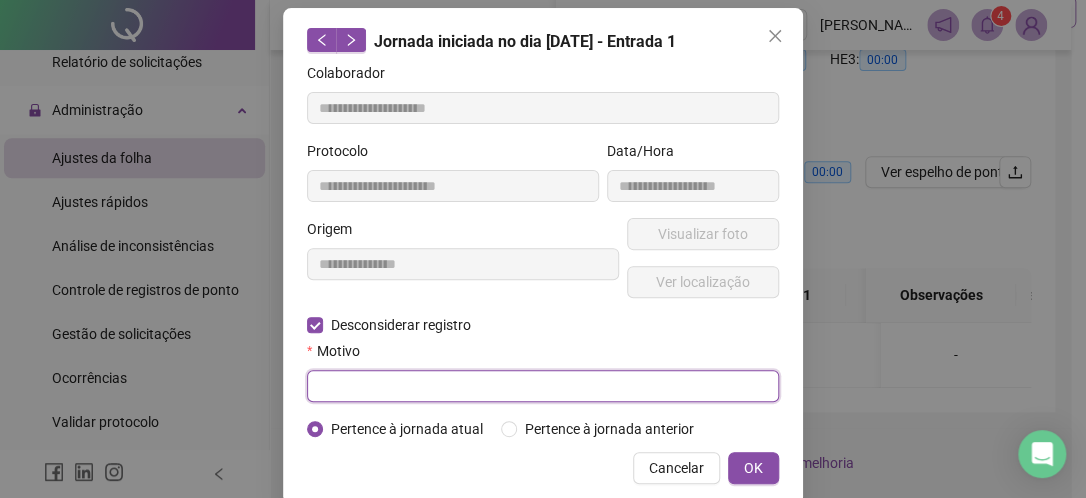 scroll, scrollTop: 121, scrollLeft: 0, axis: vertical 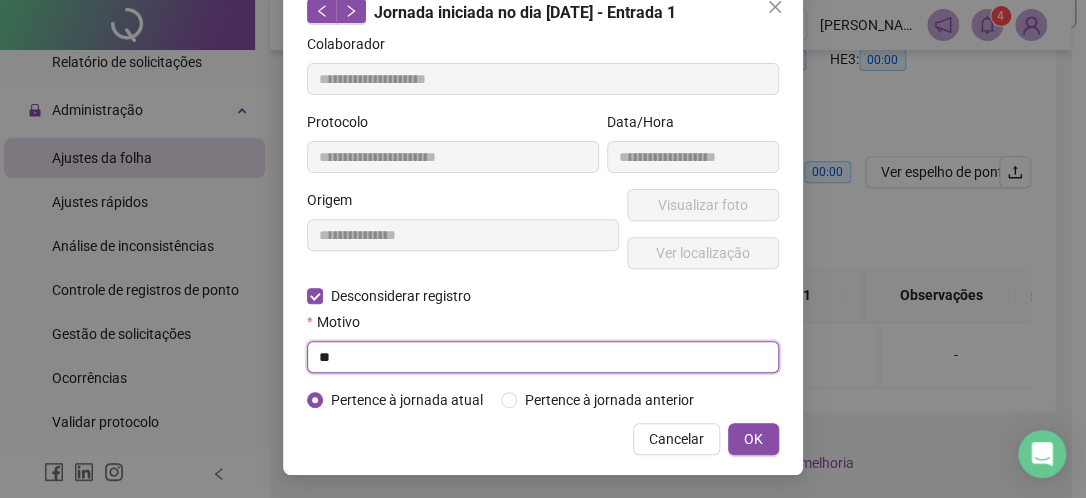 type on "*" 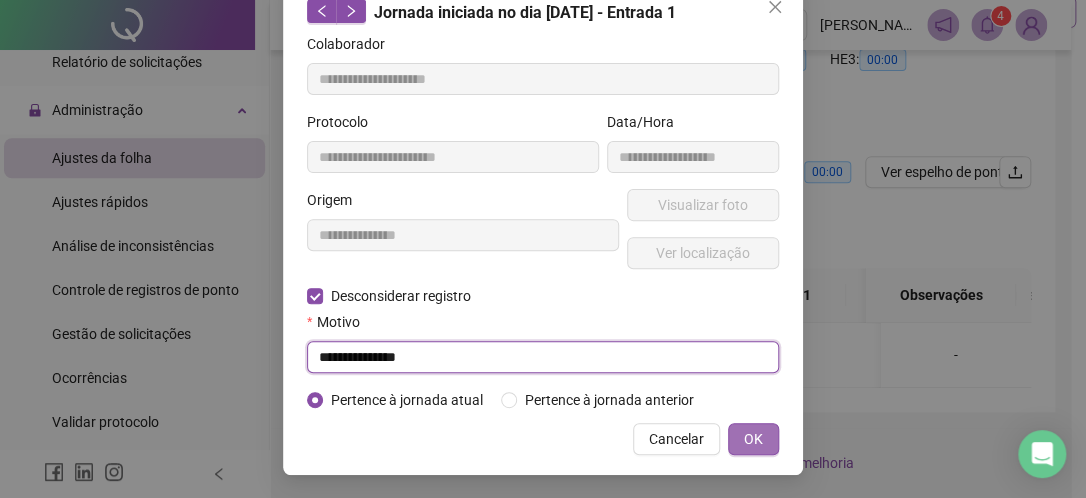 type on "**********" 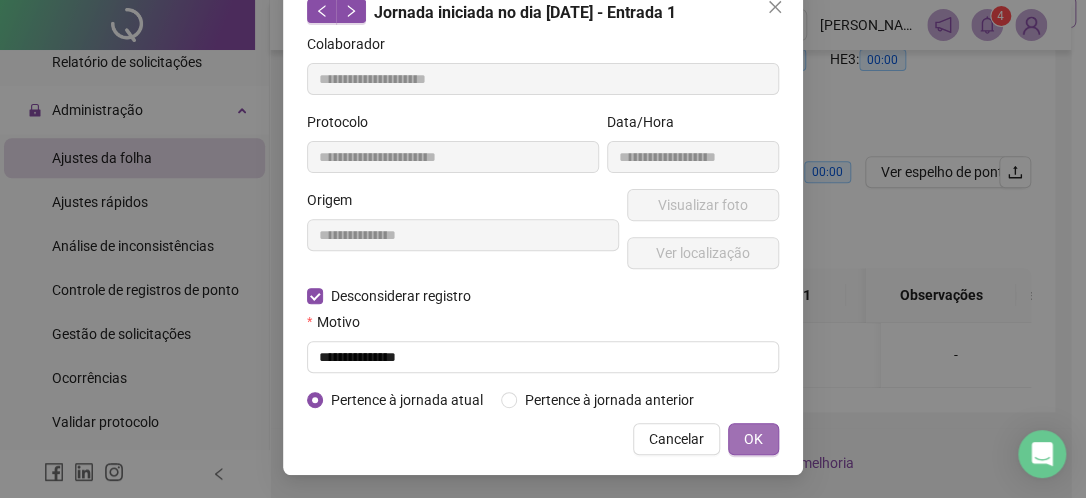 click on "OK" at bounding box center (753, 439) 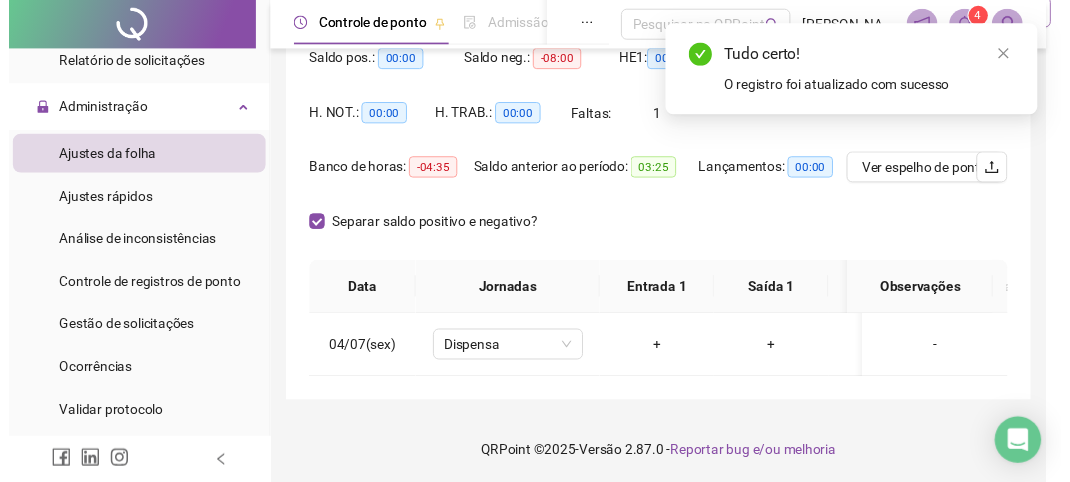 scroll, scrollTop: 0, scrollLeft: 0, axis: both 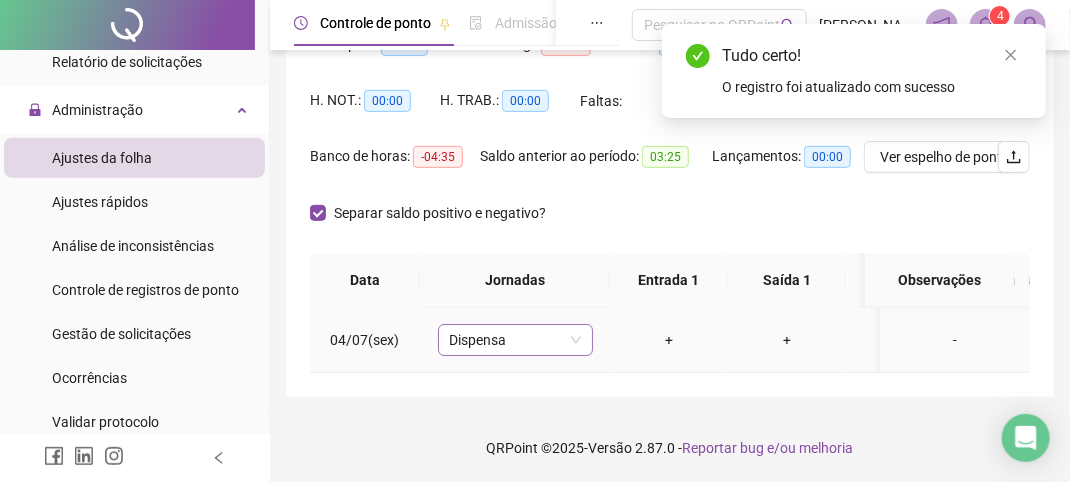 click on "Dispensa" at bounding box center (515, 340) 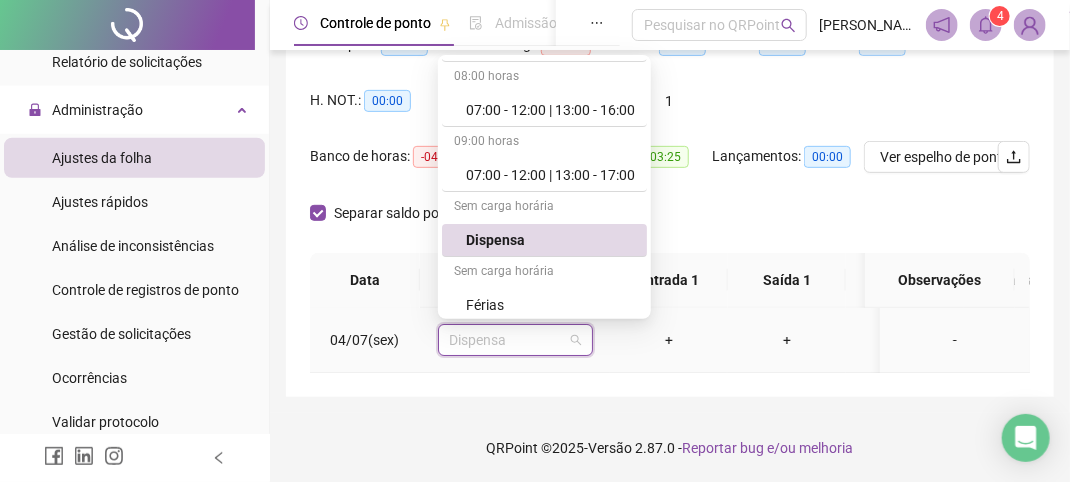 click on "Dispensa" at bounding box center [550, 240] 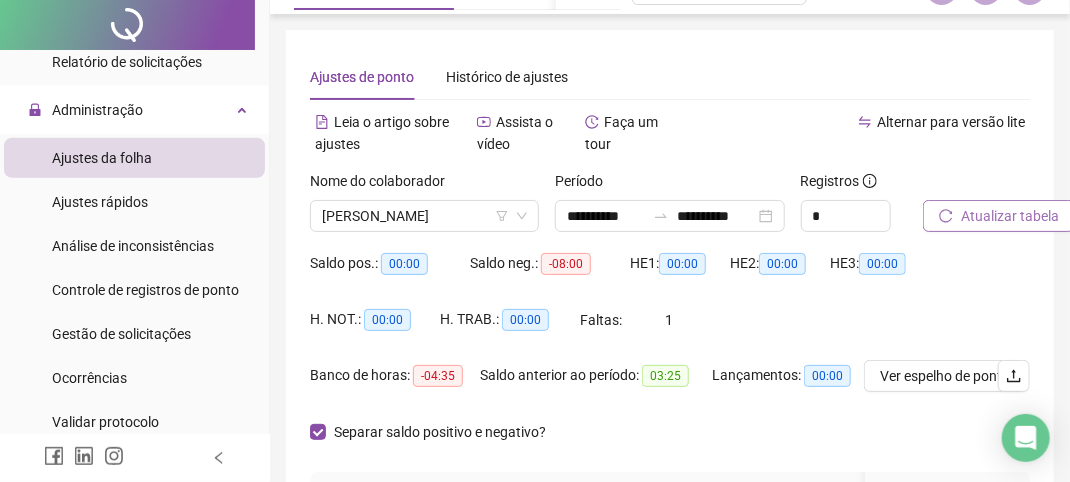 scroll, scrollTop: 0, scrollLeft: 0, axis: both 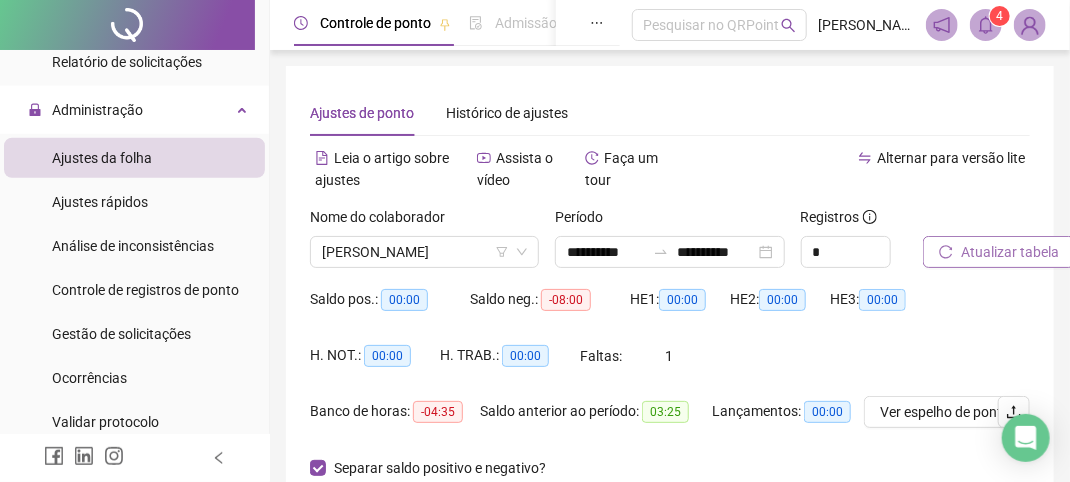 click on "Atualizar tabela" at bounding box center (1010, 252) 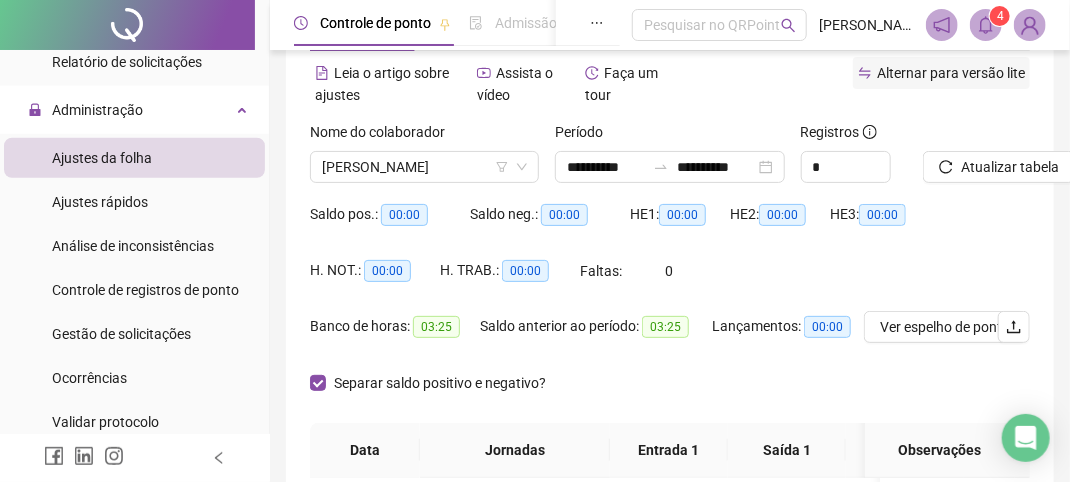 scroll, scrollTop: 0, scrollLeft: 0, axis: both 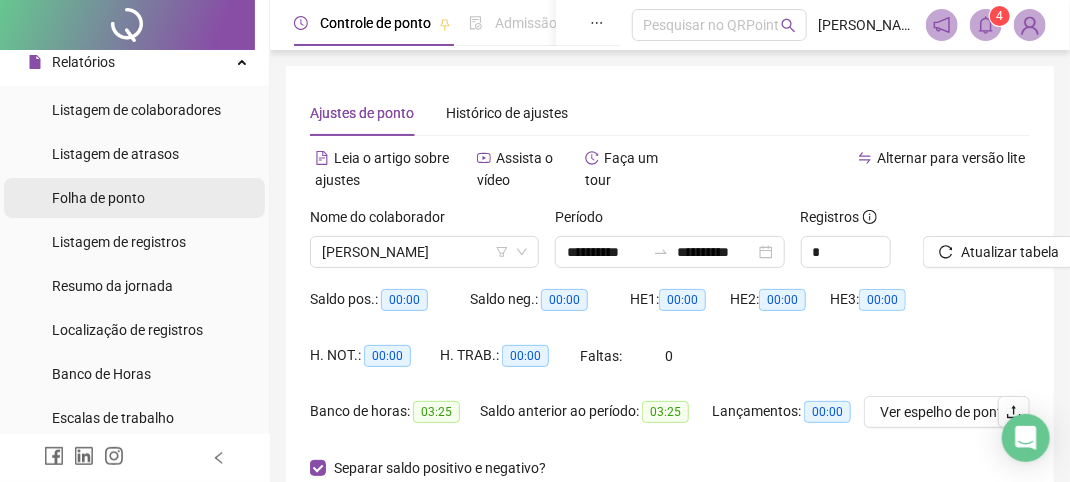 click on "Folha de ponto" at bounding box center [98, 198] 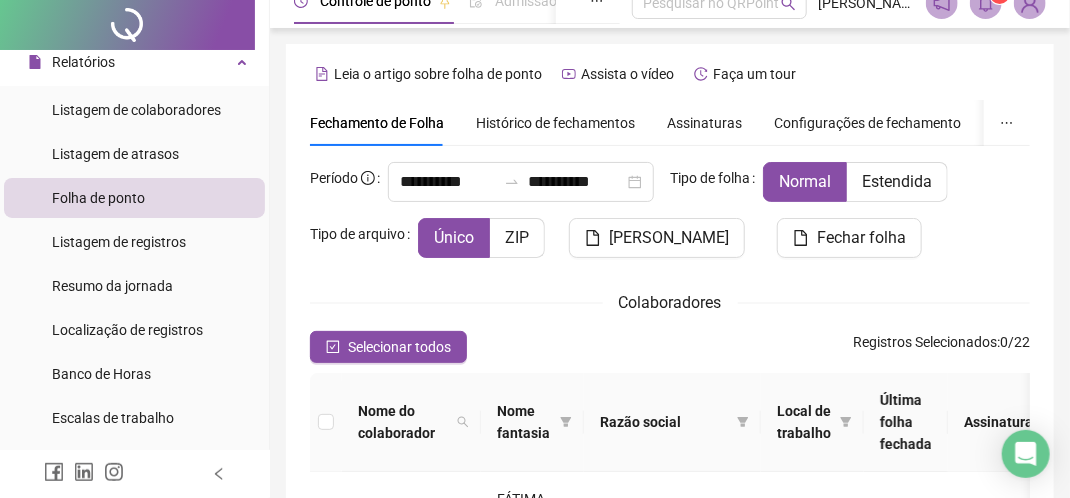 scroll, scrollTop: 0, scrollLeft: 0, axis: both 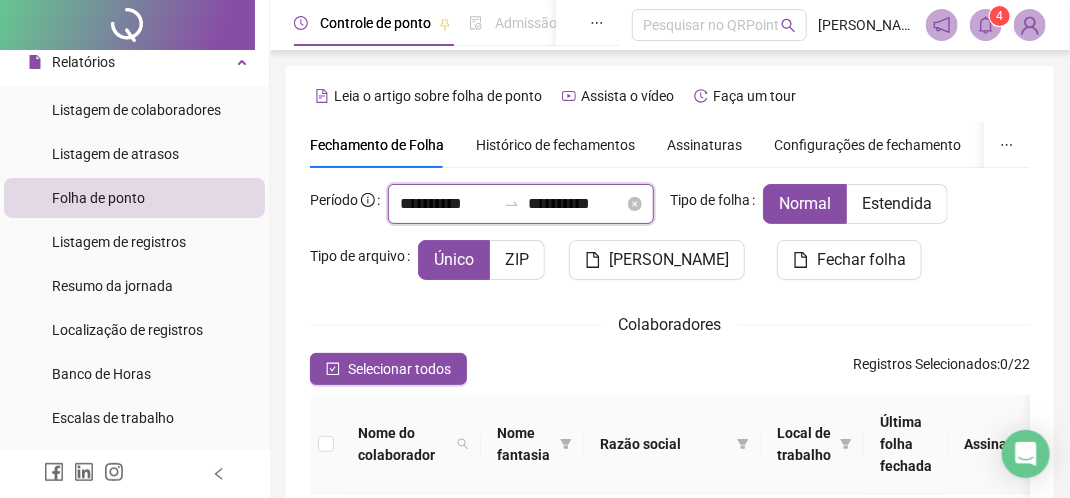 click on "**********" at bounding box center [448, 204] 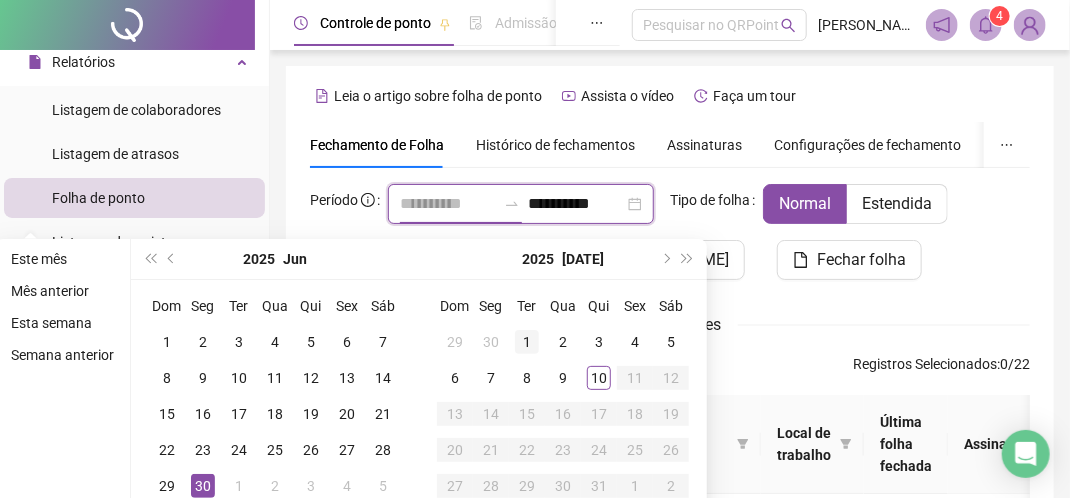 type on "**********" 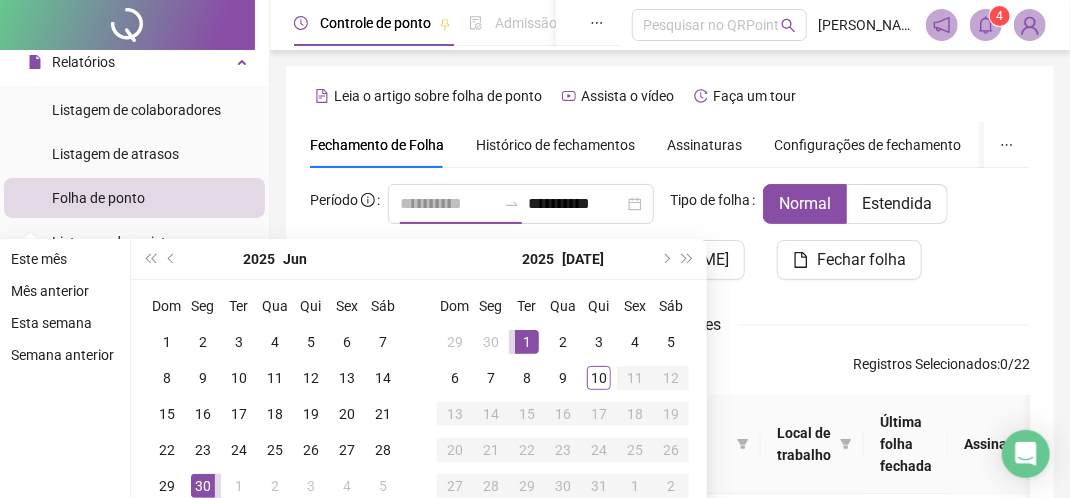 click on "1" at bounding box center (527, 342) 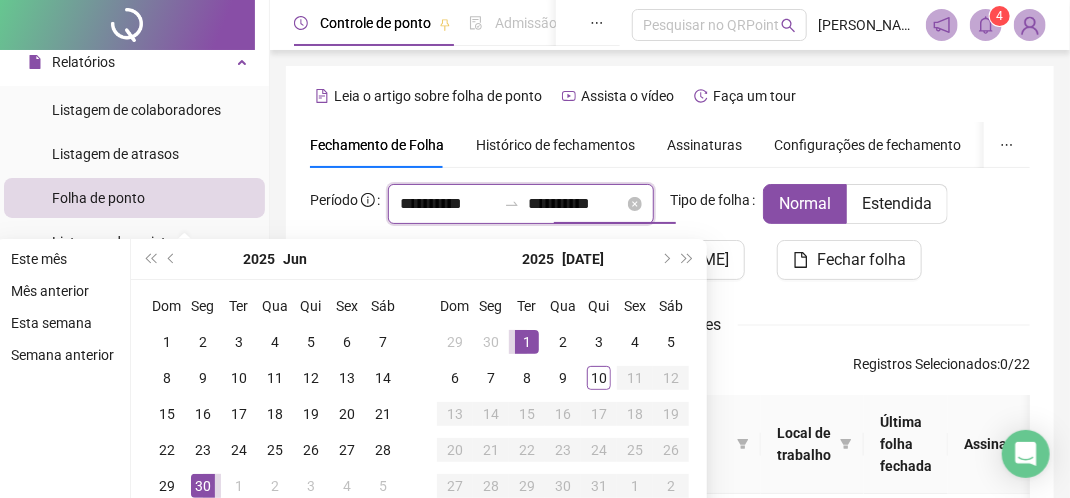 click on "**********" at bounding box center (576, 204) 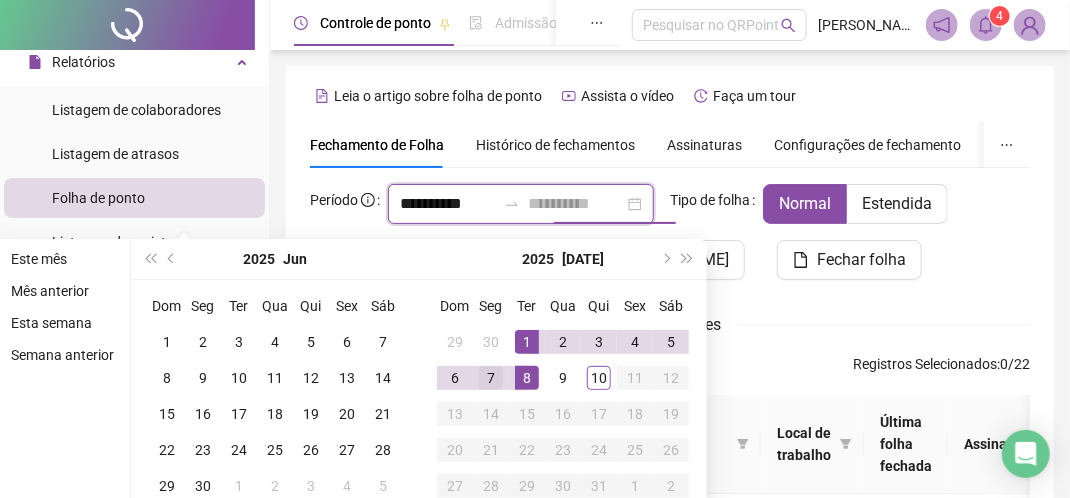 type on "**********" 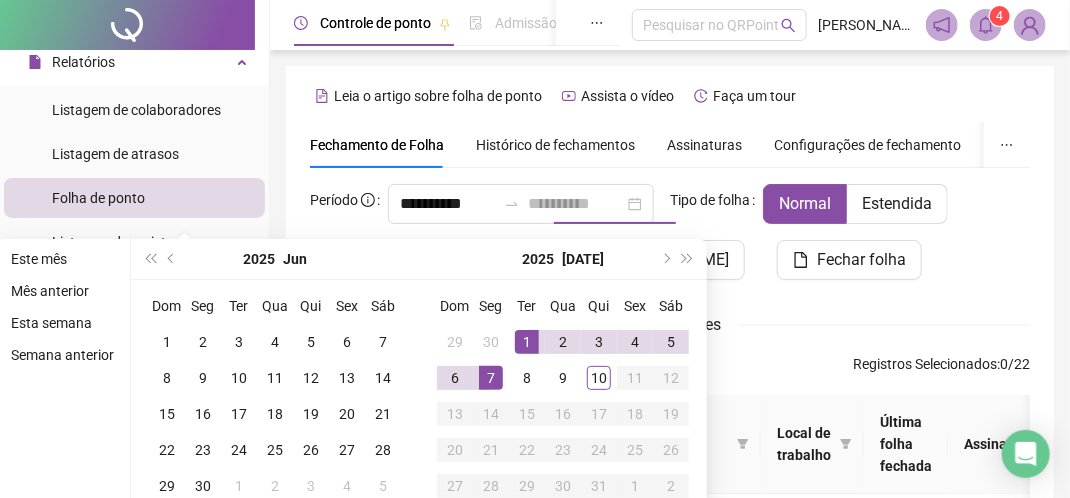 click on "7" at bounding box center (491, 378) 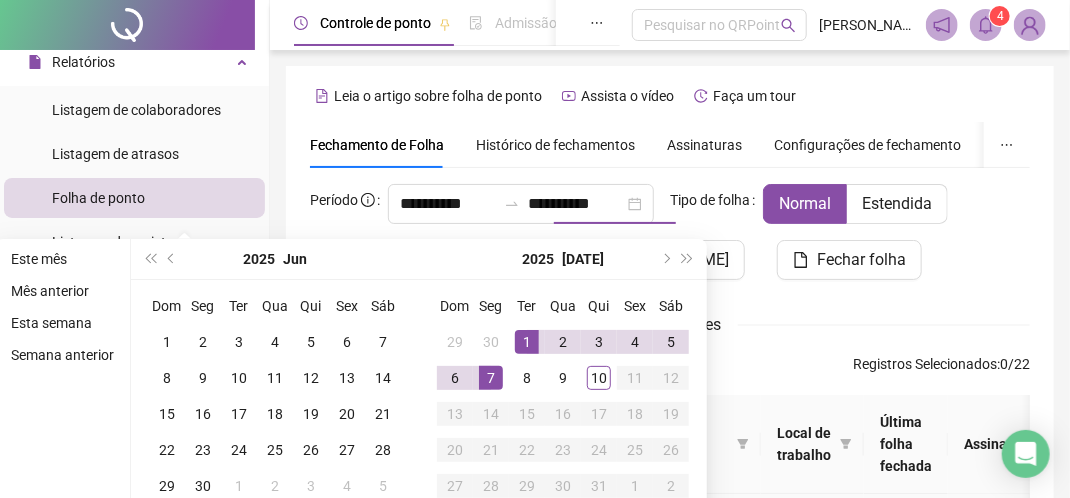 scroll, scrollTop: 196, scrollLeft: 0, axis: vertical 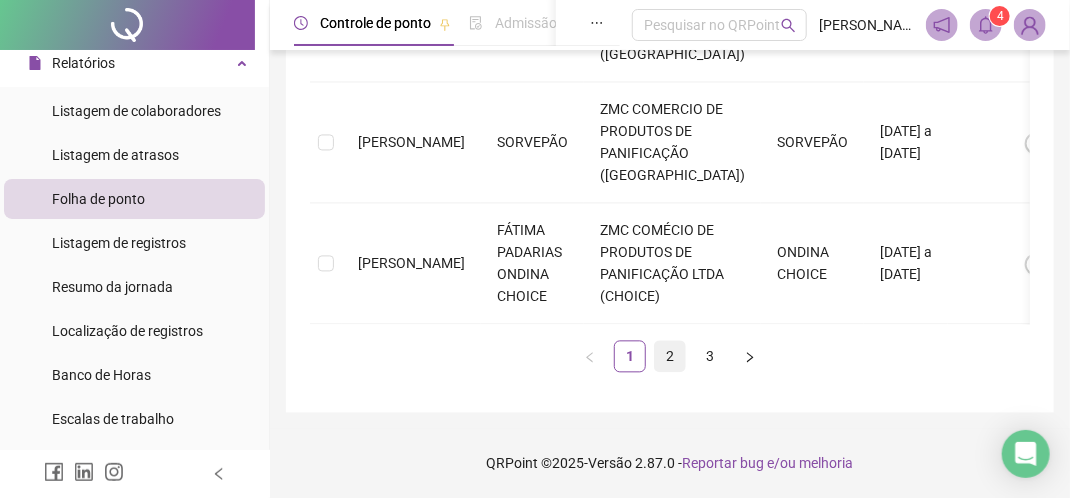 click on "2" at bounding box center [670, 356] 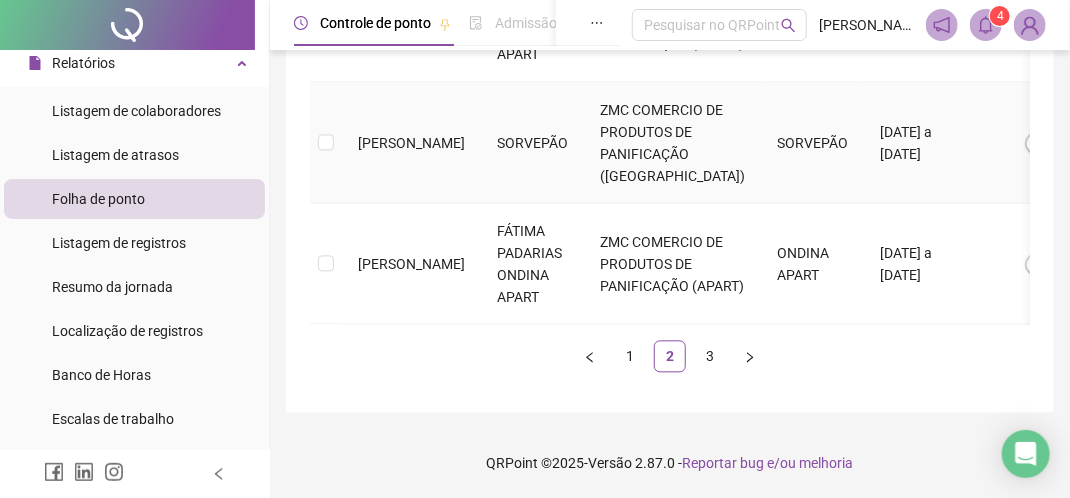 scroll, scrollTop: 1996, scrollLeft: 0, axis: vertical 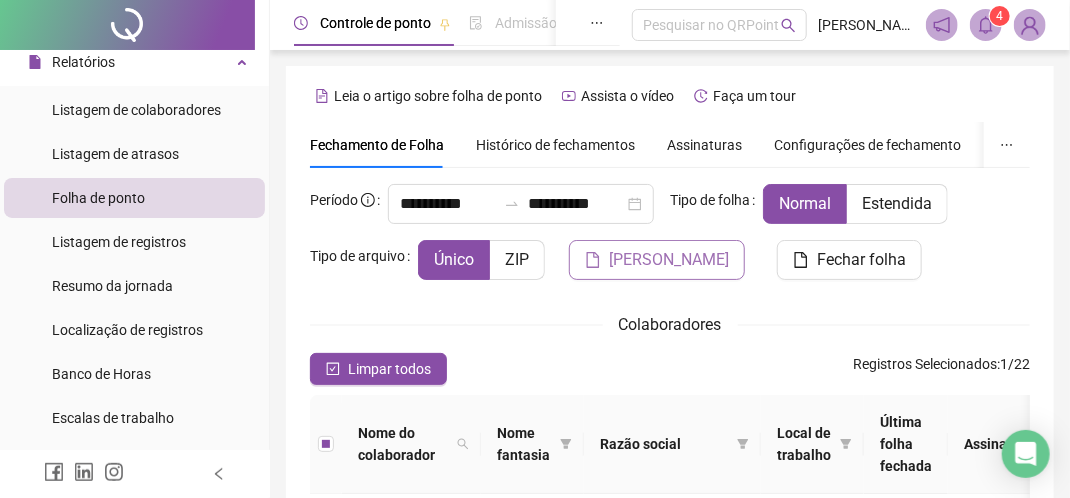 click on "[PERSON_NAME]" at bounding box center (669, 260) 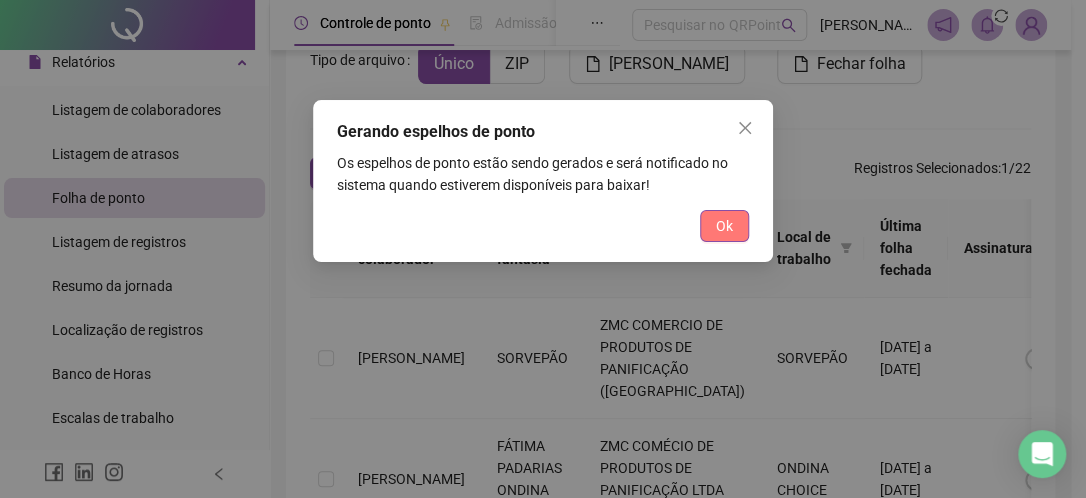 click on "Ok" at bounding box center (724, 226) 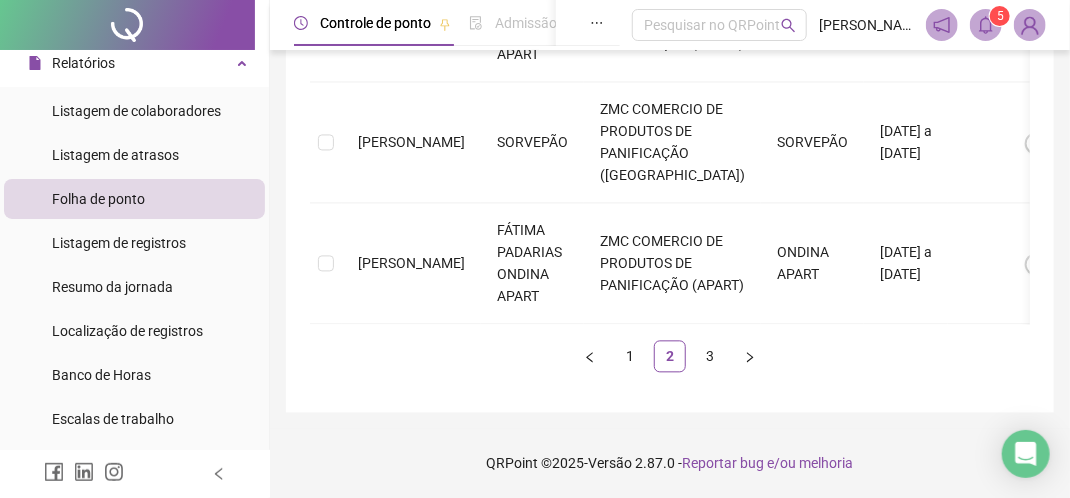 scroll, scrollTop: 1997, scrollLeft: 0, axis: vertical 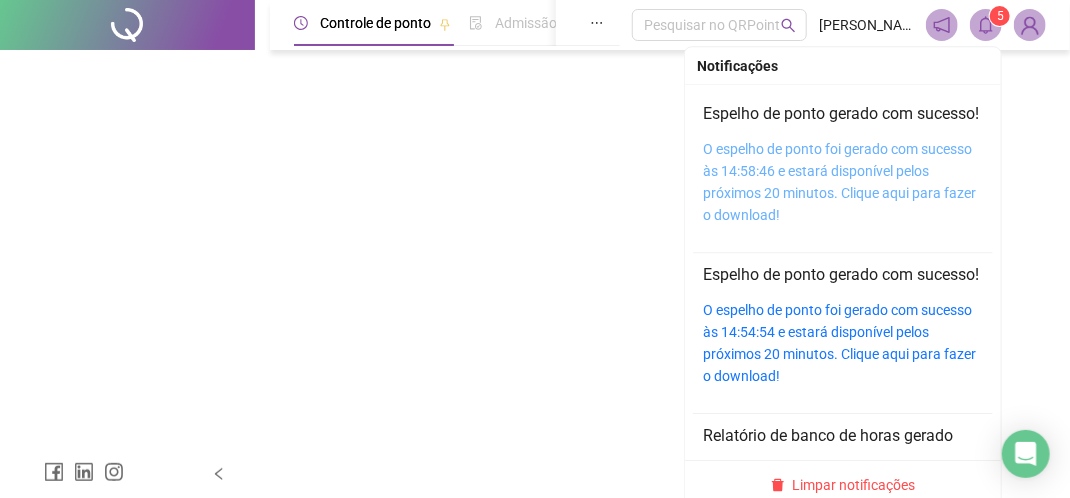 click on "O espelho de ponto foi gerado com sucesso às 14:58:46 e estará disponível pelos próximos 20 minutos.
Clique aqui para fazer o download!" at bounding box center [839, 182] 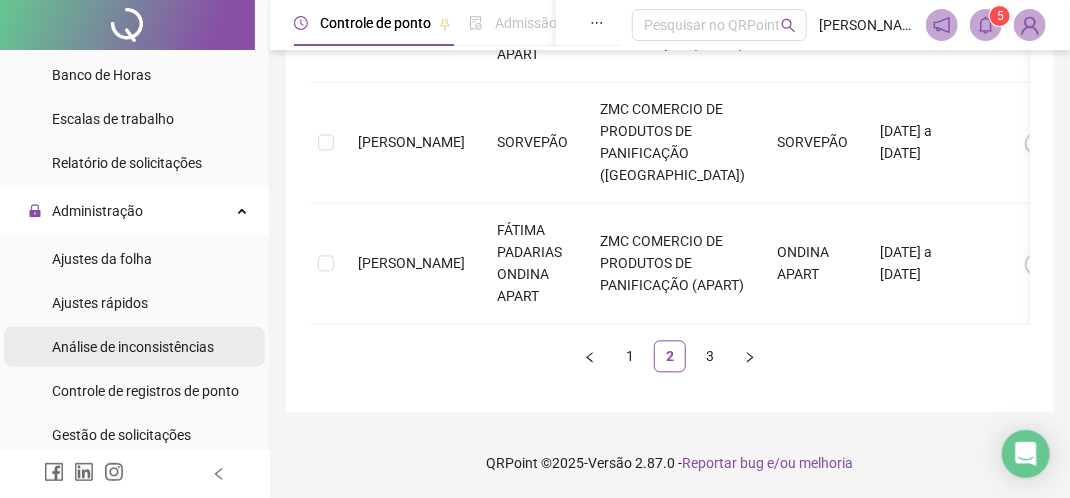 scroll, scrollTop: 500, scrollLeft: 0, axis: vertical 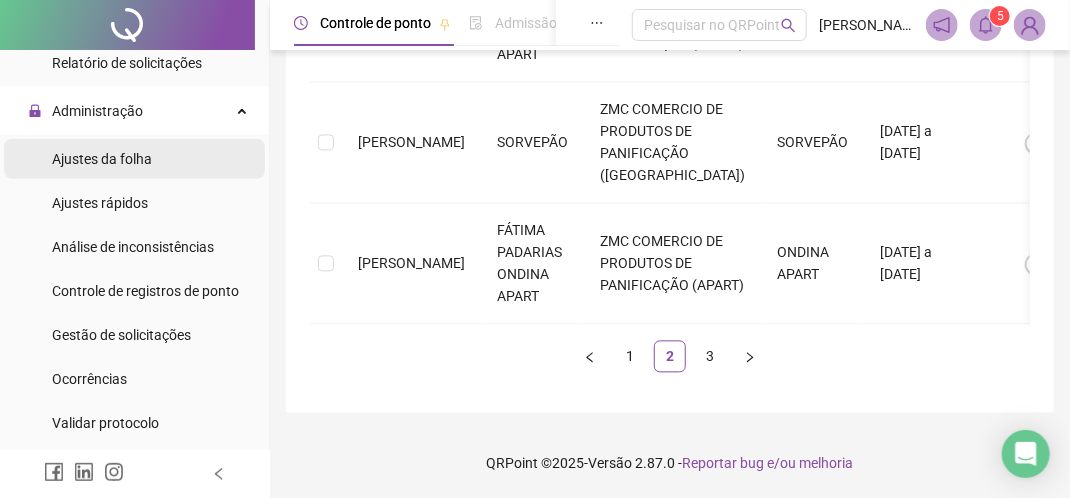 click on "Ajustes da folha" at bounding box center [102, 158] 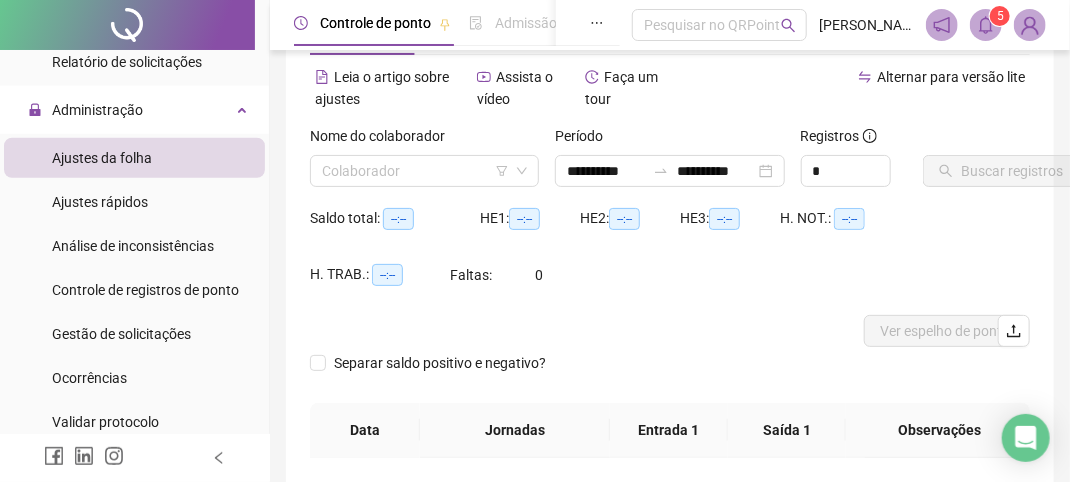 scroll, scrollTop: 0, scrollLeft: 0, axis: both 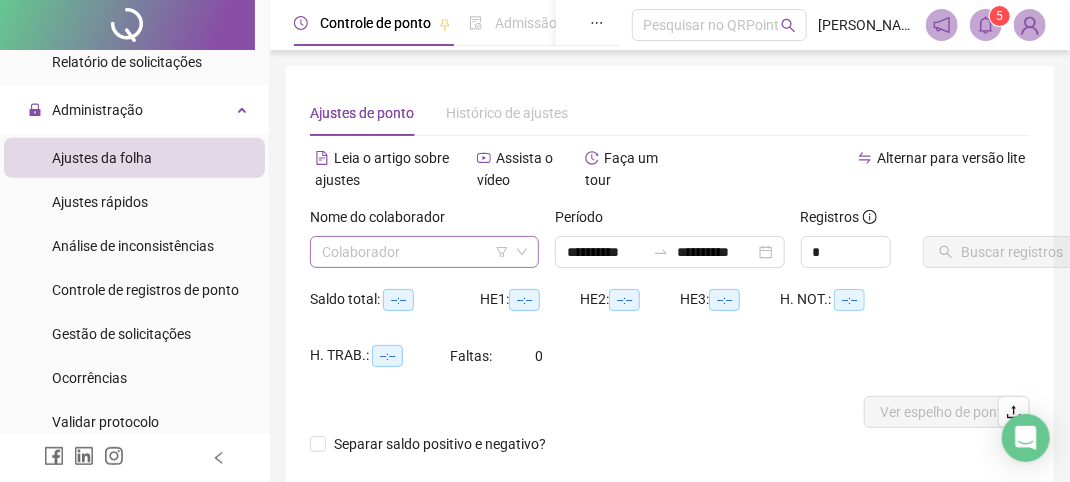 click on "**********" at bounding box center (535, 241) 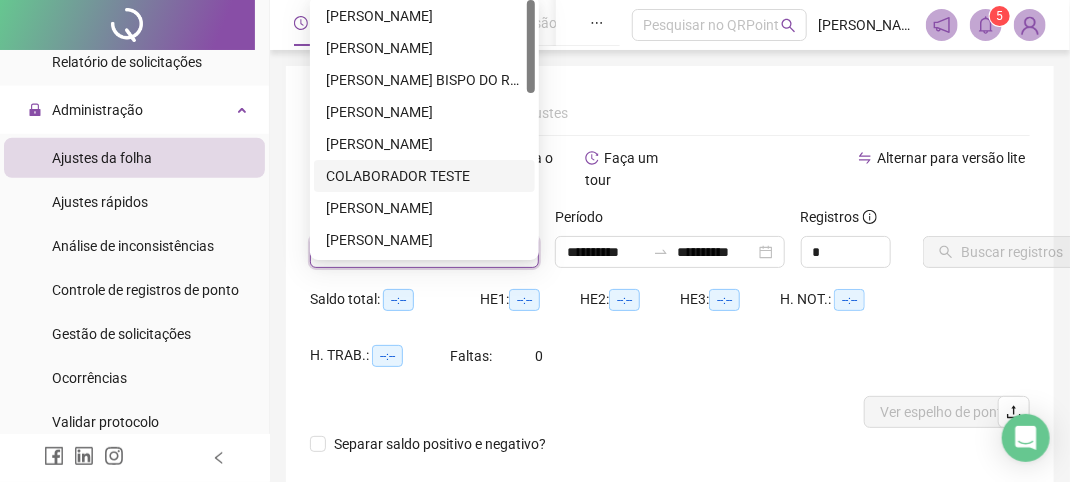 scroll, scrollTop: 400, scrollLeft: 0, axis: vertical 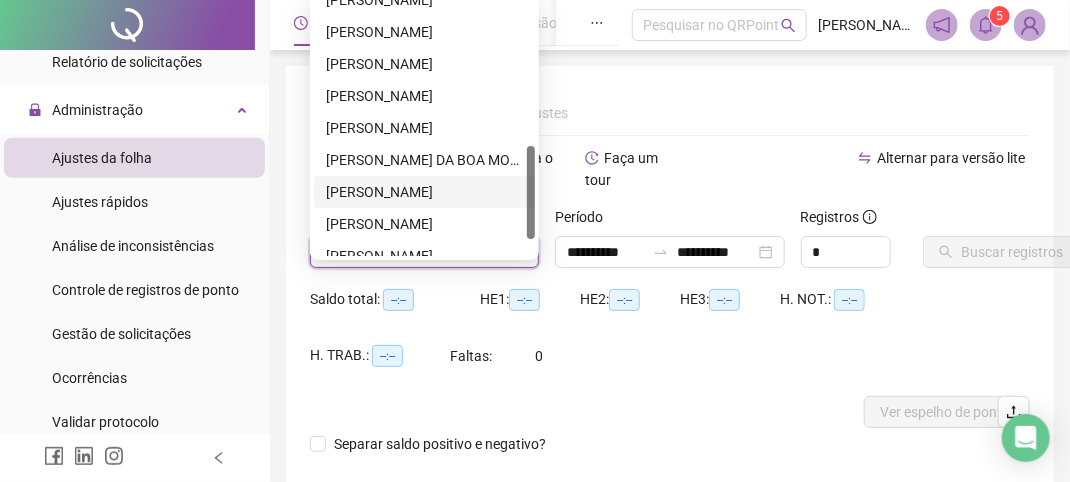 click on "[PERSON_NAME]" at bounding box center [424, 192] 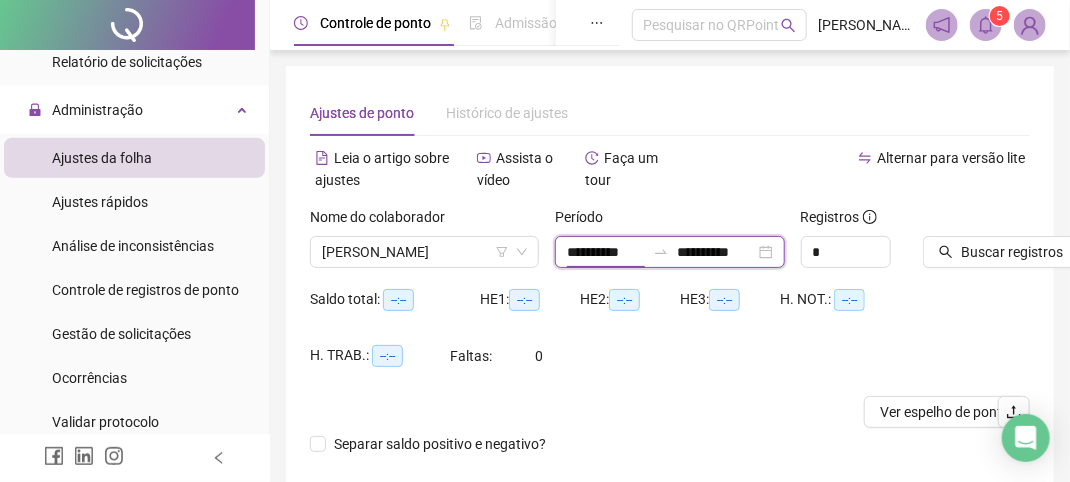 click on "**********" at bounding box center [606, 252] 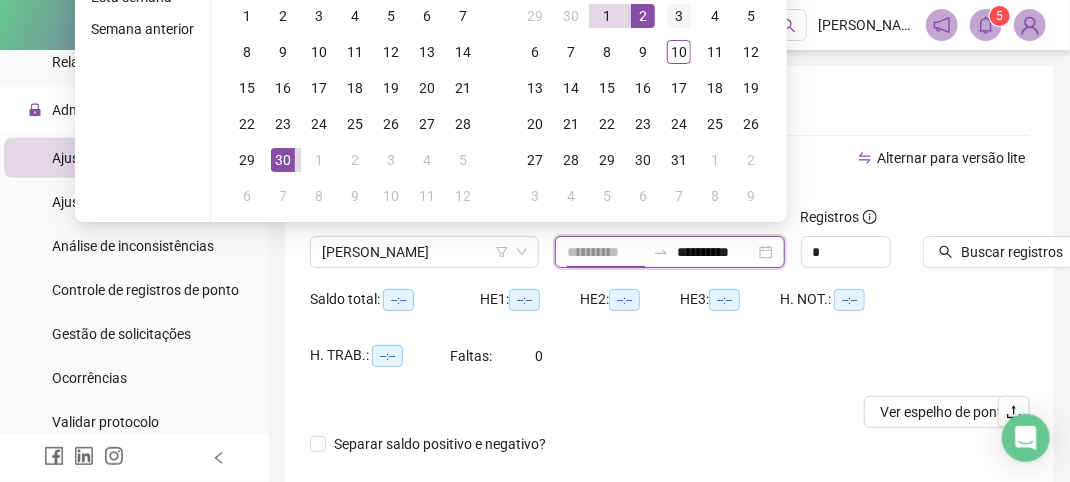 type on "**********" 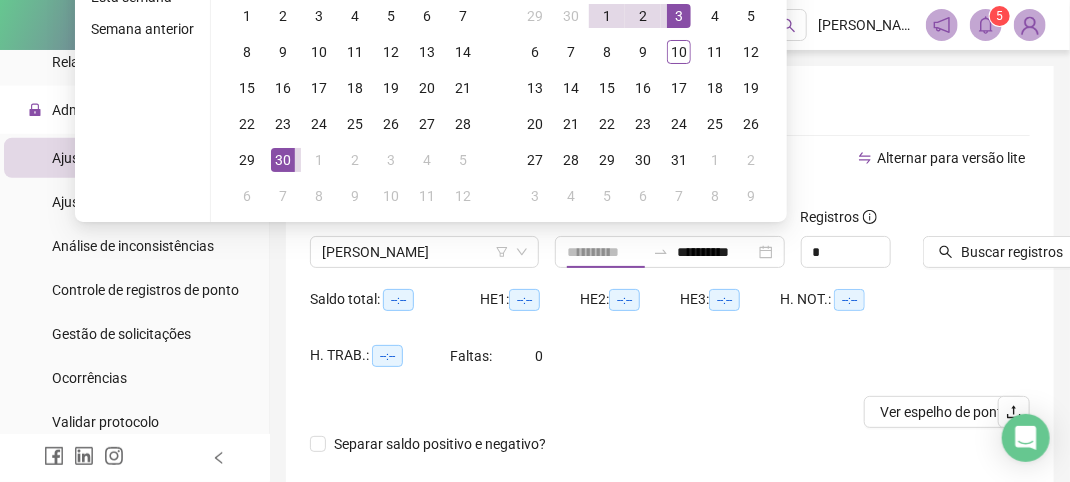 click on "3" at bounding box center (679, 16) 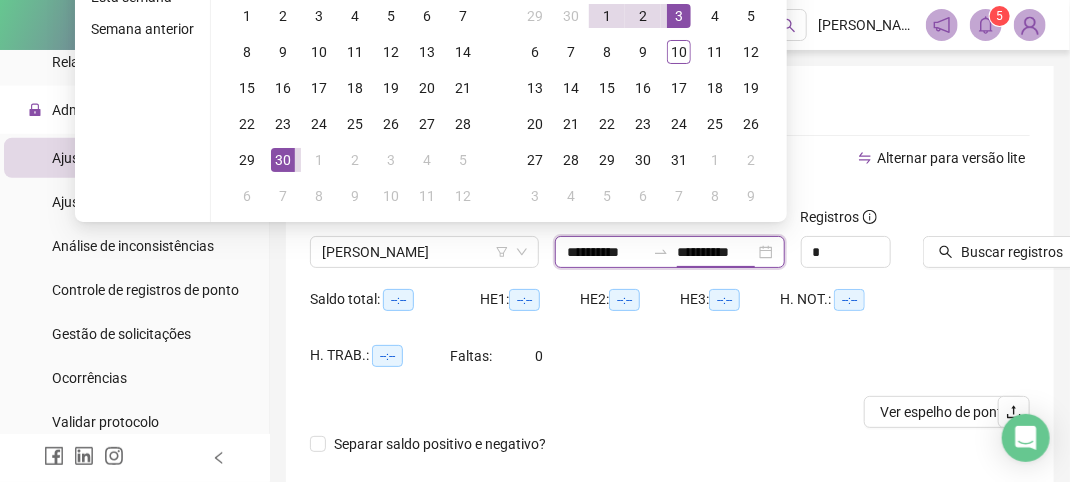click on "**********" at bounding box center (716, 252) 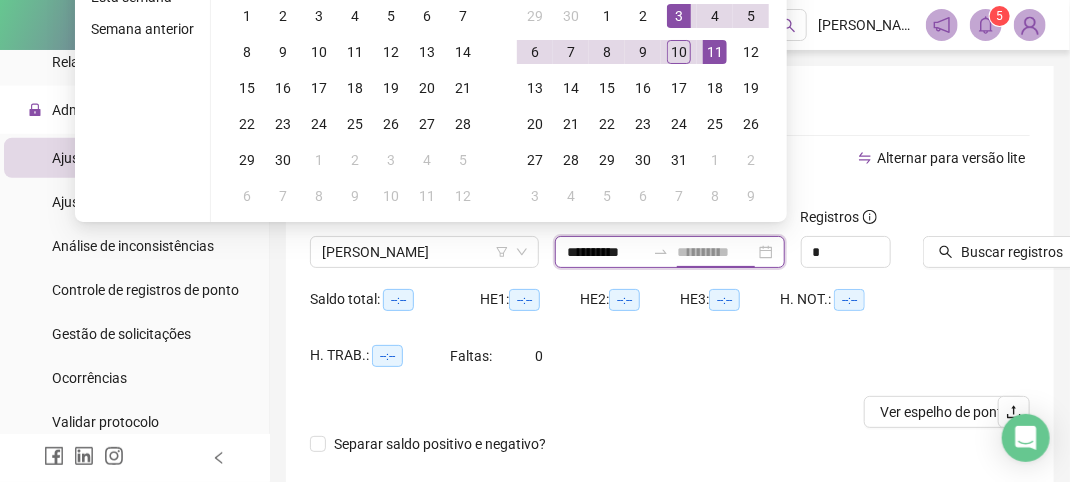 type on "**********" 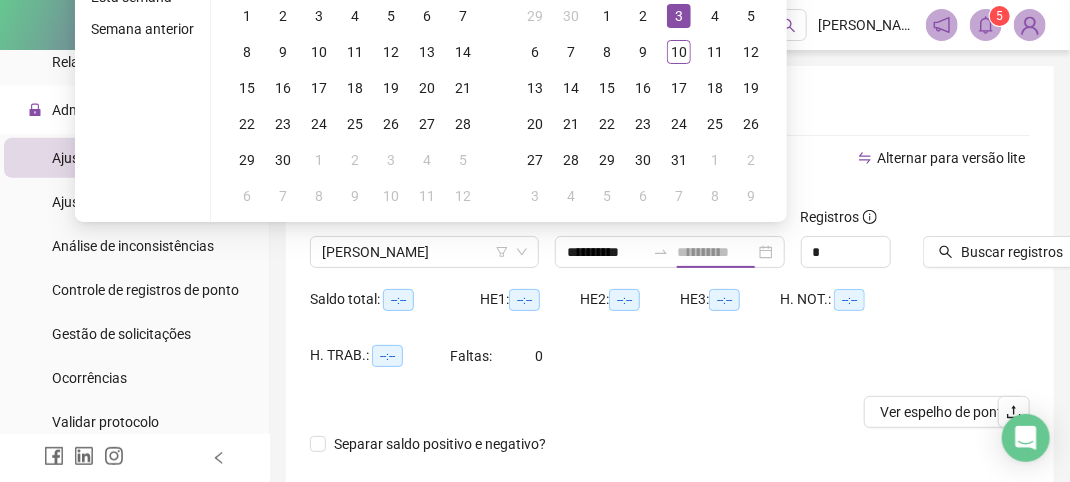click on "3" at bounding box center [679, 16] 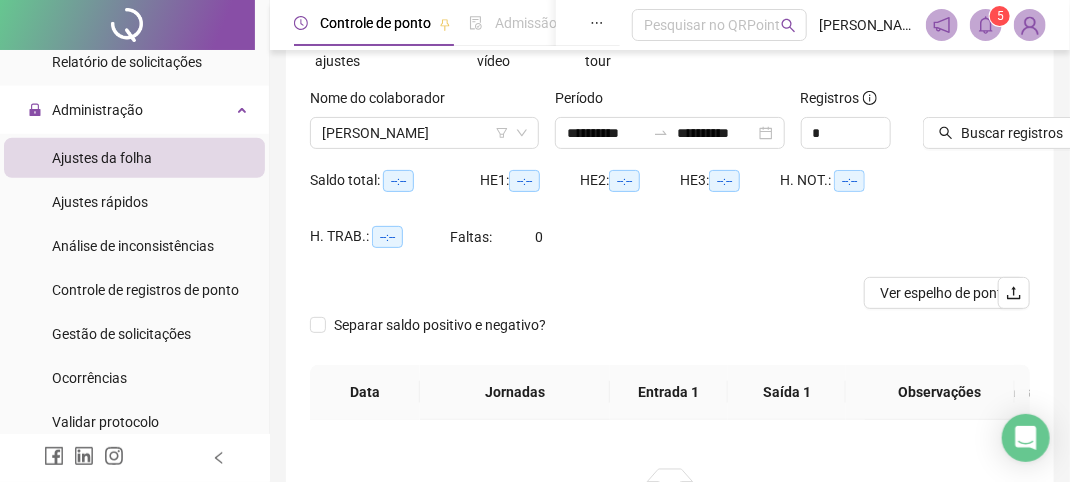 scroll, scrollTop: 0, scrollLeft: 0, axis: both 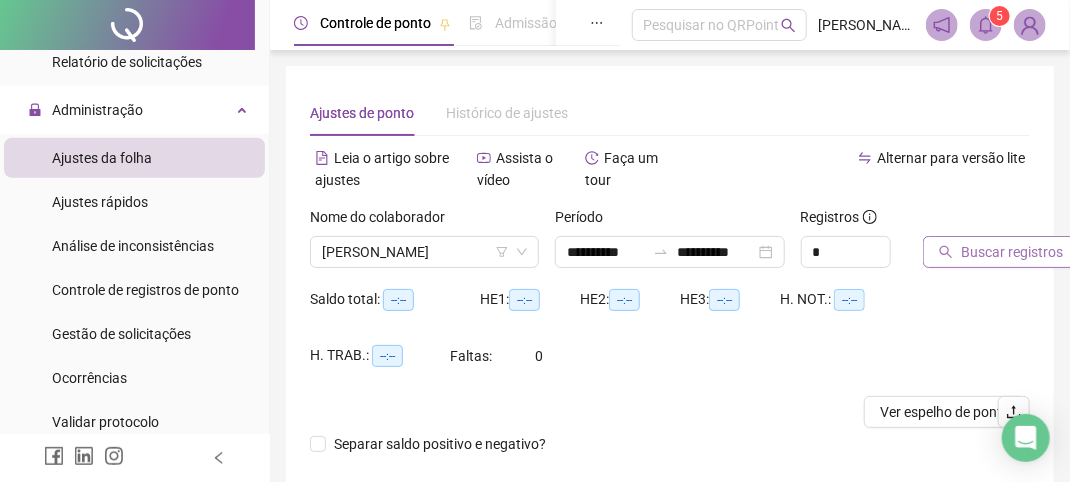 click on "Buscar registros" at bounding box center (1012, 252) 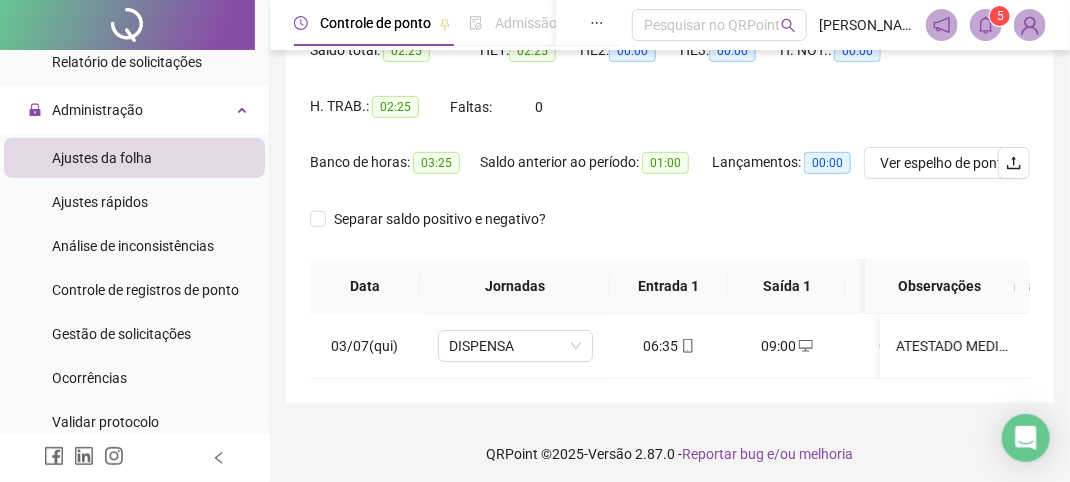 scroll, scrollTop: 270, scrollLeft: 0, axis: vertical 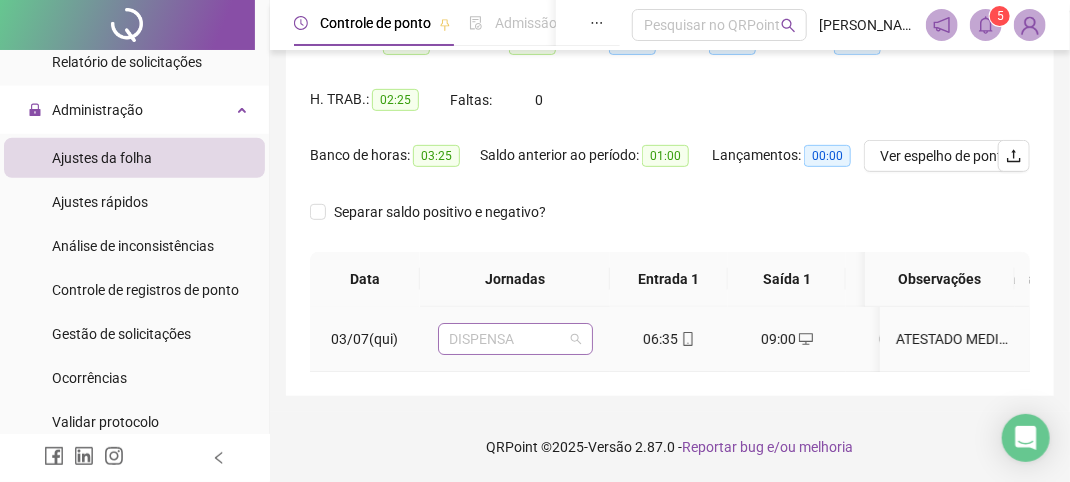 click on "DISPENSA" at bounding box center [515, 339] 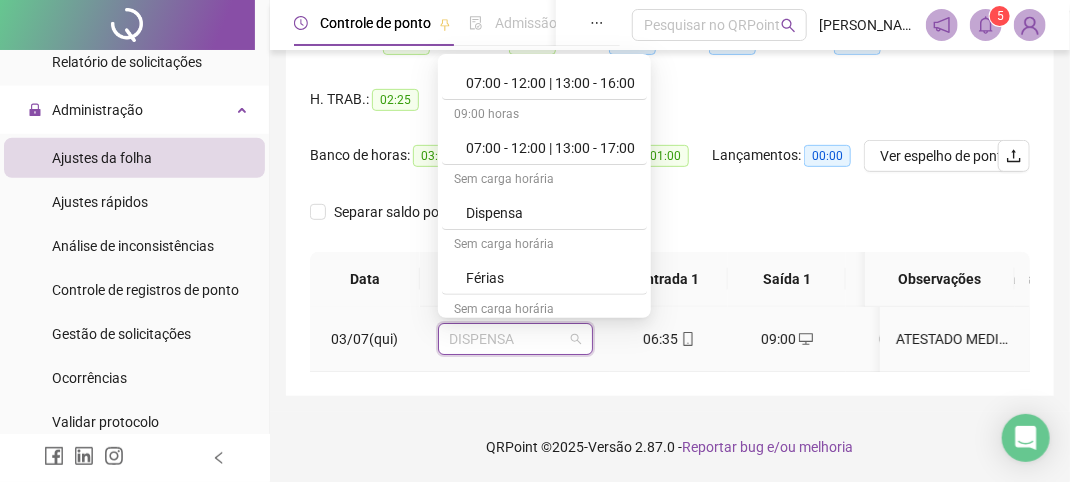 scroll, scrollTop: 127, scrollLeft: 0, axis: vertical 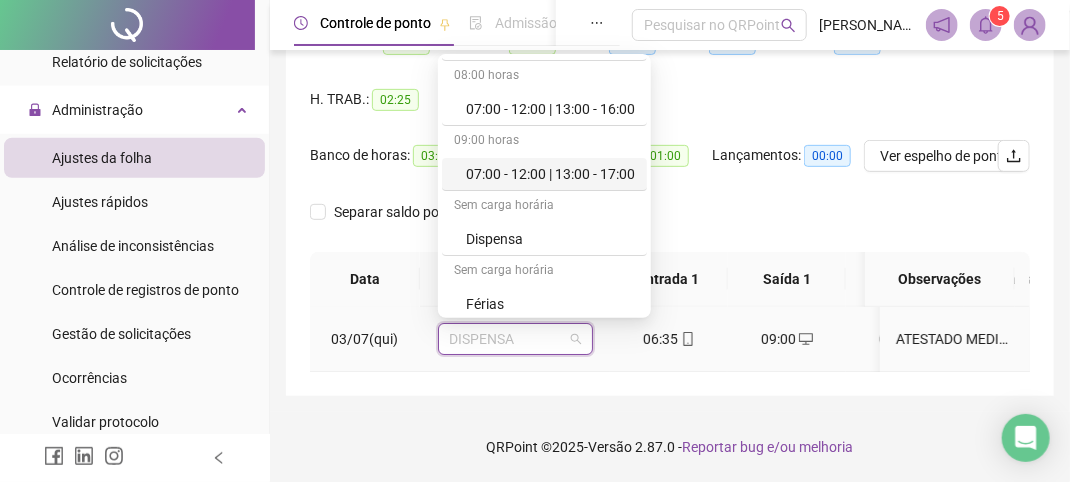 click on "07:00 - 12:00 | 13:00 - 17:00" at bounding box center (550, 174) 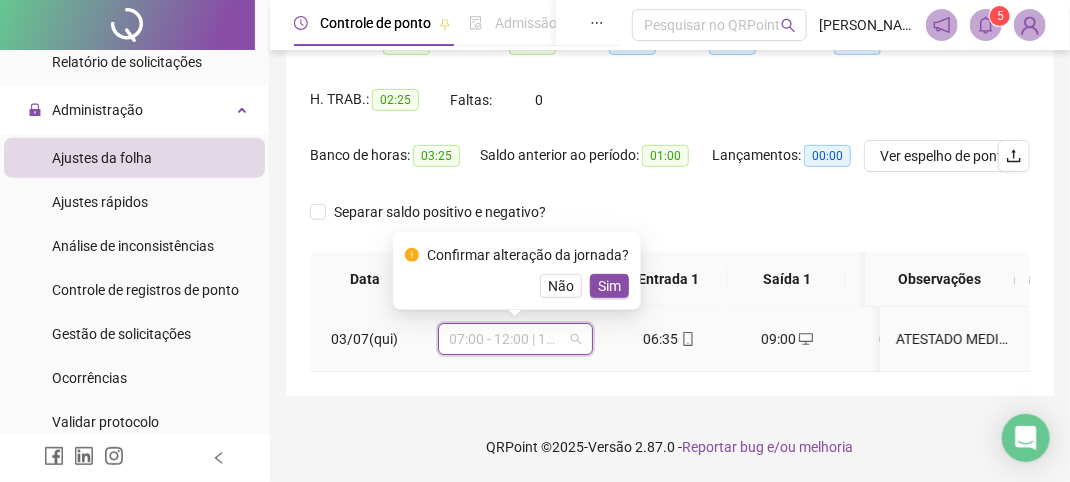 click on "07:00 - 12:00 | 13:00 - 17:00" at bounding box center [515, 339] 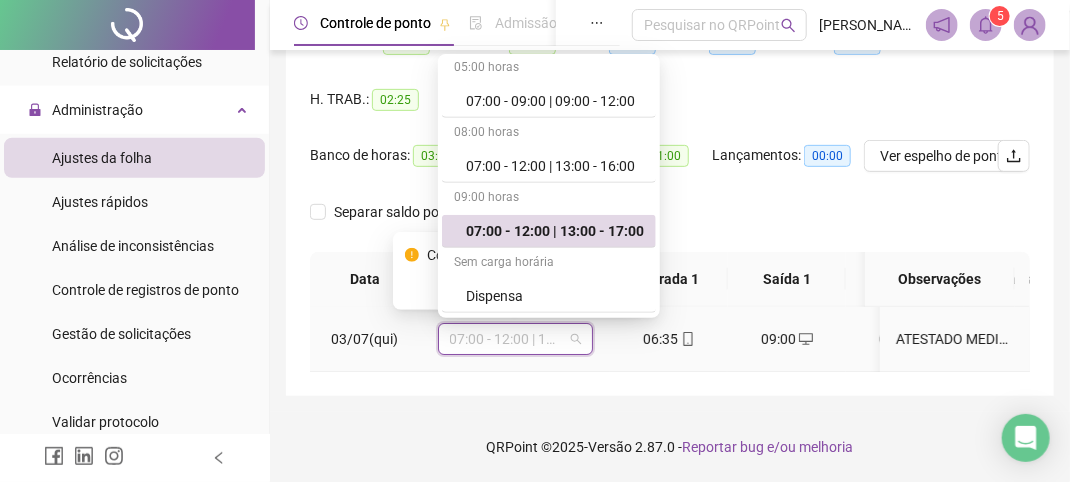 scroll, scrollTop: 0, scrollLeft: 0, axis: both 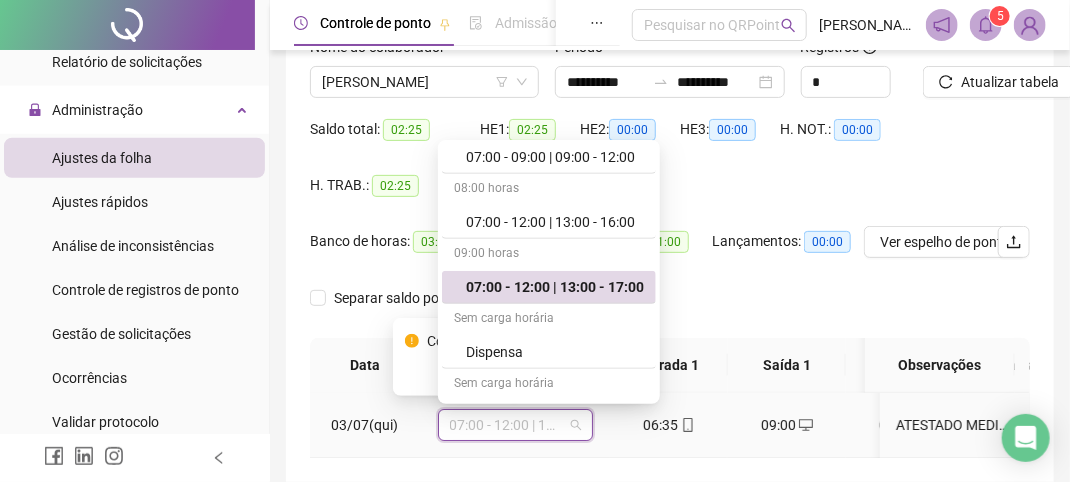 click on "07:00 - 12:00 | 13:00 - 17:00" at bounding box center [555, 287] 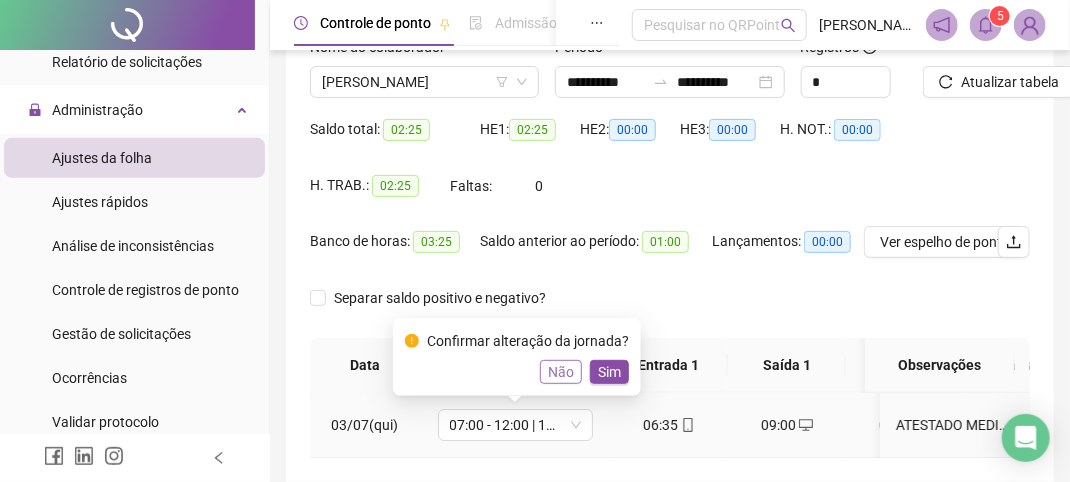 click on "Não" at bounding box center (561, 372) 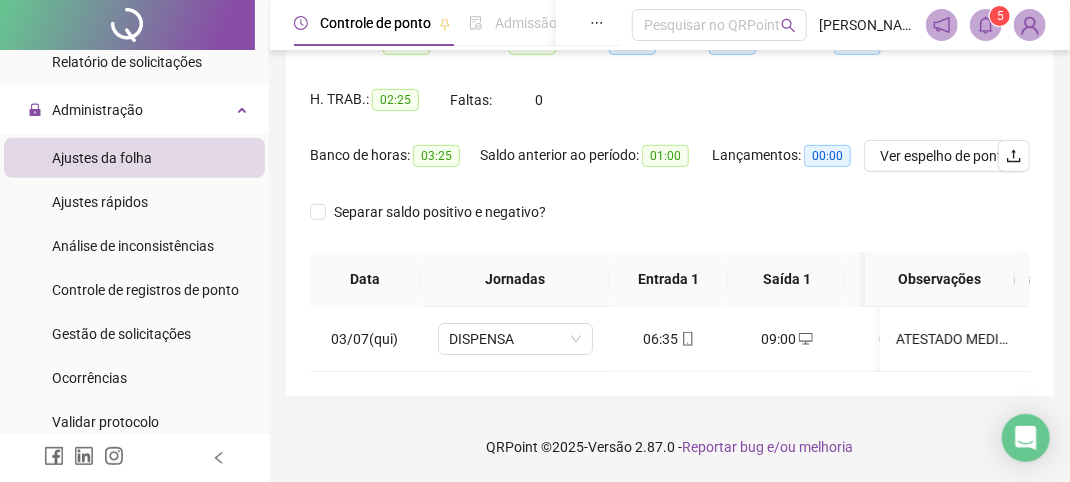 scroll, scrollTop: 270, scrollLeft: 0, axis: vertical 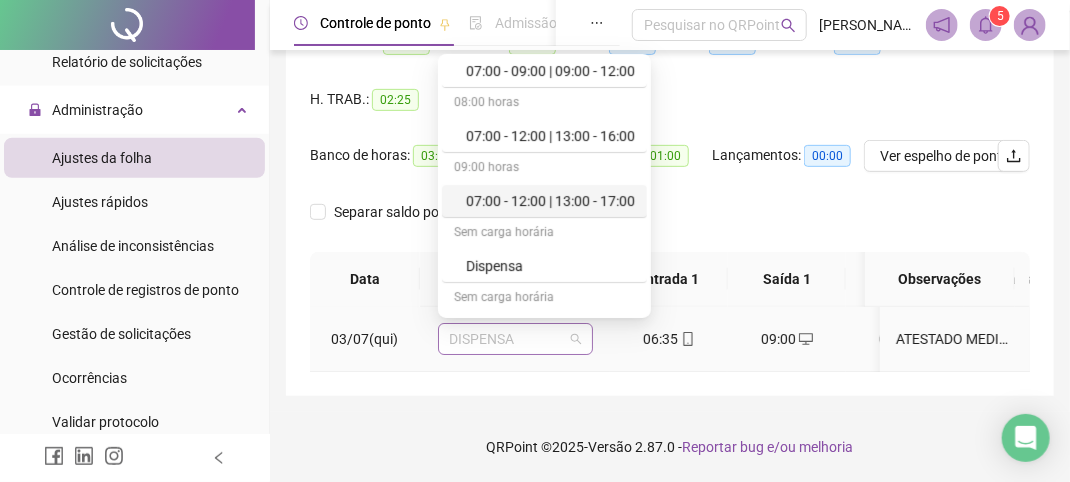 click on "DISPENSA" at bounding box center [515, 339] 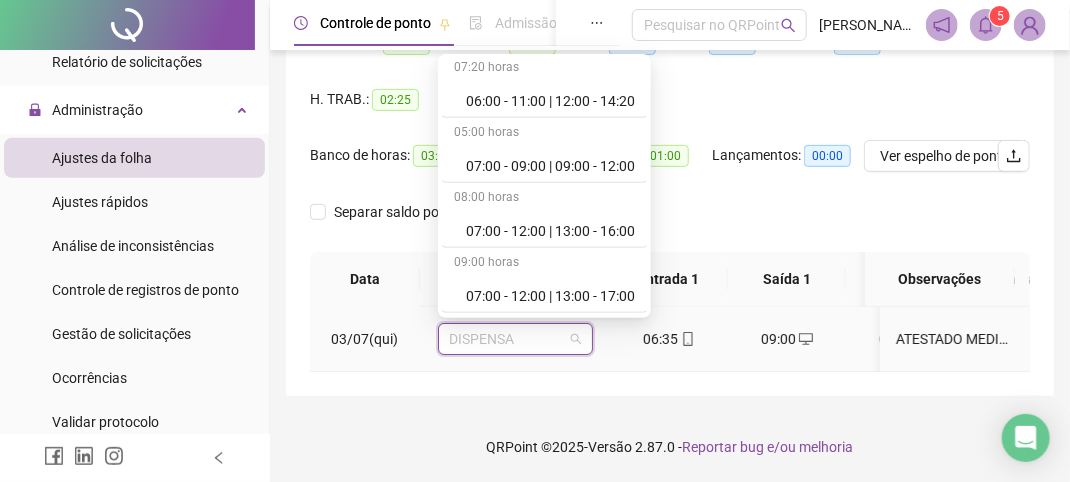 scroll, scrollTop: 0, scrollLeft: 0, axis: both 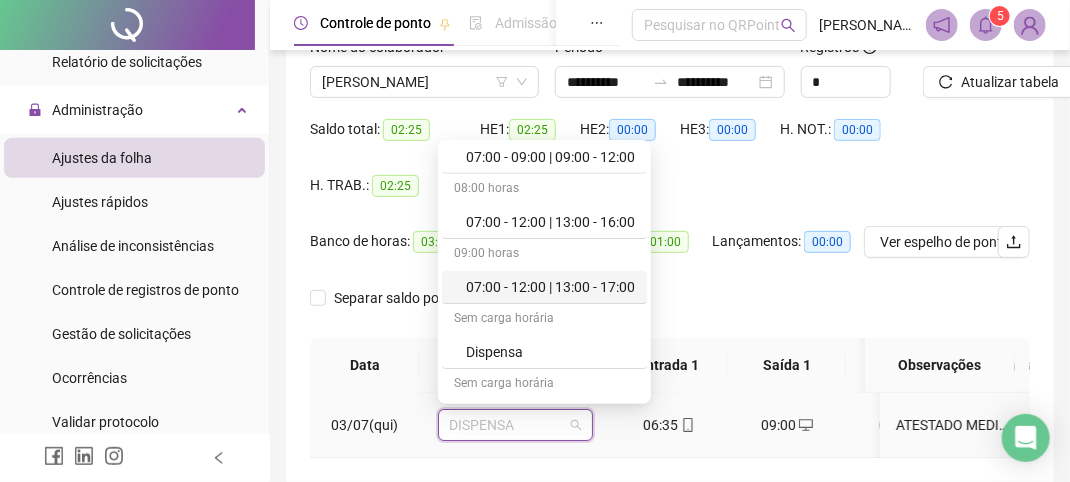 click on "07:00 - 12:00 | 13:00 - 17:00" at bounding box center [550, 287] 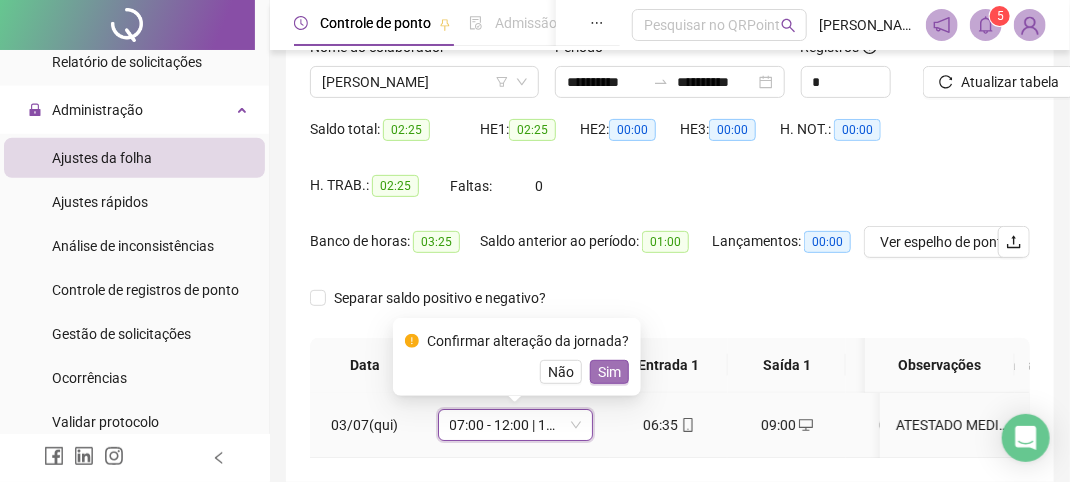 click on "Sim" at bounding box center (609, 372) 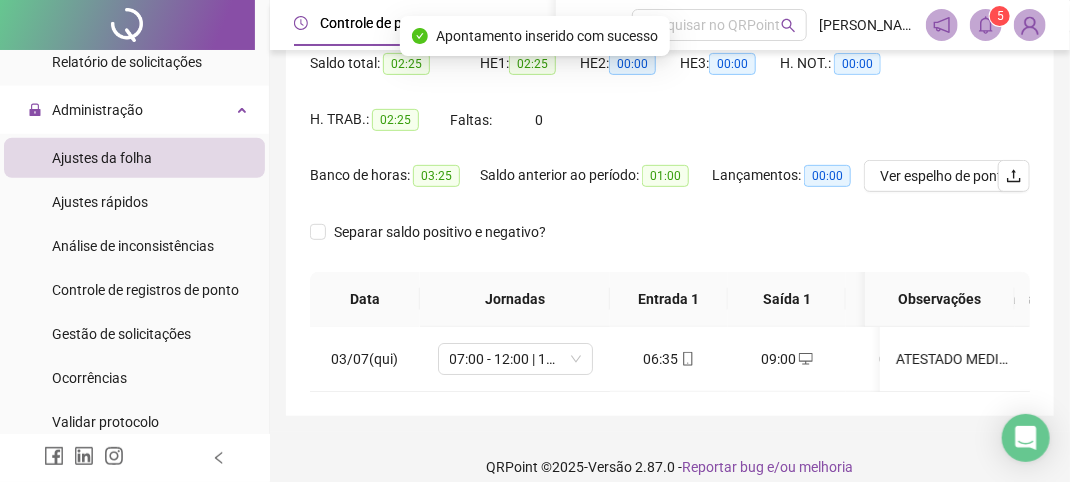 scroll, scrollTop: 270, scrollLeft: 0, axis: vertical 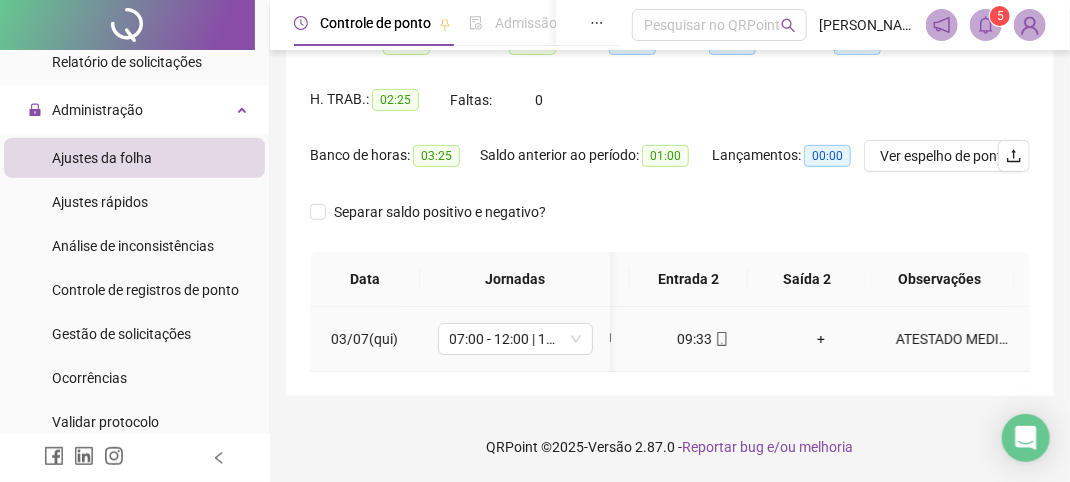 click on "+" at bounding box center [821, 339] 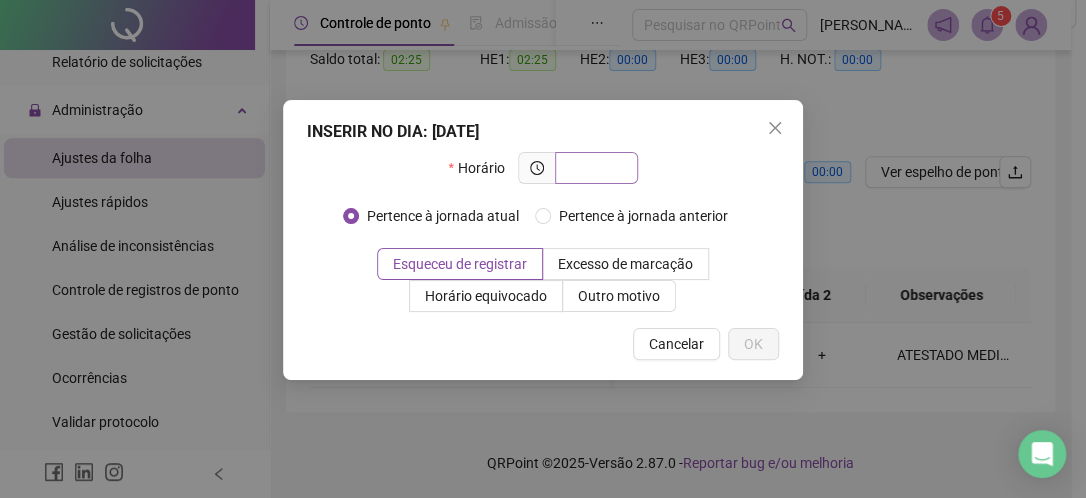 click at bounding box center [594, 168] 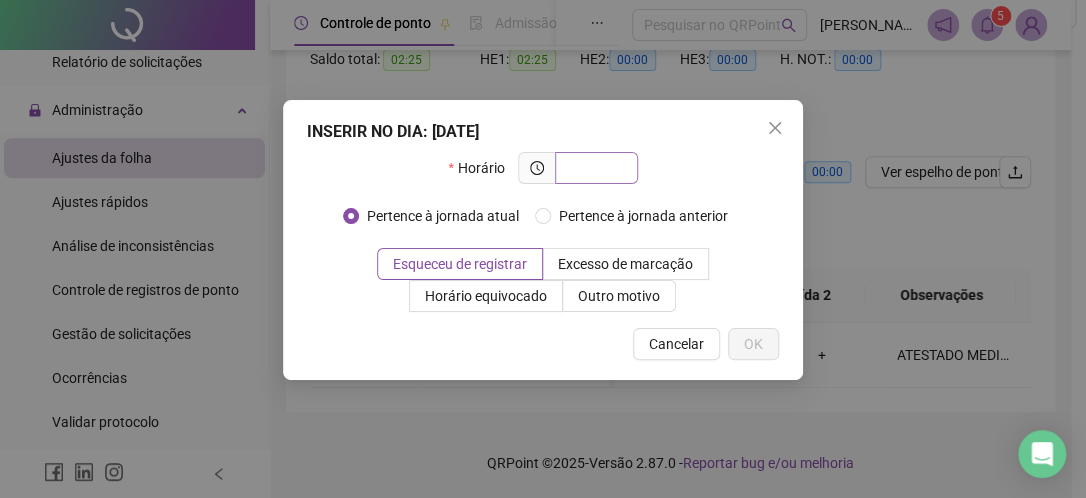 click at bounding box center [594, 168] 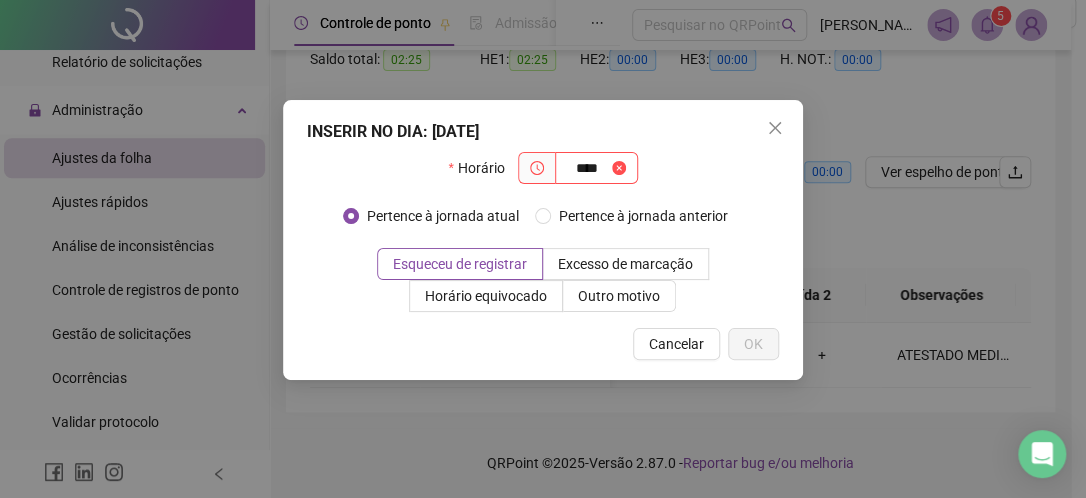 type on "*****" 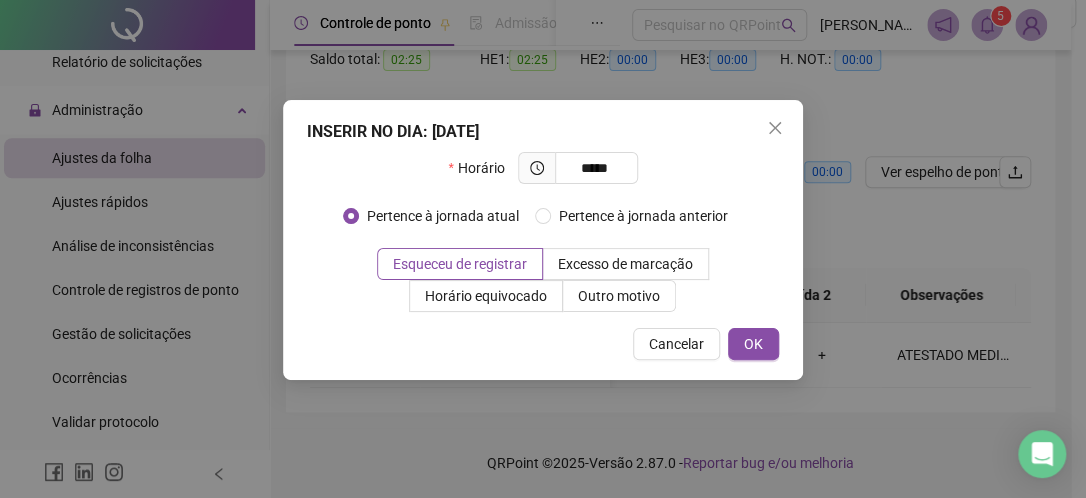 drag, startPoint x: 618, startPoint y: 167, endPoint x: 517, endPoint y: 158, distance: 101.4002 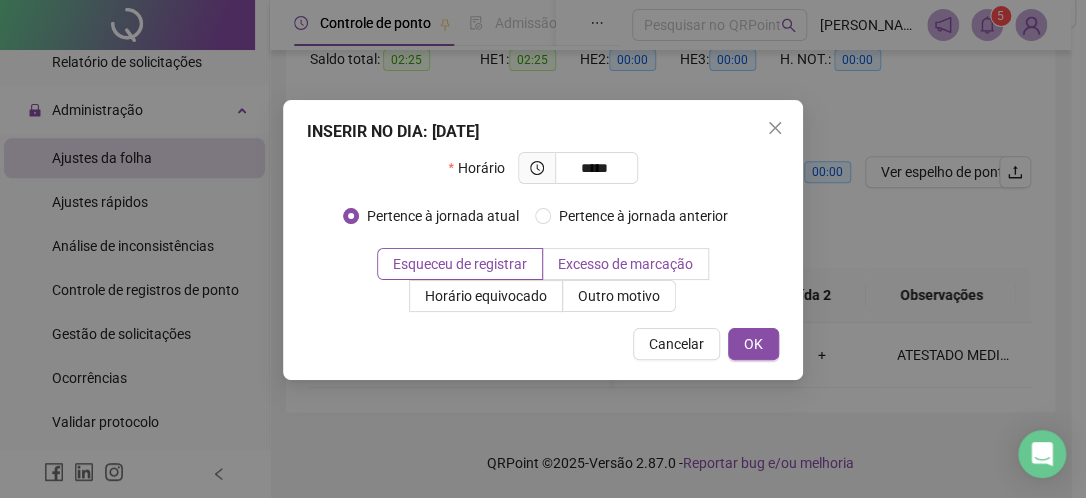 type 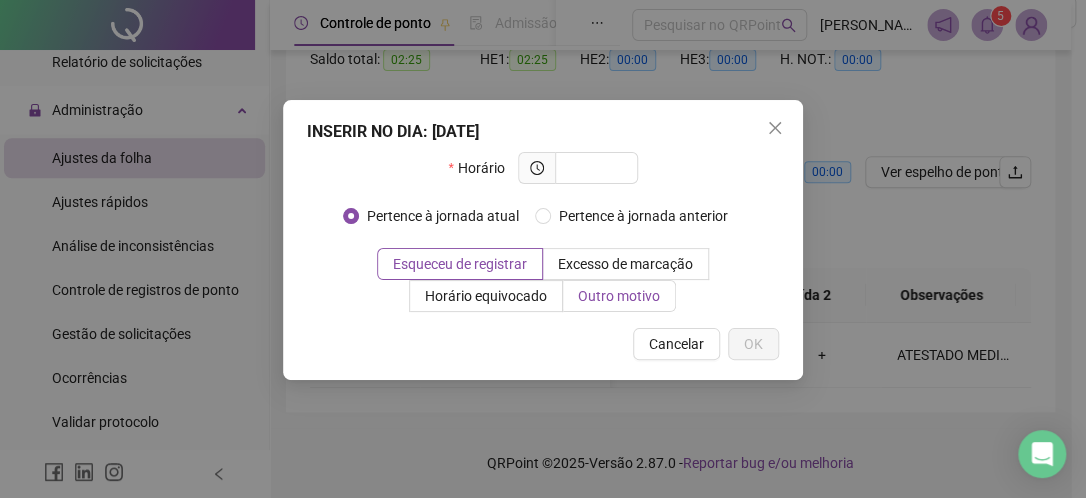 click on "Outro motivo" at bounding box center (619, 296) 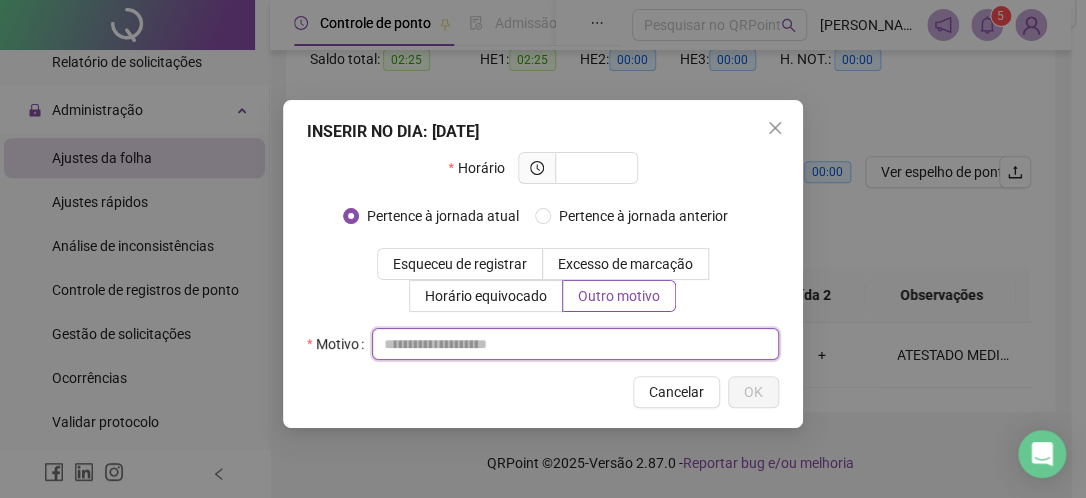 click at bounding box center (575, 344) 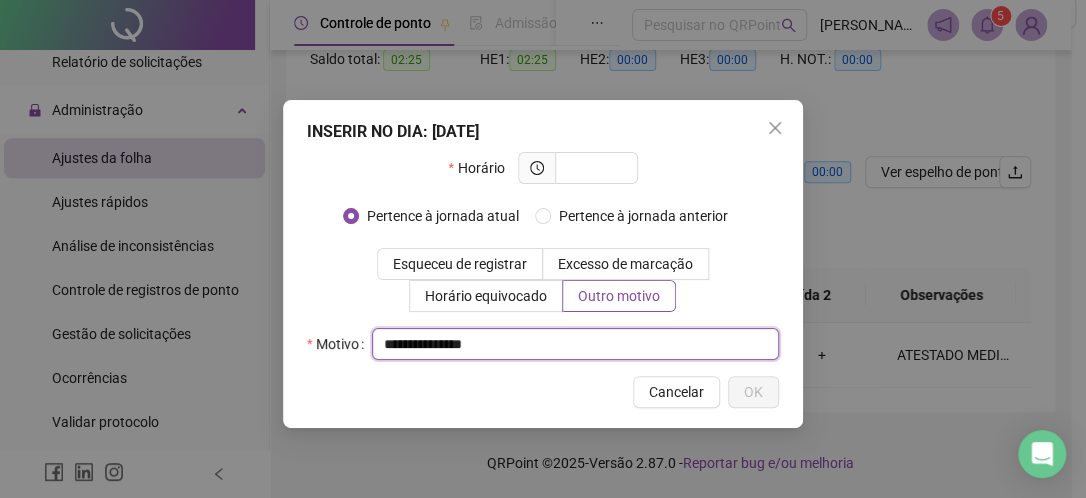 type on "**********" 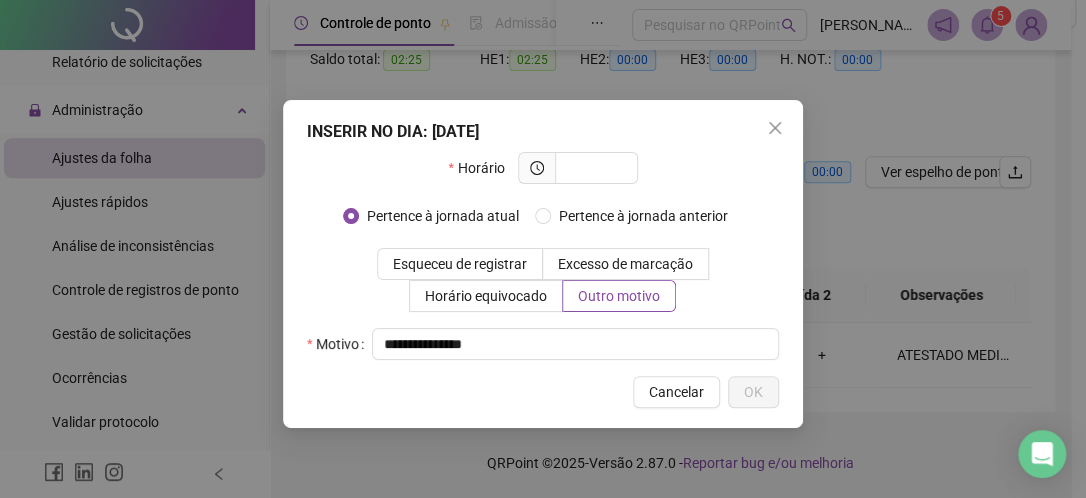 click on "Cancelar OK" at bounding box center (543, 392) 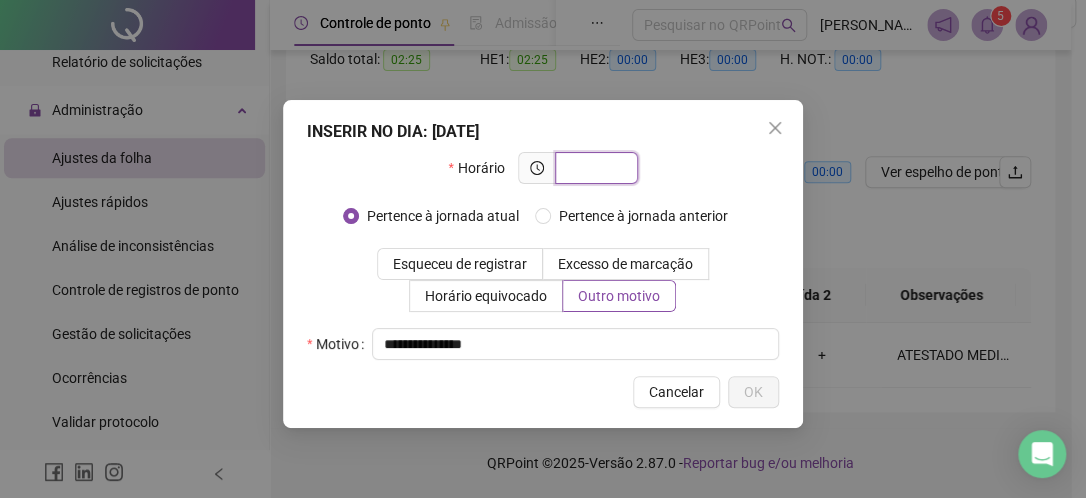 click at bounding box center (594, 168) 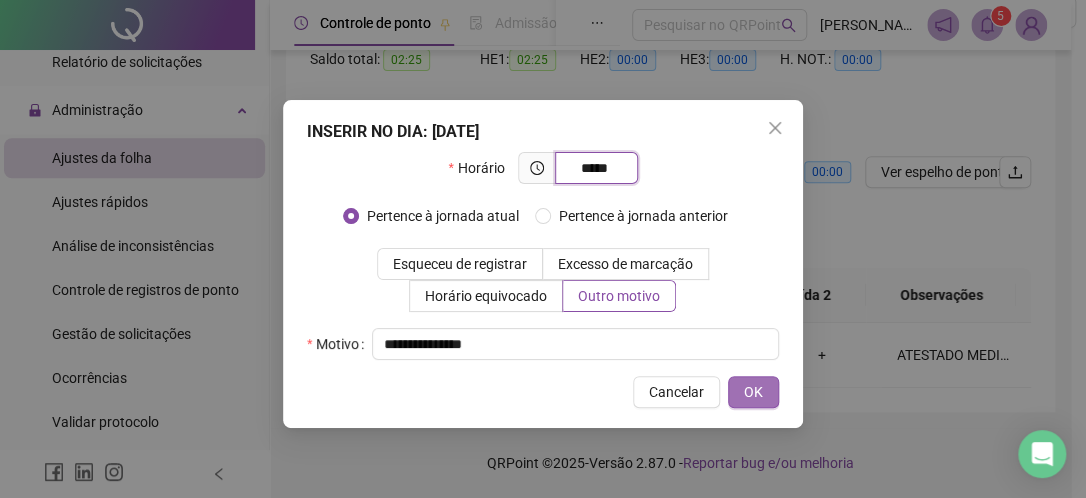 type on "*****" 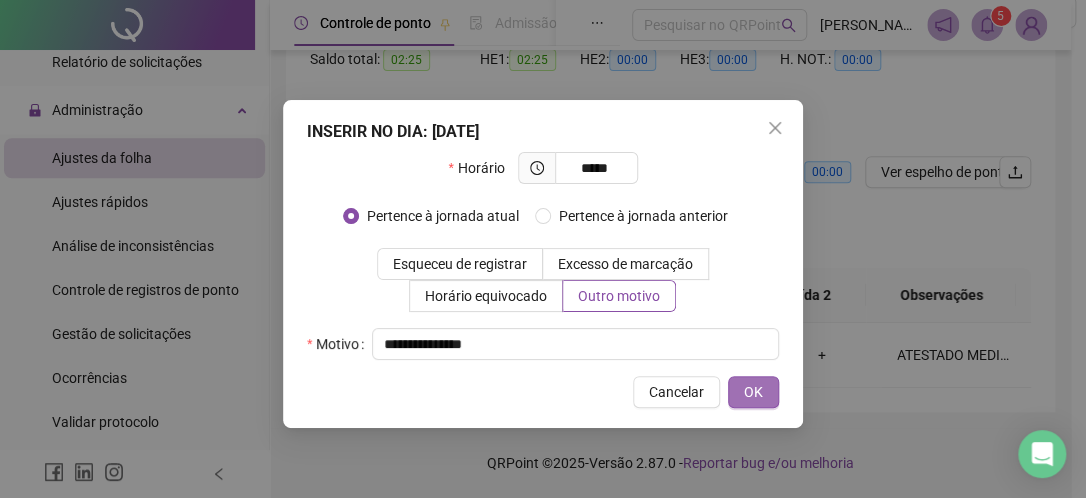 click on "OK" at bounding box center [753, 392] 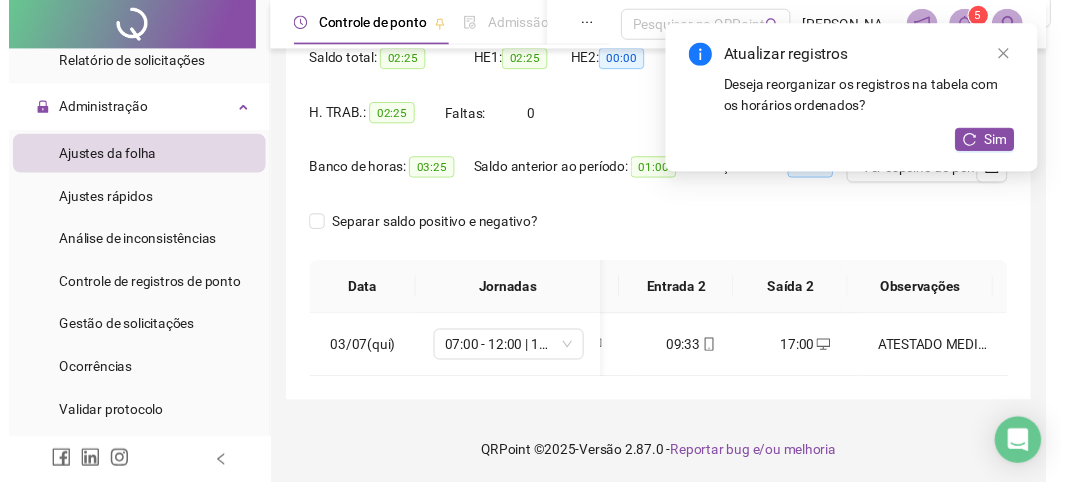 scroll, scrollTop: 0, scrollLeft: 201, axis: horizontal 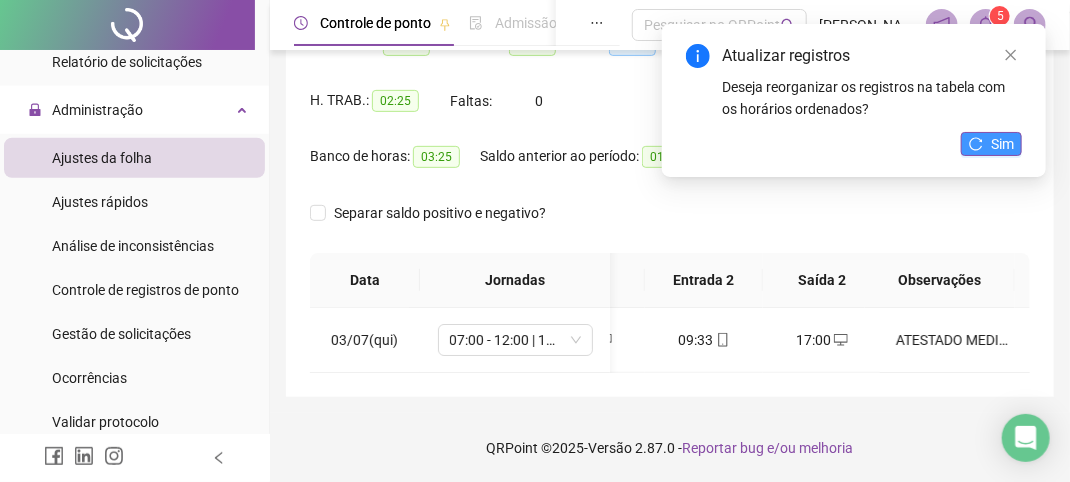 click on "Sim" at bounding box center (1002, 144) 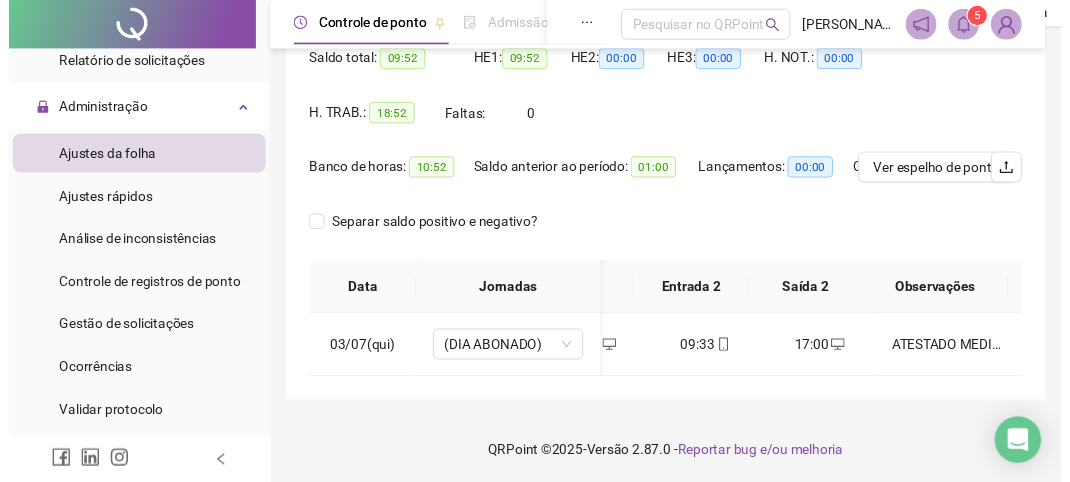 scroll, scrollTop: 0, scrollLeft: 201, axis: horizontal 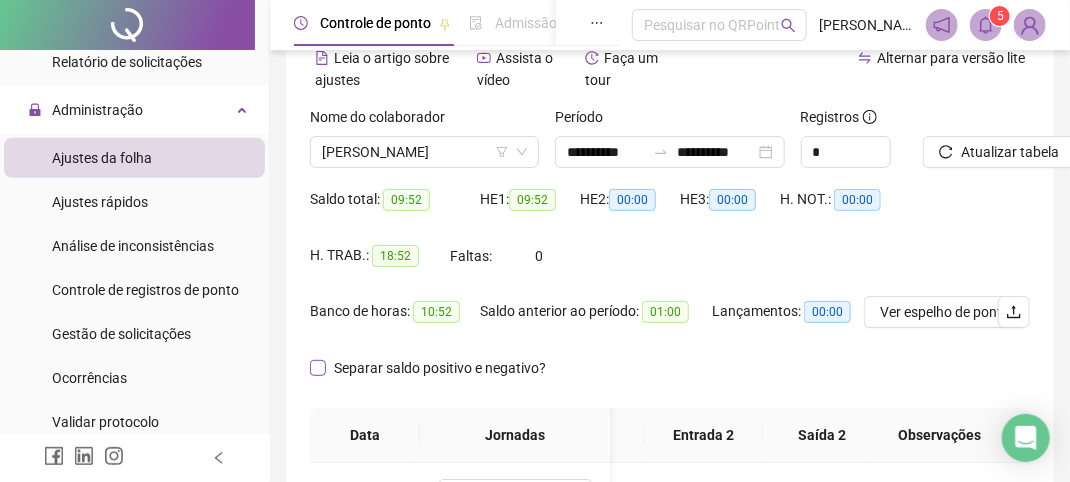 click on "Separar saldo positivo e negativo?" at bounding box center (440, 368) 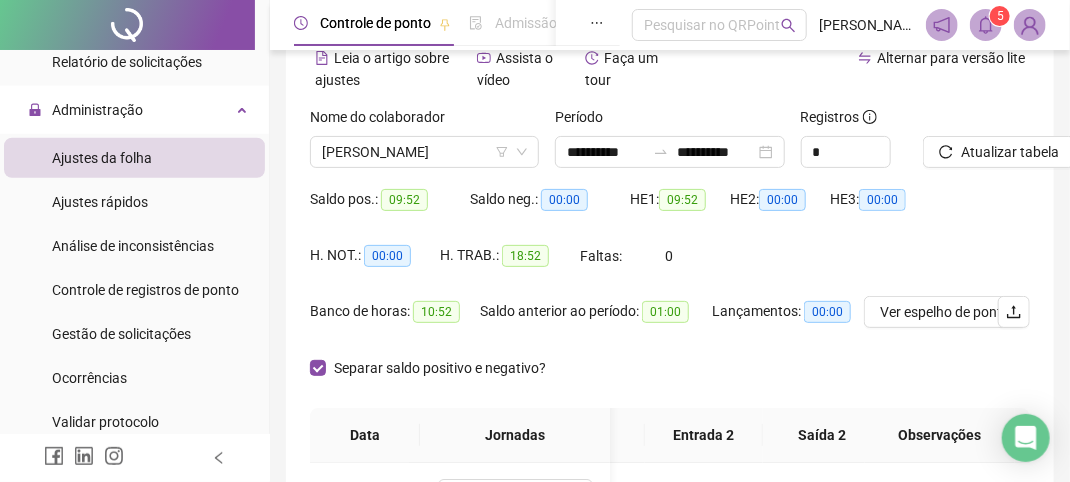 scroll, scrollTop: 200, scrollLeft: 0, axis: vertical 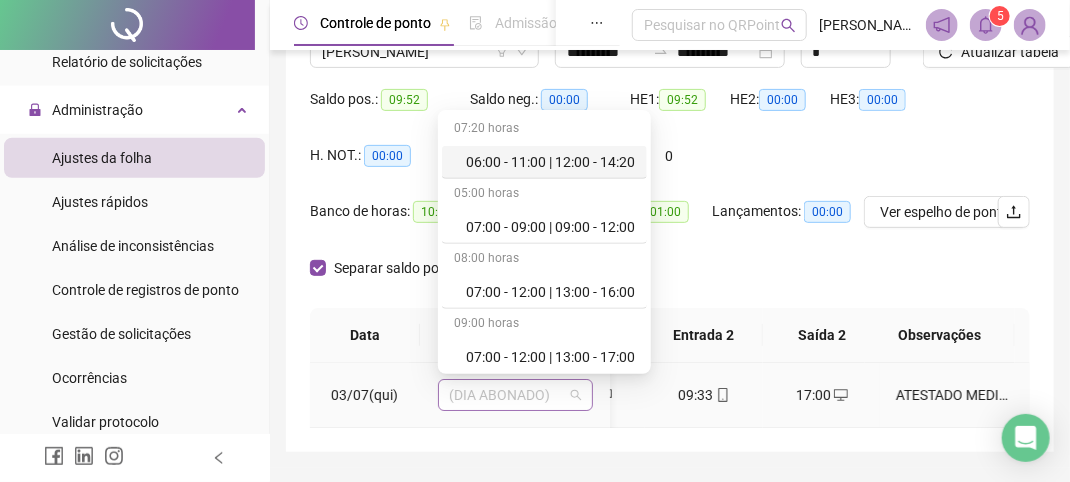 click on "(DIA ABONADO)" at bounding box center (515, 395) 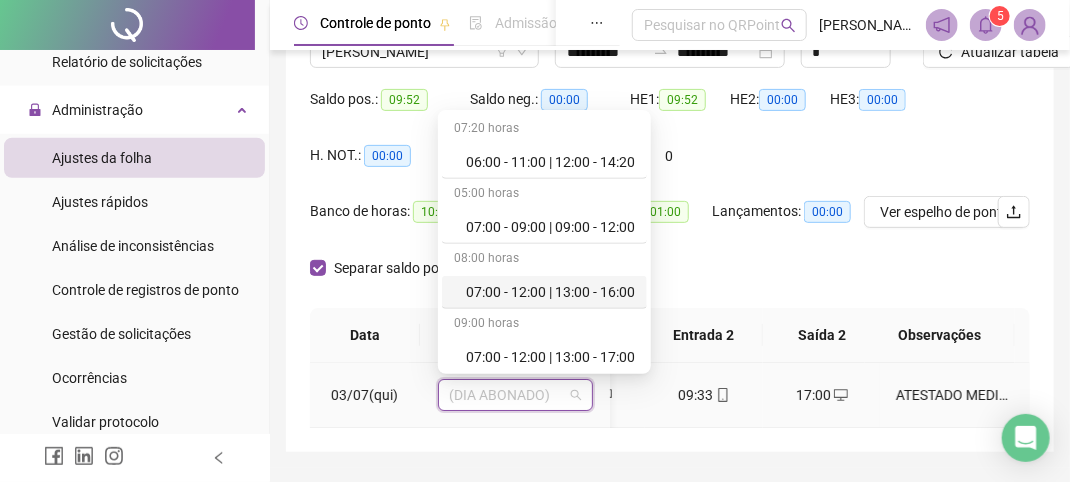 scroll, scrollTop: 100, scrollLeft: 0, axis: vertical 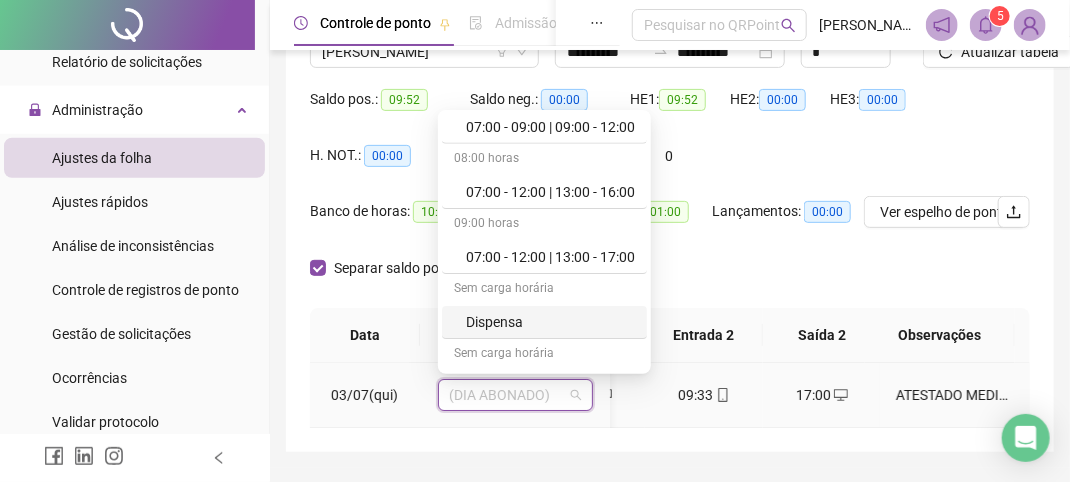 click on "Dispensa" at bounding box center [550, 322] 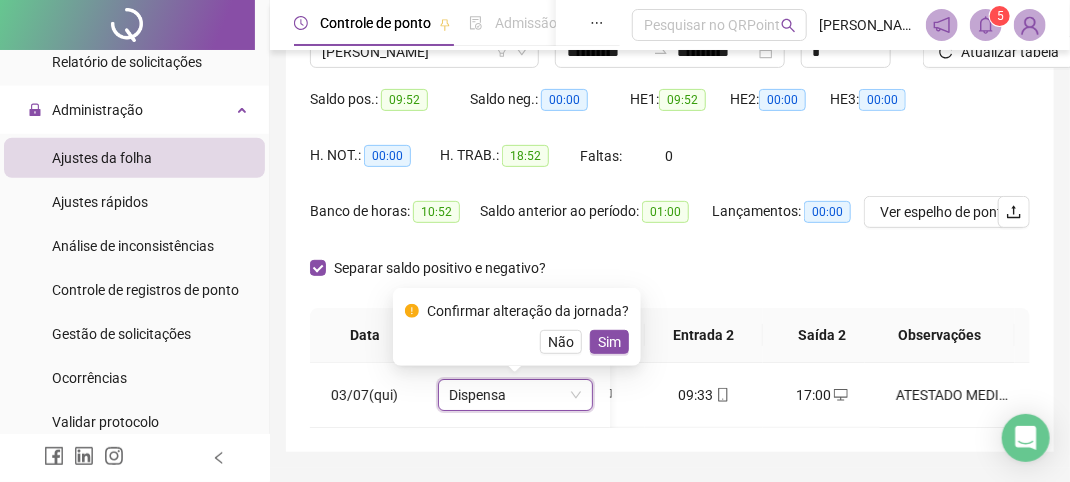 click on "Separar saldo positivo e negativo?" at bounding box center (670, 280) 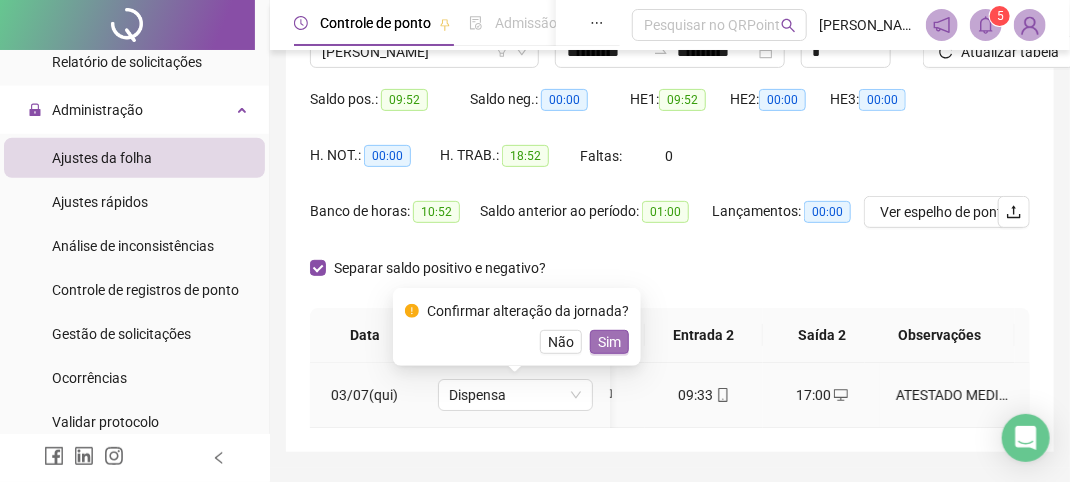 click on "Sim" at bounding box center [609, 342] 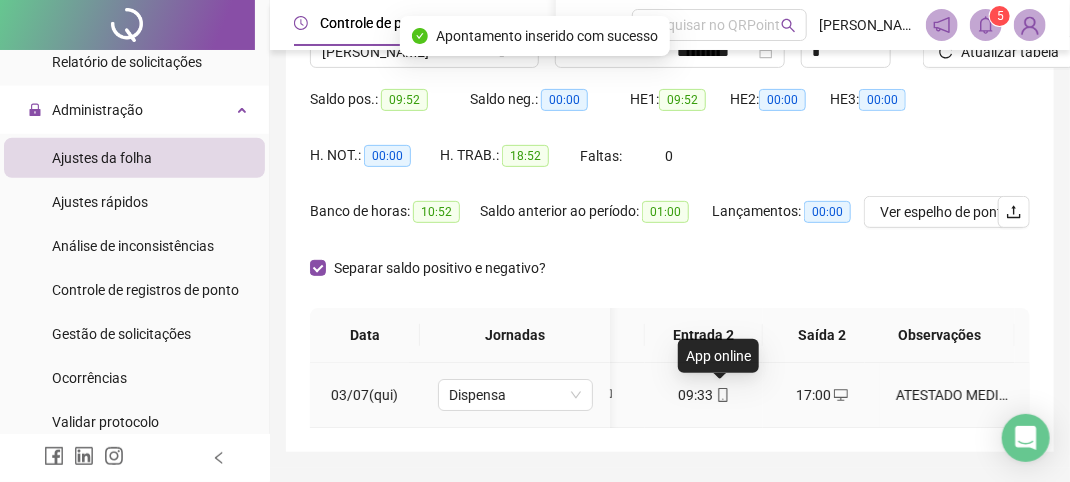 click 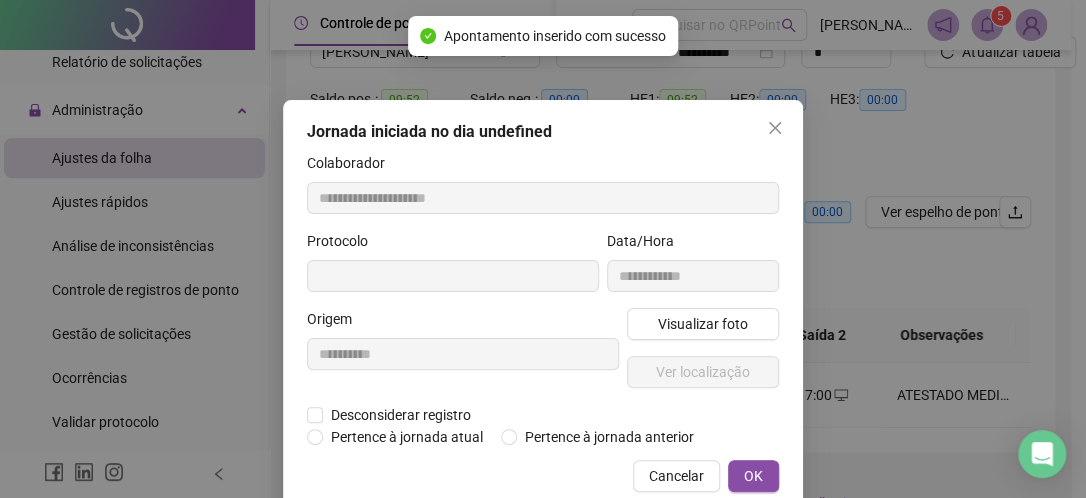 type on "**********" 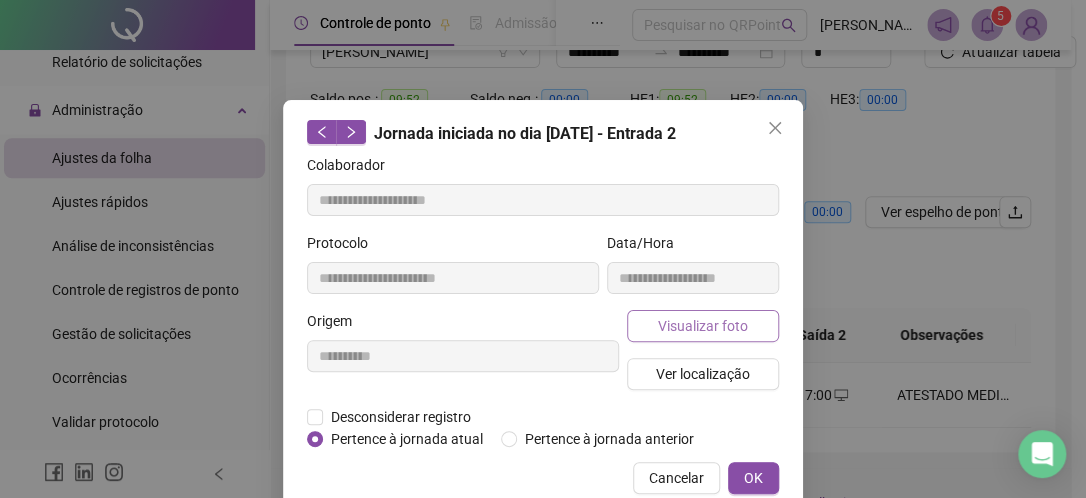 click on "Visualizar foto" at bounding box center (703, 326) 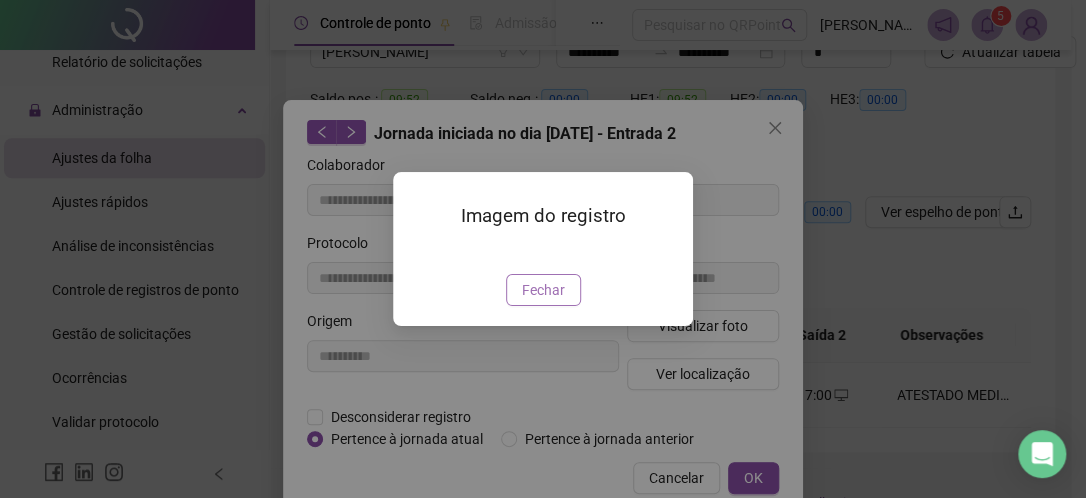 click on "Fechar" at bounding box center (543, 290) 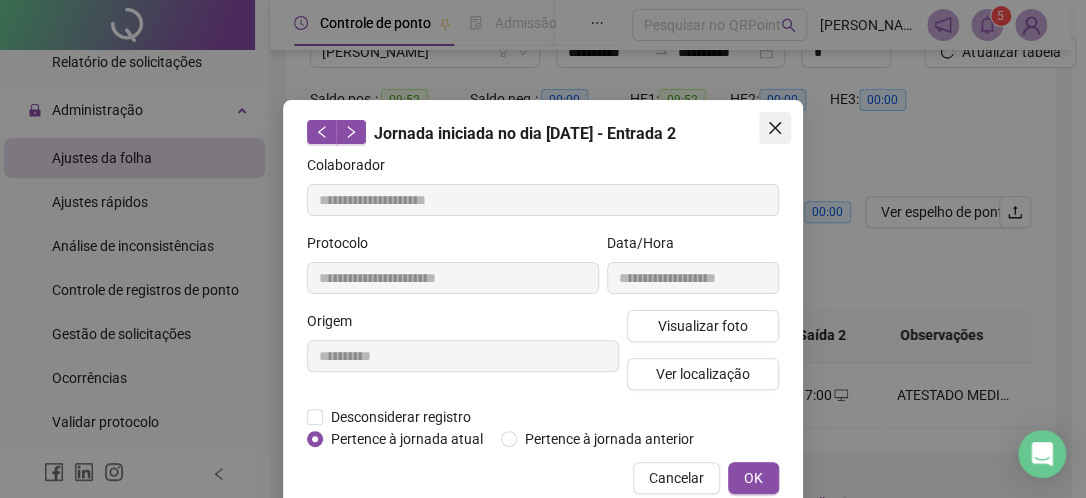 click 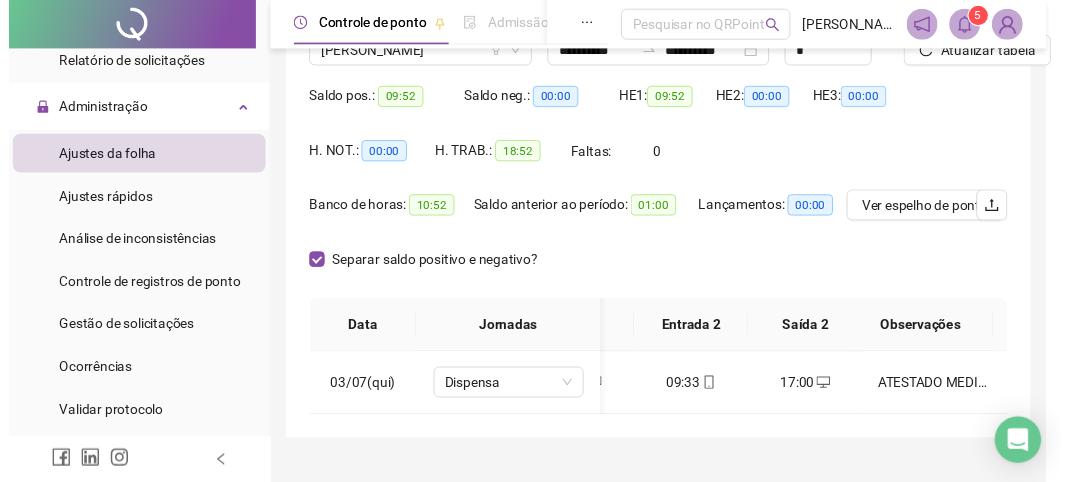 scroll, scrollTop: 0, scrollLeft: 201, axis: horizontal 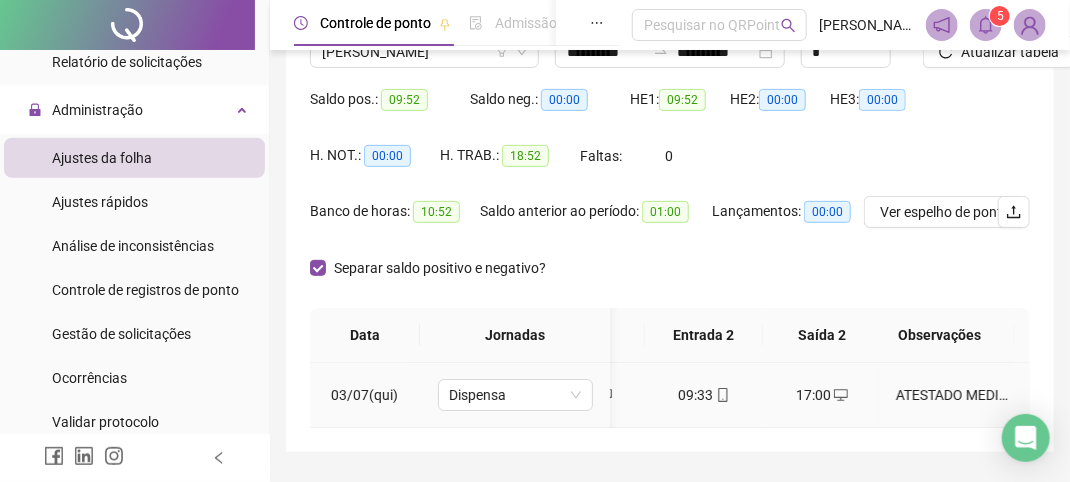 click on "17:00" at bounding box center (822, 395) 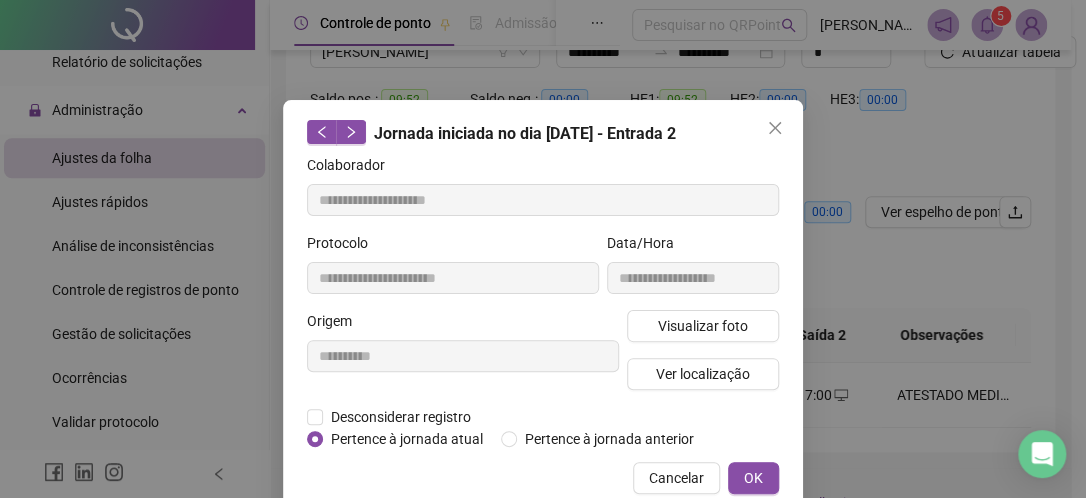 type on "**********" 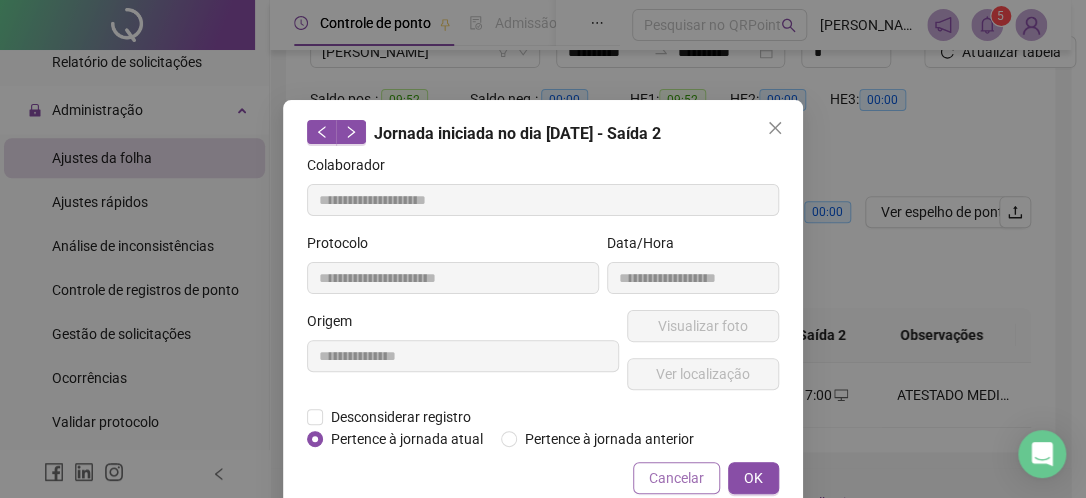 click on "Cancelar" at bounding box center [676, 478] 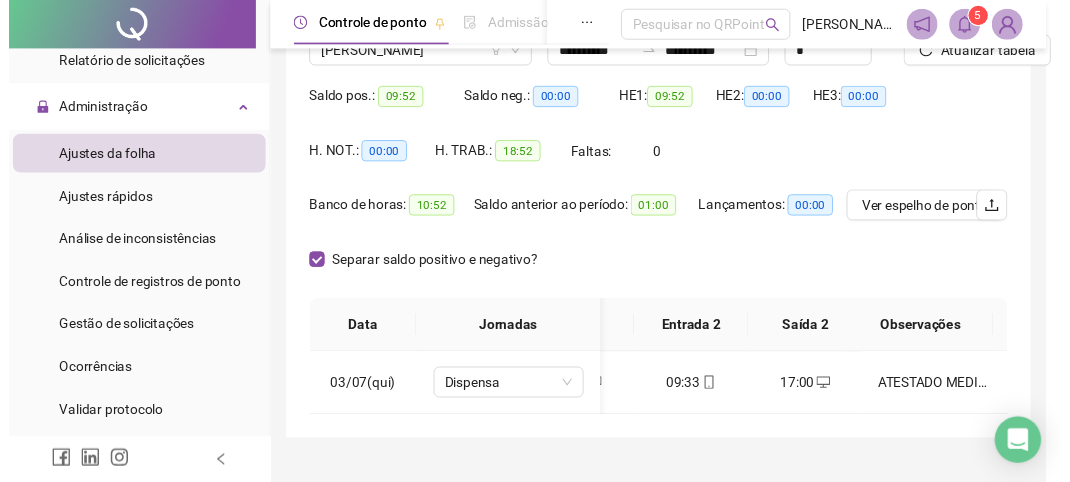 scroll, scrollTop: 0, scrollLeft: 201, axis: horizontal 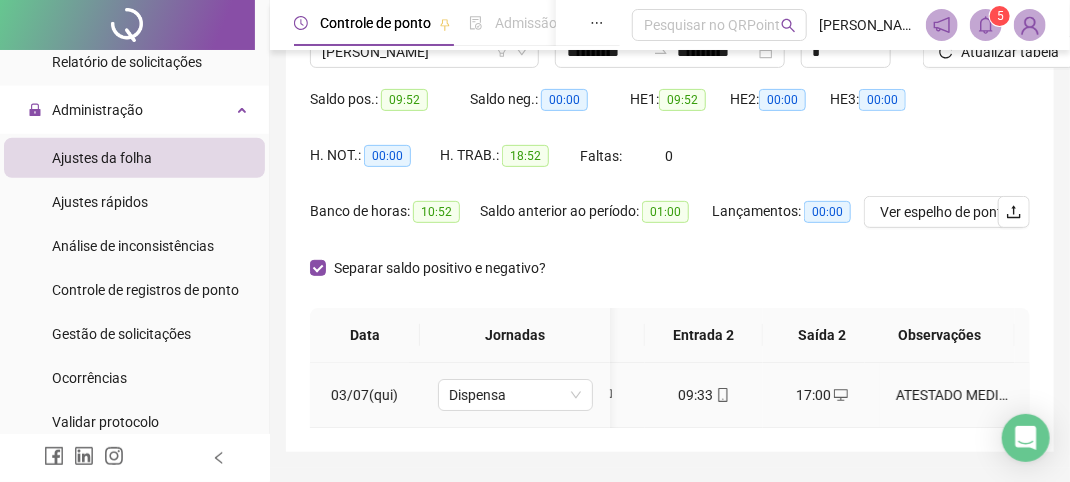 click on "17:00" at bounding box center [822, 395] 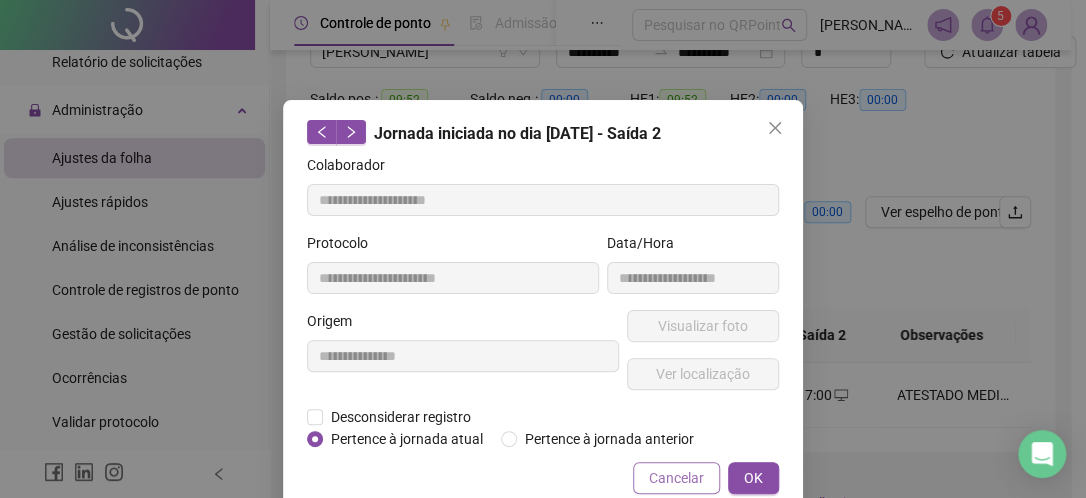 click on "Cancelar" at bounding box center [676, 478] 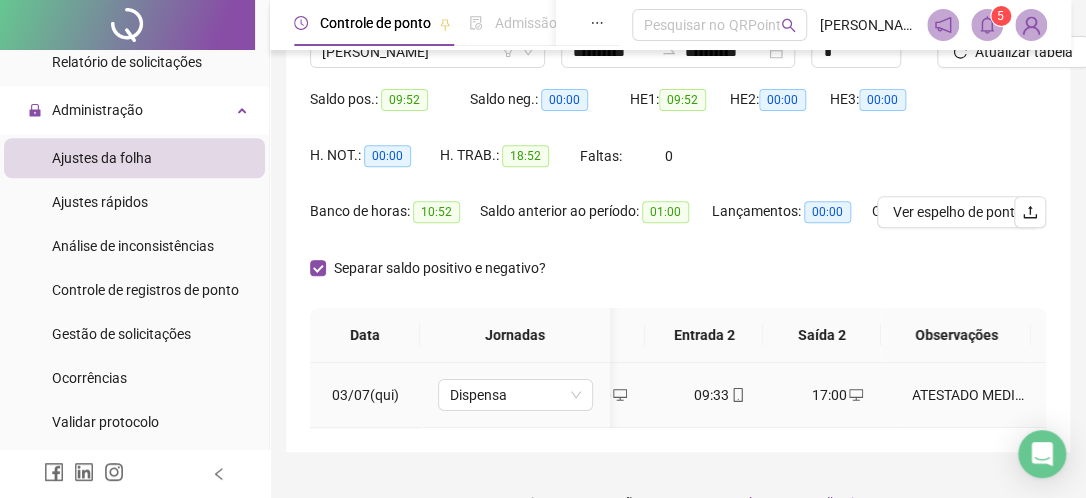 scroll, scrollTop: 0, scrollLeft: 201, axis: horizontal 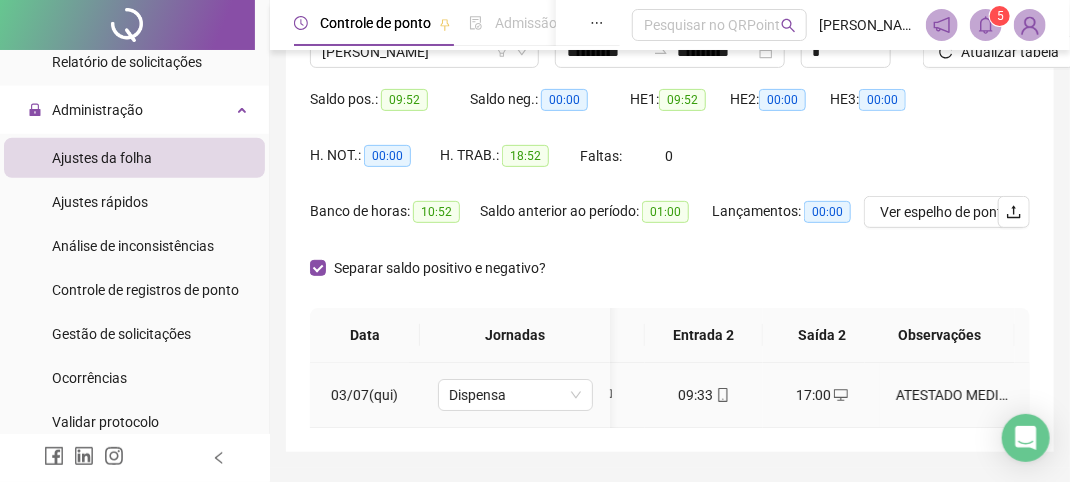 click on "17:00" at bounding box center [822, 395] 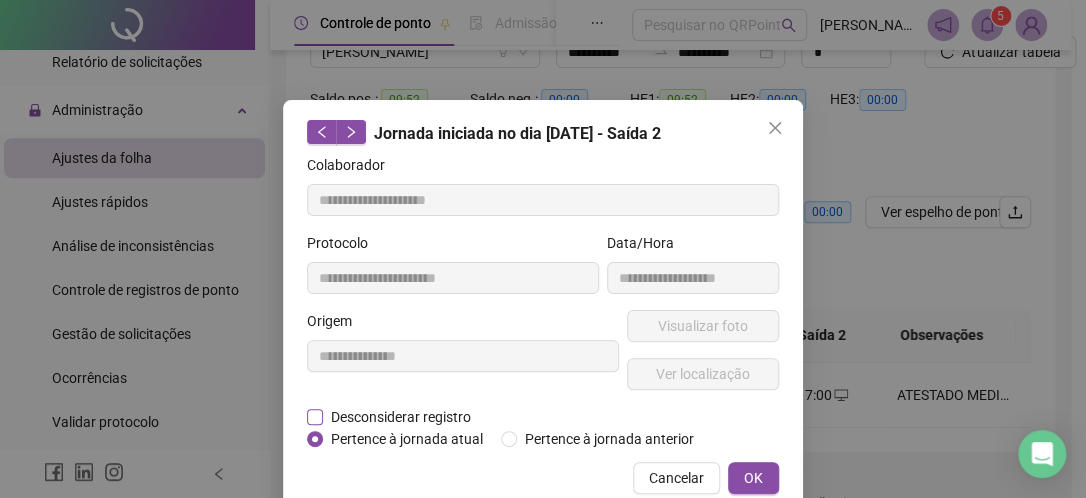 click on "Desconsiderar registro" at bounding box center (401, 417) 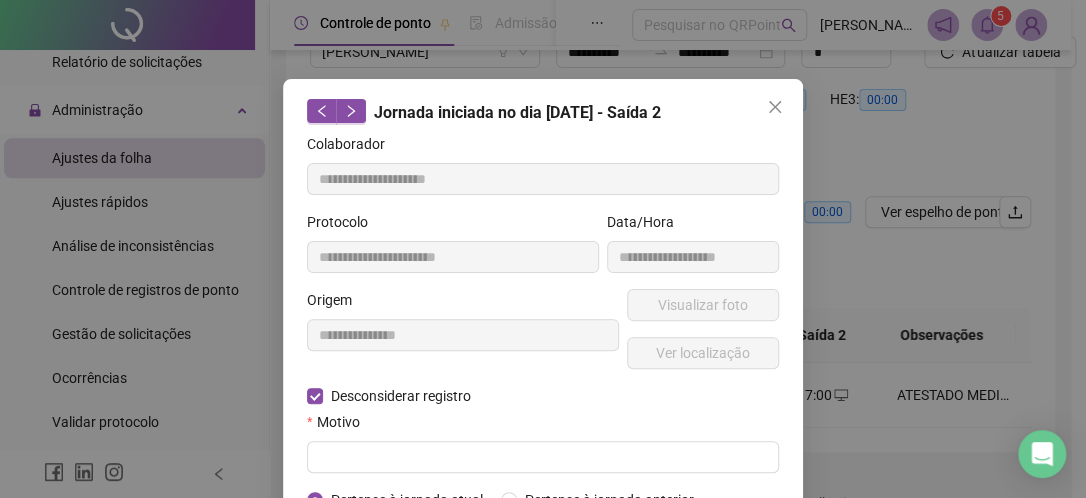 scroll, scrollTop: 121, scrollLeft: 0, axis: vertical 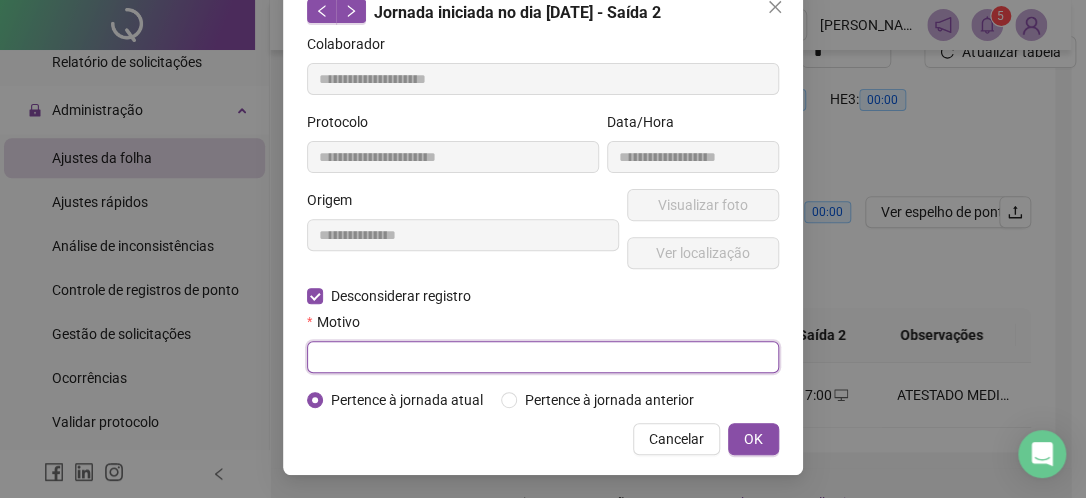 click at bounding box center [543, 357] 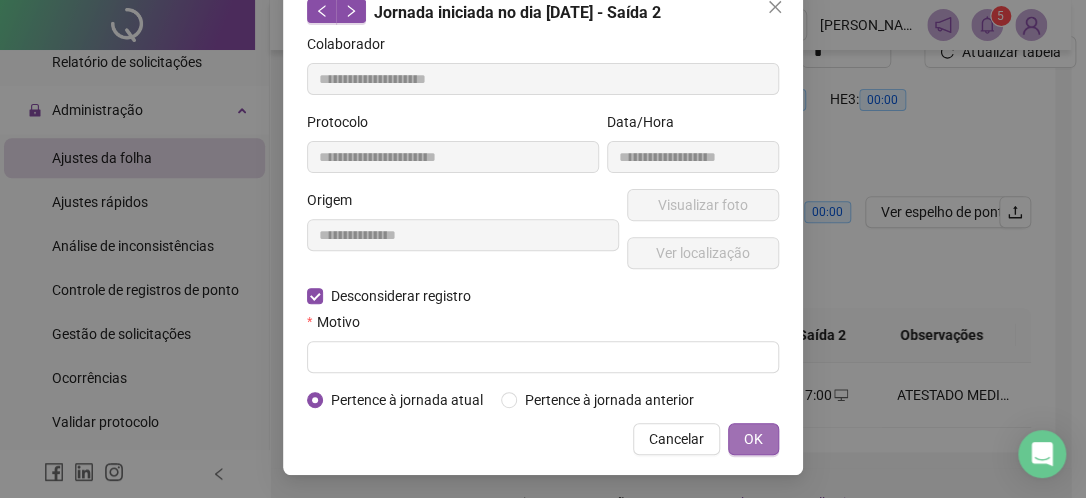 click on "OK" at bounding box center [753, 439] 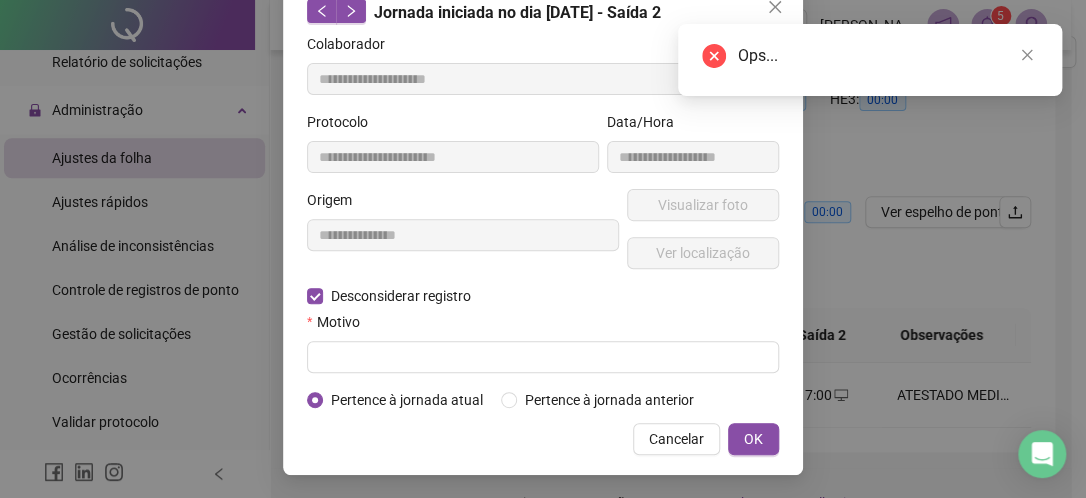 click on "Ops..." at bounding box center (888, 56) 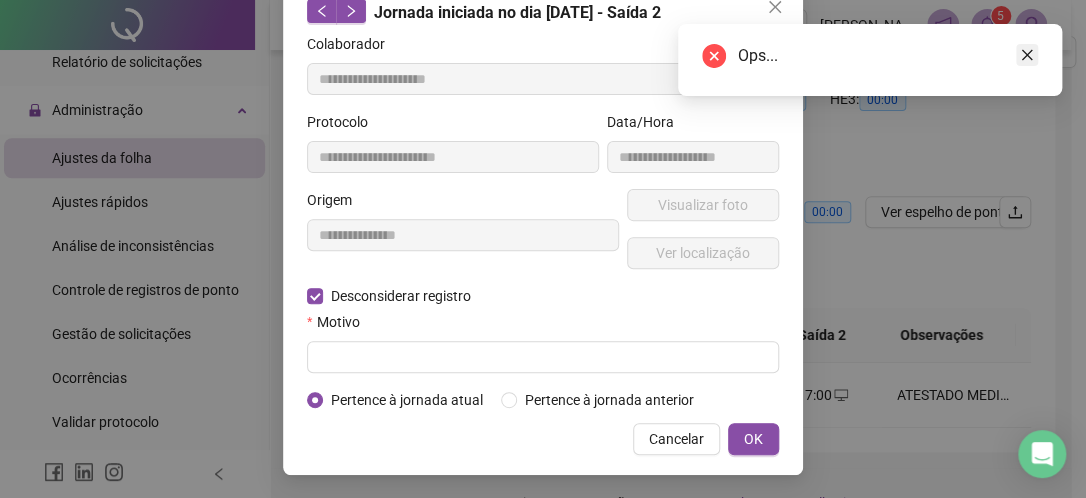 click 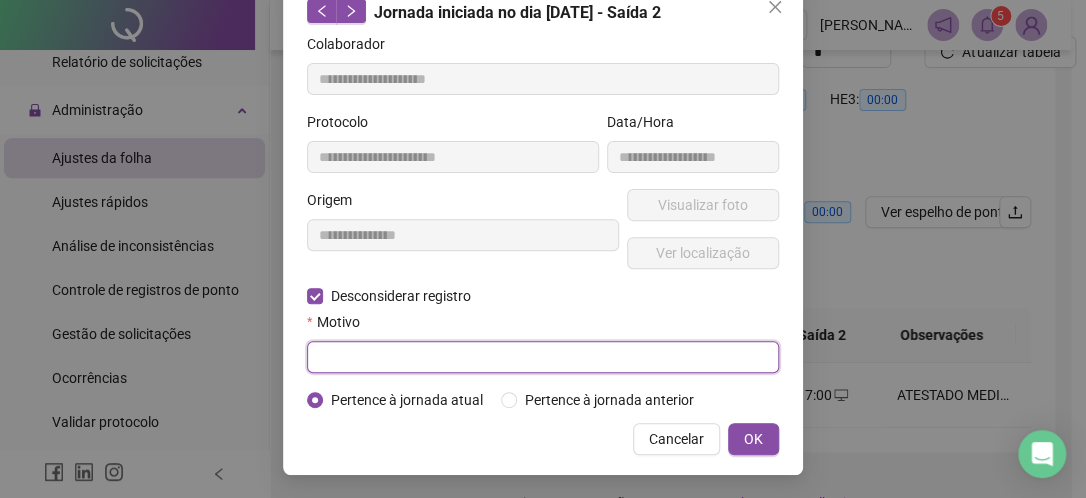 click at bounding box center (543, 357) 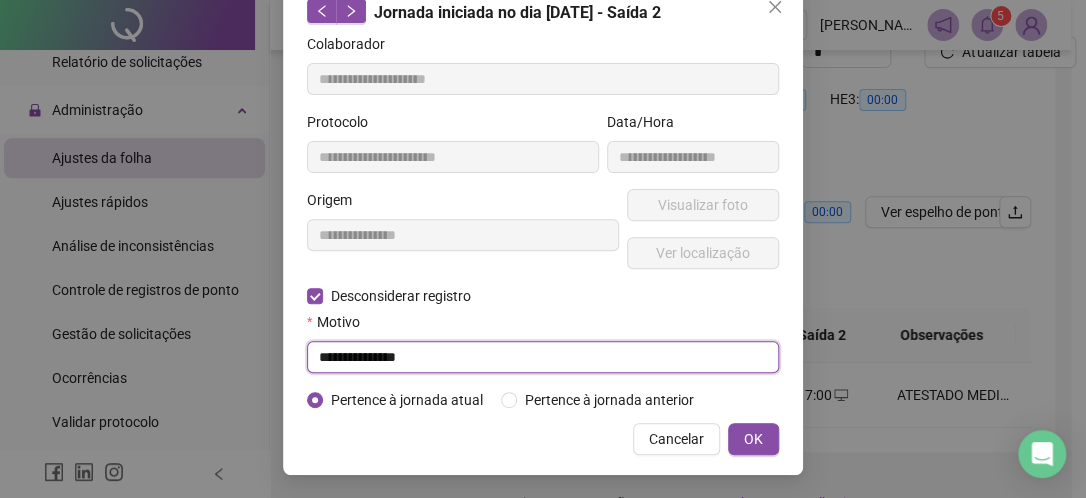 type on "**********" 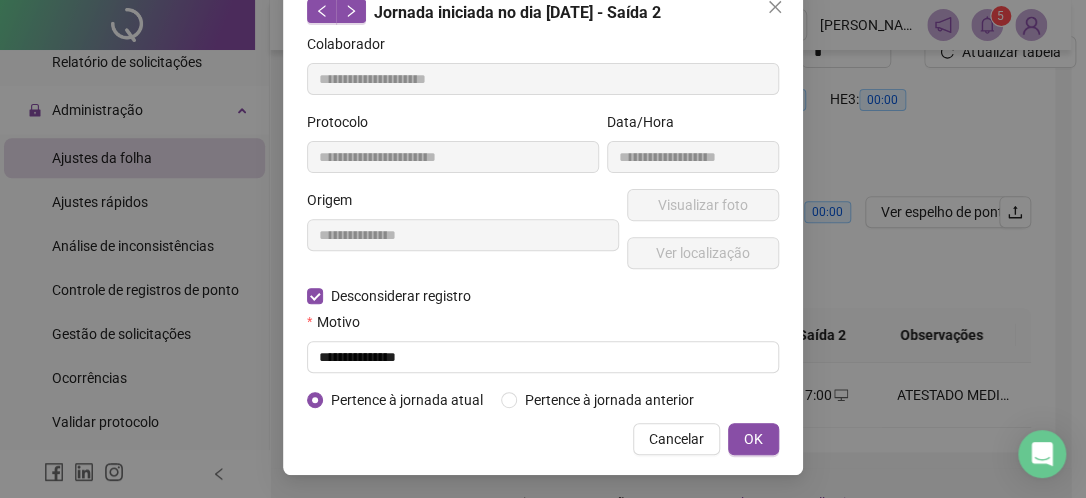 click on "**********" at bounding box center [543, 227] 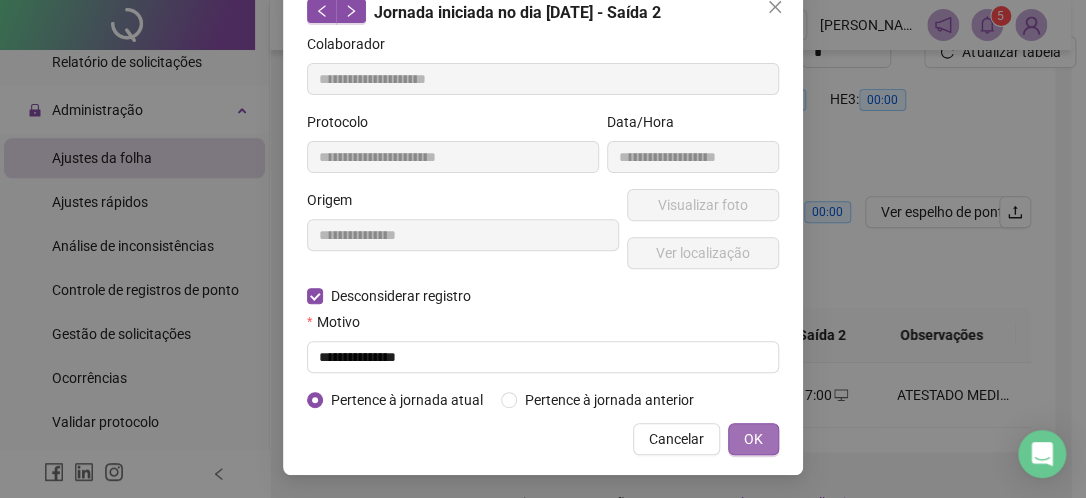 click on "OK" at bounding box center [753, 439] 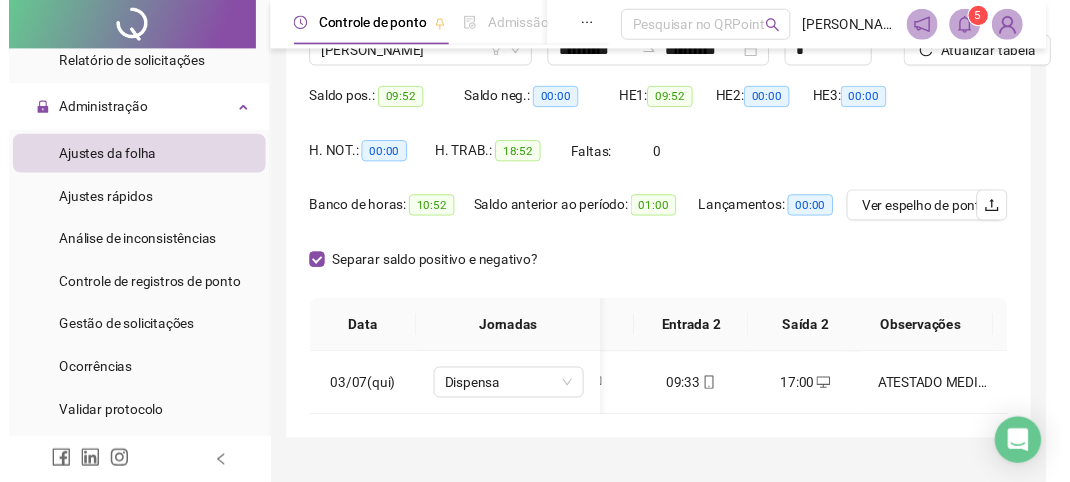 scroll, scrollTop: 21, scrollLeft: 0, axis: vertical 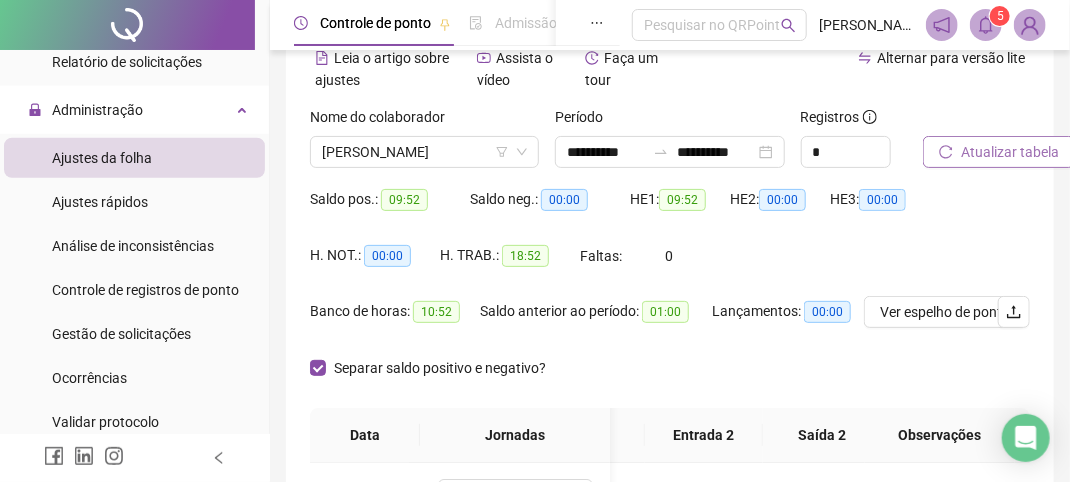 click on "Atualizar tabela" at bounding box center [1010, 152] 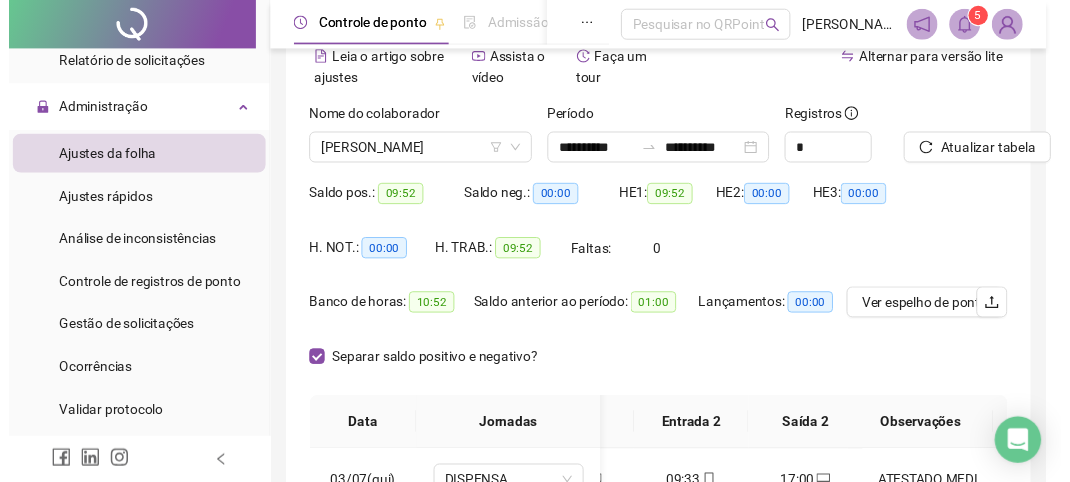 scroll, scrollTop: 0, scrollLeft: 201, axis: horizontal 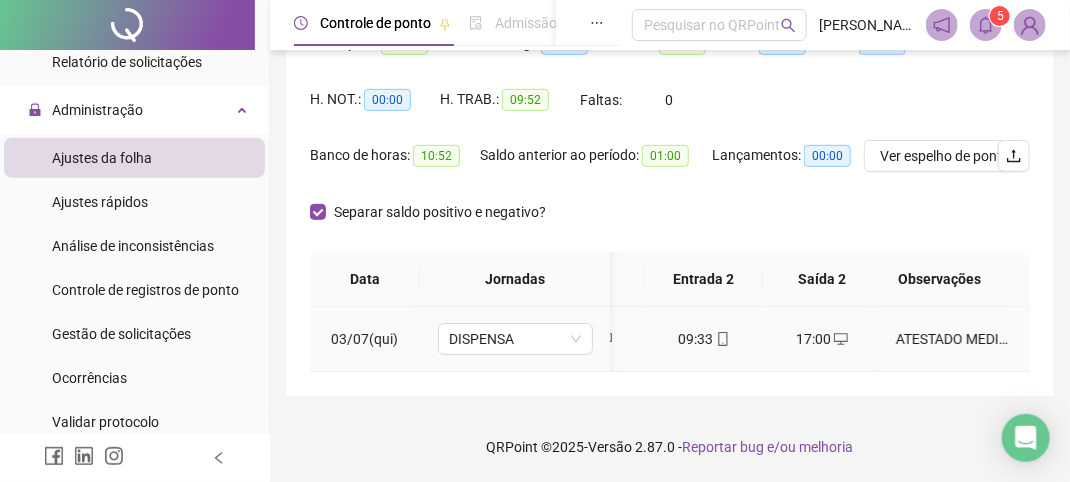 click on "17:00" at bounding box center (822, 339) 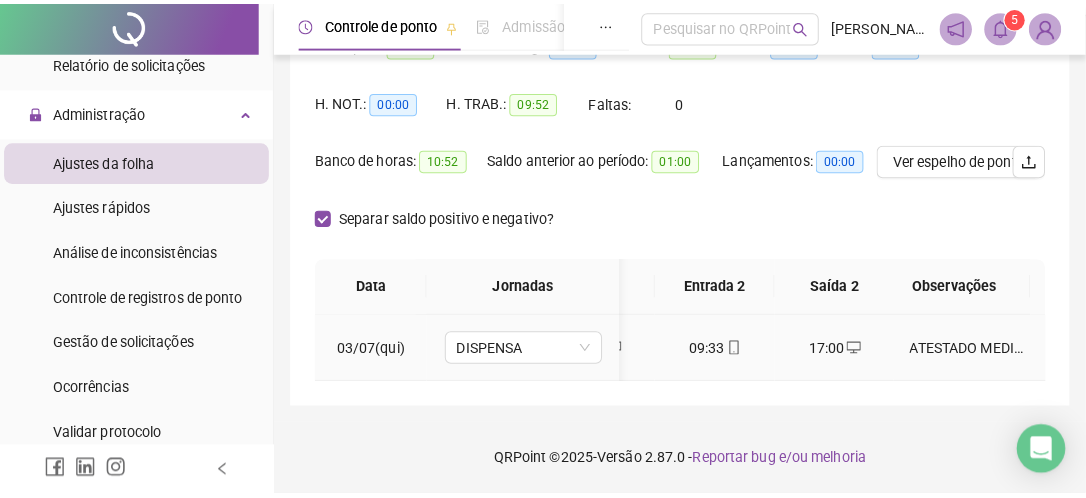 scroll, scrollTop: 255, scrollLeft: 0, axis: vertical 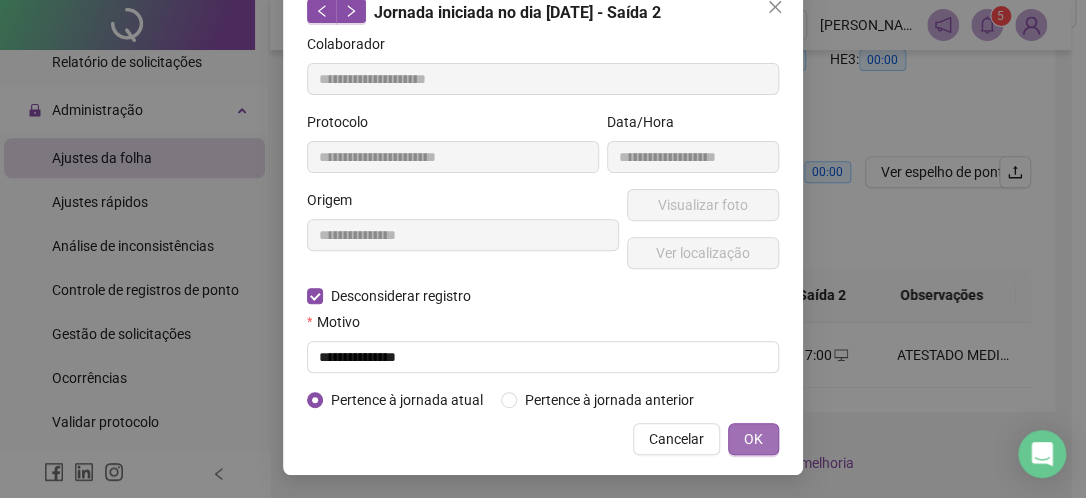 click on "OK" at bounding box center (753, 439) 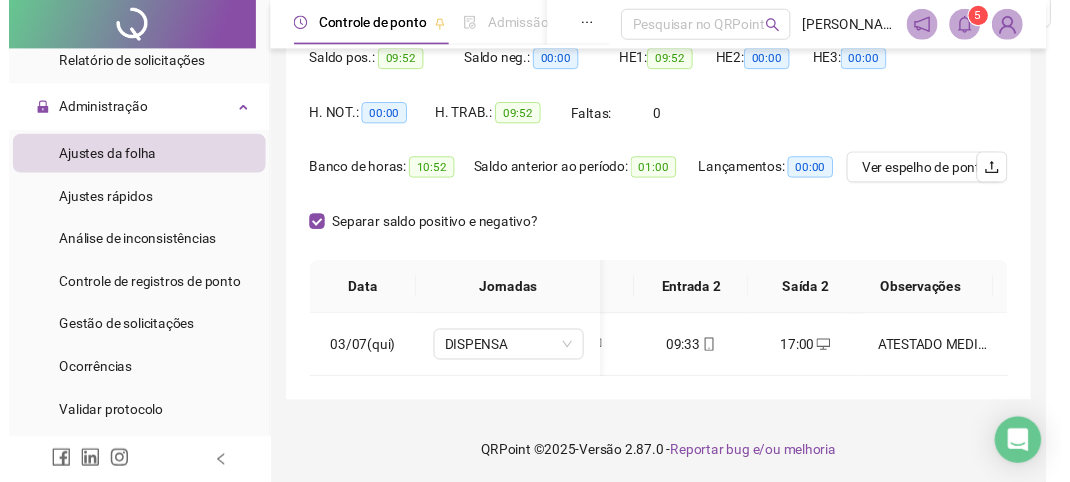 scroll, scrollTop: 21, scrollLeft: 0, axis: vertical 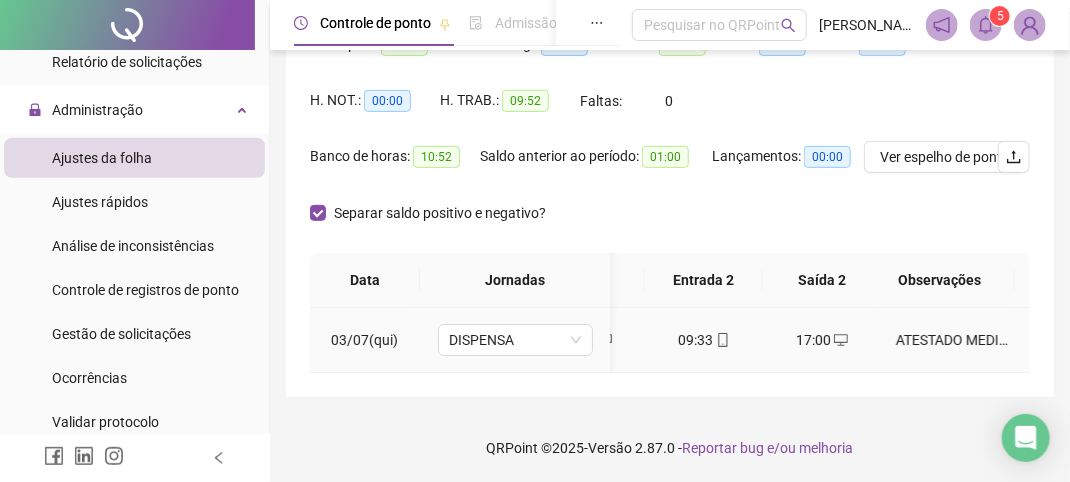click on "17:00" at bounding box center (822, 340) 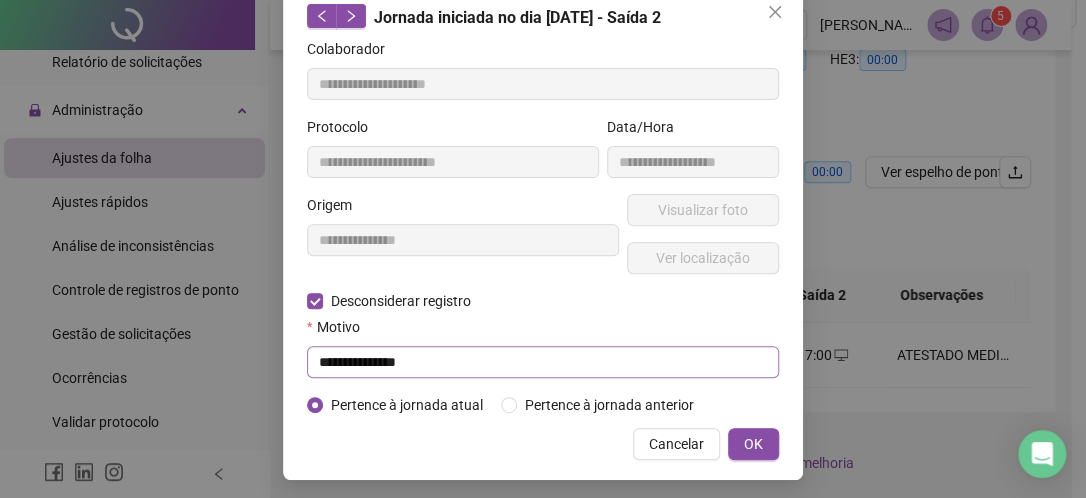 scroll, scrollTop: 121, scrollLeft: 0, axis: vertical 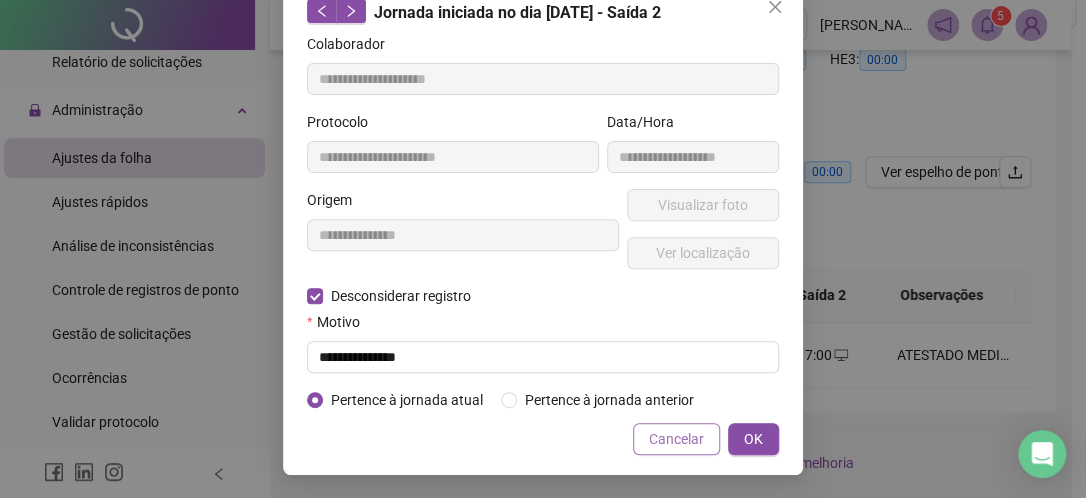 click on "Cancelar" at bounding box center (676, 439) 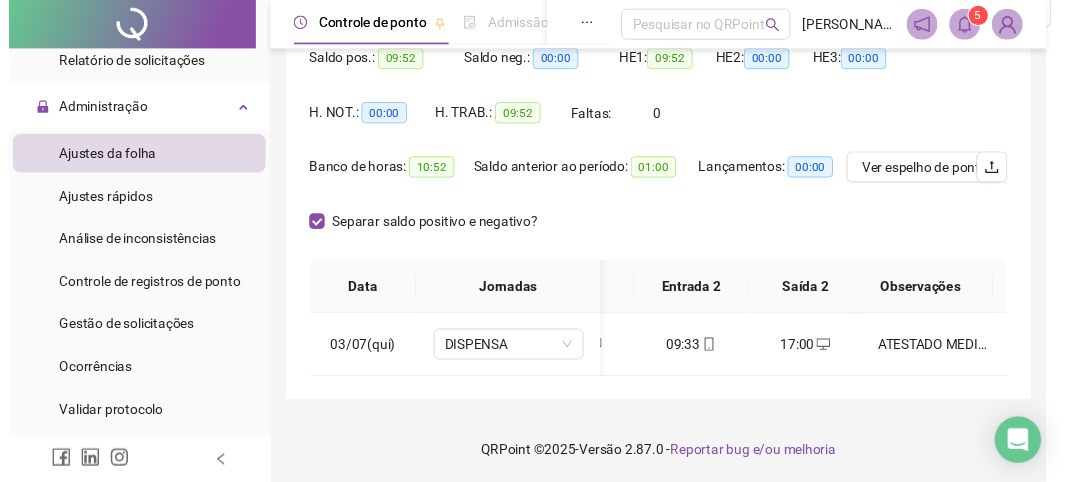scroll, scrollTop: 21, scrollLeft: 0, axis: vertical 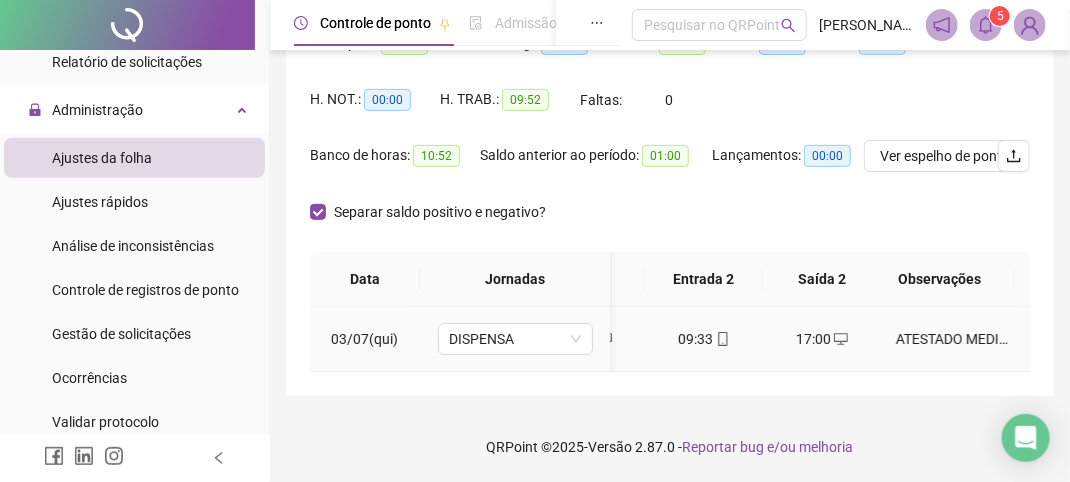click on "17:00" at bounding box center (822, 339) 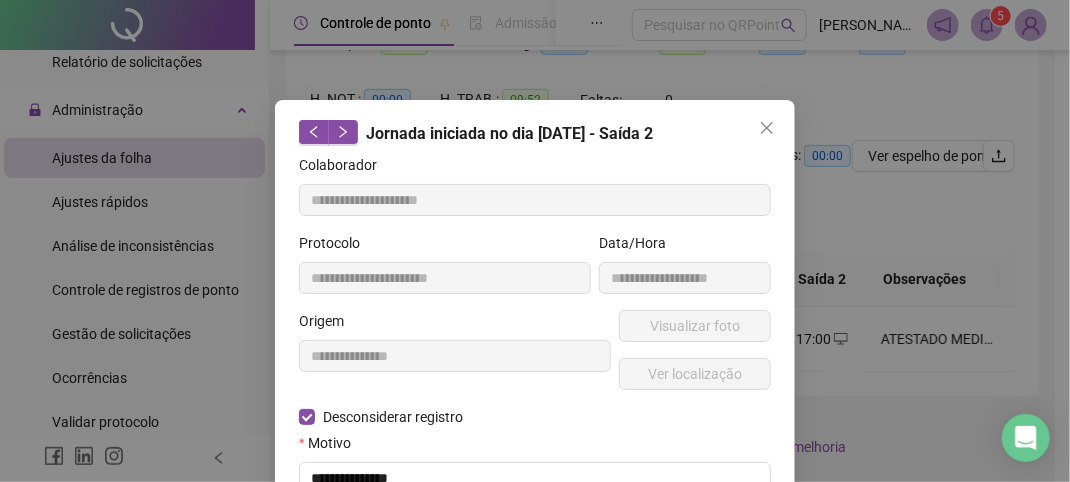 scroll, scrollTop: 255, scrollLeft: 0, axis: vertical 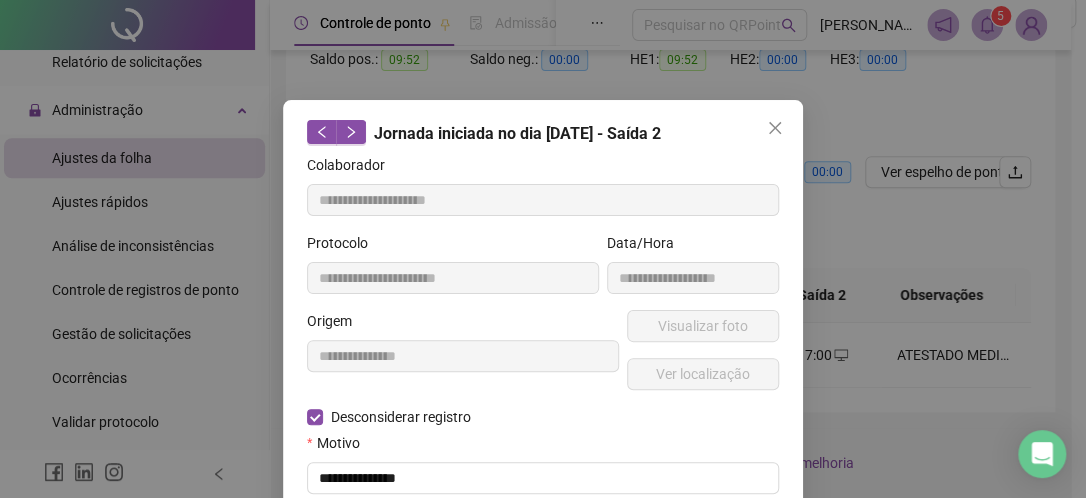 click on "**********" at bounding box center [543, 249] 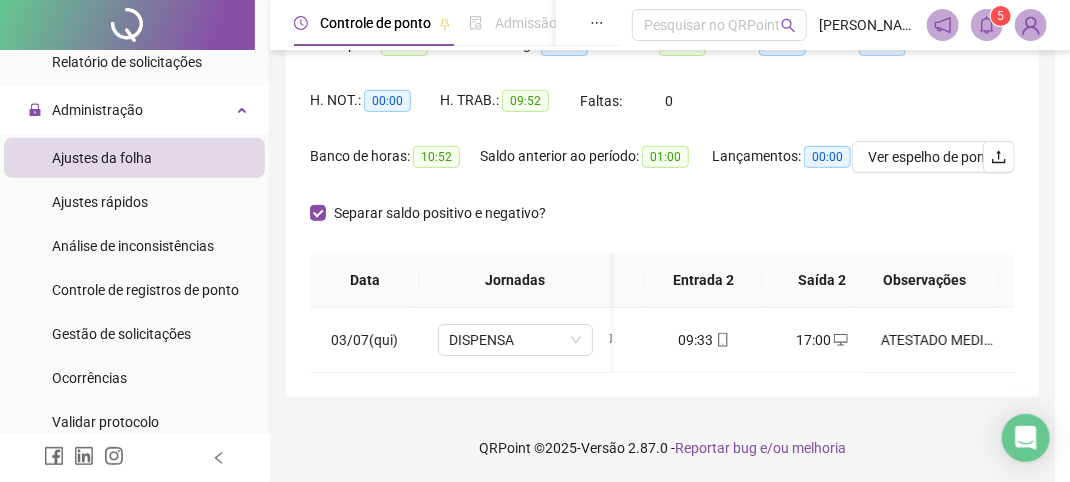 scroll, scrollTop: 0, scrollLeft: 201, axis: horizontal 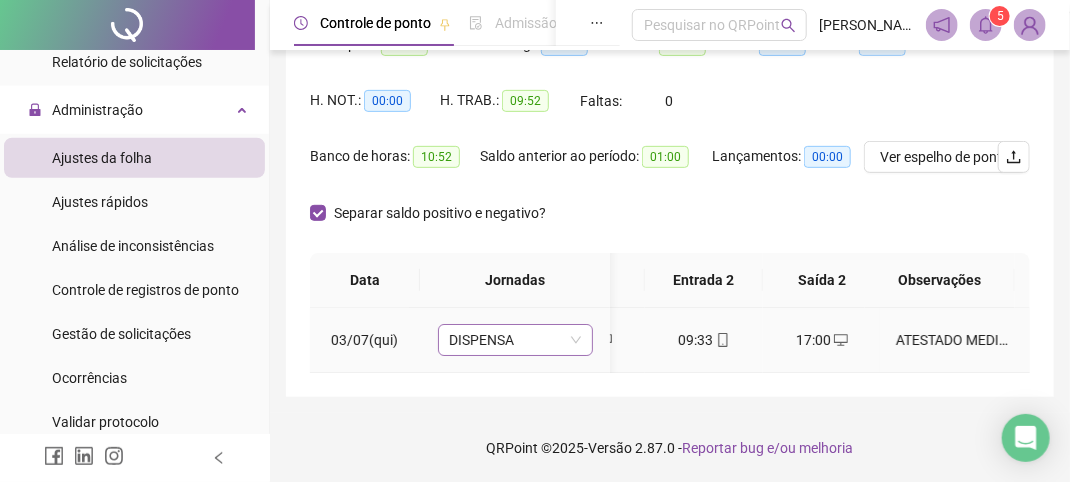 click on "DISPENSA" at bounding box center [515, 340] 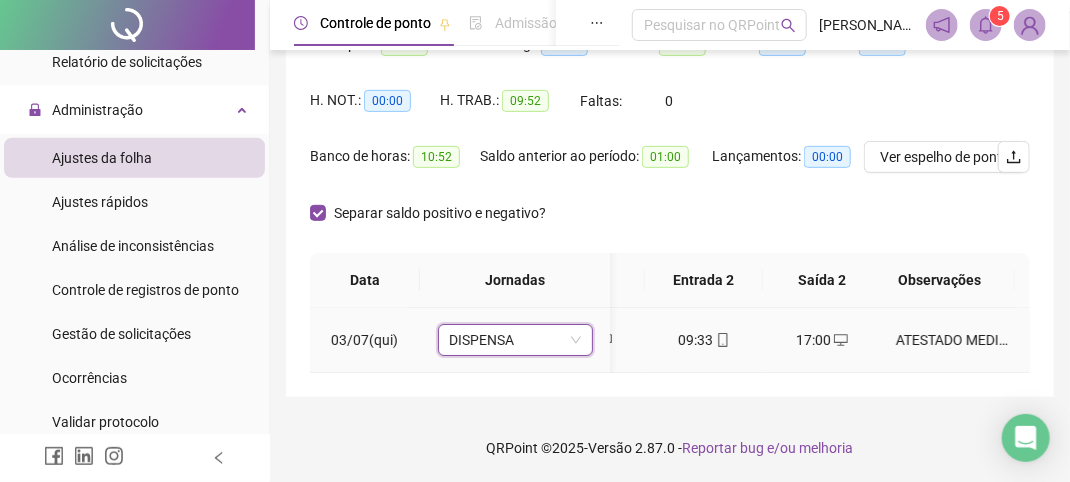 click on "DISPENSA" at bounding box center (515, 340) 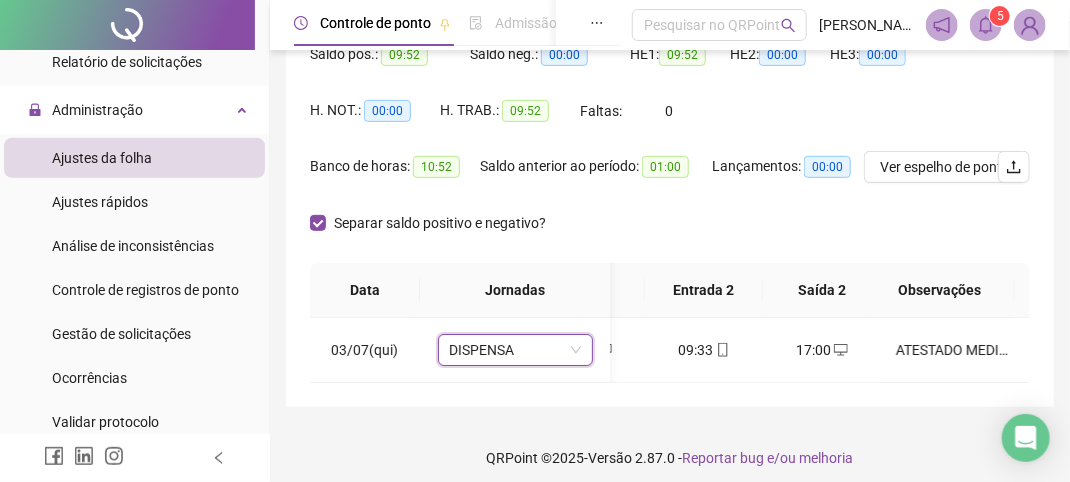 scroll, scrollTop: 270, scrollLeft: 0, axis: vertical 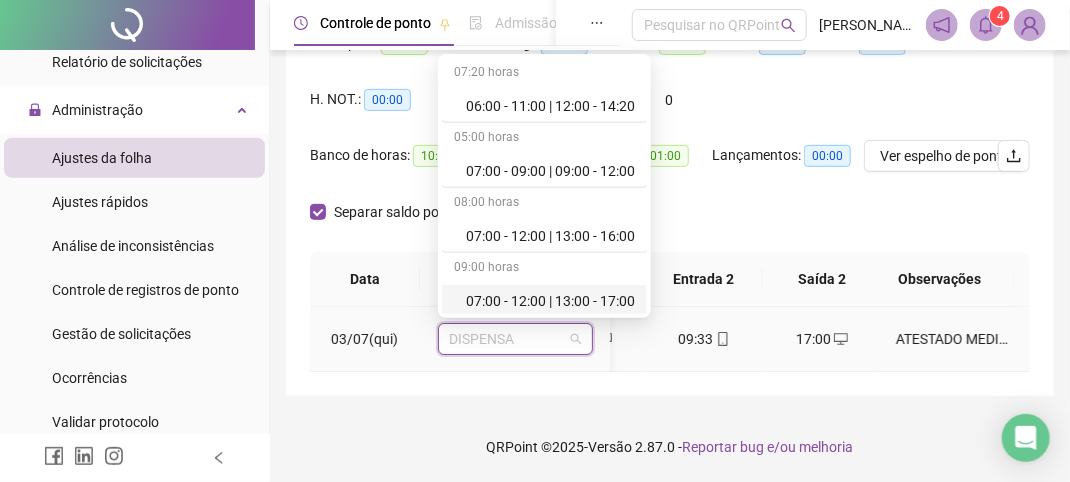 click on "DISPENSA" at bounding box center (515, 339) 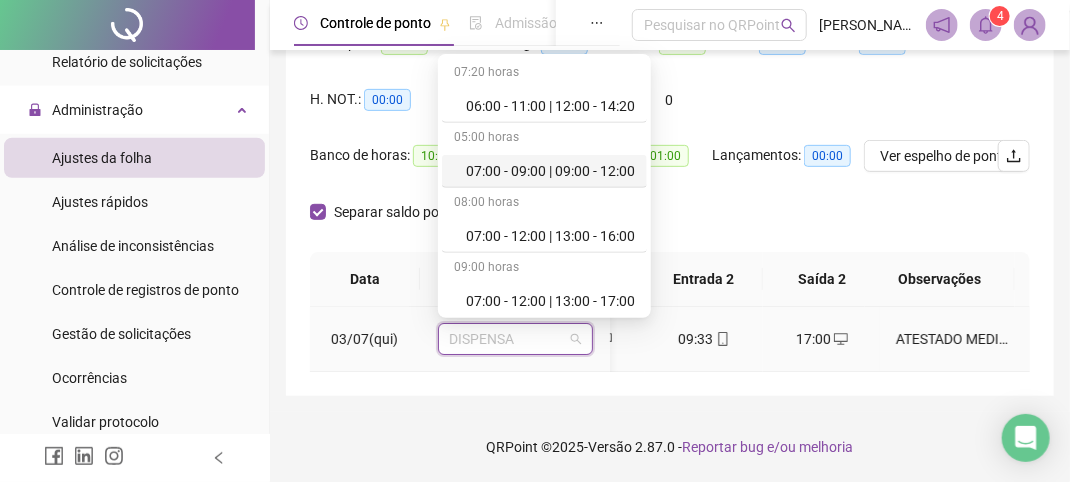 click on "07:00 - 09:00 | 09:00 - 12:00" at bounding box center [550, 171] 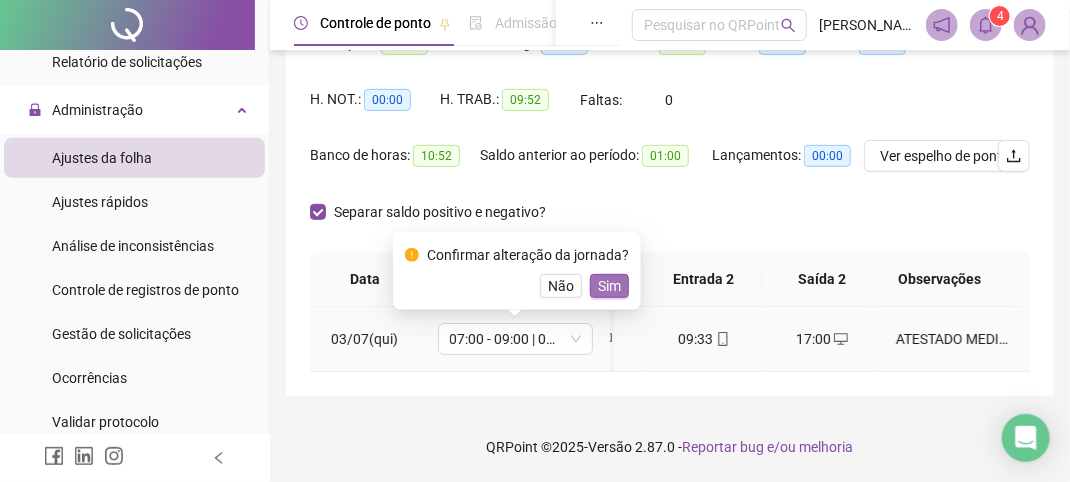 click on "Sim" at bounding box center [609, 286] 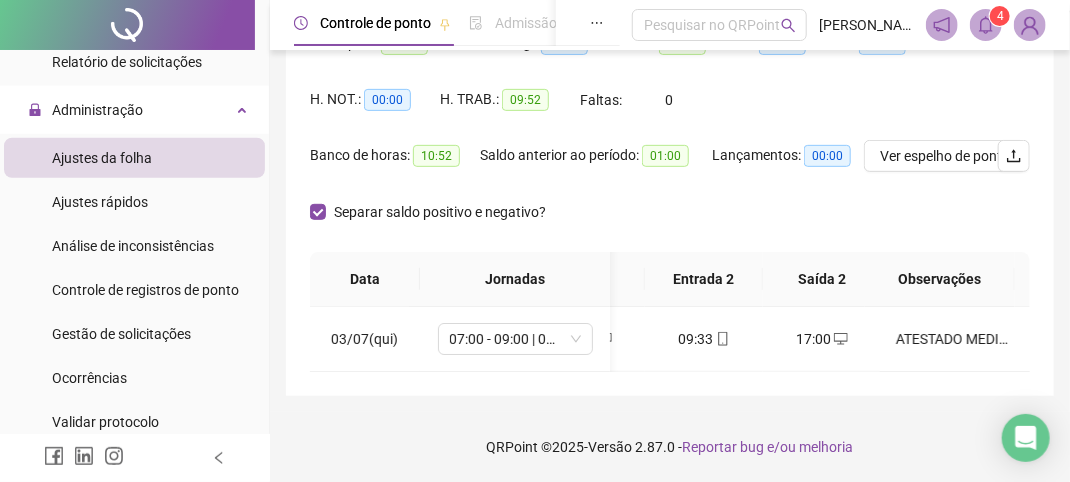 click on "Separar saldo positivo e negativo?" at bounding box center (670, 224) 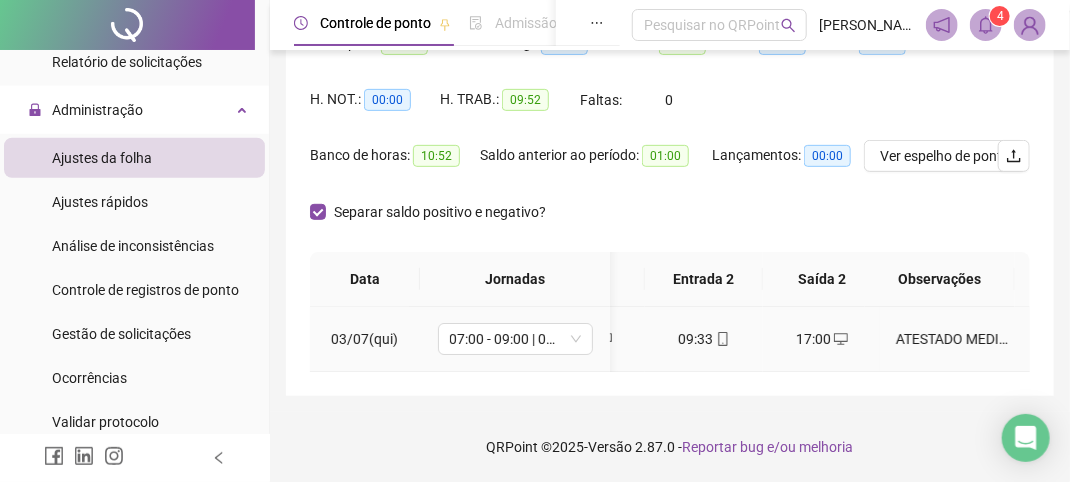 click on "17:00" at bounding box center [822, 339] 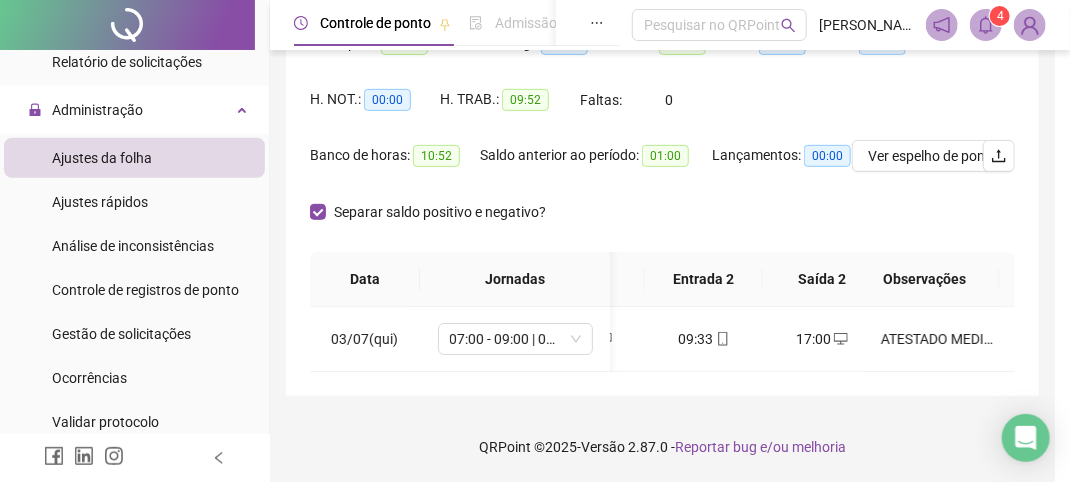 scroll, scrollTop: 255, scrollLeft: 0, axis: vertical 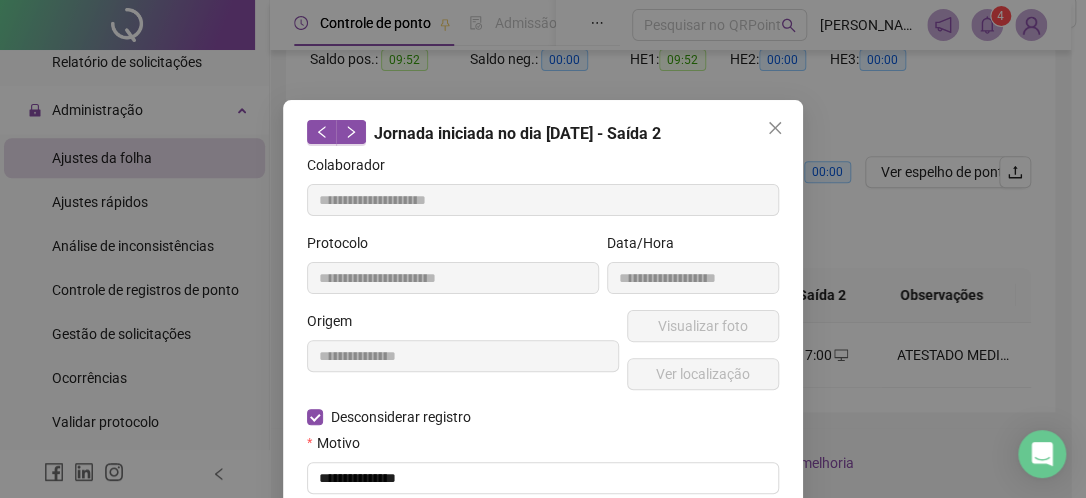 drag, startPoint x: 768, startPoint y: 124, endPoint x: 760, endPoint y: 133, distance: 12.0415945 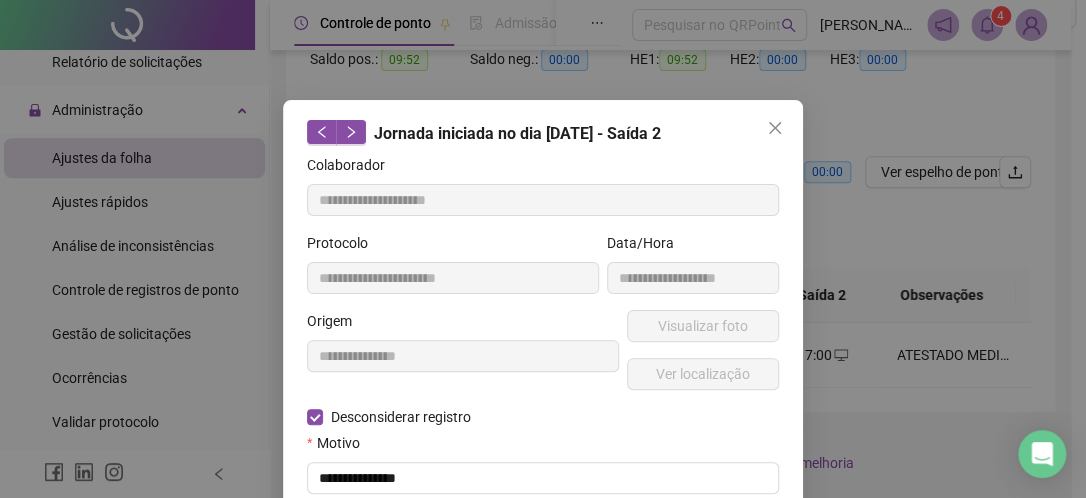 click 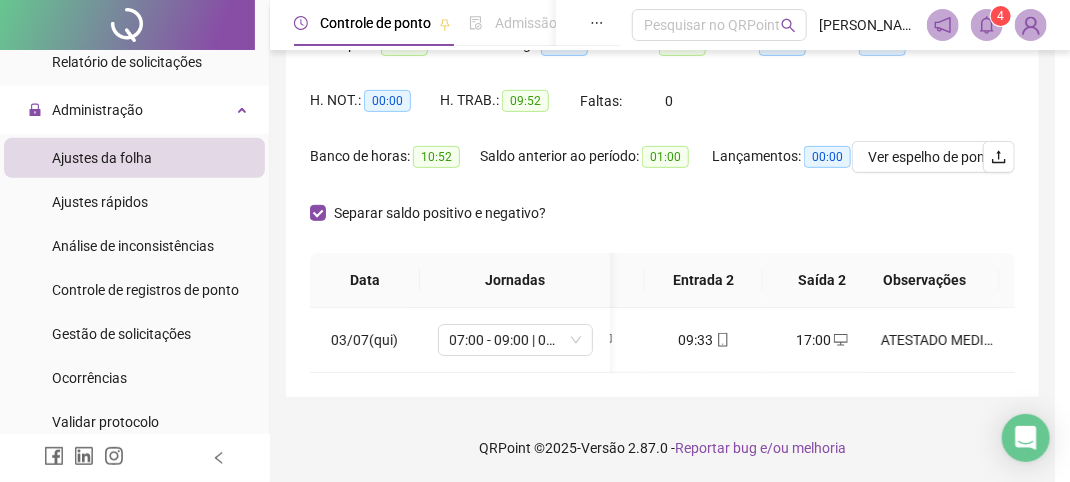 scroll, scrollTop: 0, scrollLeft: 201, axis: horizontal 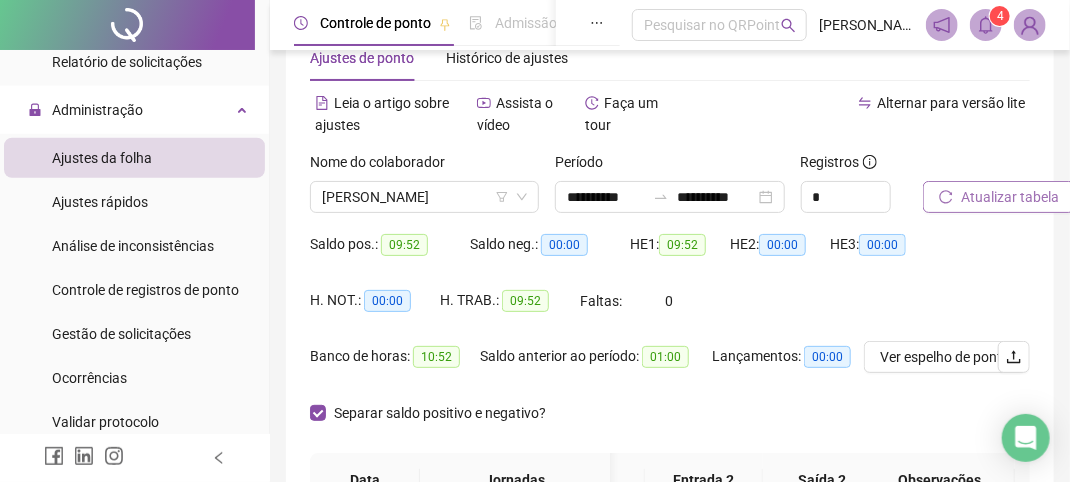 click on "Atualizar tabela" at bounding box center [1010, 197] 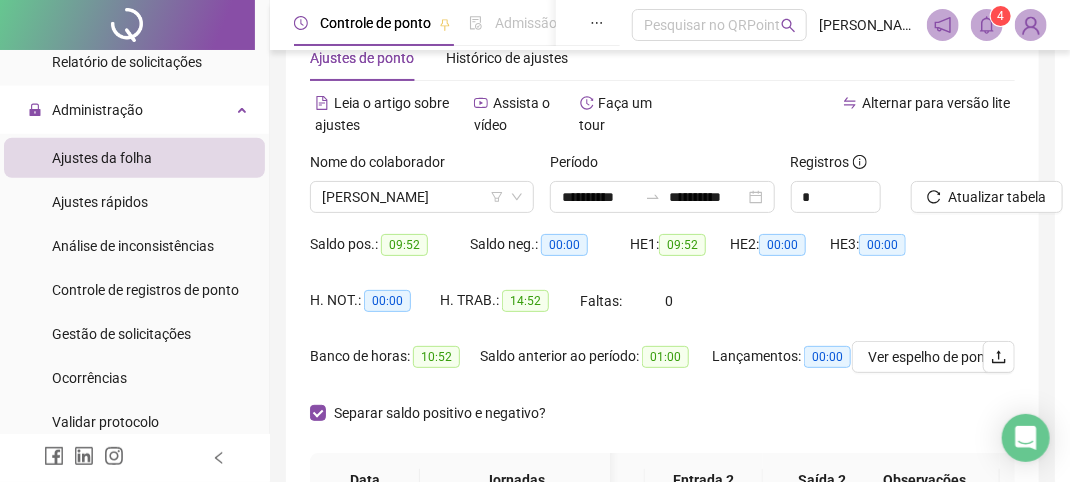 scroll, scrollTop: 0, scrollLeft: 201, axis: horizontal 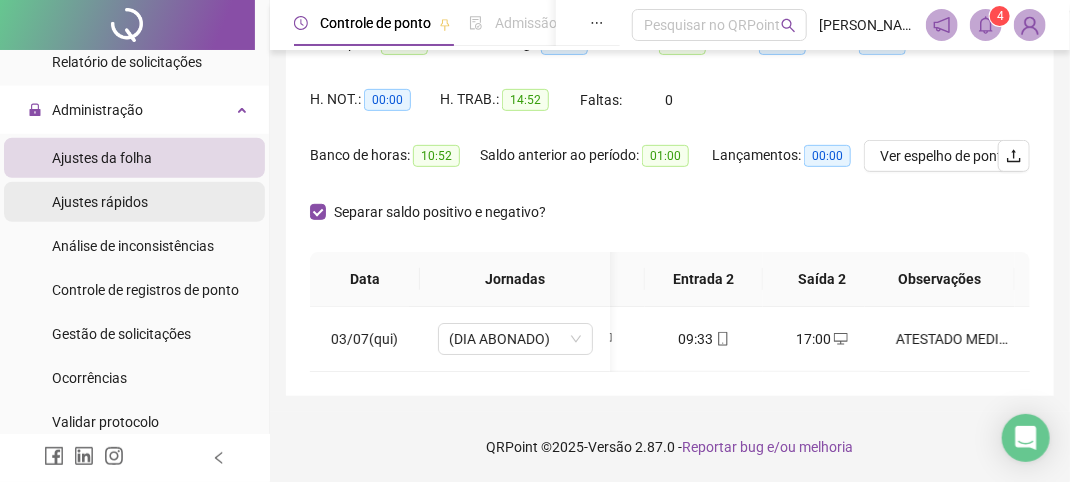 click on "Ajustes rápidos" at bounding box center (100, 202) 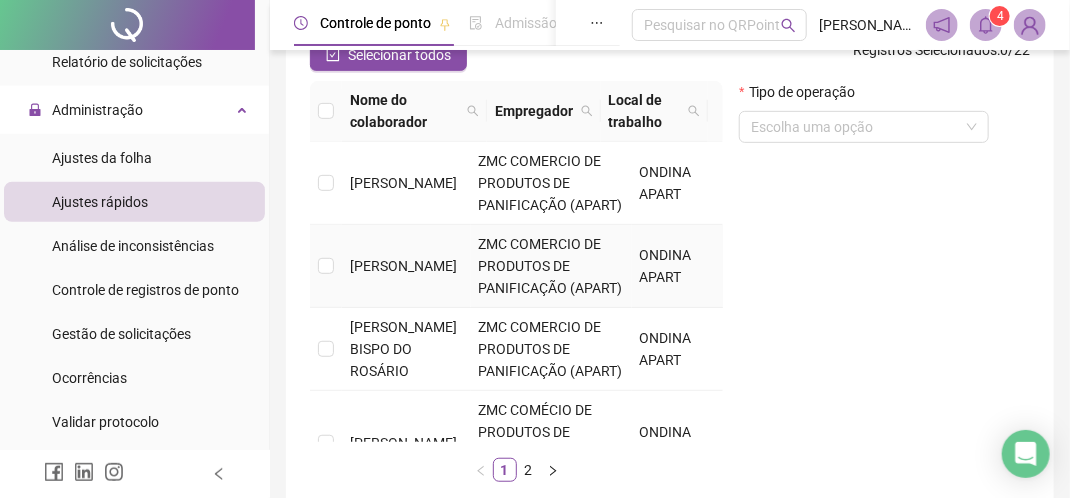 scroll, scrollTop: 170, scrollLeft: 0, axis: vertical 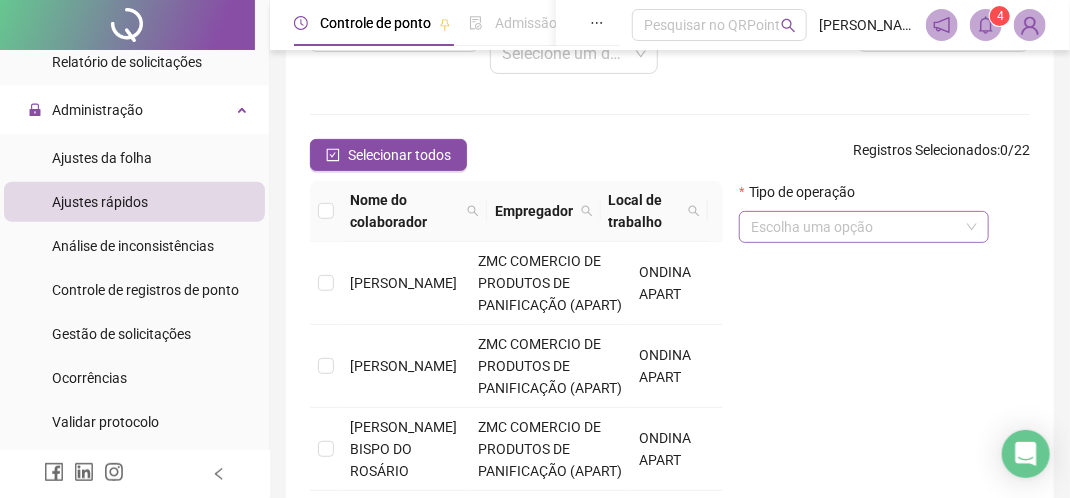 click at bounding box center [858, 227] 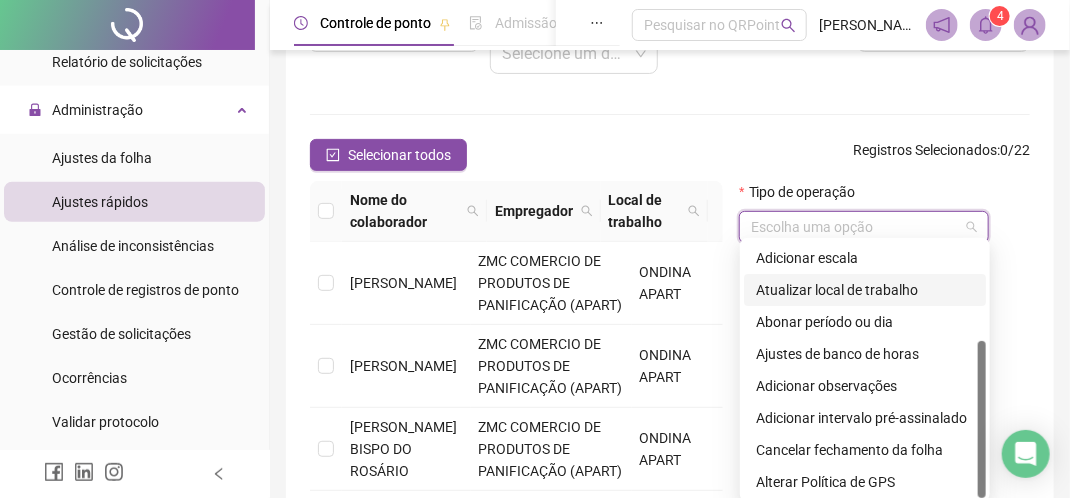 scroll, scrollTop: 60, scrollLeft: 0, axis: vertical 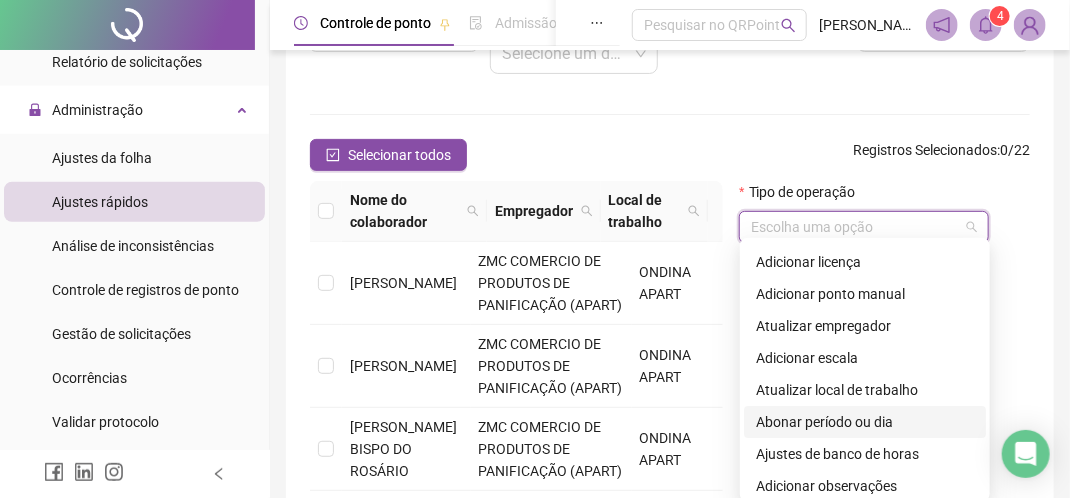 click on "Abonar período ou dia" at bounding box center (865, 422) 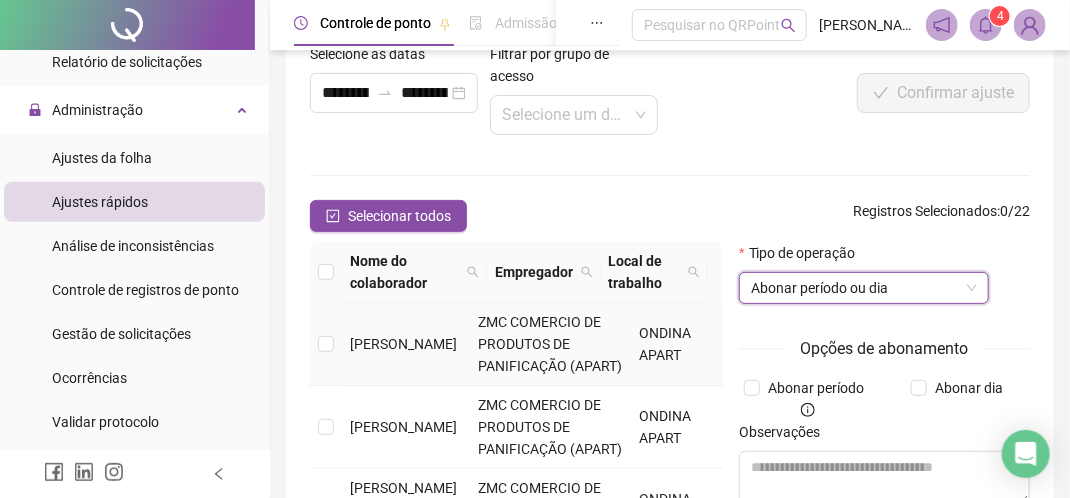 scroll, scrollTop: 0, scrollLeft: 0, axis: both 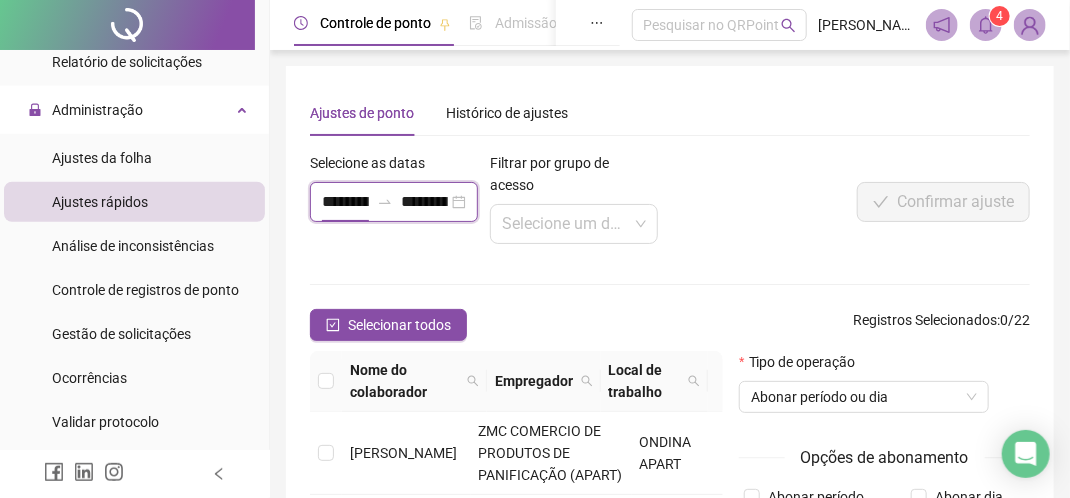 click on "**********" at bounding box center [345, 202] 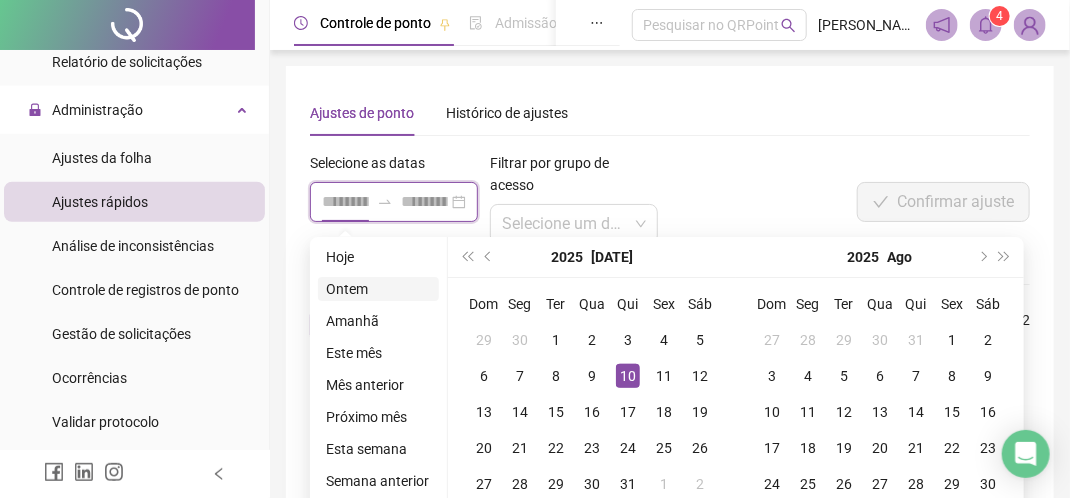 type on "**********" 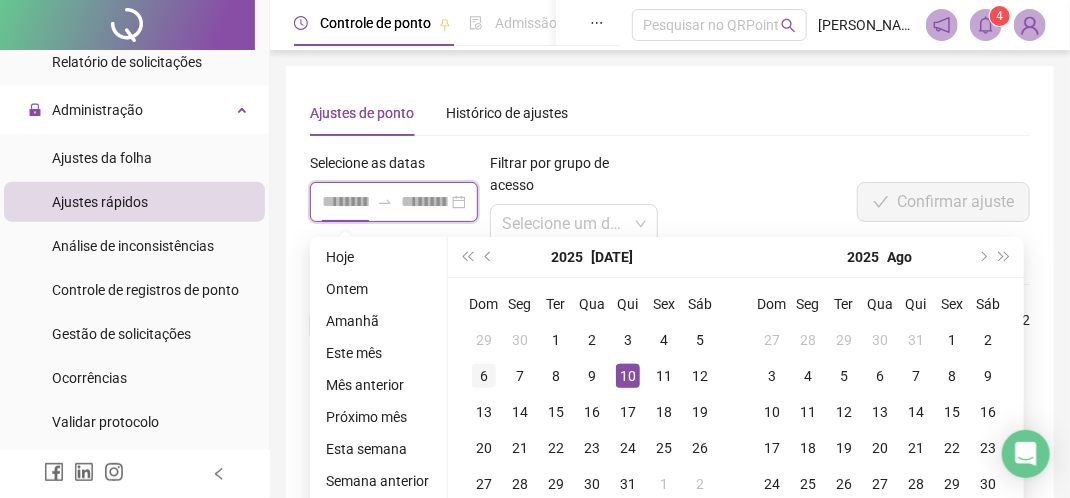 type on "**********" 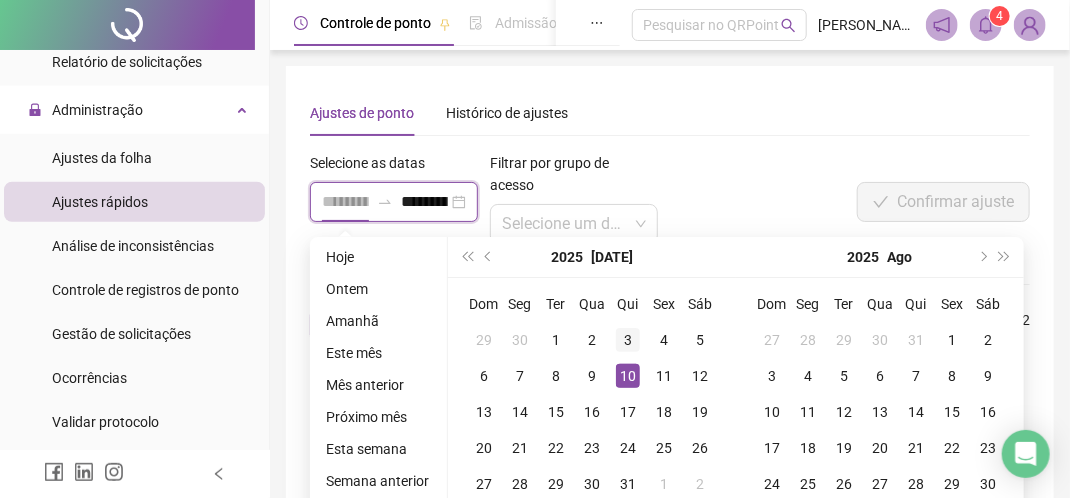 type on "**********" 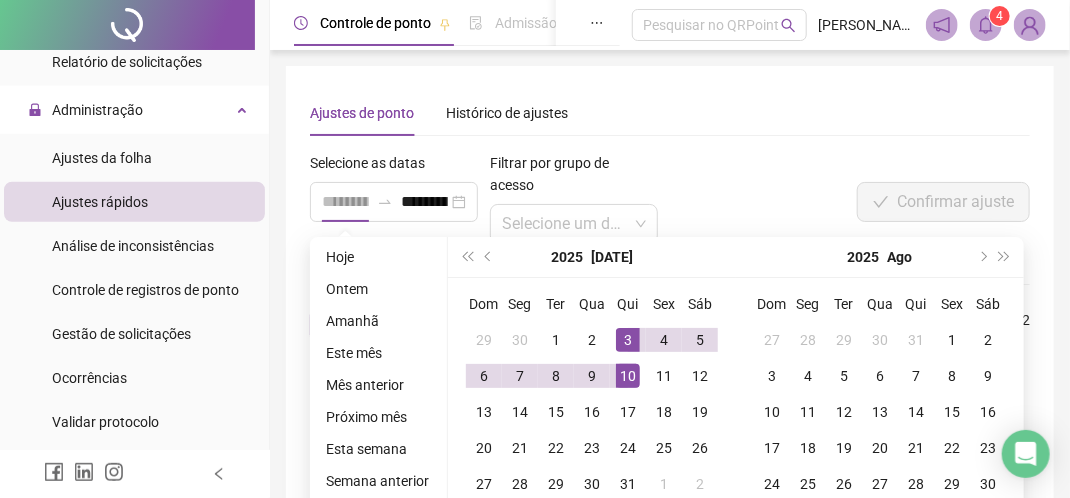 click on "3" at bounding box center (628, 340) 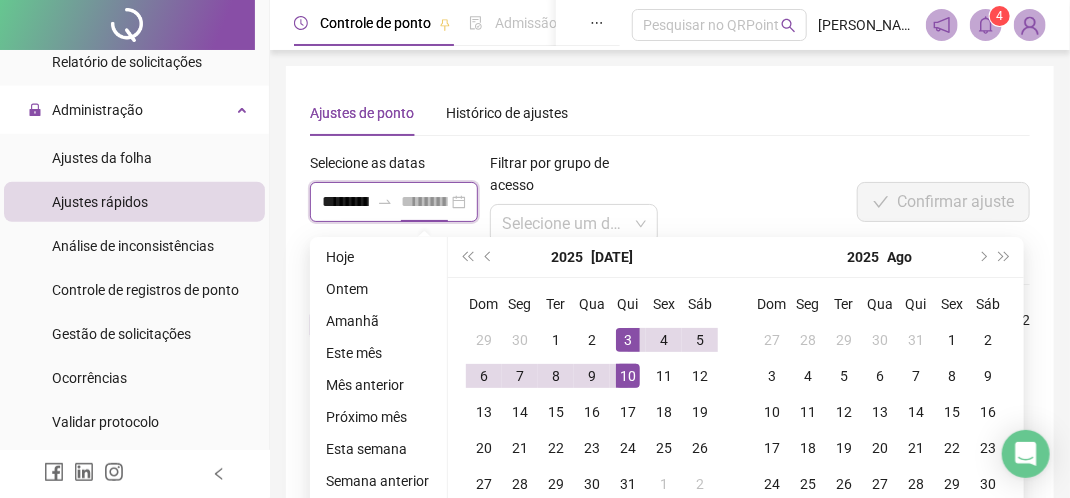 scroll, scrollTop: 0, scrollLeft: 34, axis: horizontal 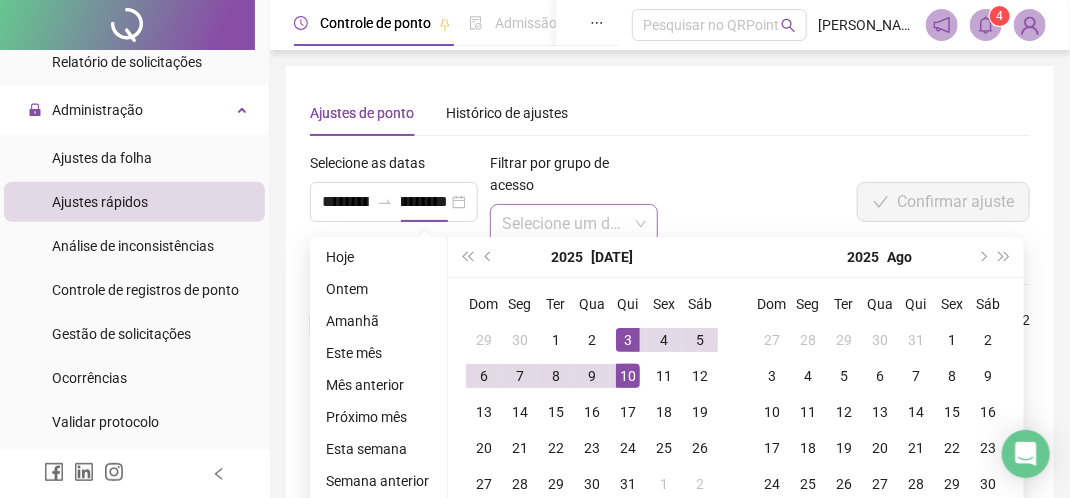 click at bounding box center (568, 224) 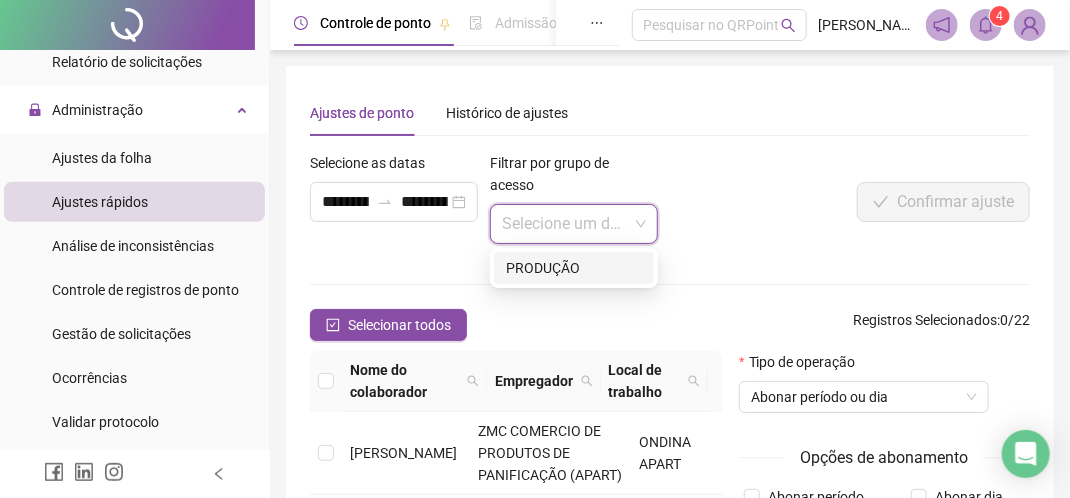 click at bounding box center (568, 224) 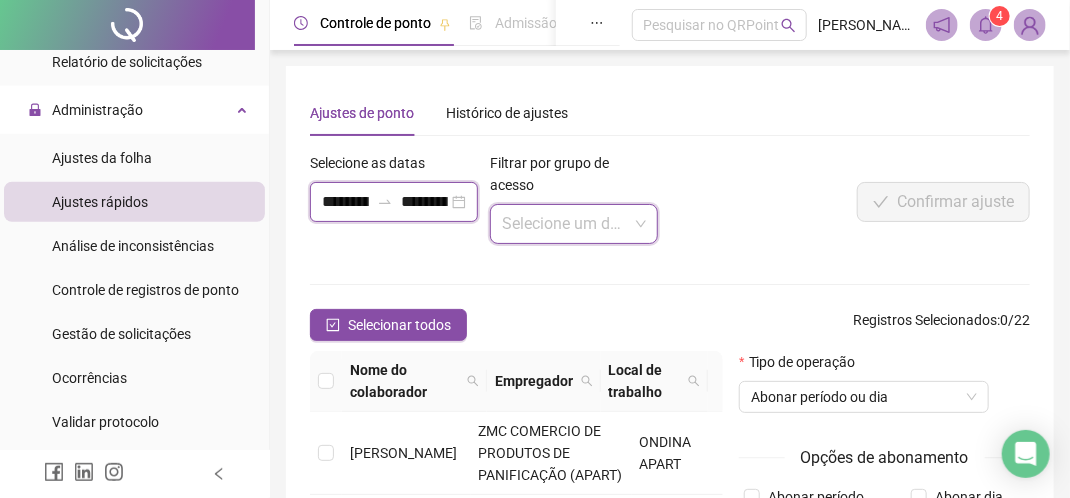 click on "**********" at bounding box center (424, 202) 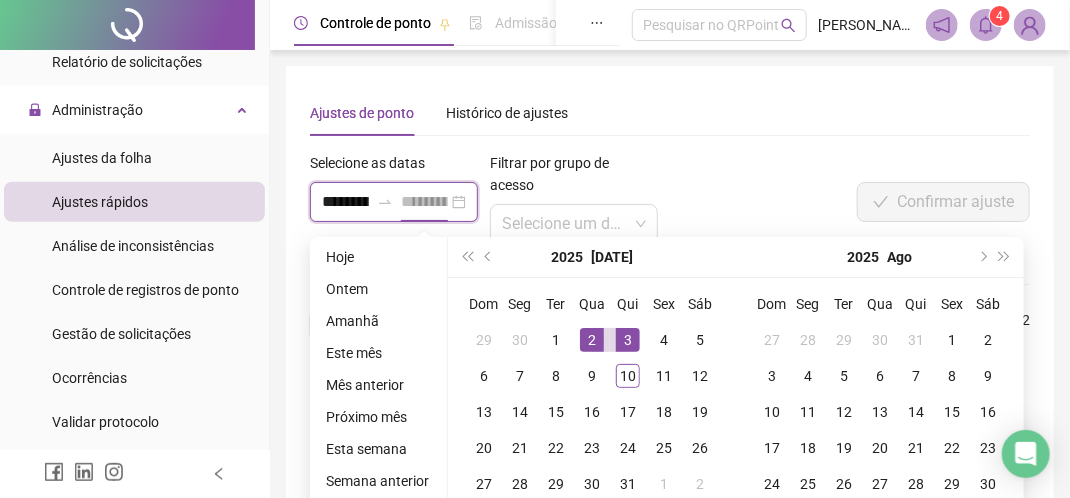 type on "**********" 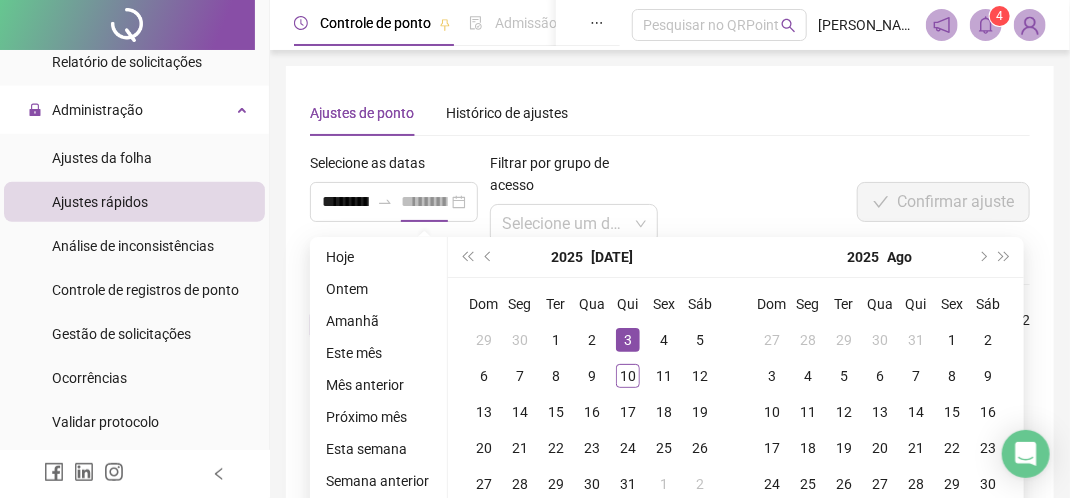 click on "3" at bounding box center [628, 340] 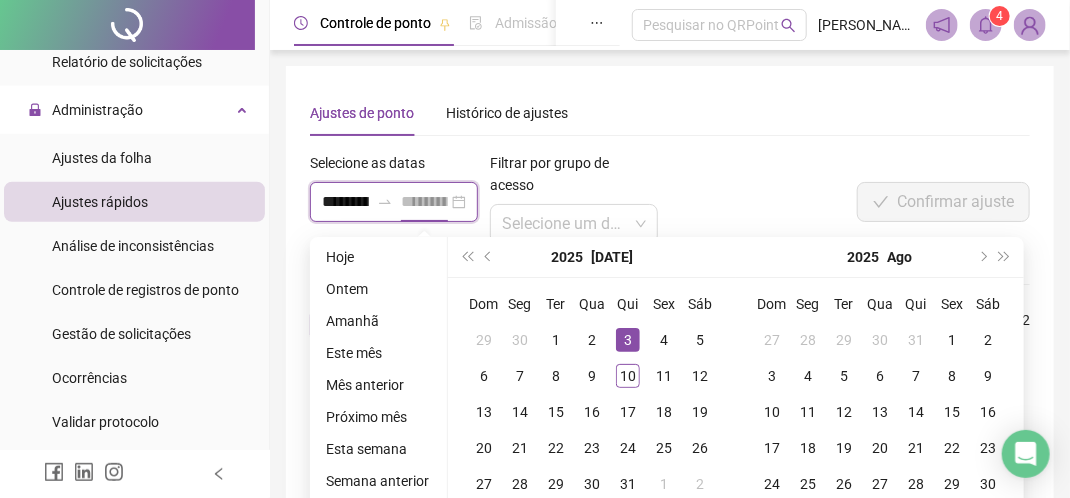 scroll, scrollTop: 0, scrollLeft: 34, axis: horizontal 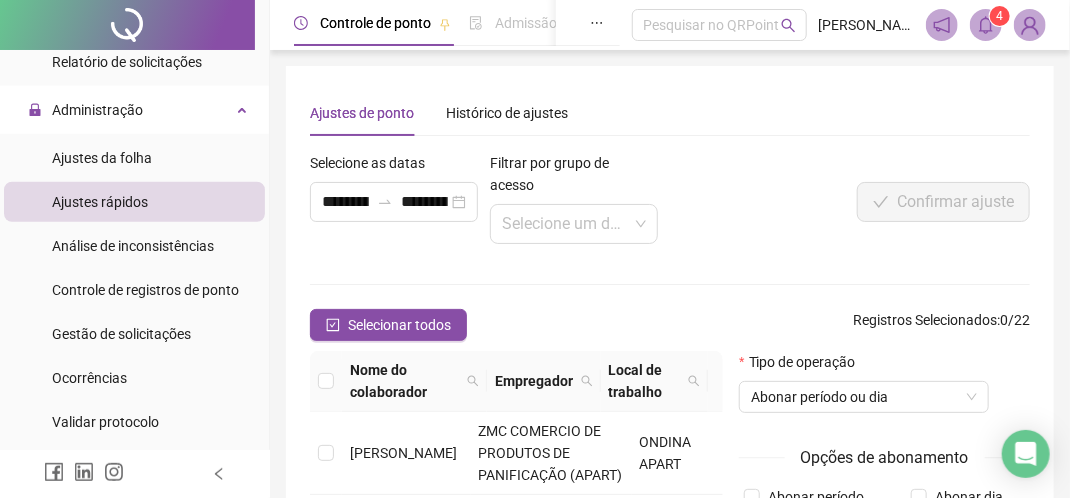 click on "Filtrar por grupo de acesso" at bounding box center (574, 174) 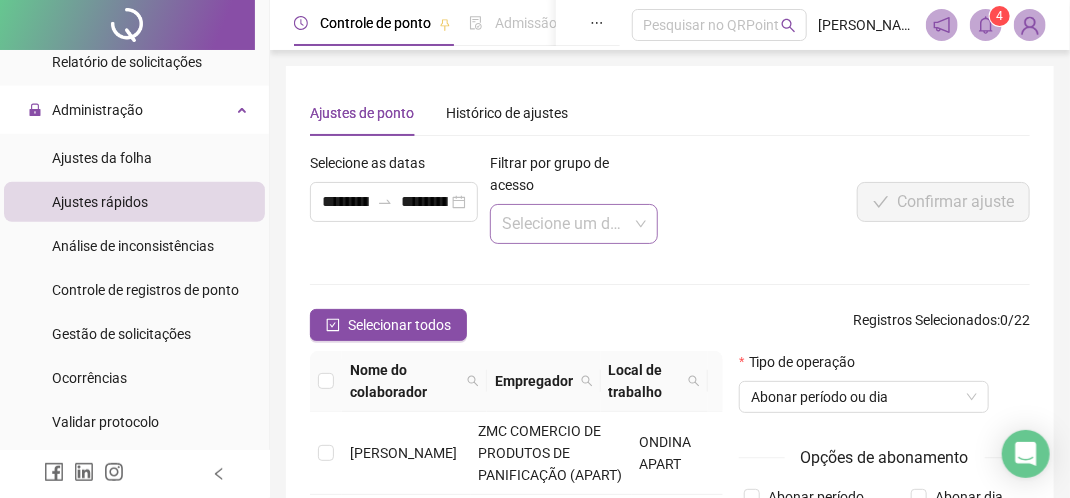 click at bounding box center (568, 224) 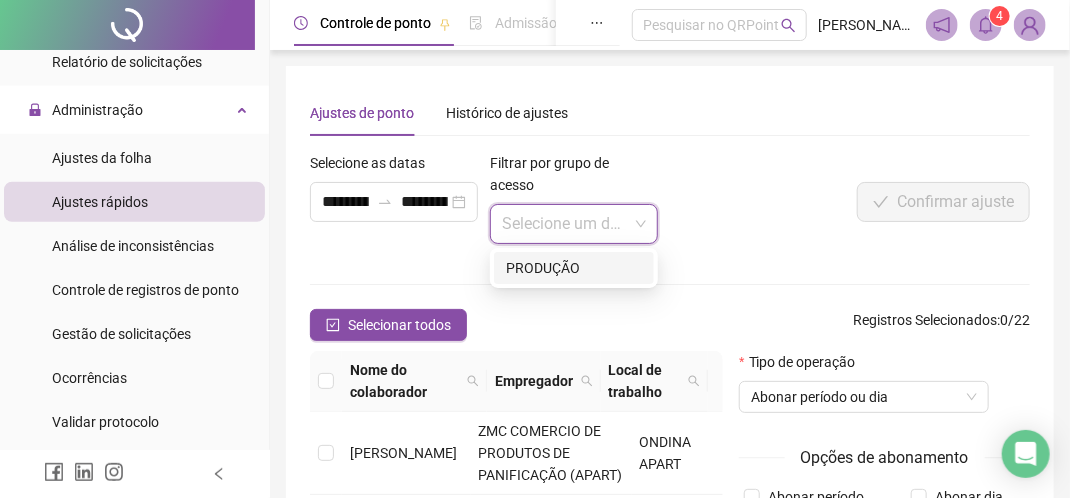 click on "PRODUÇÃO" at bounding box center (574, 268) 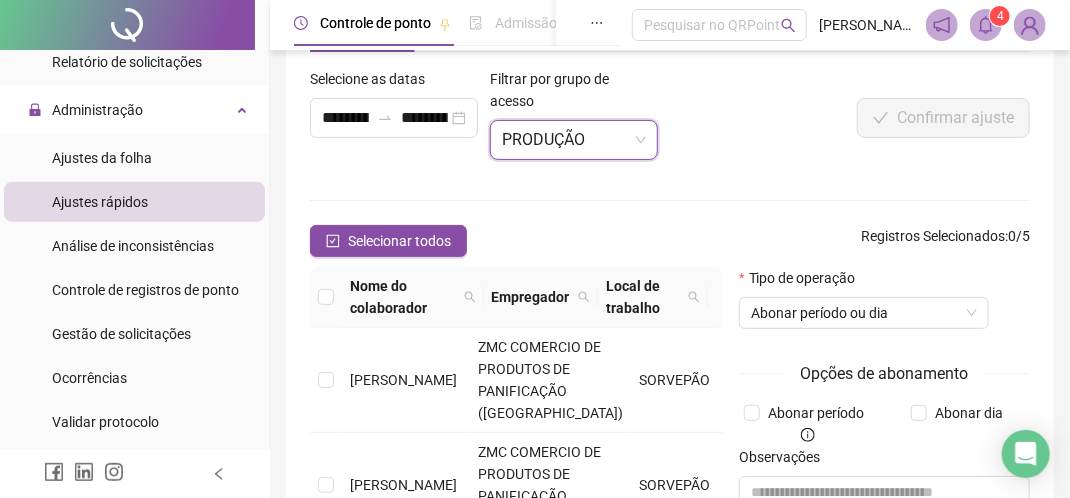scroll, scrollTop: 200, scrollLeft: 0, axis: vertical 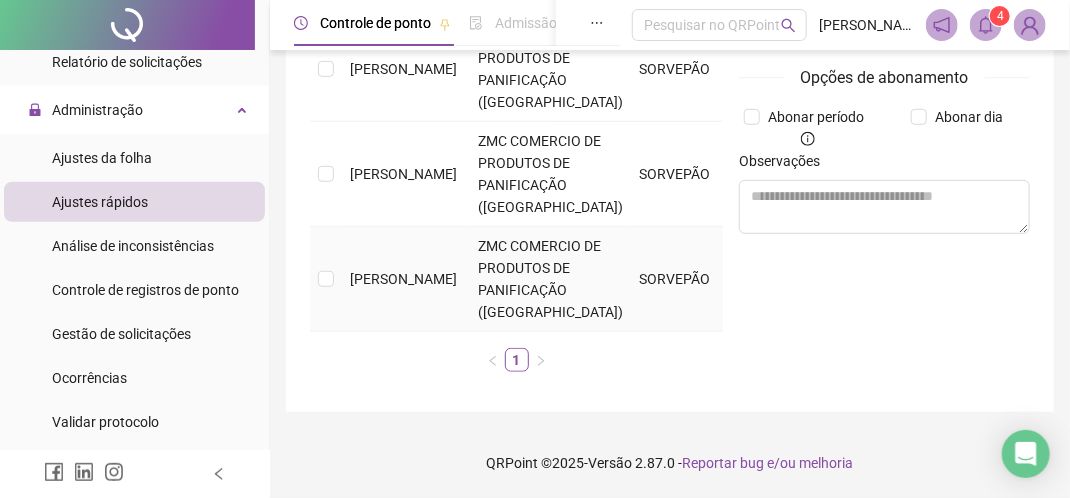 click at bounding box center (326, 279) 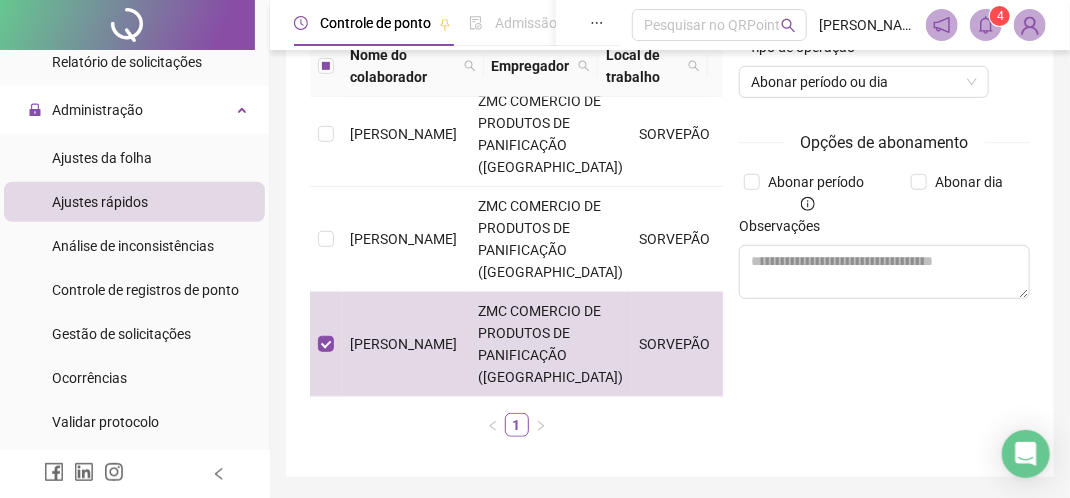 scroll, scrollTop: 280, scrollLeft: 0, axis: vertical 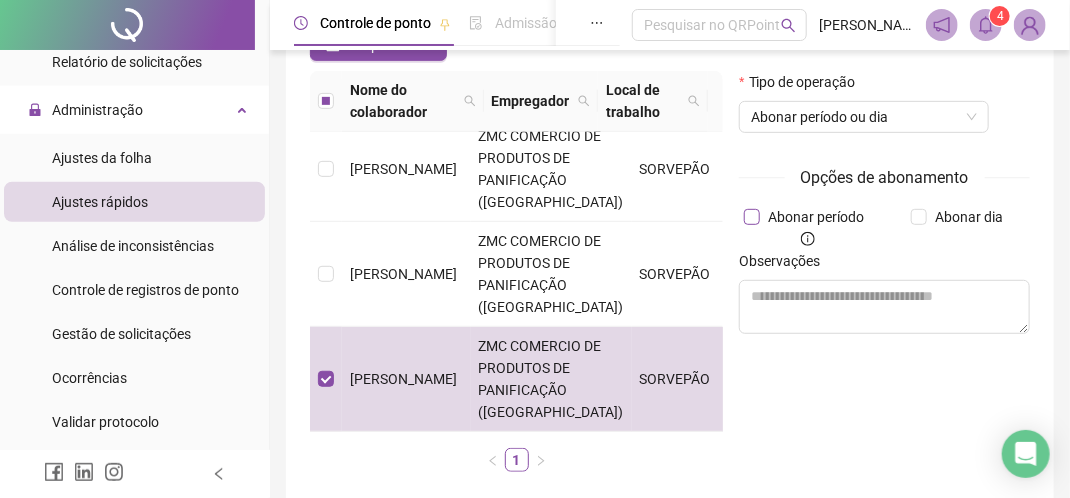 click on "Abonar período" at bounding box center [816, 217] 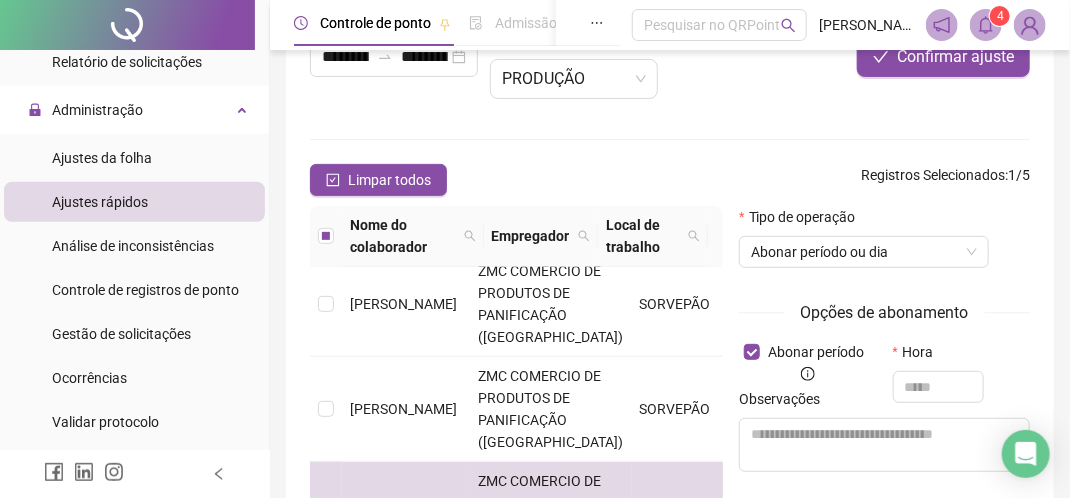 scroll, scrollTop: 180, scrollLeft: 0, axis: vertical 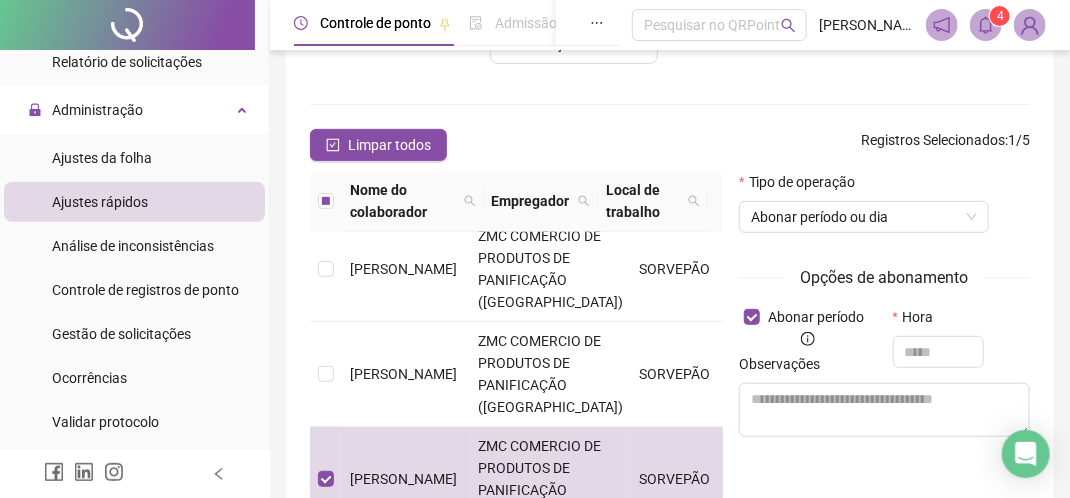 click on "Observações" at bounding box center [884, 368] 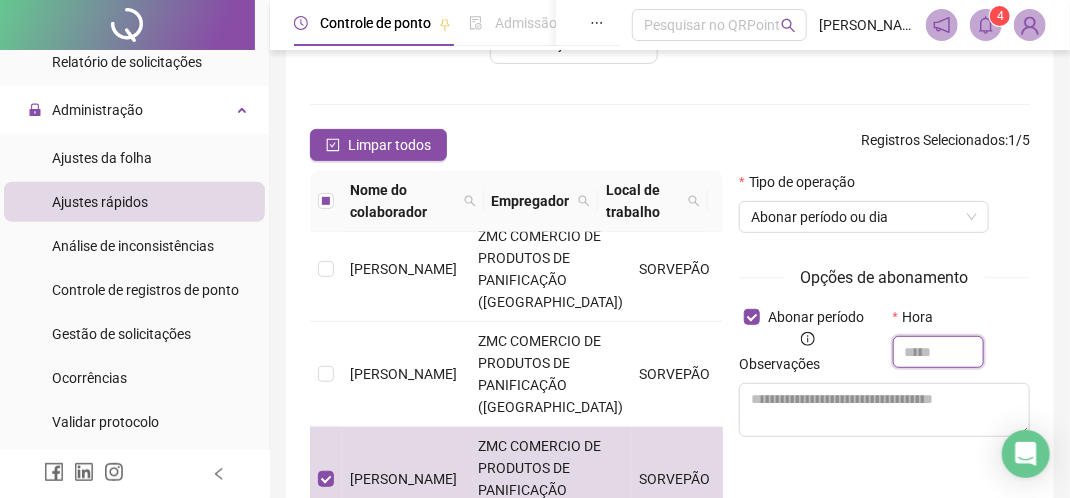 click at bounding box center [939, 352] 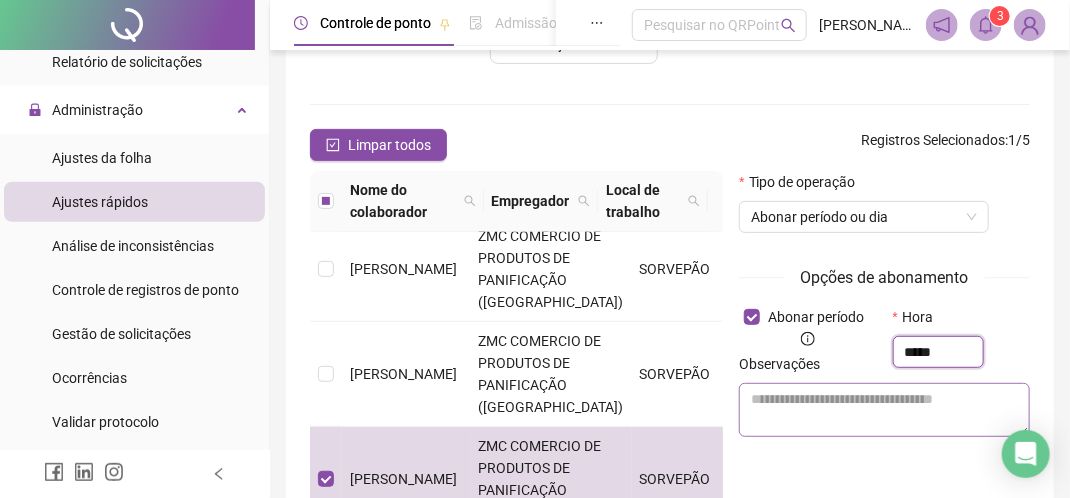type on "*****" 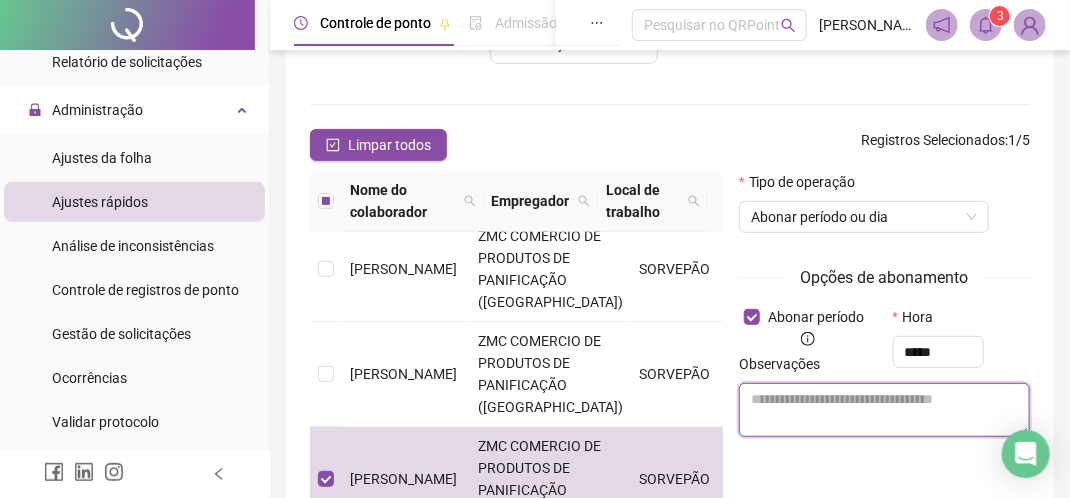 click at bounding box center [884, 410] 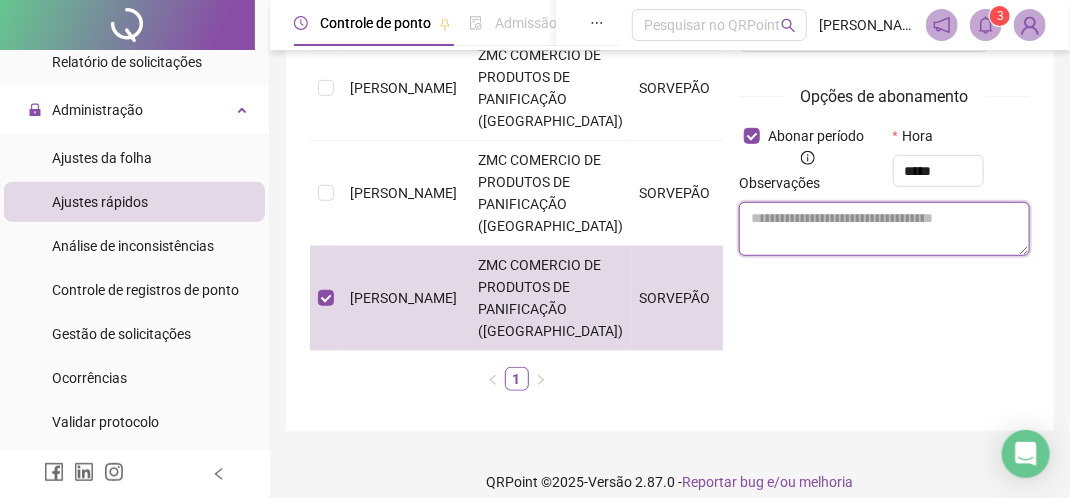 scroll, scrollTop: 380, scrollLeft: 0, axis: vertical 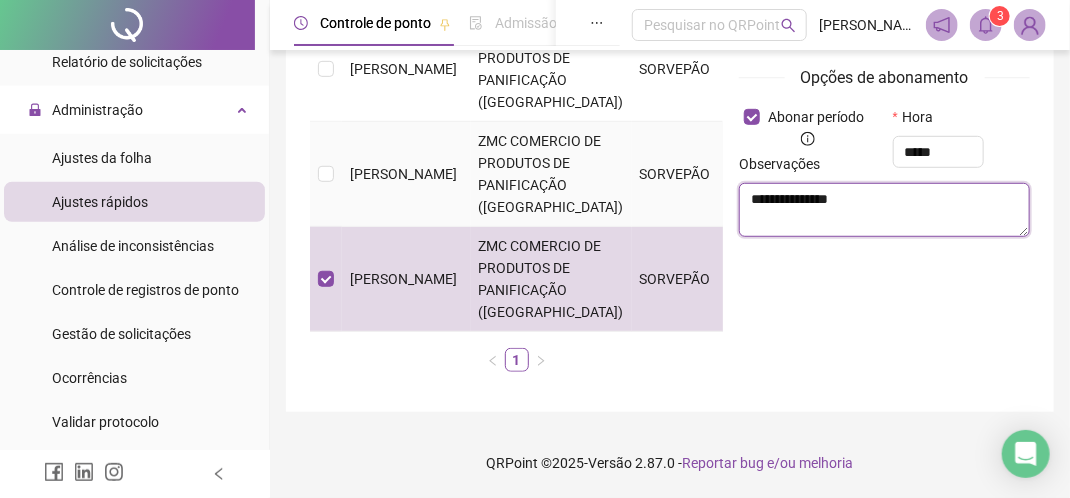 drag, startPoint x: 873, startPoint y: 203, endPoint x: 659, endPoint y: 172, distance: 216.23367 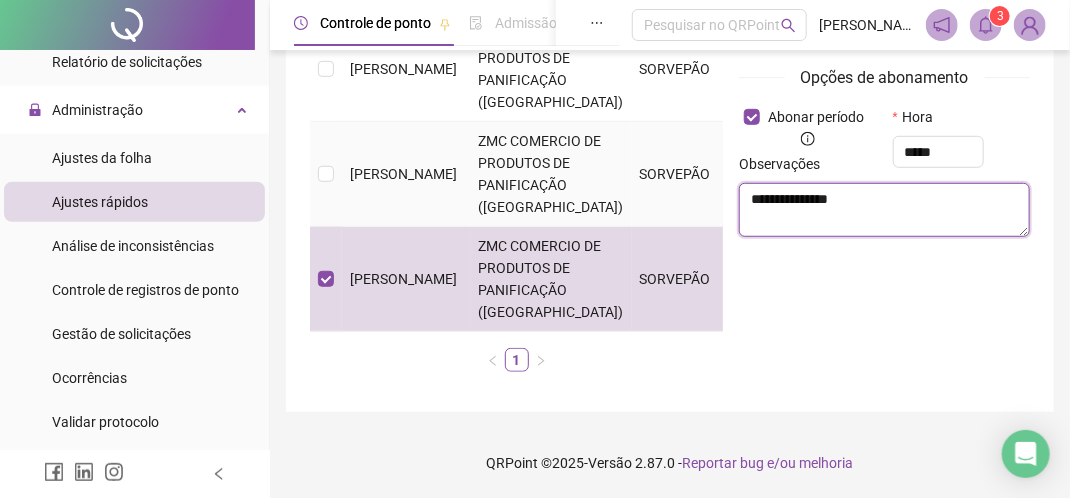 click on "**********" at bounding box center (670, 179) 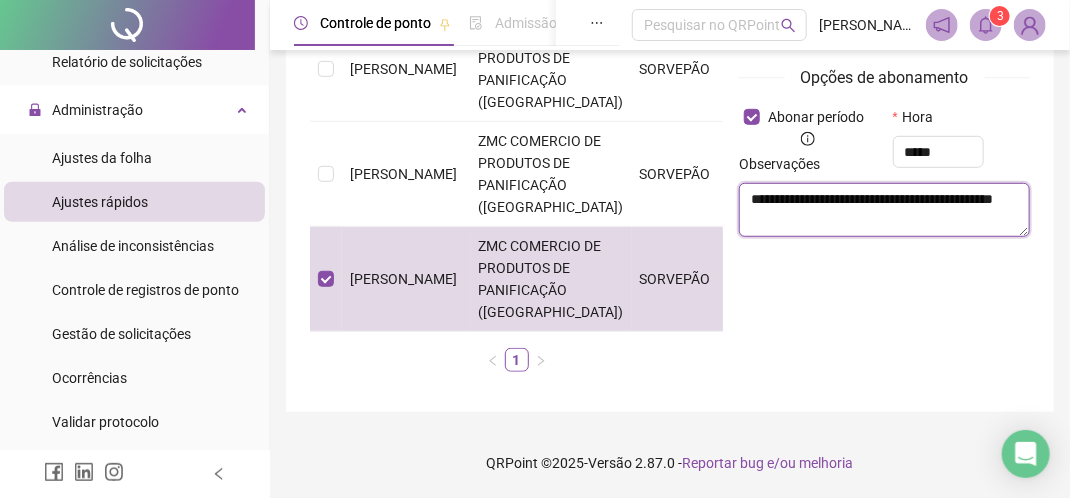 type on "**********" 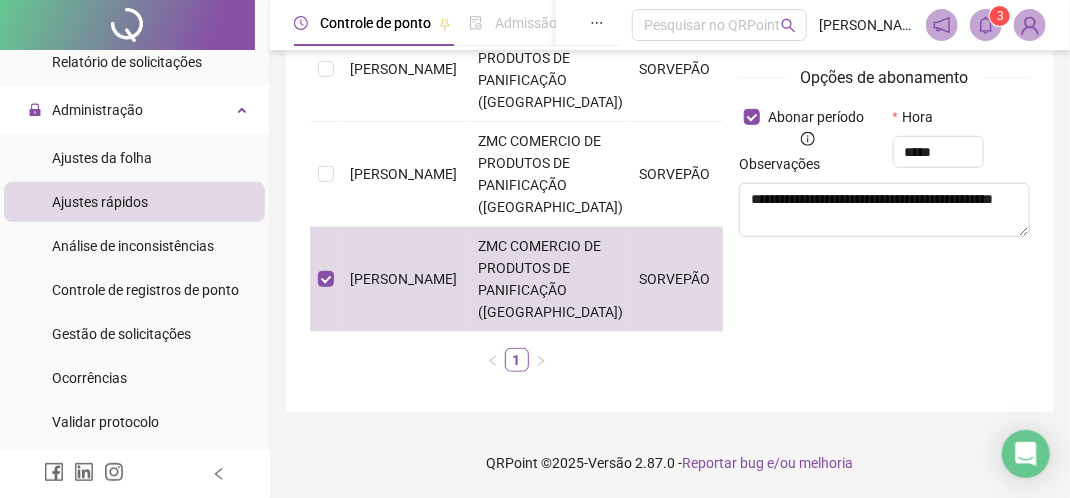 click on "**********" at bounding box center [884, 179] 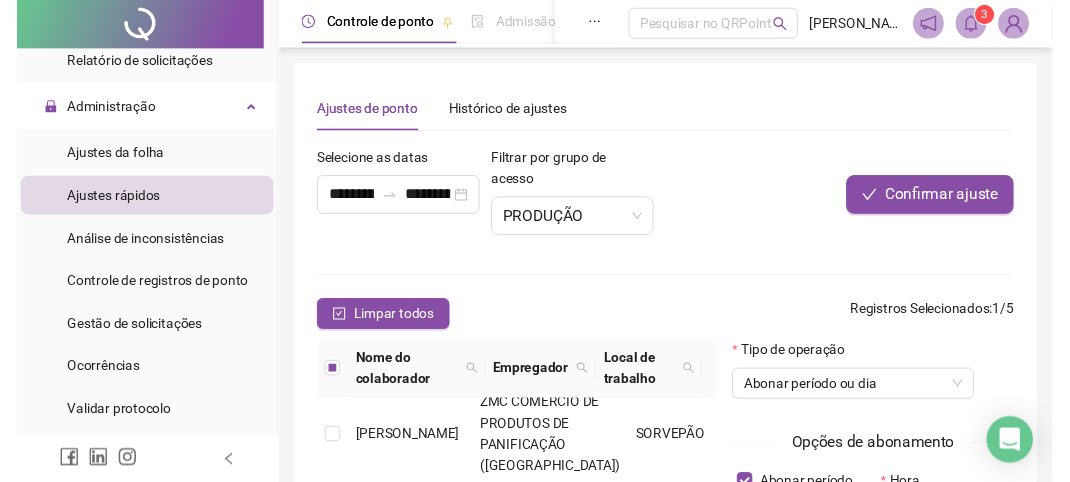 scroll, scrollTop: 0, scrollLeft: 0, axis: both 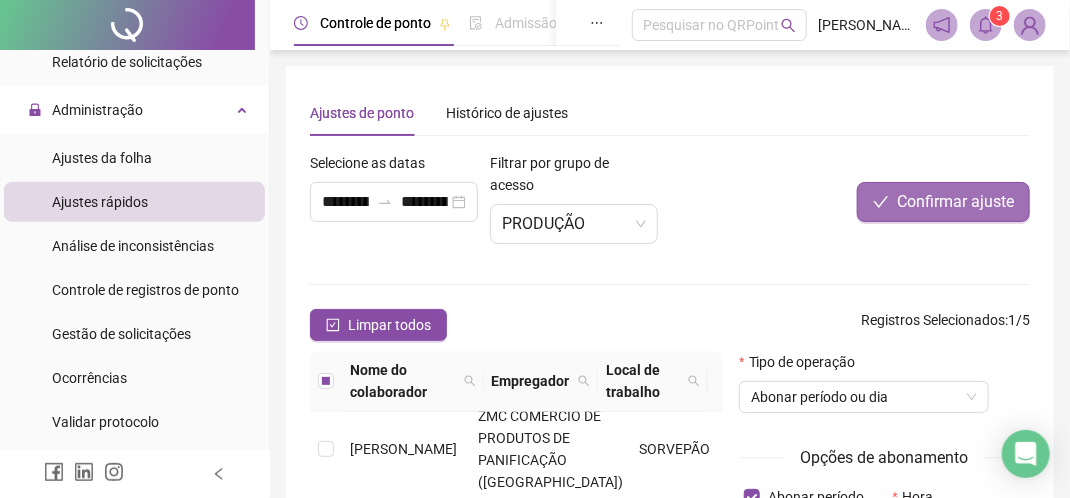 click on "Confirmar ajuste" at bounding box center [955, 202] 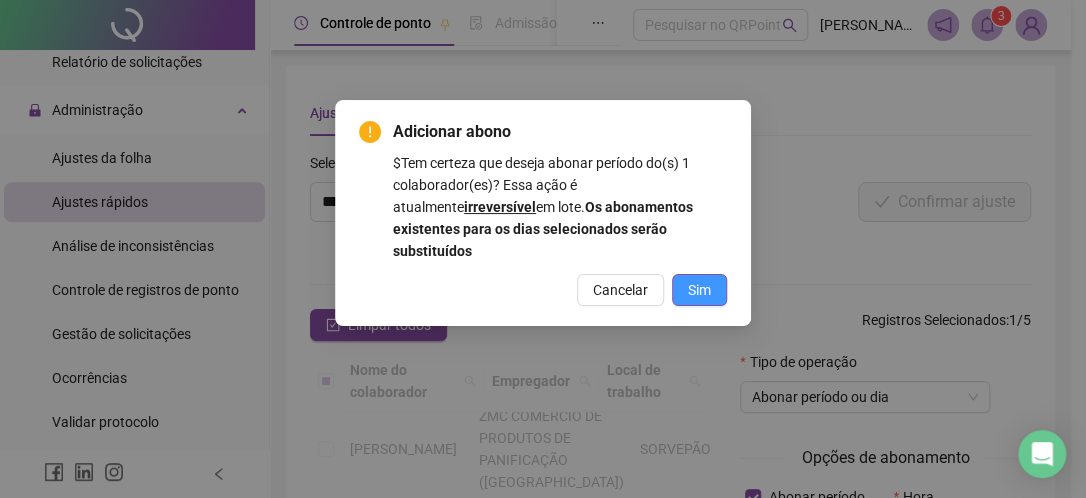 click on "Sim" at bounding box center [699, 290] 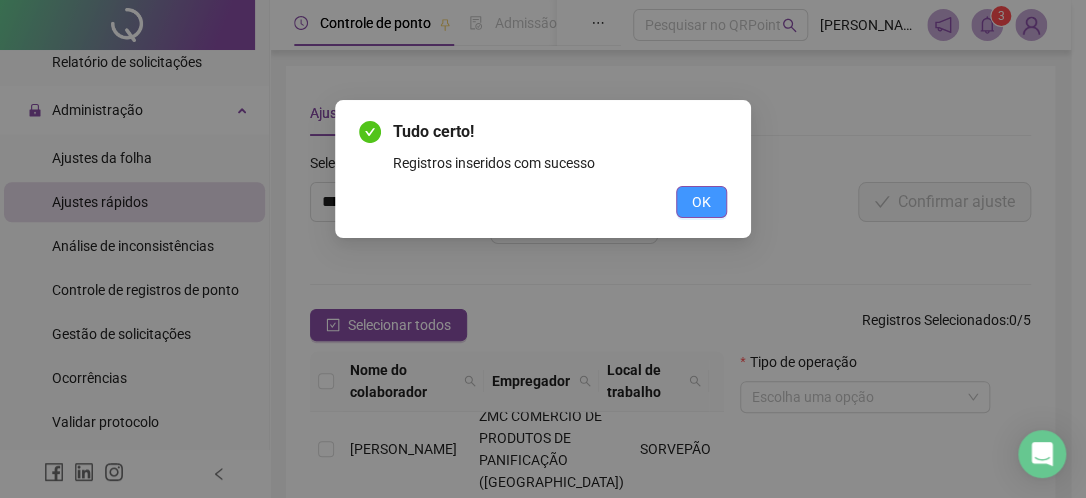 click on "OK" at bounding box center [701, 202] 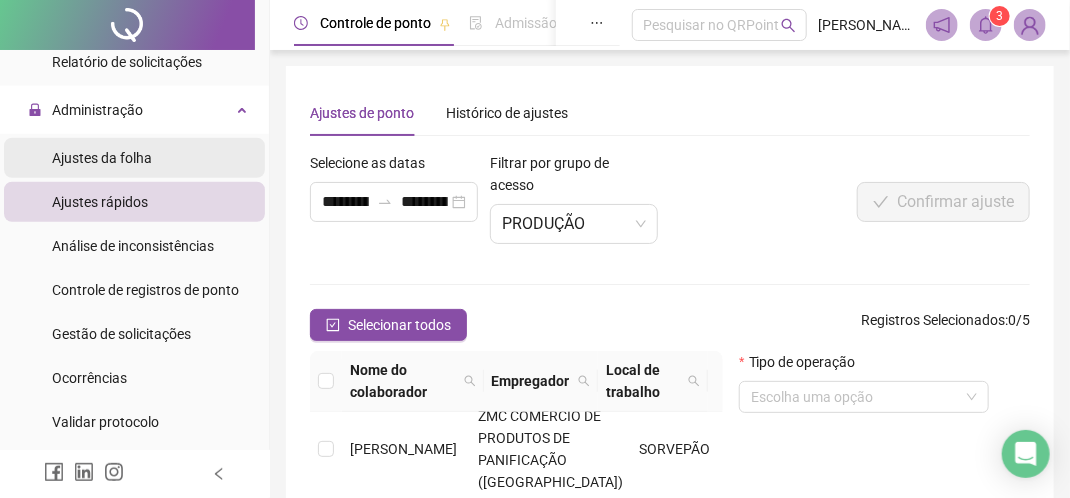 click on "Ajustes da folha" at bounding box center (102, 158) 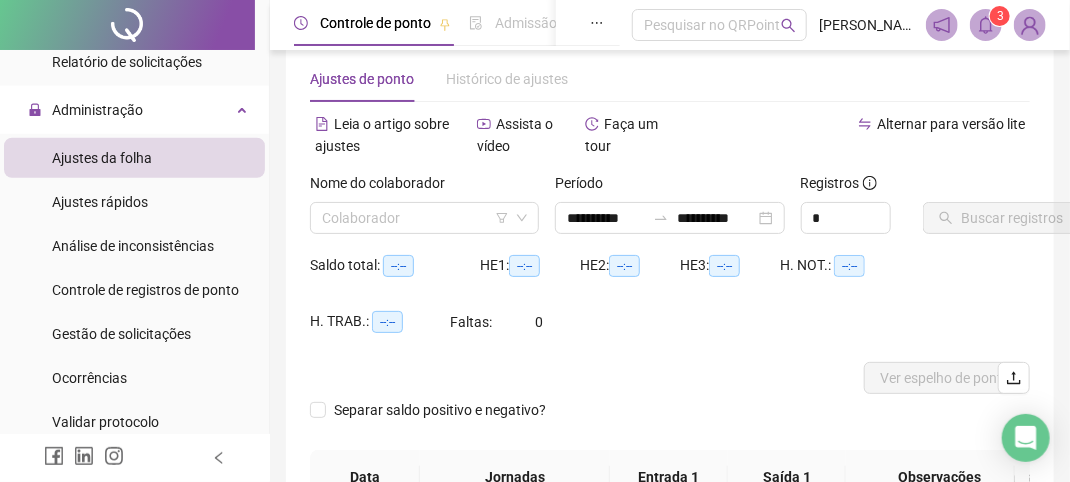 scroll, scrollTop: 0, scrollLeft: 0, axis: both 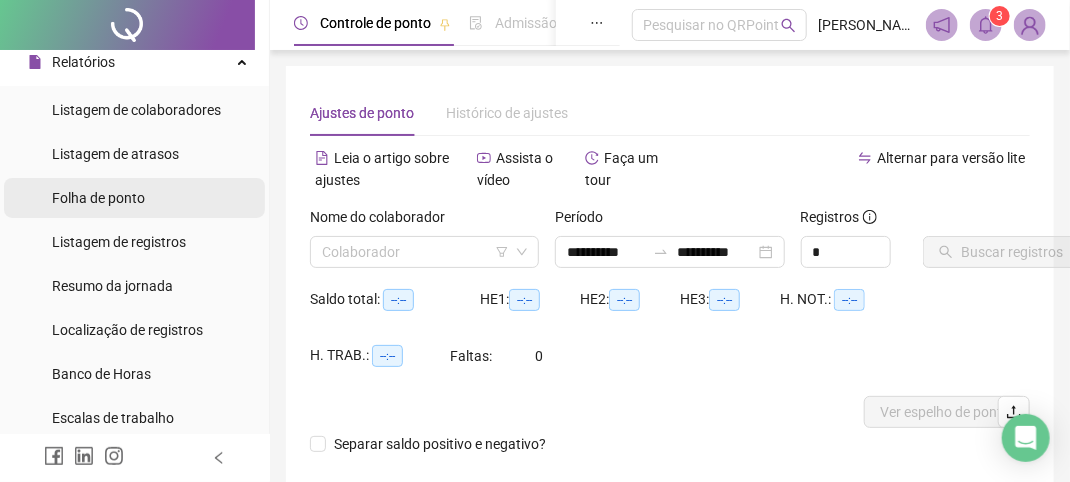 click on "Folha de ponto" at bounding box center (98, 198) 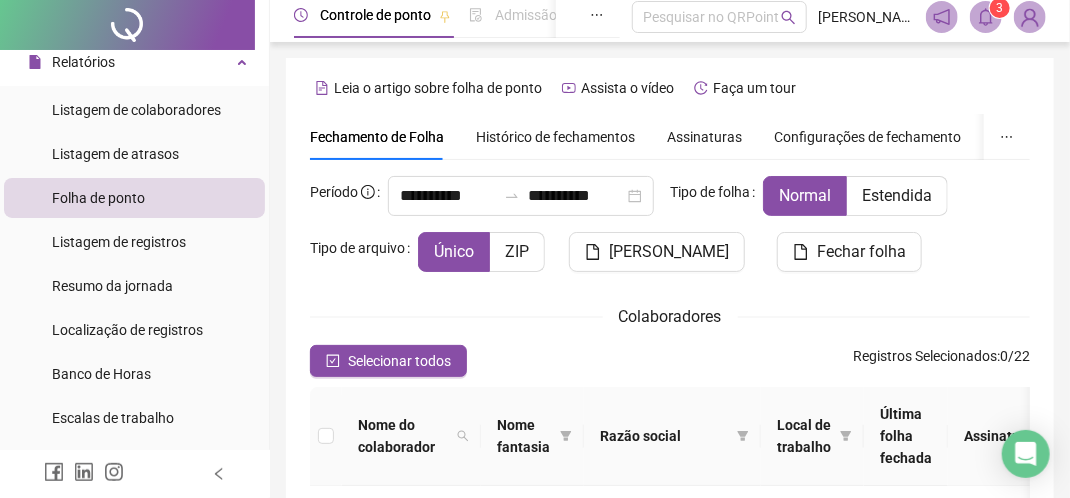 scroll, scrollTop: 0, scrollLeft: 0, axis: both 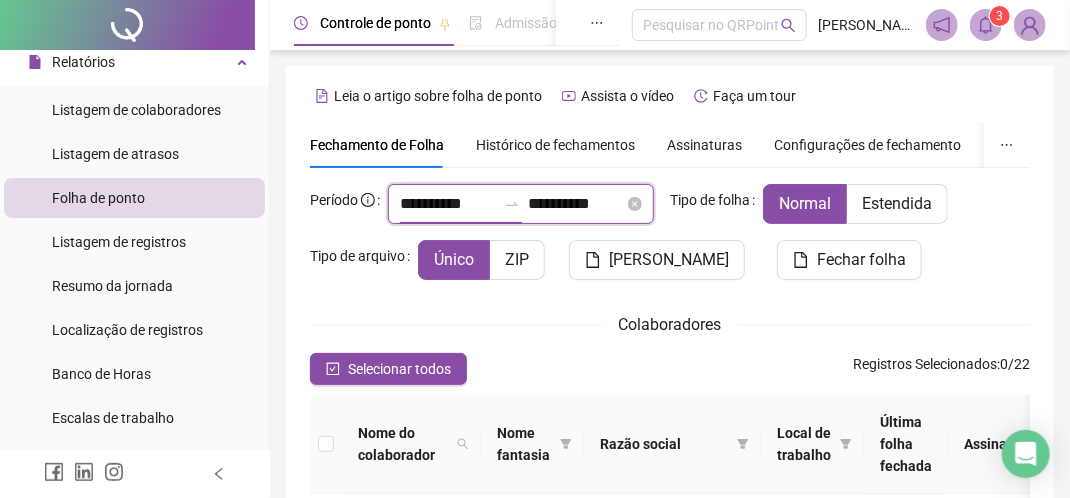 click on "**********" at bounding box center (448, 204) 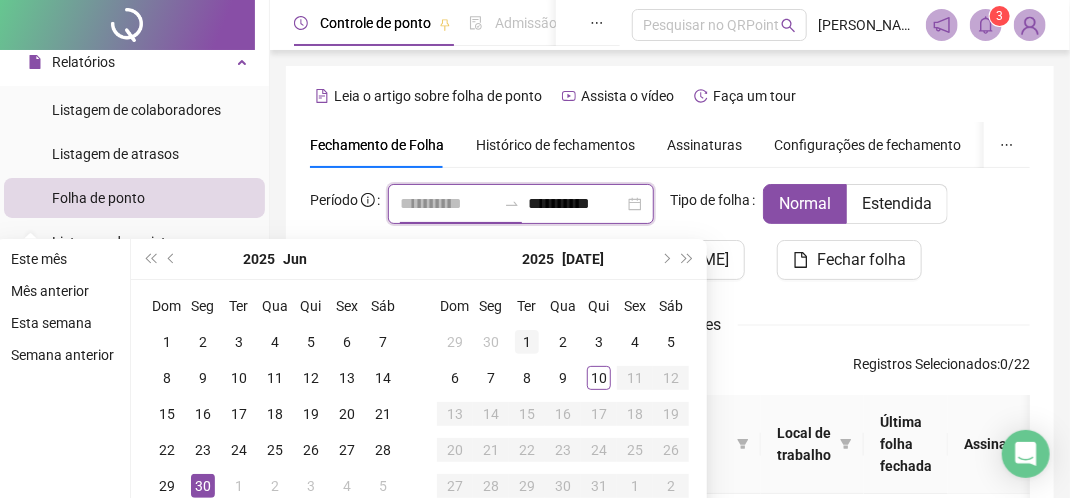type on "**********" 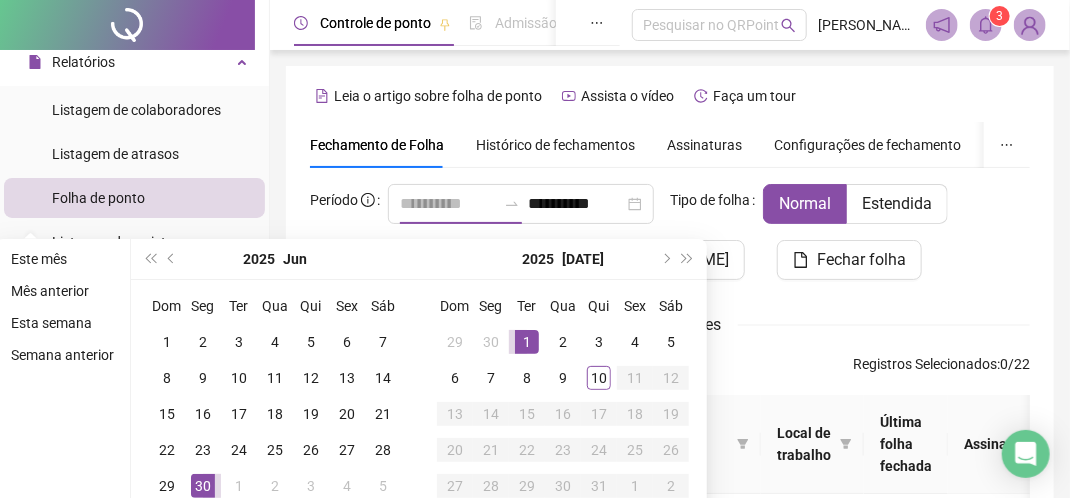 click on "1" at bounding box center (527, 342) 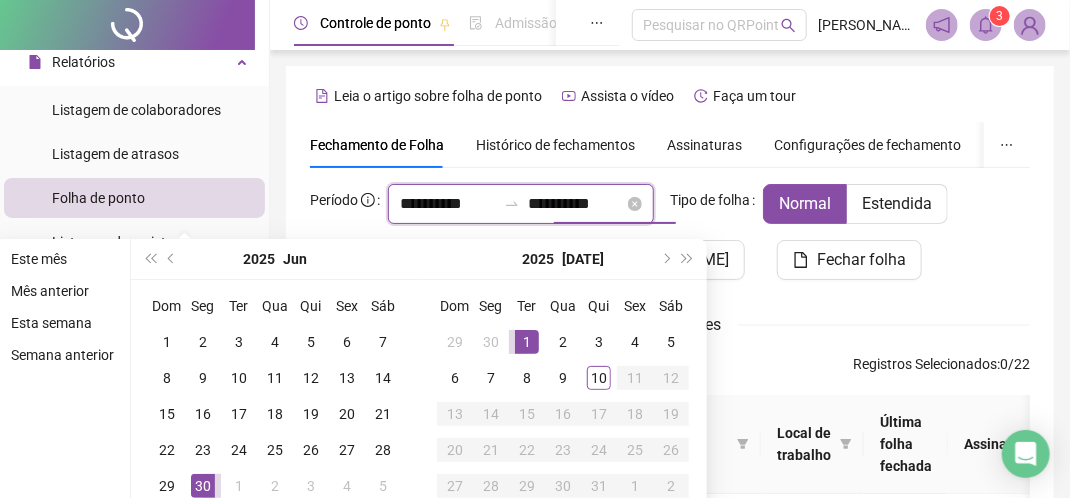 click on "**********" at bounding box center [576, 204] 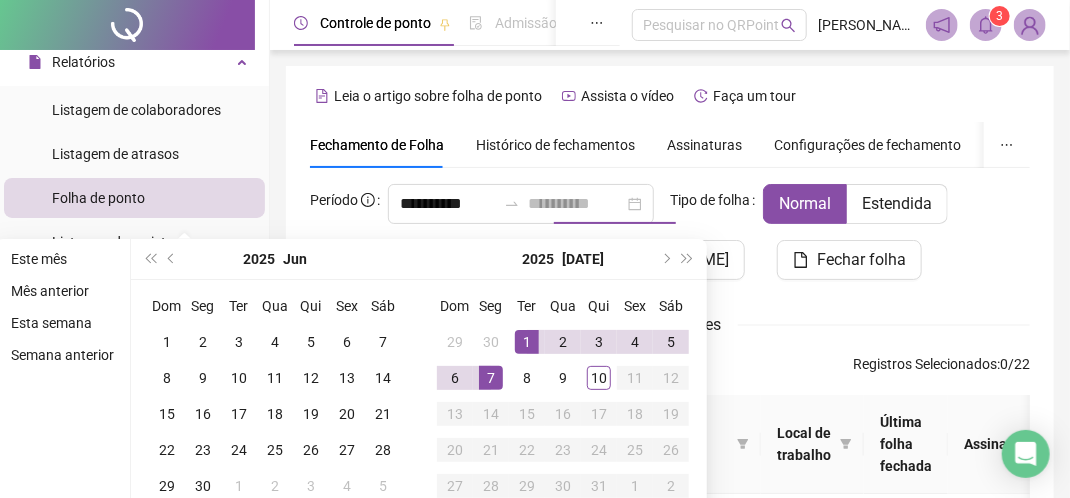 click on "7" at bounding box center [491, 378] 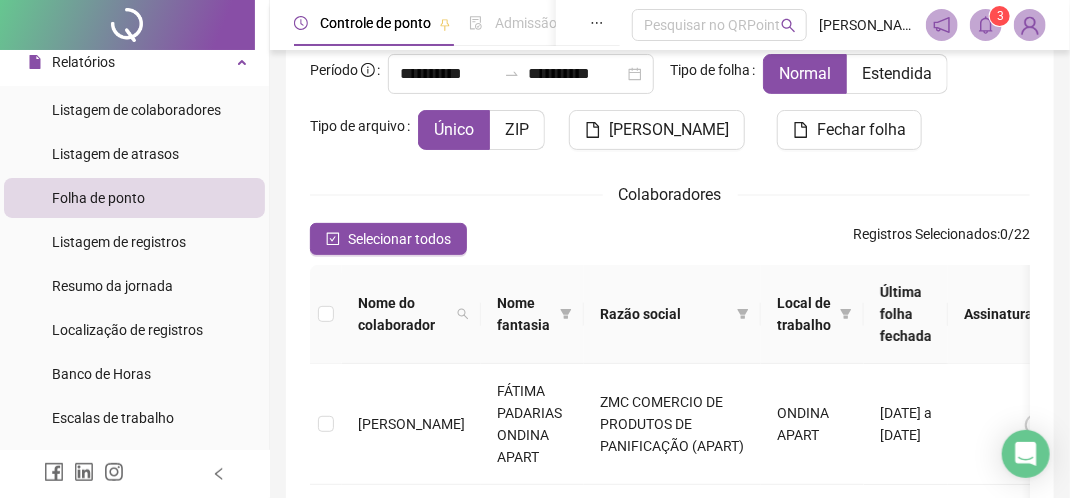 scroll, scrollTop: 96, scrollLeft: 0, axis: vertical 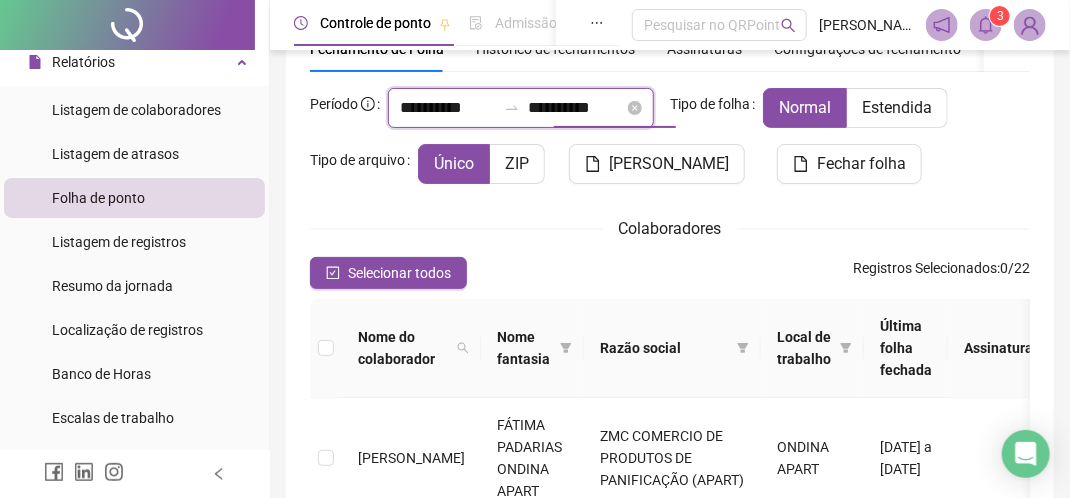 click on "**********" at bounding box center [576, 108] 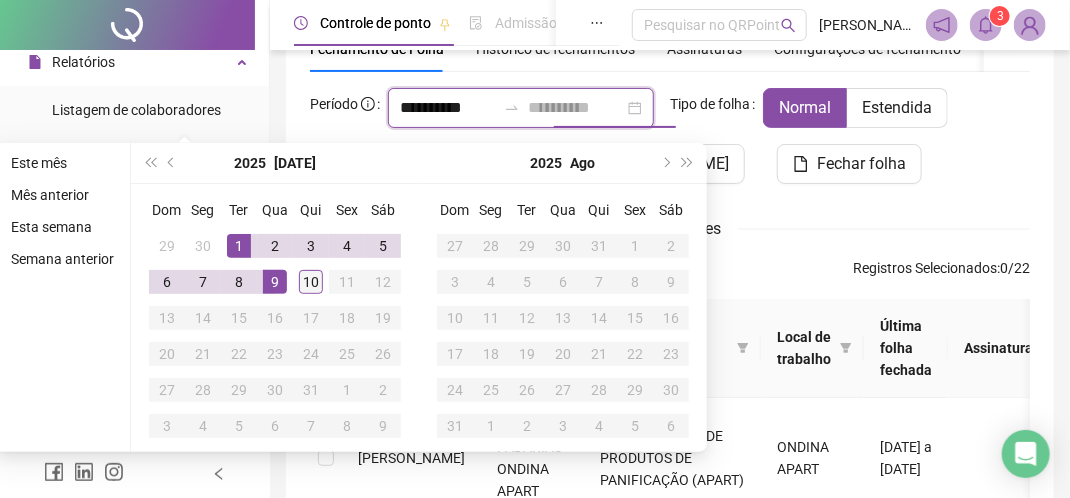 type on "**********" 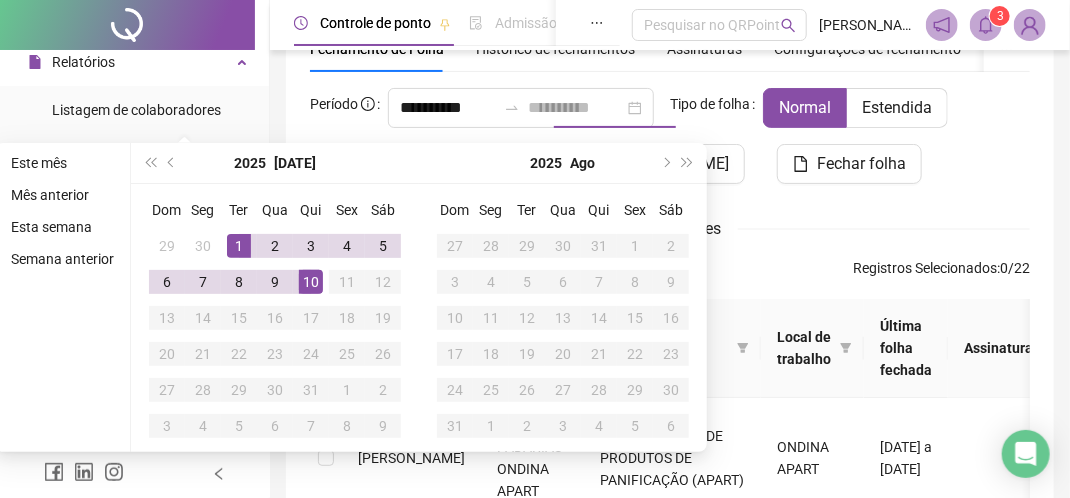 click on "10" at bounding box center [311, 282] 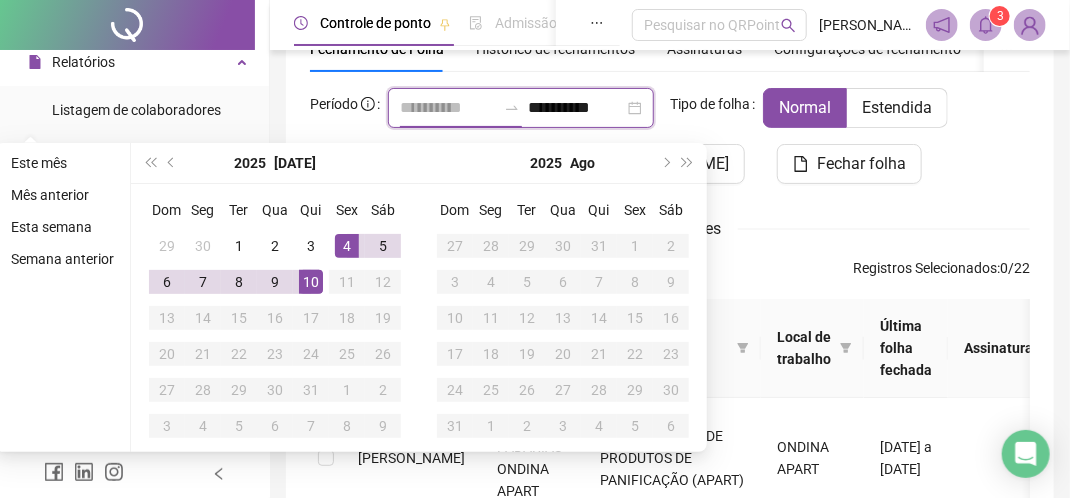 type on "**********" 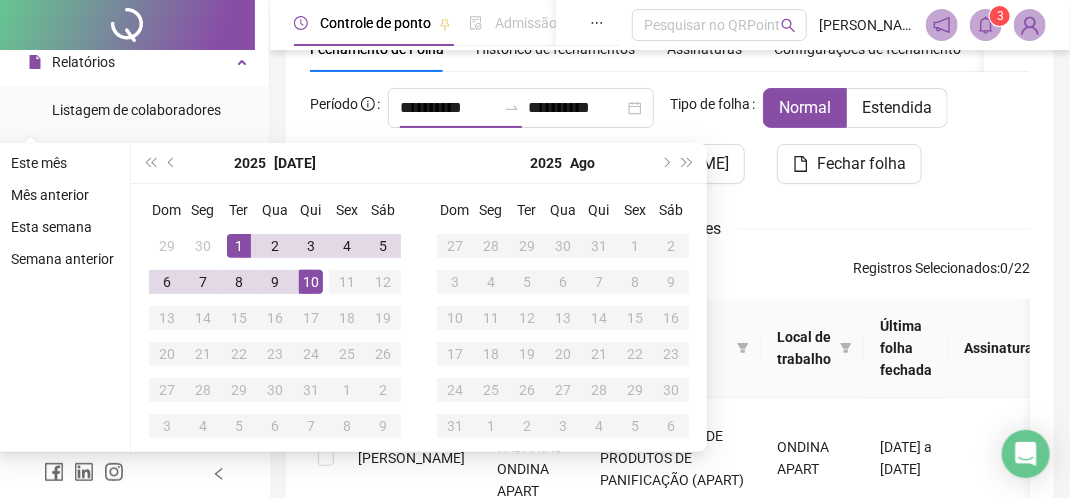 scroll, scrollTop: 196, scrollLeft: 0, axis: vertical 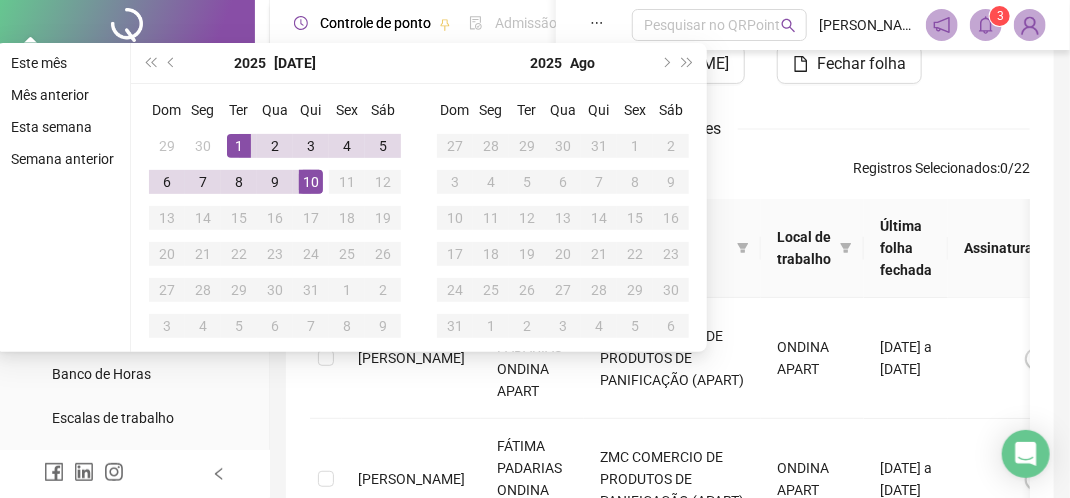 click on "**********" at bounding box center [670, 780] 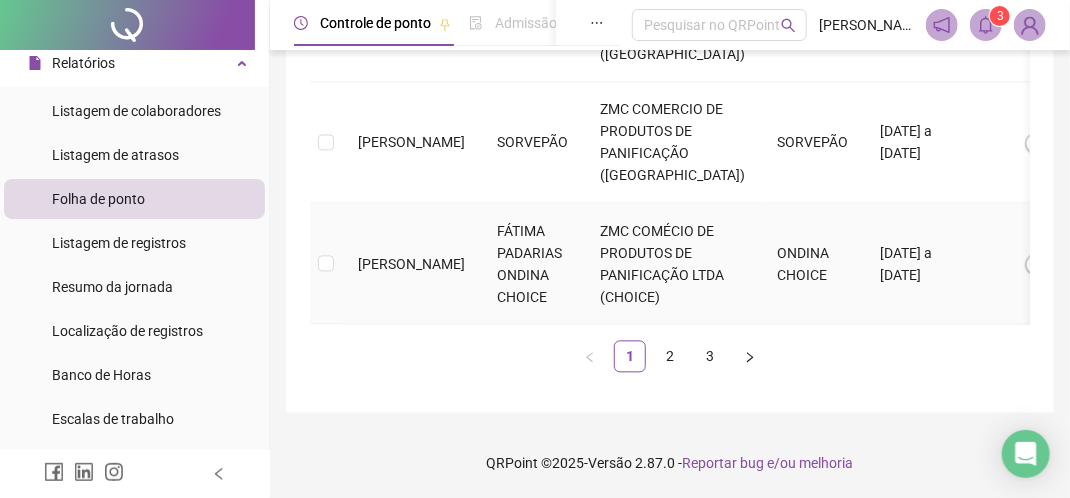 scroll, scrollTop: 2119, scrollLeft: 0, axis: vertical 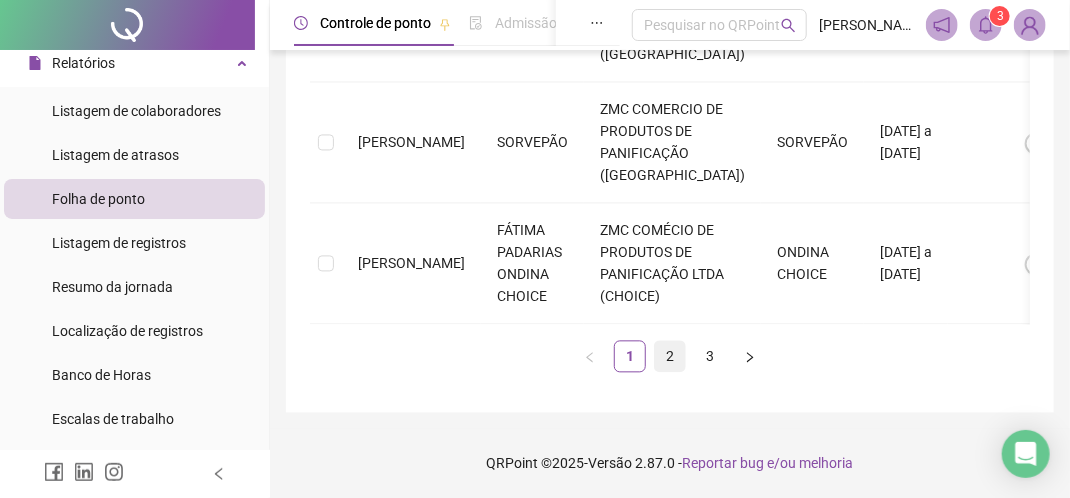 click on "2" at bounding box center (670, 356) 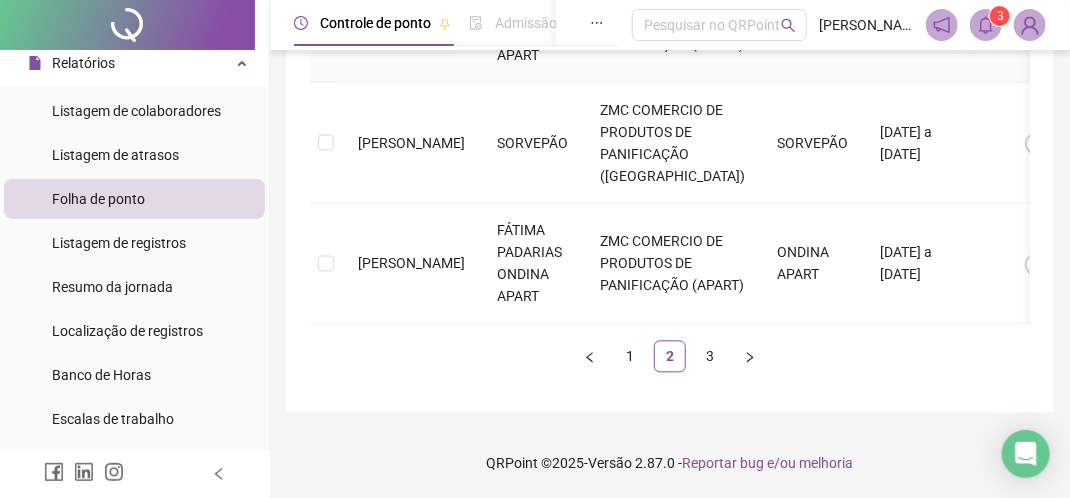 scroll, scrollTop: 1896, scrollLeft: 0, axis: vertical 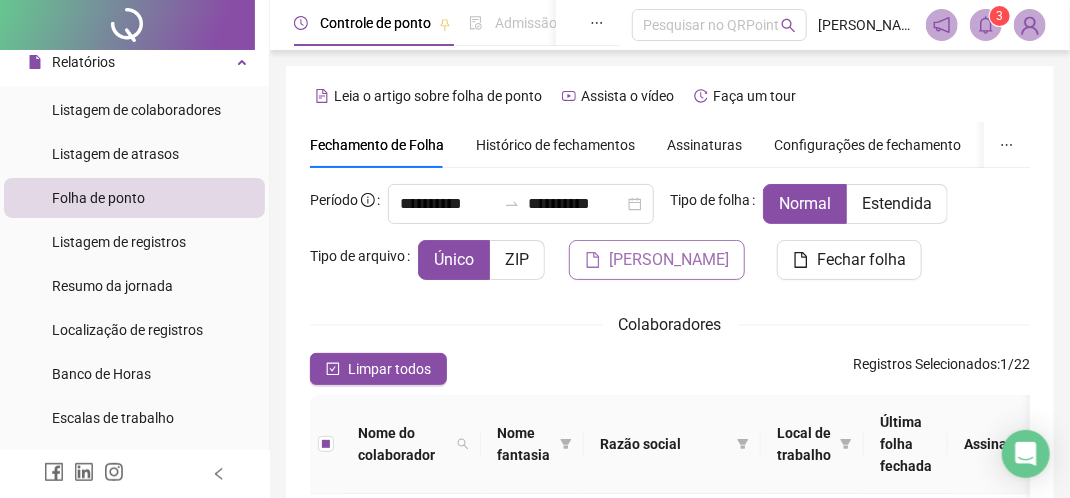 click on "[PERSON_NAME]" at bounding box center [669, 260] 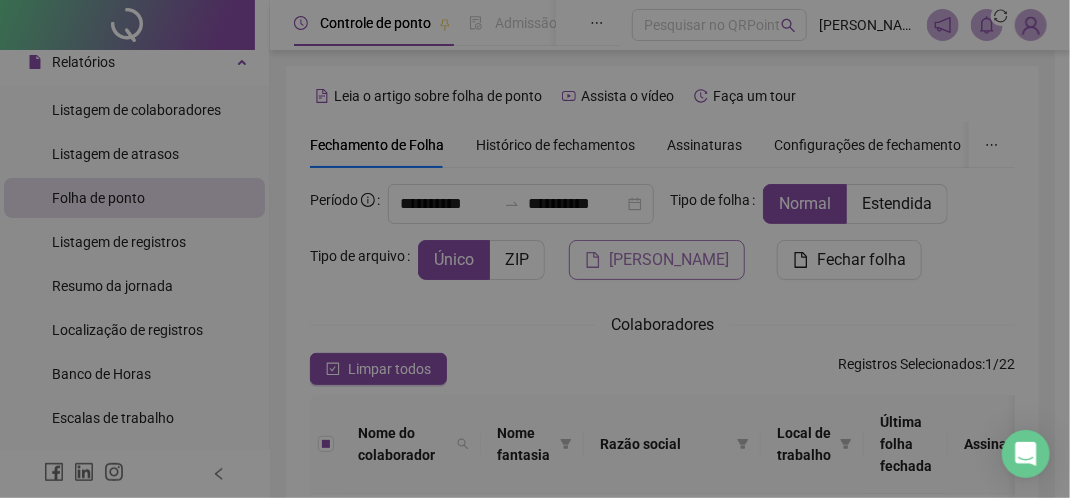 scroll, scrollTop: 196, scrollLeft: 0, axis: vertical 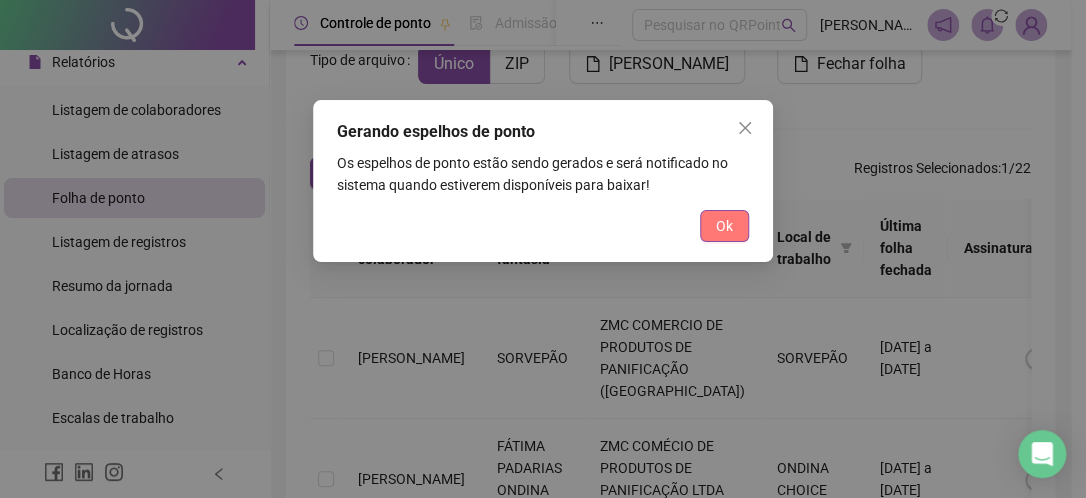 click on "Ok" at bounding box center (724, 226) 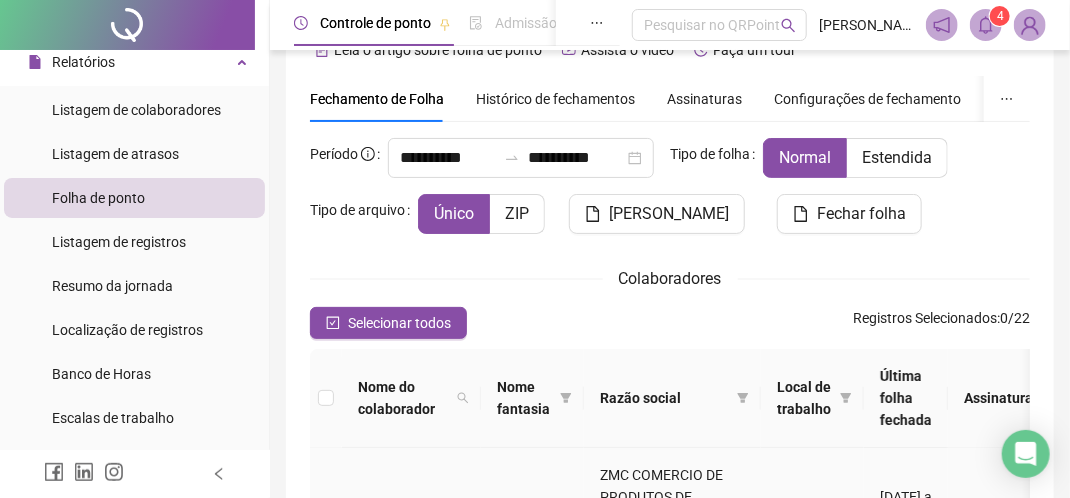 scroll, scrollTop: 0, scrollLeft: 0, axis: both 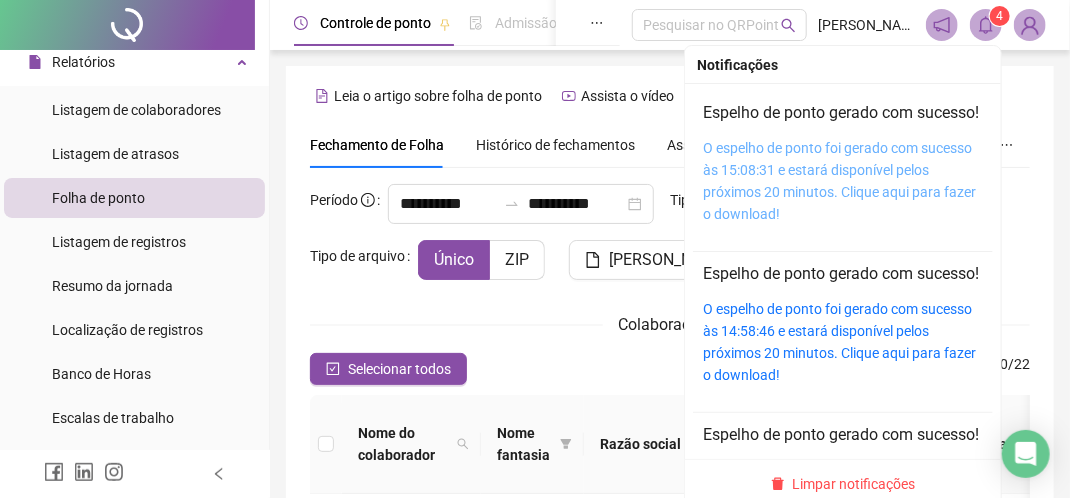 click on "O espelho de ponto foi gerado com sucesso às 15:08:31 e estará disponível pelos próximos 20 minutos.
Clique aqui para fazer o download!" at bounding box center [839, 181] 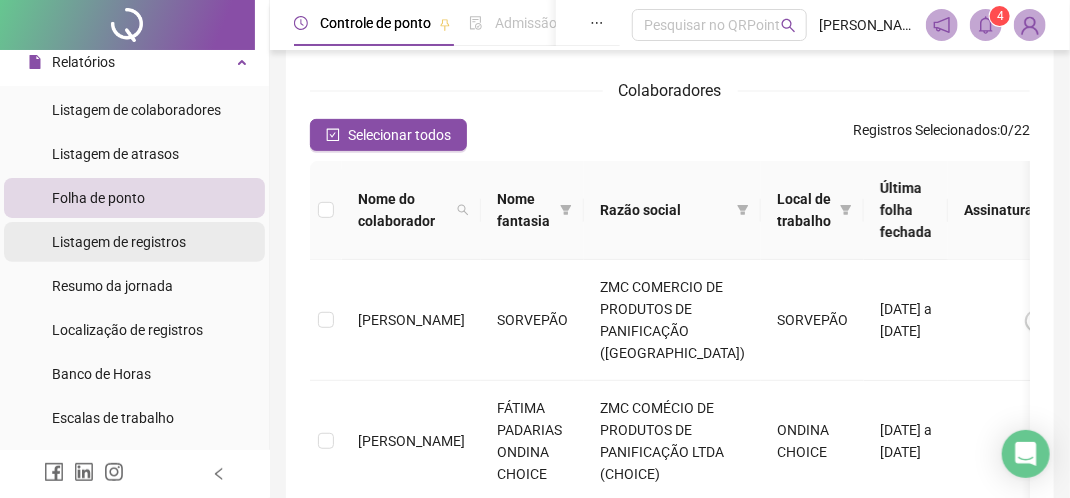 scroll, scrollTop: 200, scrollLeft: 0, axis: vertical 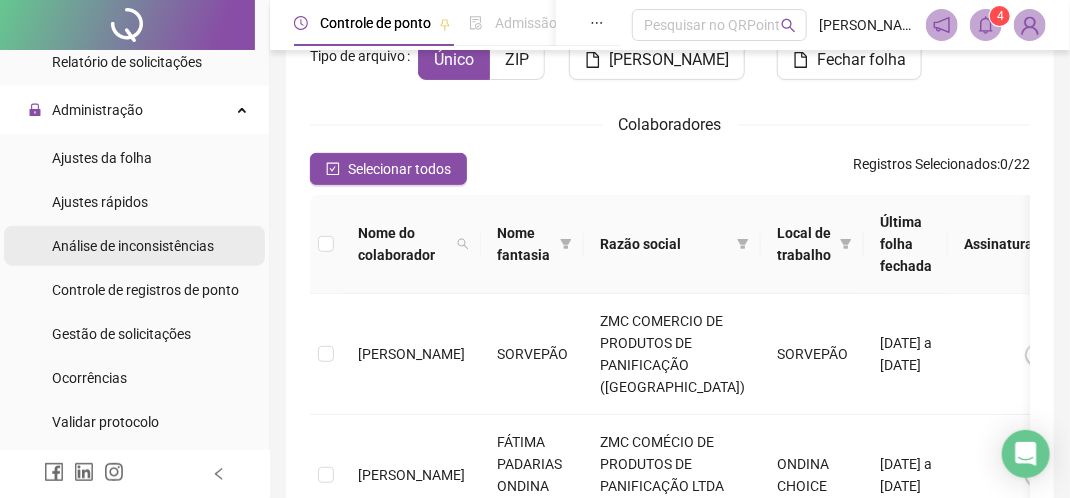 click on "Análise de inconsistências" at bounding box center [133, 246] 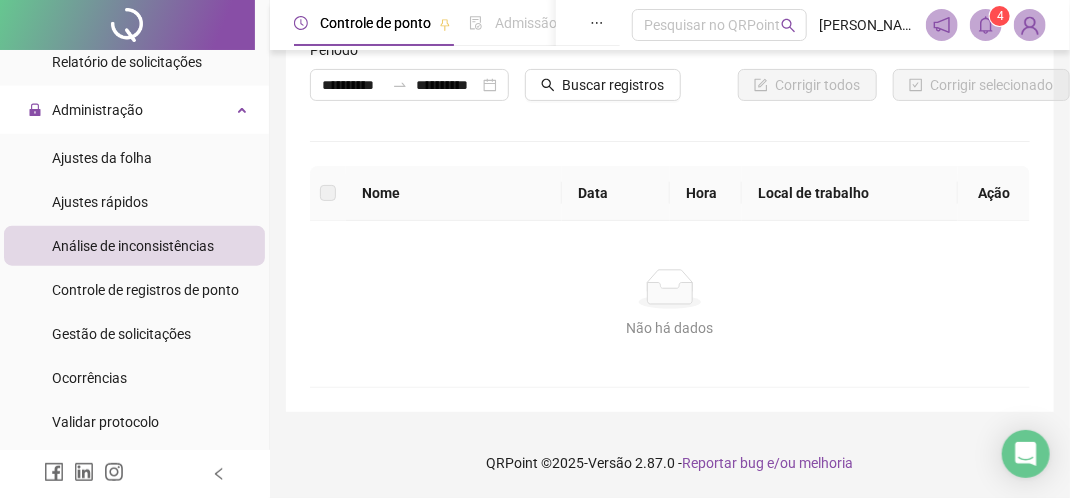 scroll, scrollTop: 128, scrollLeft: 0, axis: vertical 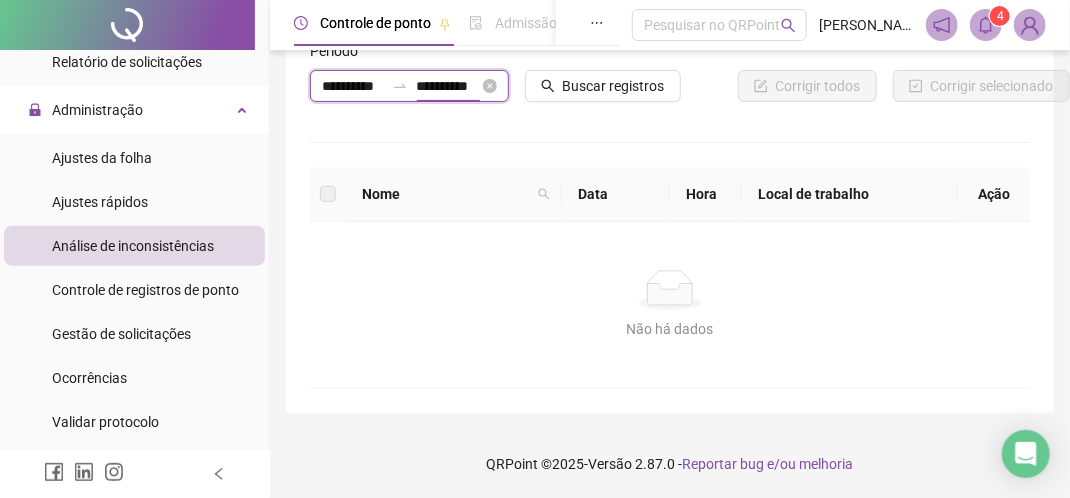 click on "**********" at bounding box center (447, 86) 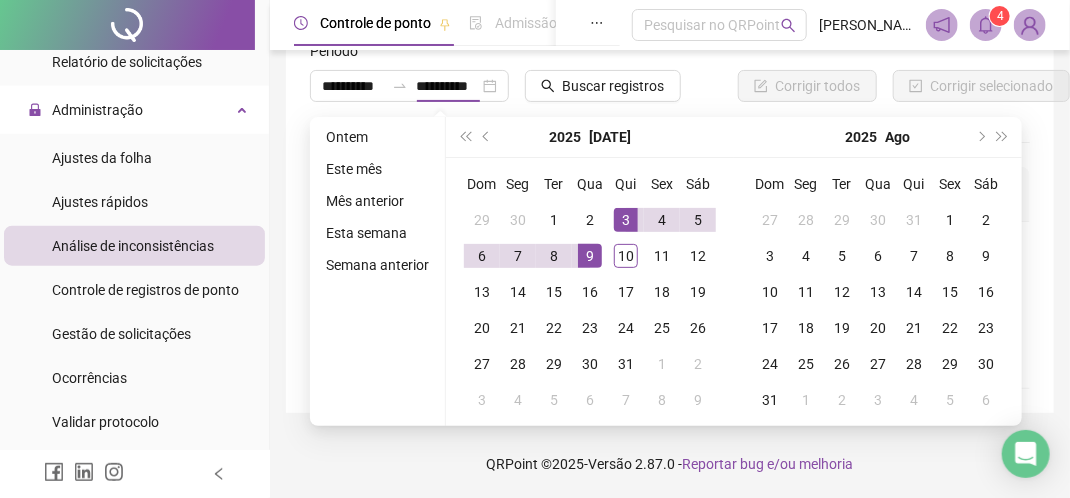 click on "Período" at bounding box center (409, 55) 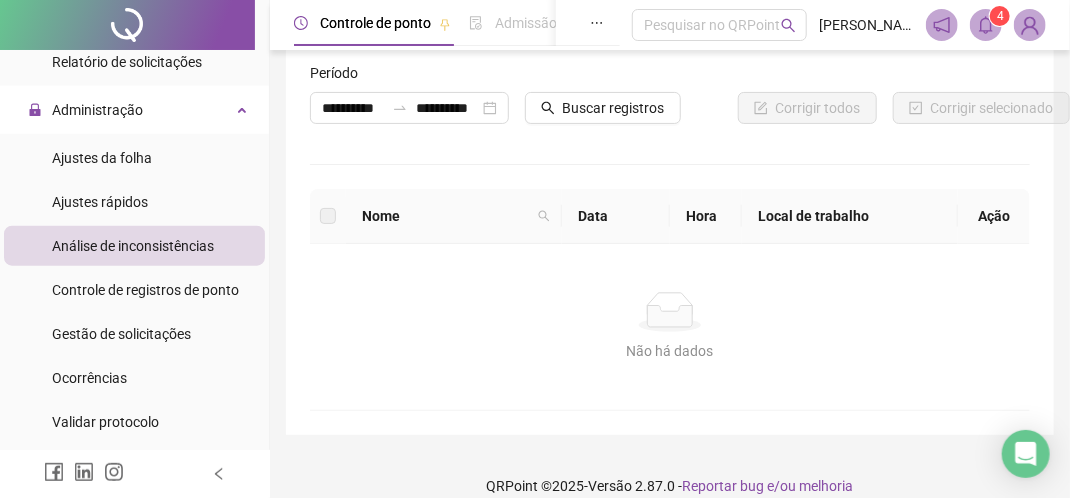 scroll, scrollTop: 0, scrollLeft: 0, axis: both 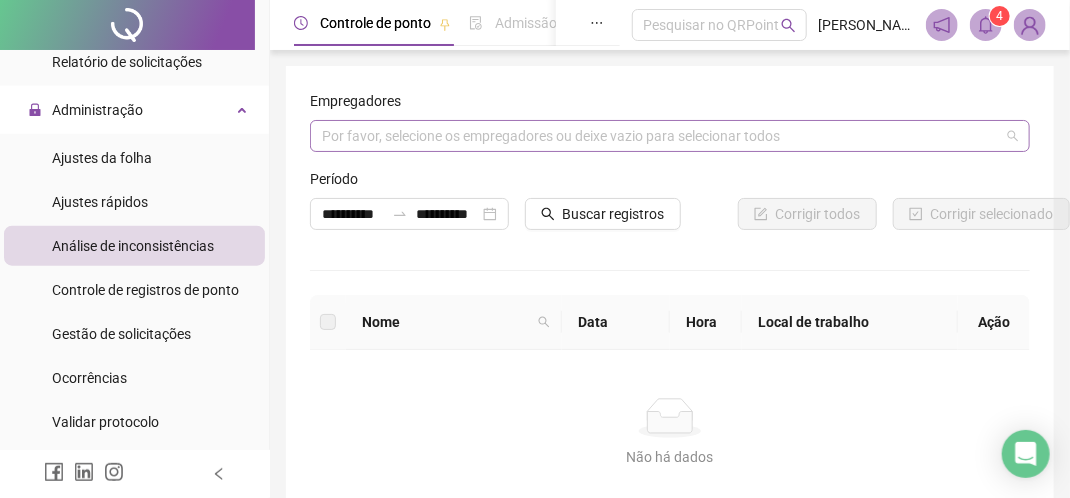 click at bounding box center [659, 136] 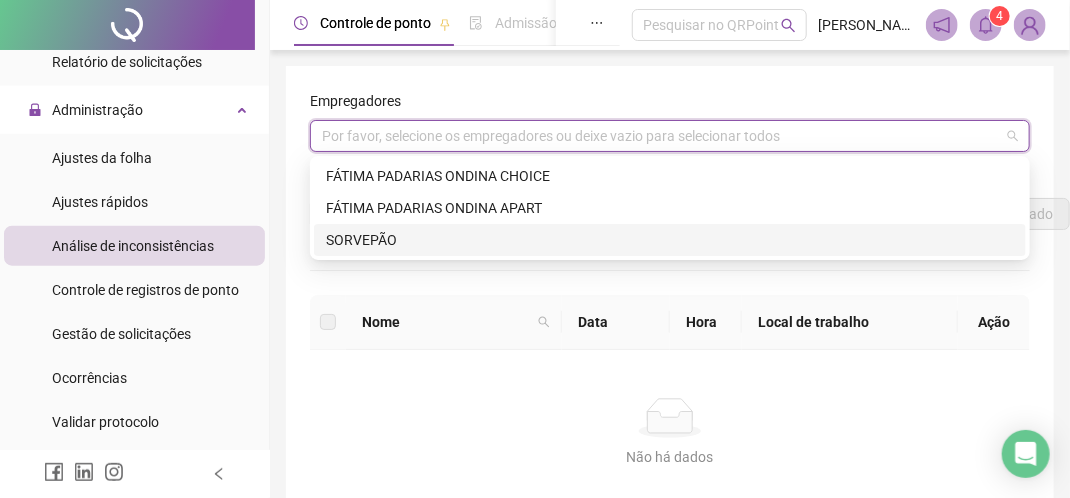 click on "SORVEPÃO" at bounding box center [670, 240] 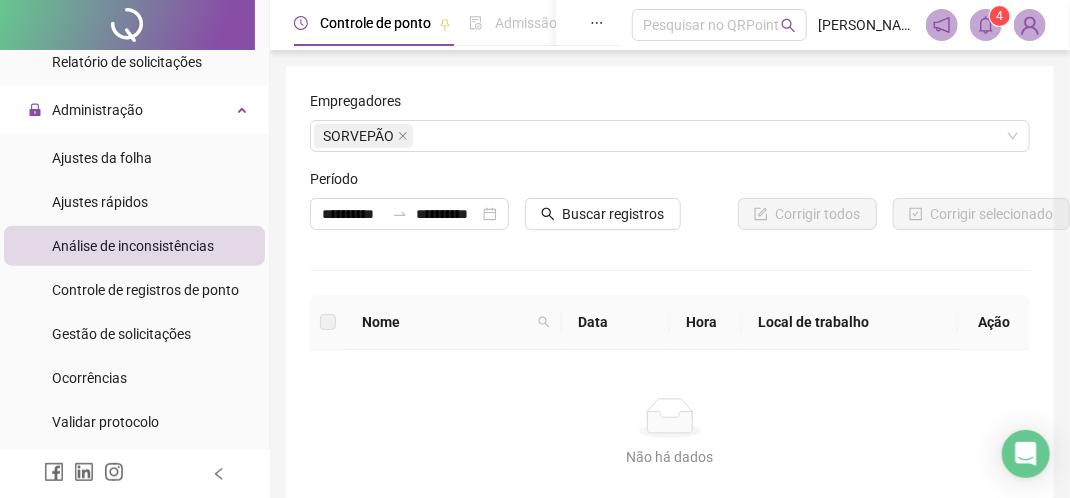 click on "**********" at bounding box center [670, 303] 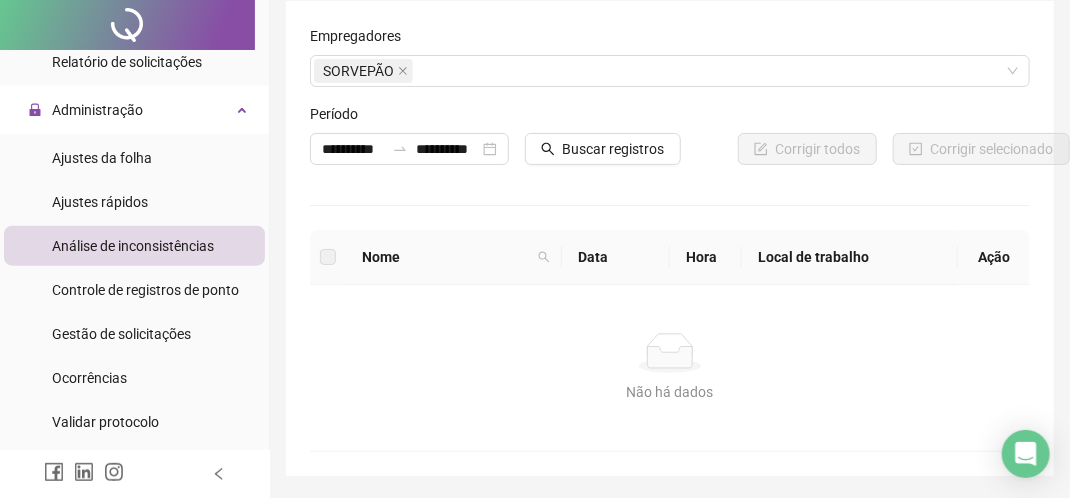 scroll, scrollTop: 100, scrollLeft: 0, axis: vertical 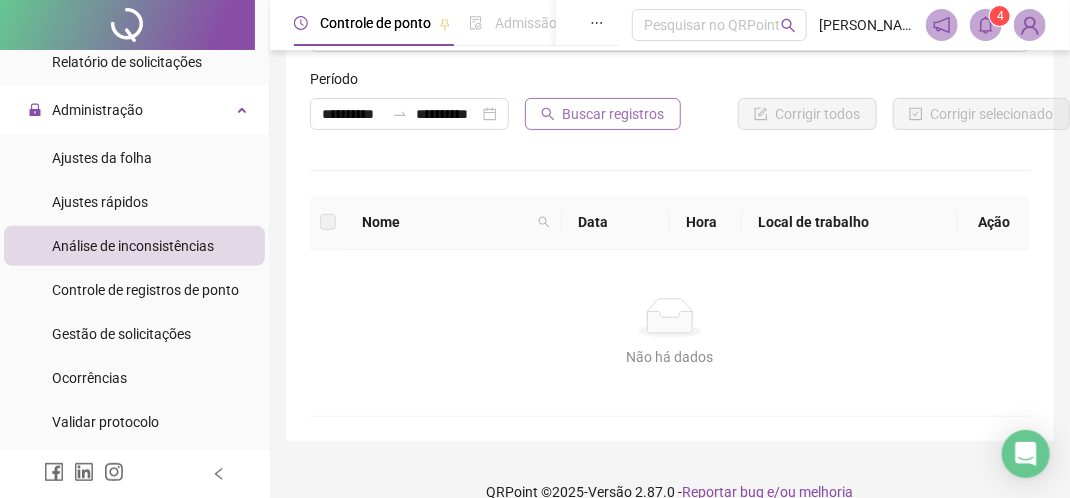 click on "Buscar registros" at bounding box center [614, 114] 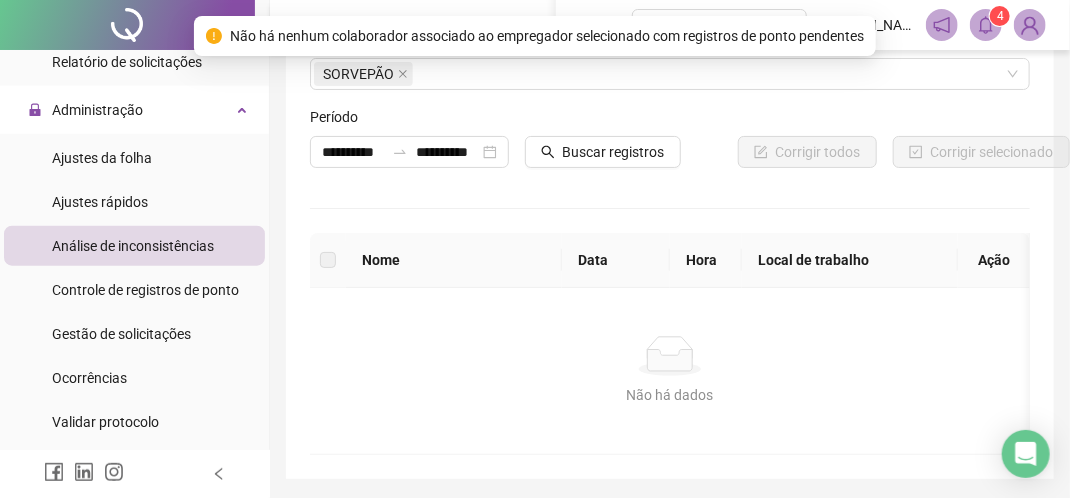 scroll, scrollTop: 0, scrollLeft: 0, axis: both 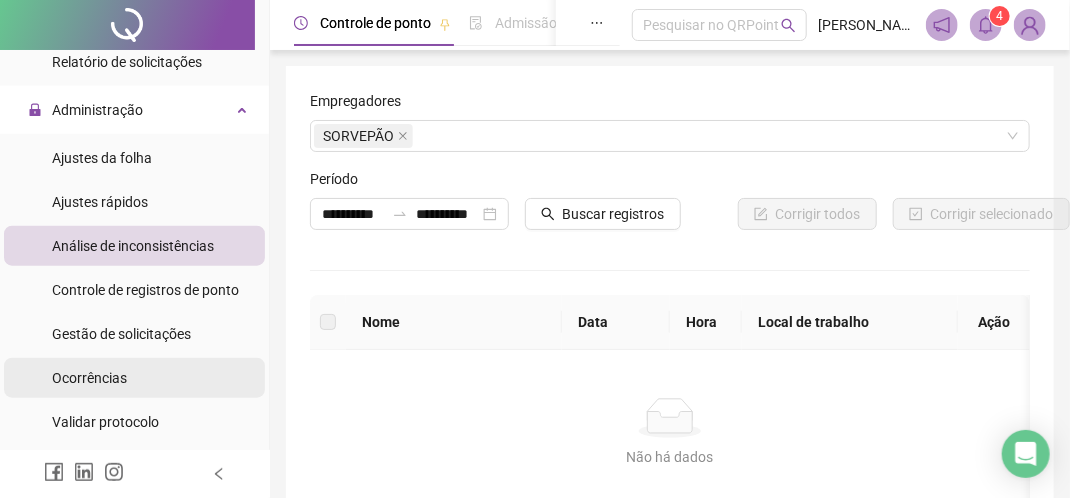 click on "Ocorrências" at bounding box center [89, 378] 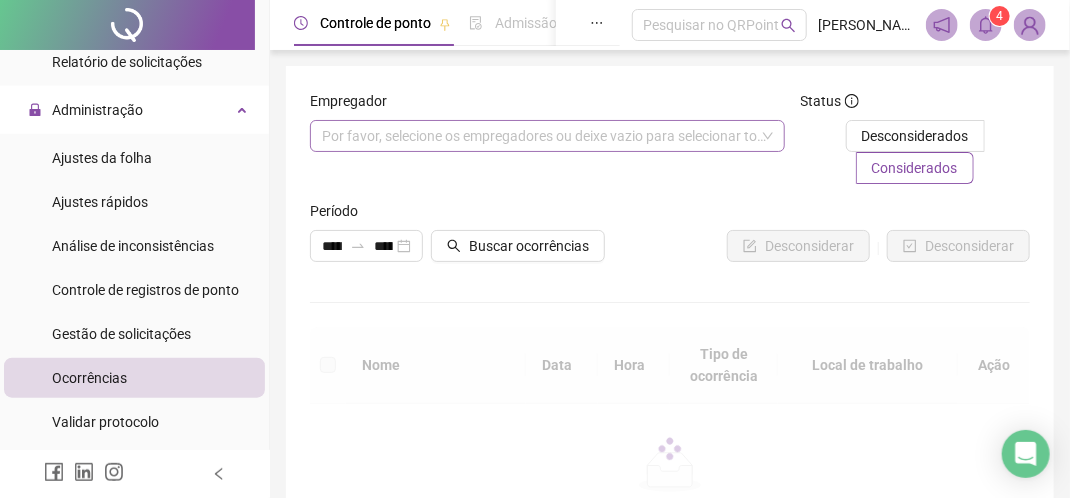 click at bounding box center [537, 136] 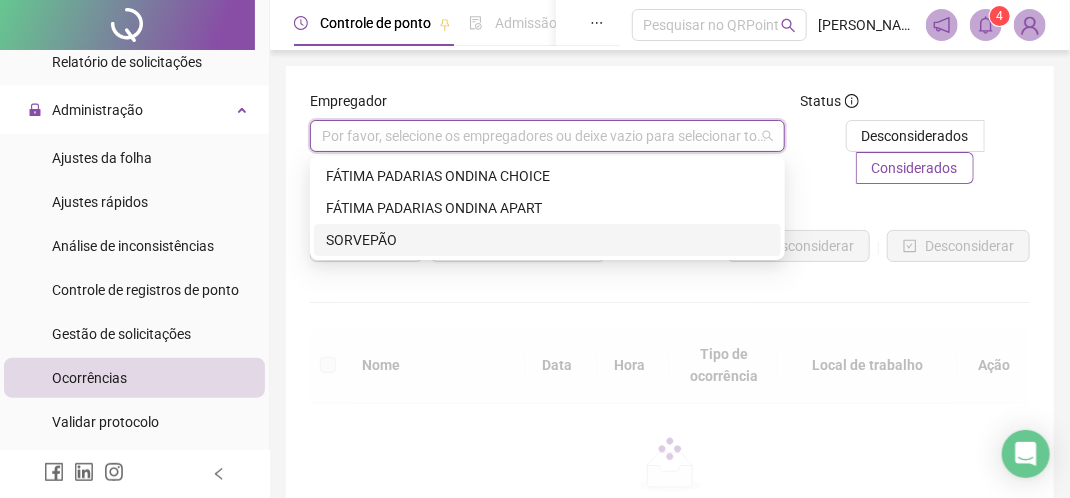 click on "SORVEPÃO" at bounding box center (547, 240) 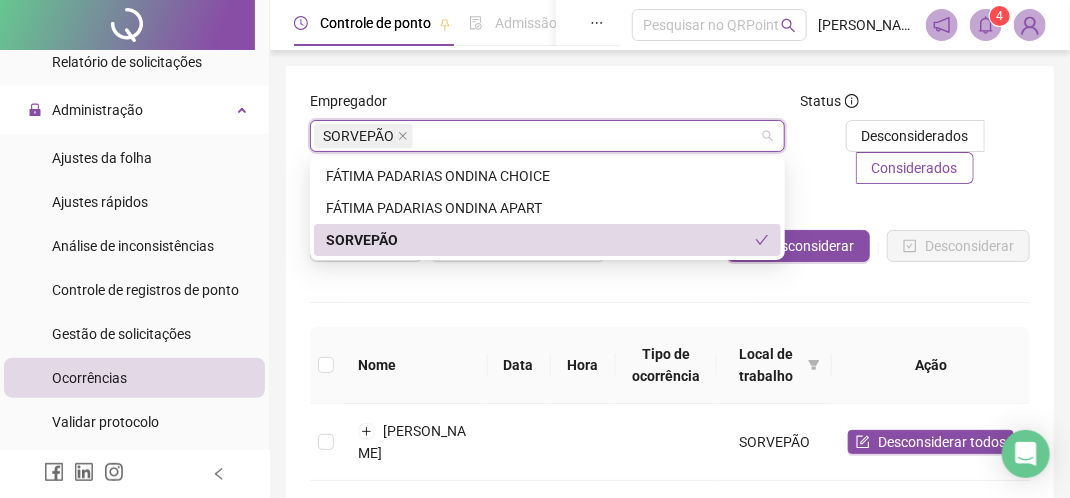 click on "**********" at bounding box center [670, 471] 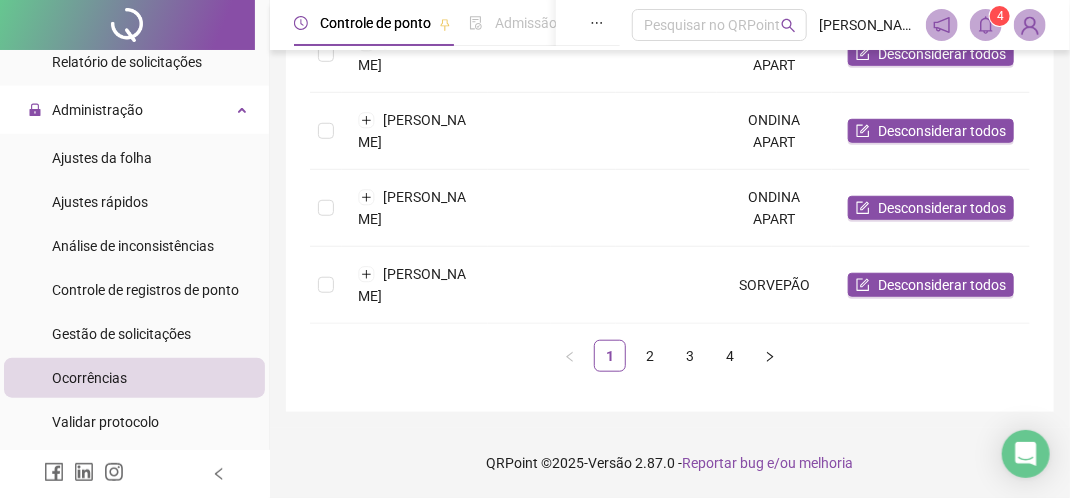 scroll, scrollTop: 500, scrollLeft: 0, axis: vertical 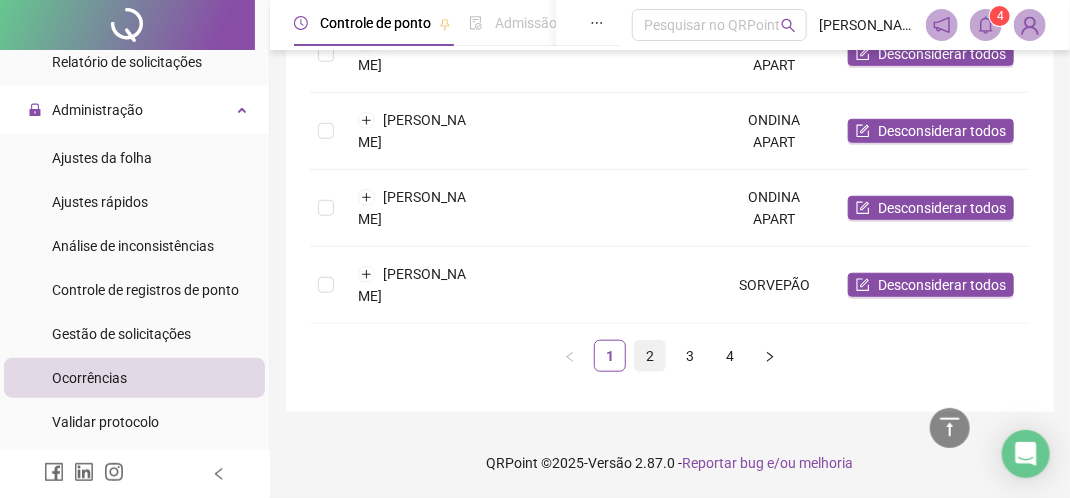 click on "2" at bounding box center (650, 356) 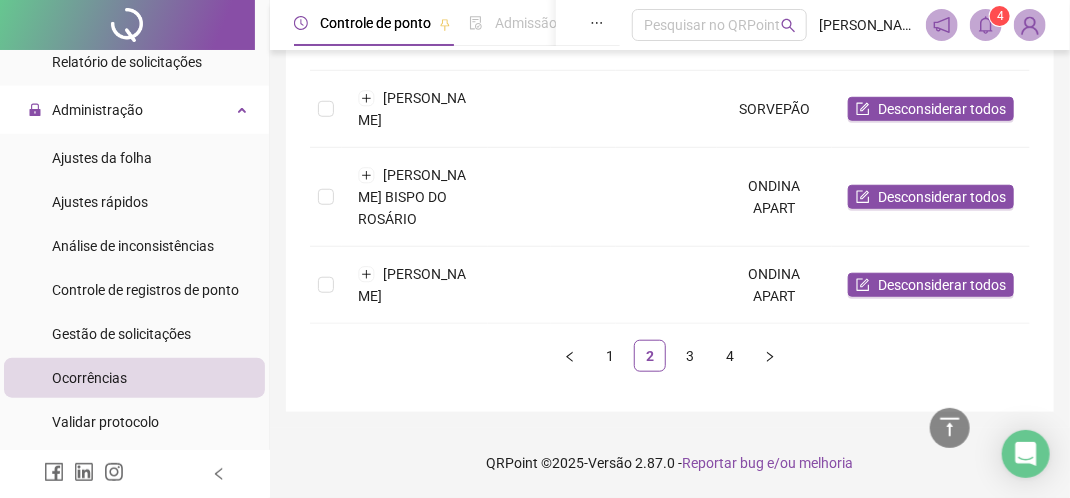 click on "1 2 3 4" at bounding box center (670, 356) 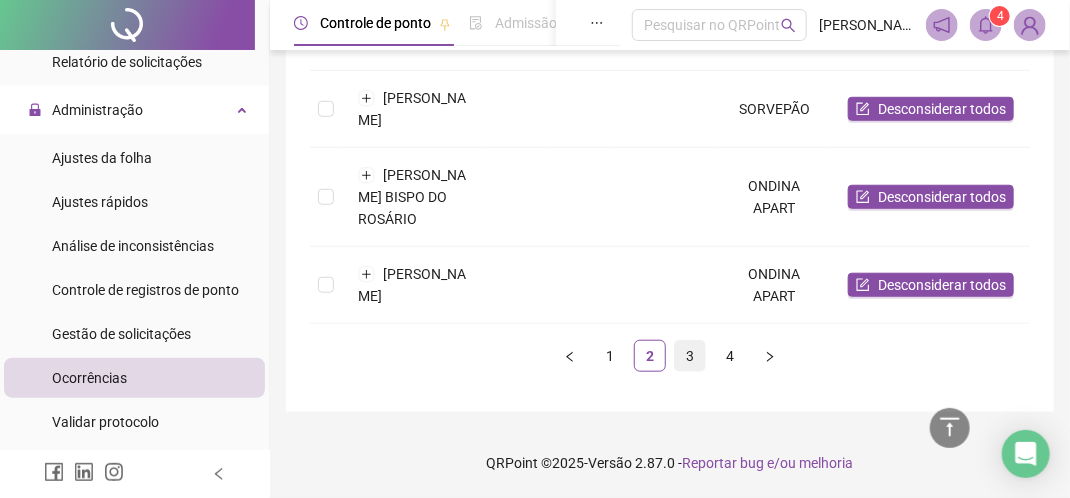 click on "3" at bounding box center [690, 356] 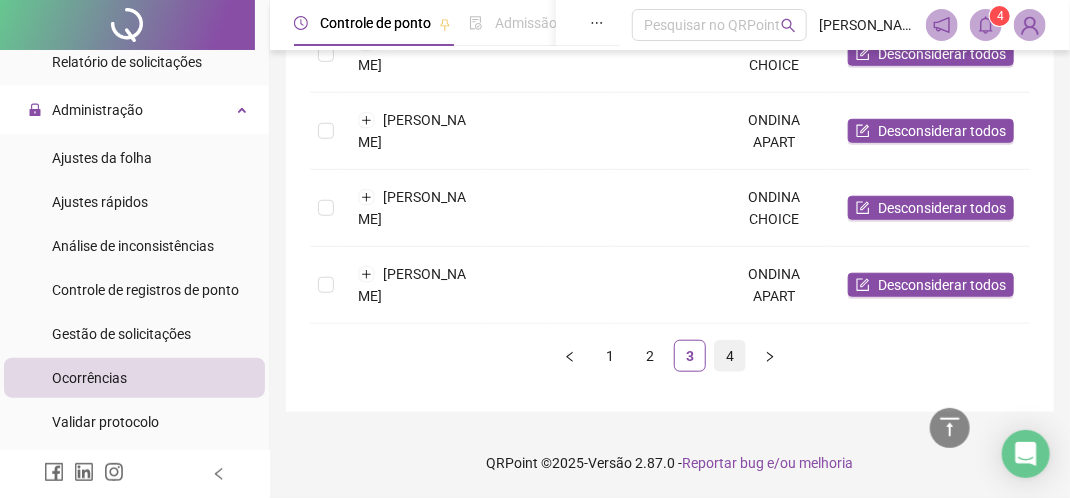 click on "4" at bounding box center [730, 356] 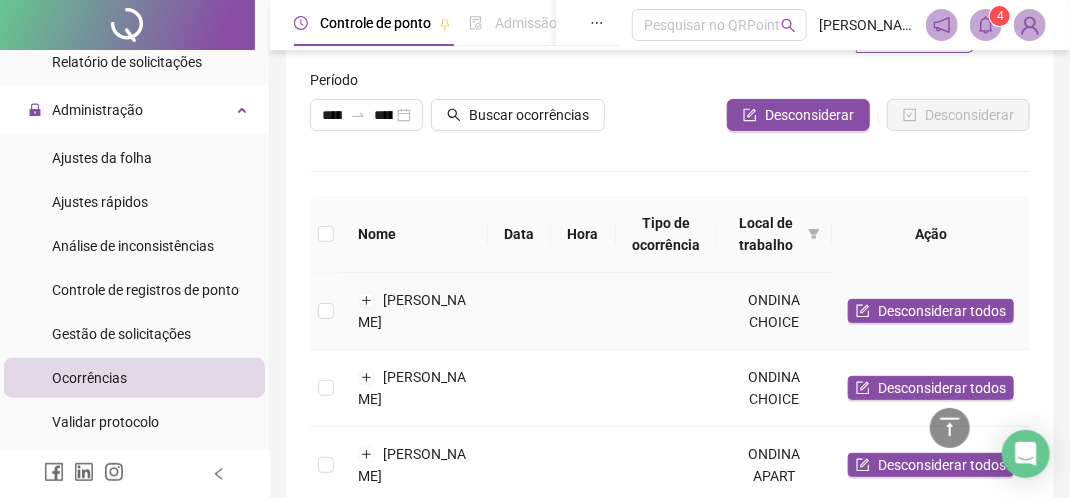 scroll, scrollTop: 331, scrollLeft: 0, axis: vertical 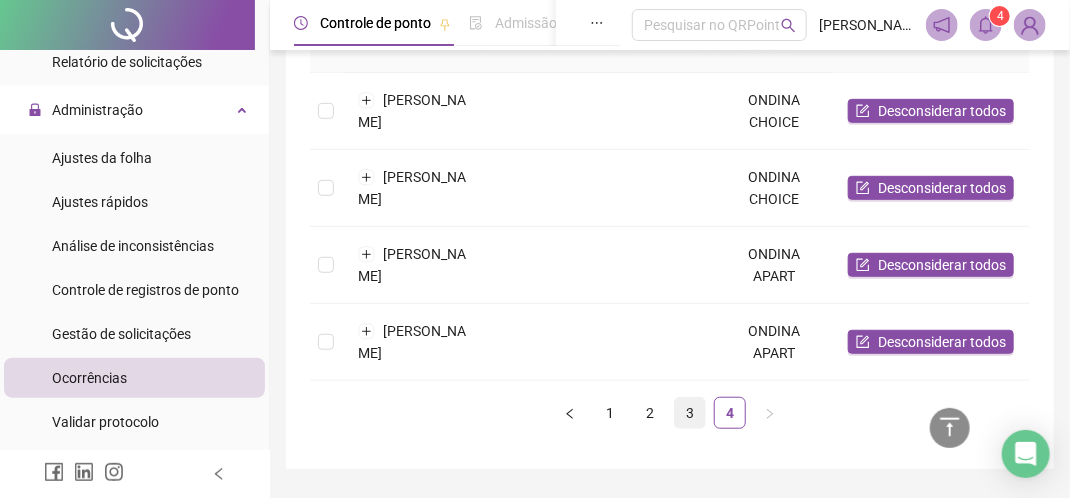 click on "3" at bounding box center [690, 413] 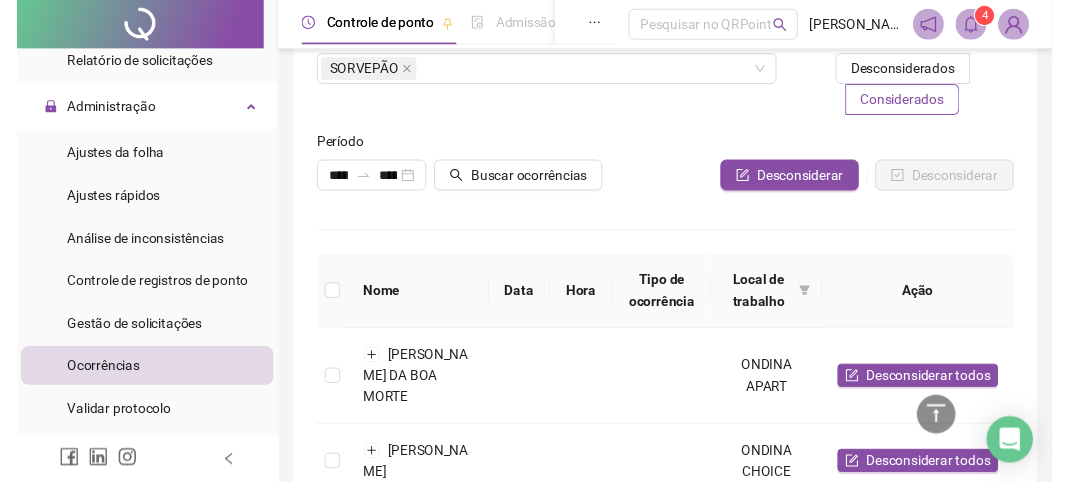 scroll, scrollTop: 100, scrollLeft: 0, axis: vertical 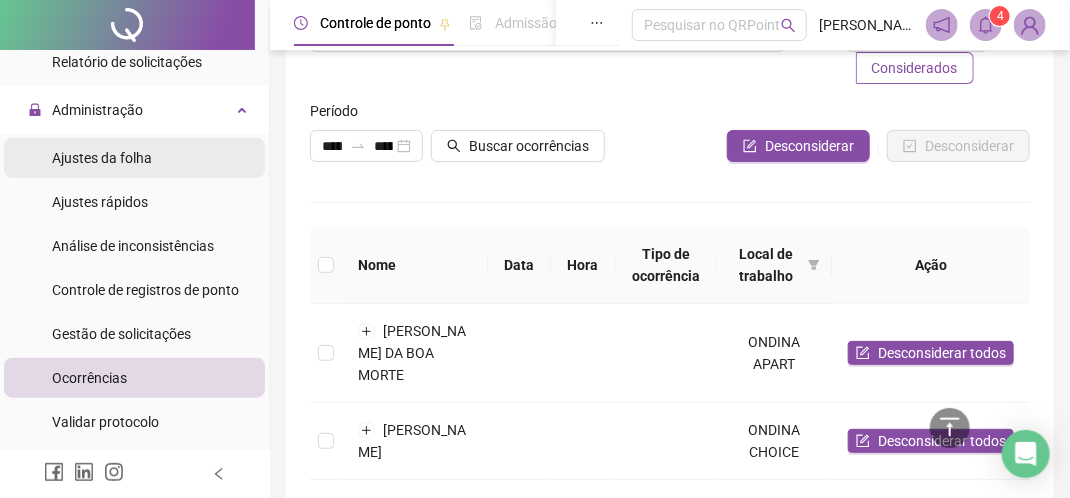 click on "Ajustes da folha" at bounding box center [102, 158] 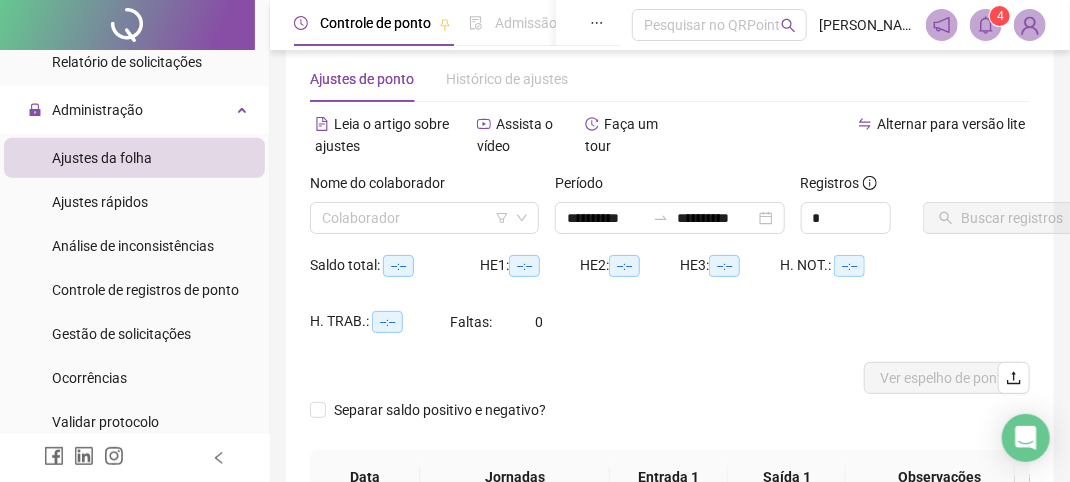 scroll, scrollTop: 0, scrollLeft: 0, axis: both 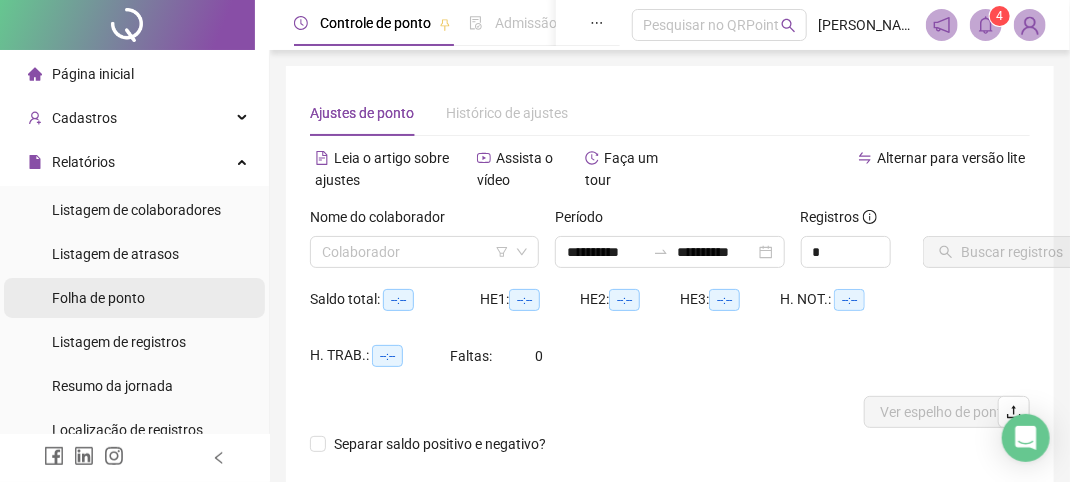 click on "Folha de ponto" at bounding box center [98, 298] 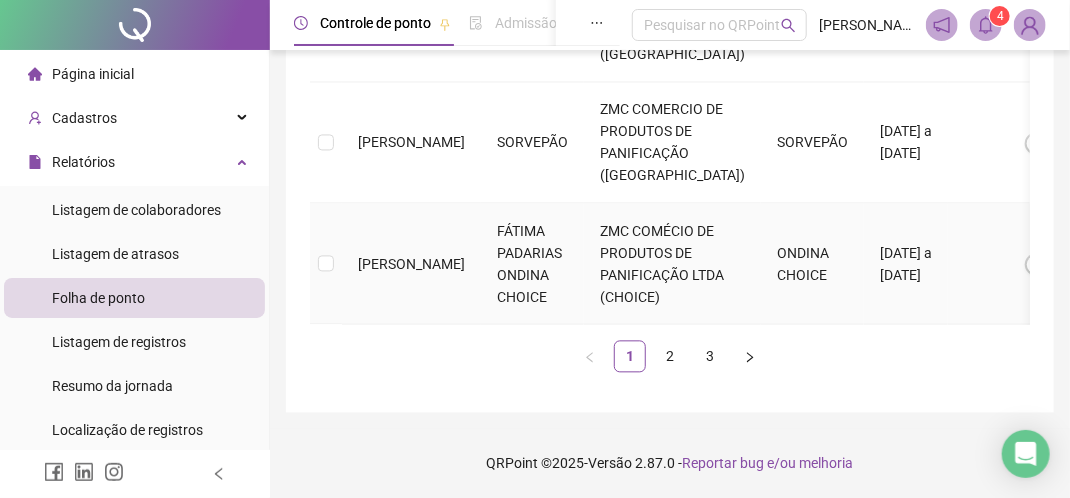 scroll, scrollTop: 2119, scrollLeft: 0, axis: vertical 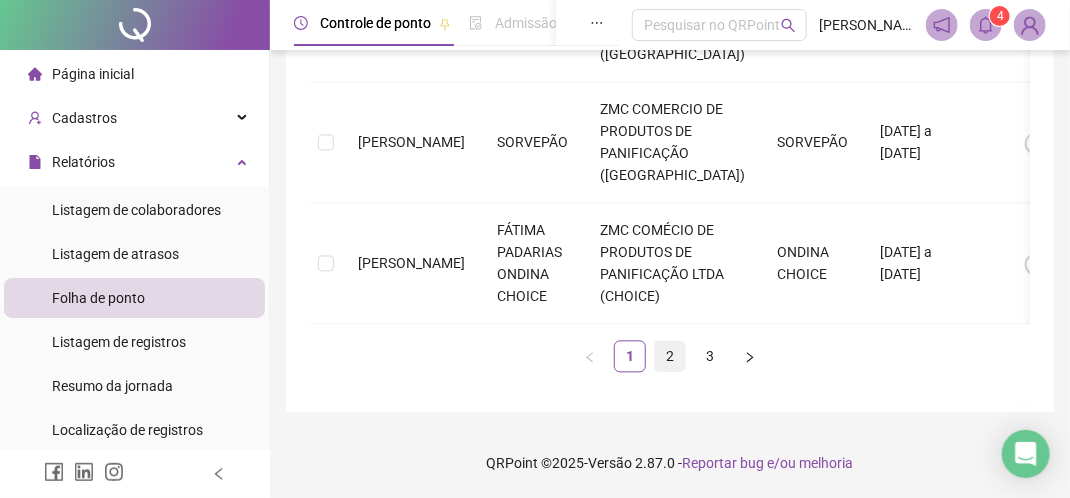 click on "2" at bounding box center (670, 356) 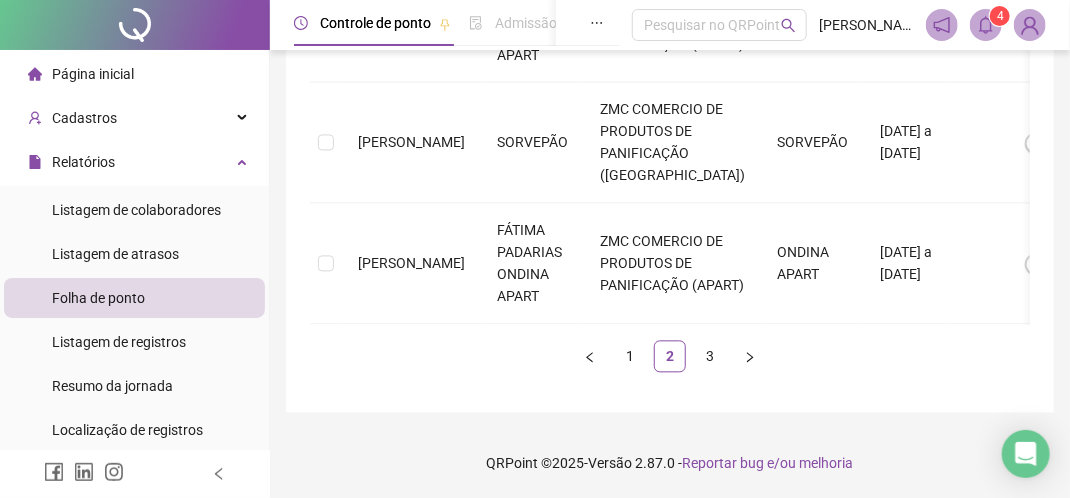 scroll, scrollTop: 1796, scrollLeft: 0, axis: vertical 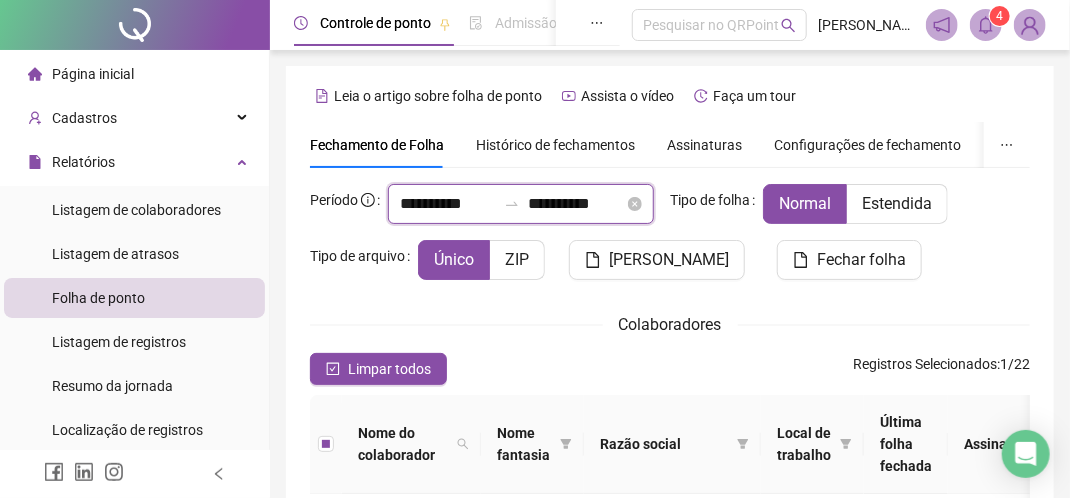 click on "**********" at bounding box center [448, 204] 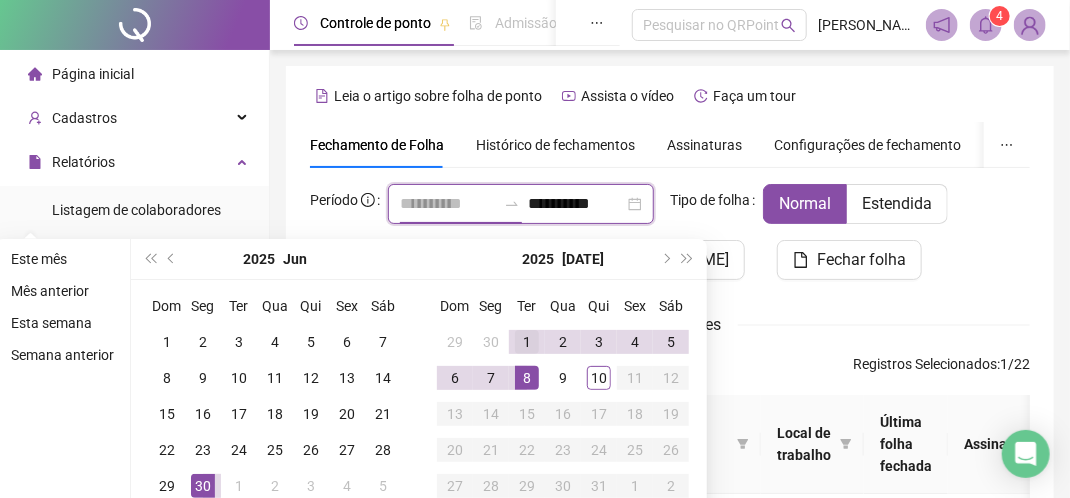 type on "**********" 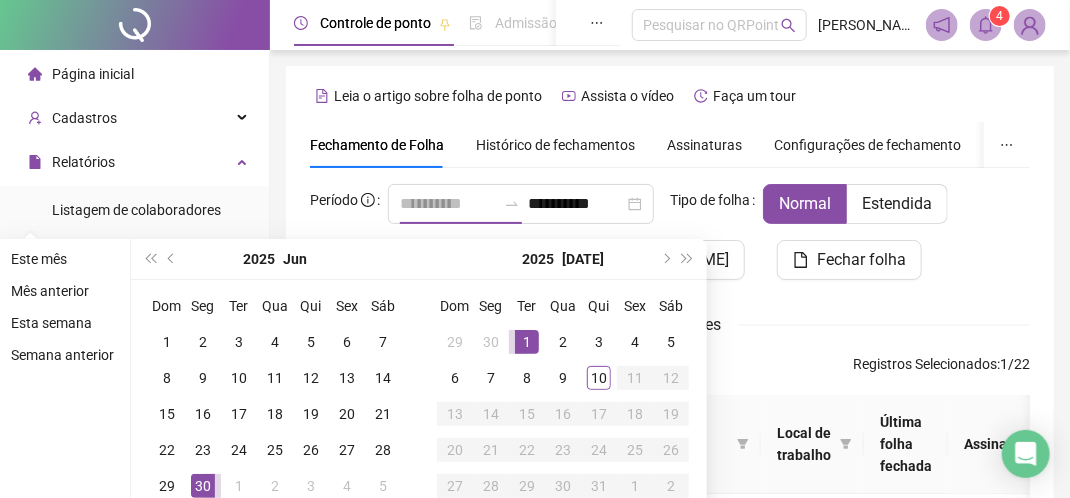 click on "1" at bounding box center (527, 342) 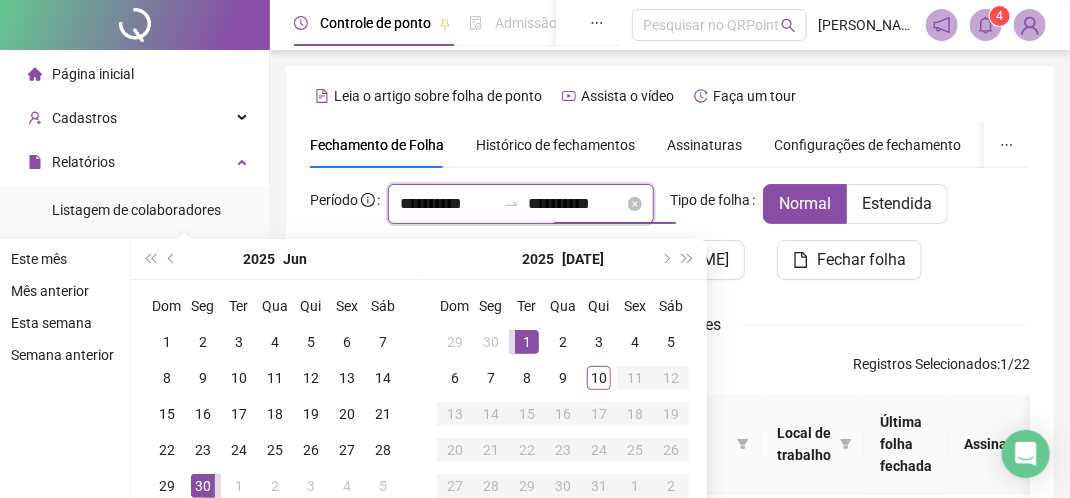 click on "**********" at bounding box center (576, 204) 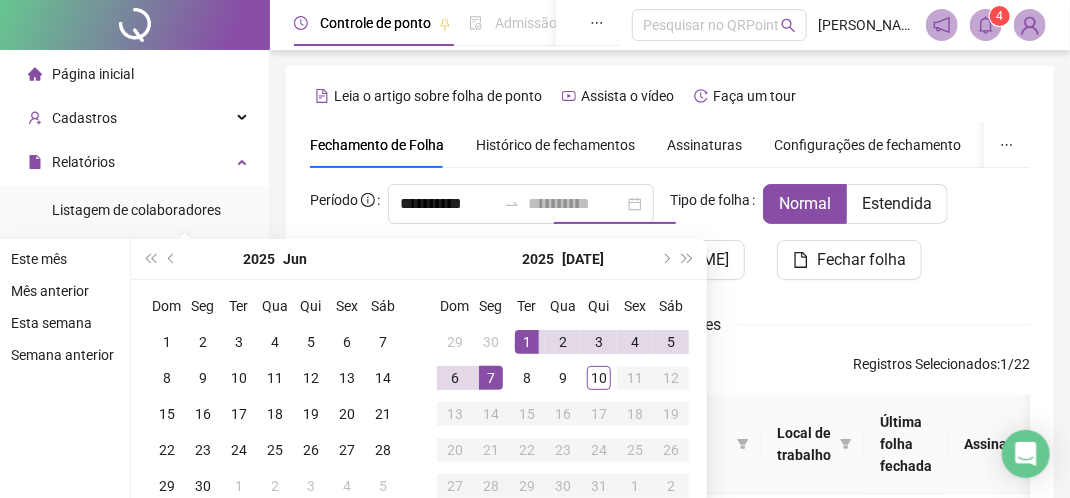 click on "7" at bounding box center (491, 378) 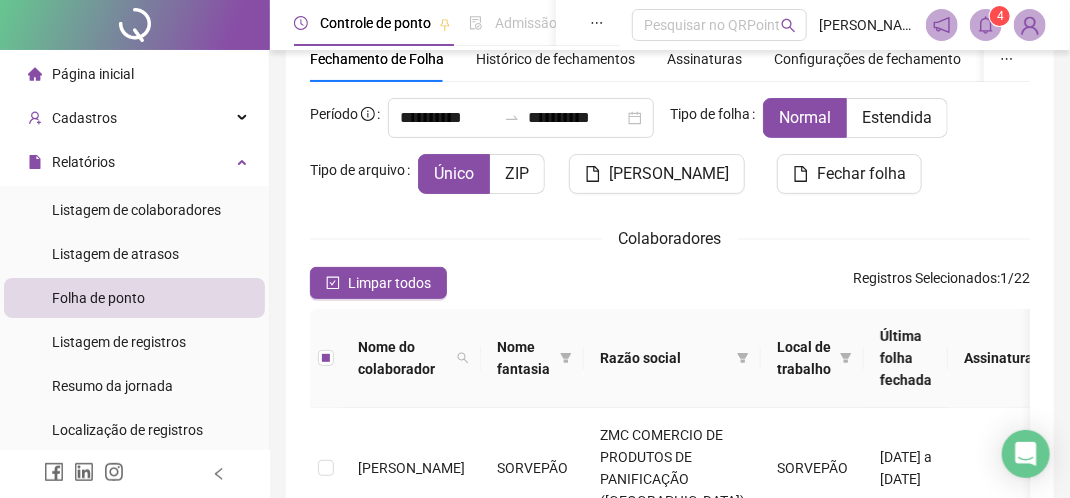 scroll, scrollTop: 0, scrollLeft: 0, axis: both 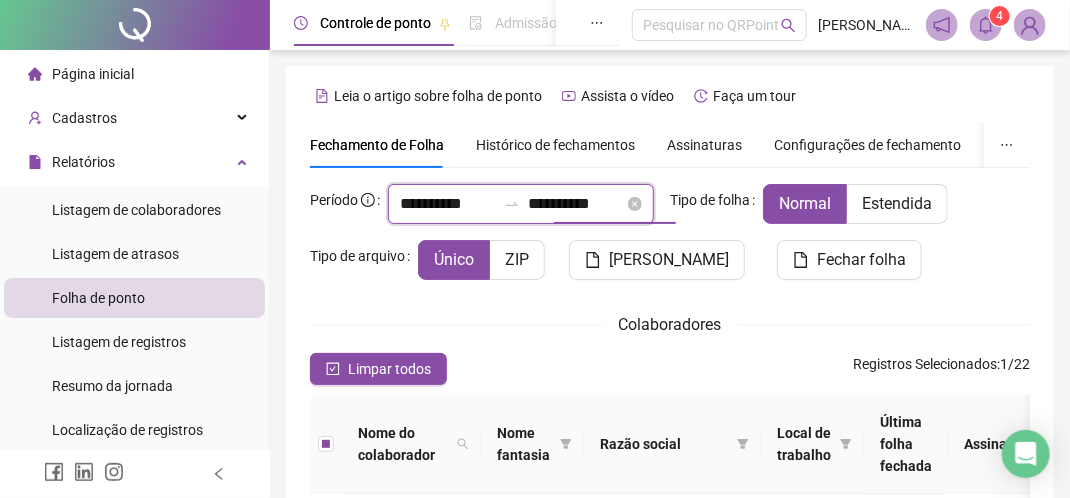 click on "**********" at bounding box center [576, 204] 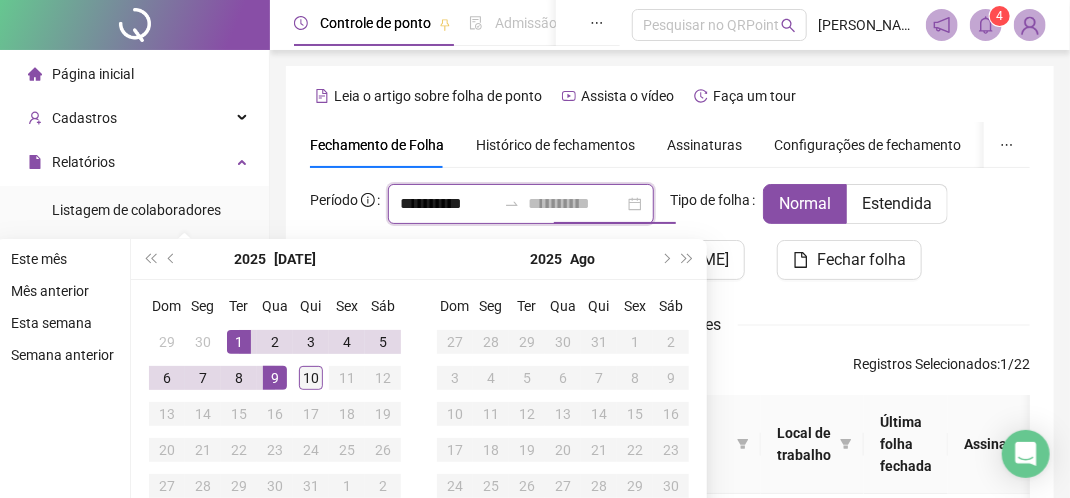type on "**********" 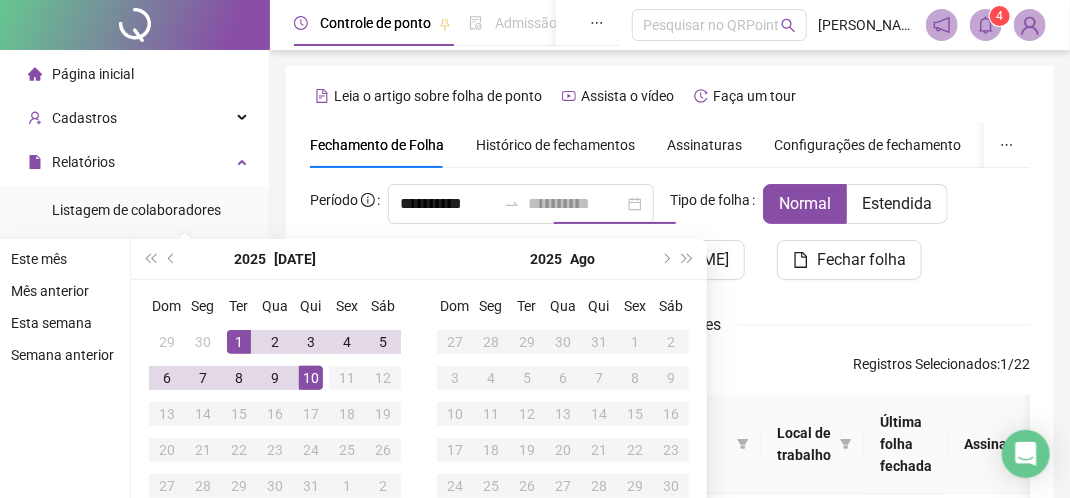 click on "10" at bounding box center (311, 378) 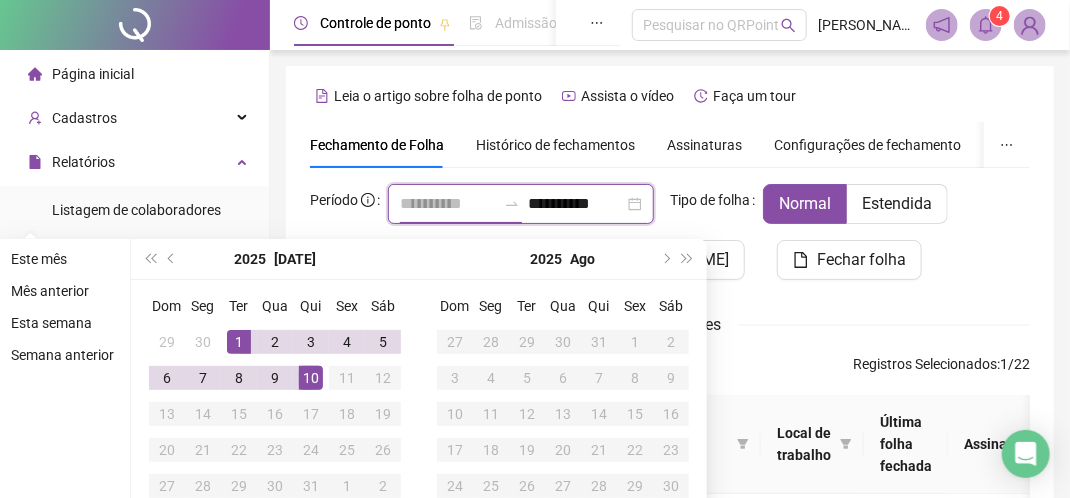 type on "**********" 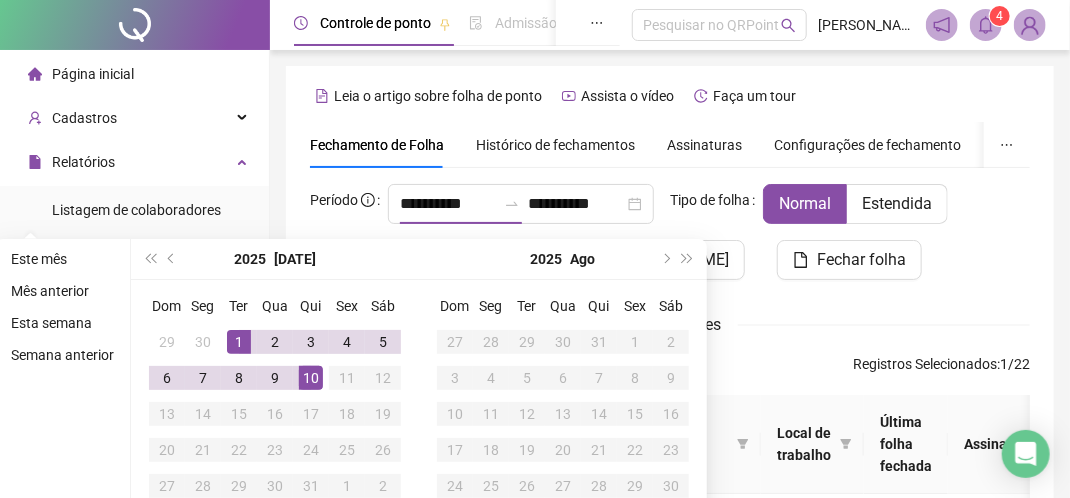 scroll, scrollTop: 196, scrollLeft: 0, axis: vertical 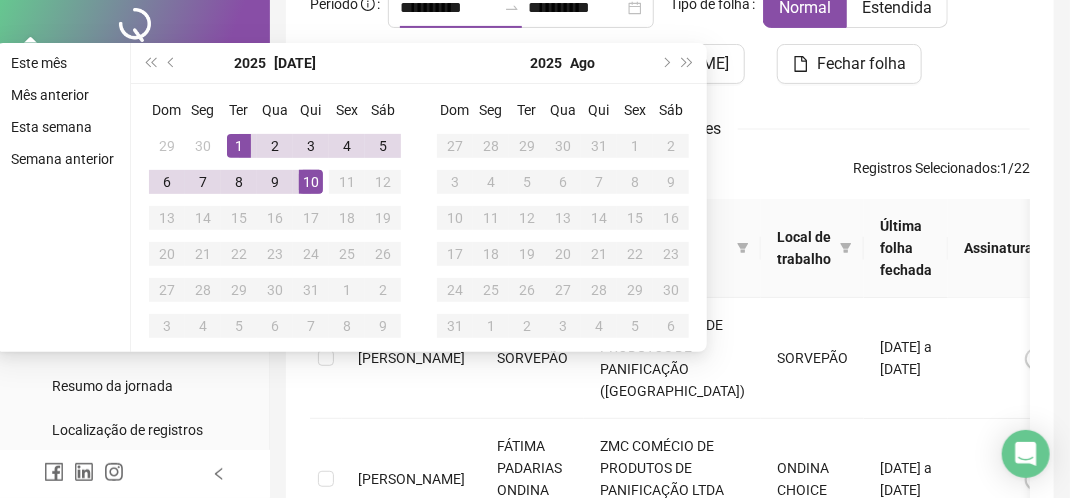 click on "**********" at bounding box center (670, 780) 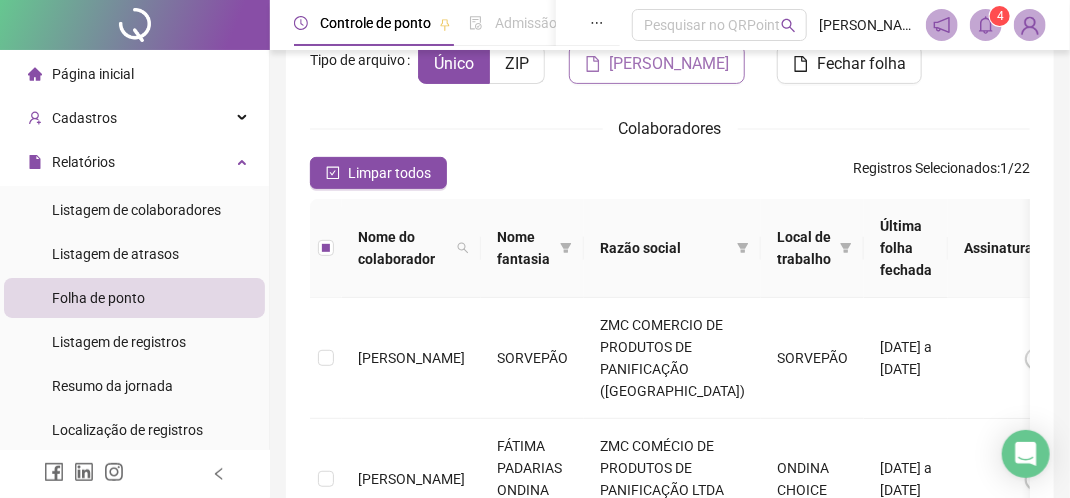 click on "[PERSON_NAME]" at bounding box center (669, 64) 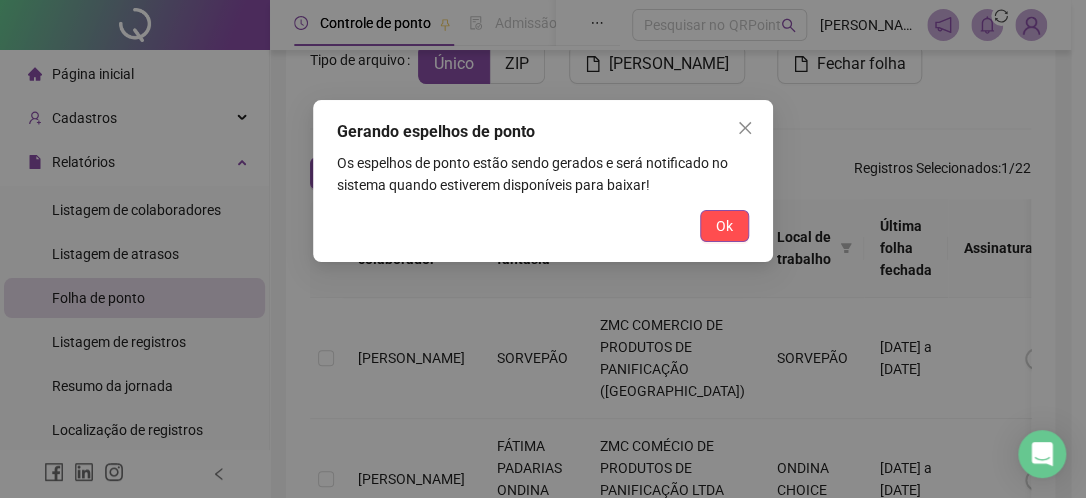 click on "Gerando espelhos de ponto Os espelhos de ponto estão sendo gerados e será notificado no
sistema quando estiverem disponíveis para baixar! Ok" at bounding box center (543, 181) 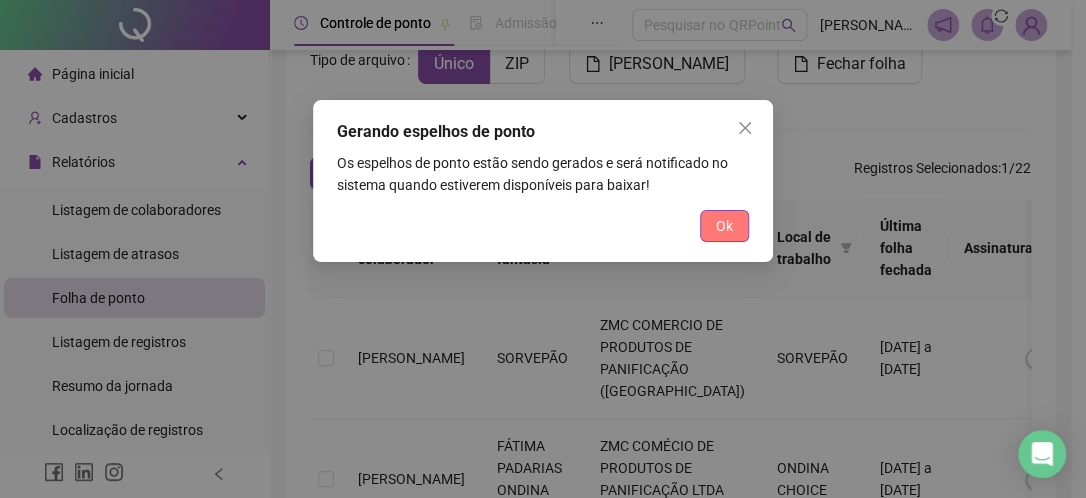 click on "Ok" at bounding box center [724, 226] 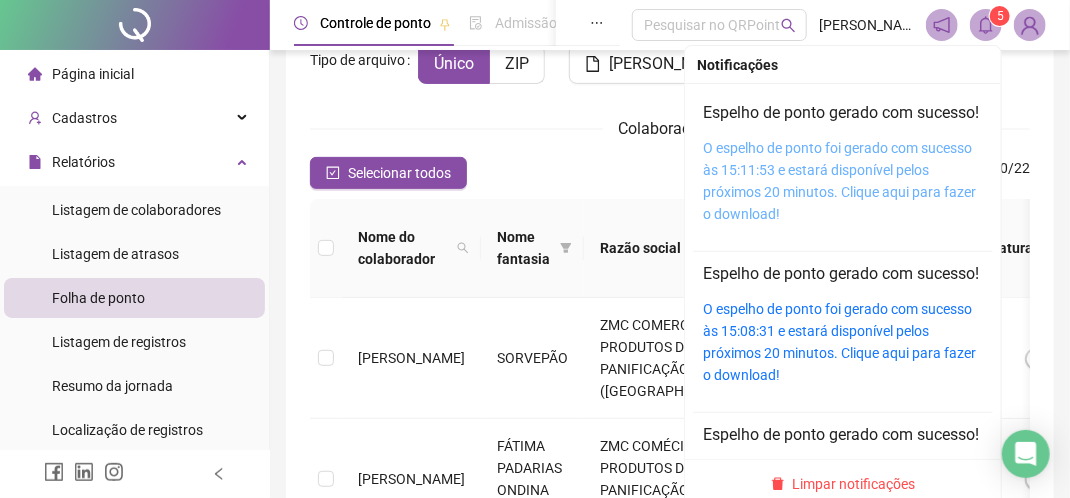 click on "O espelho de ponto foi gerado com sucesso às 15:11:53 e estará disponível pelos próximos 20 minutos.
Clique aqui para fazer o download!" at bounding box center (839, 181) 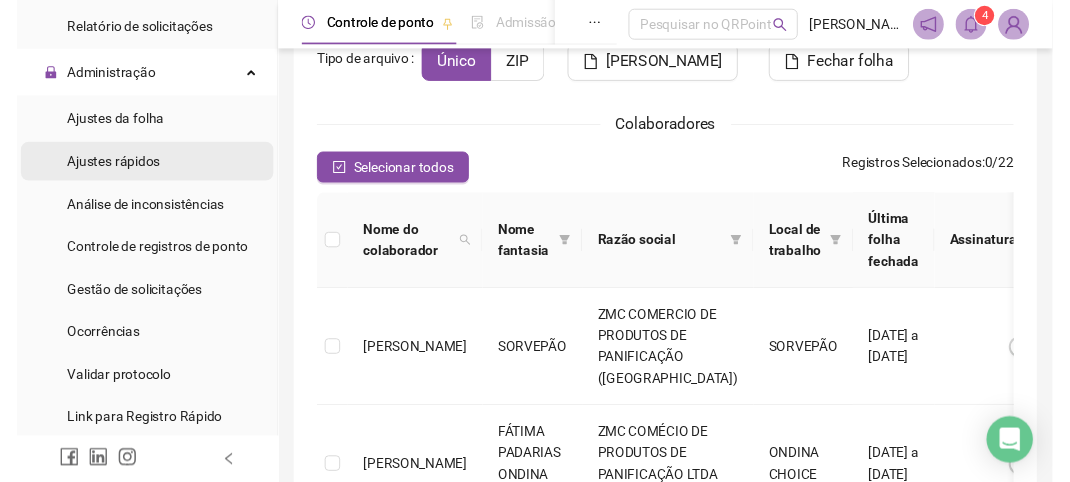scroll, scrollTop: 500, scrollLeft: 0, axis: vertical 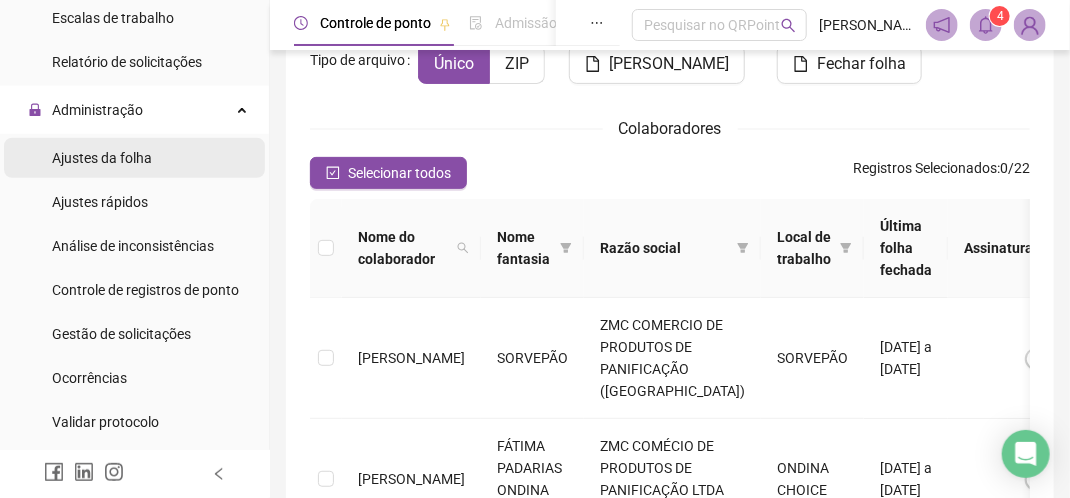 click on "Ajustes da folha" at bounding box center [102, 158] 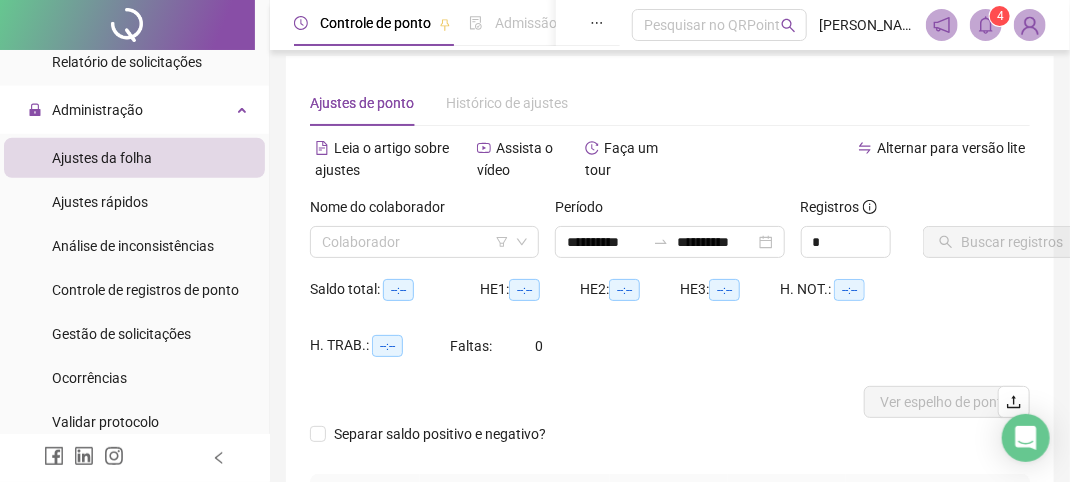 scroll, scrollTop: 0, scrollLeft: 0, axis: both 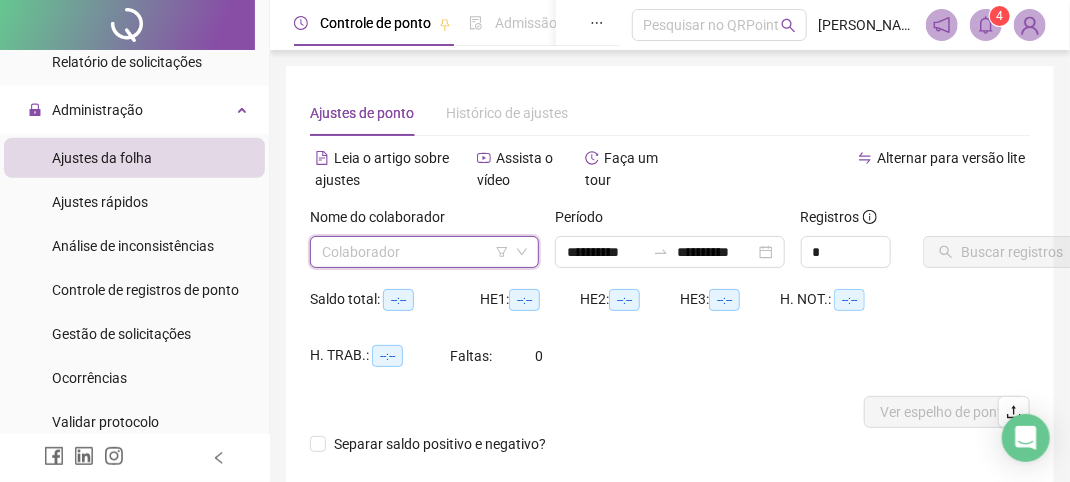 click on "**********" at bounding box center (535, 241) 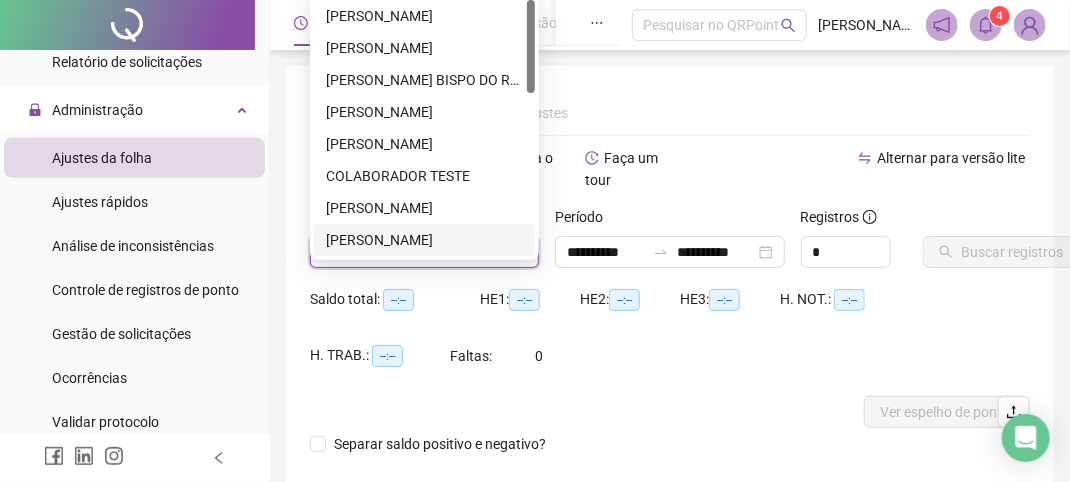 click on "Período" at bounding box center [669, 221] 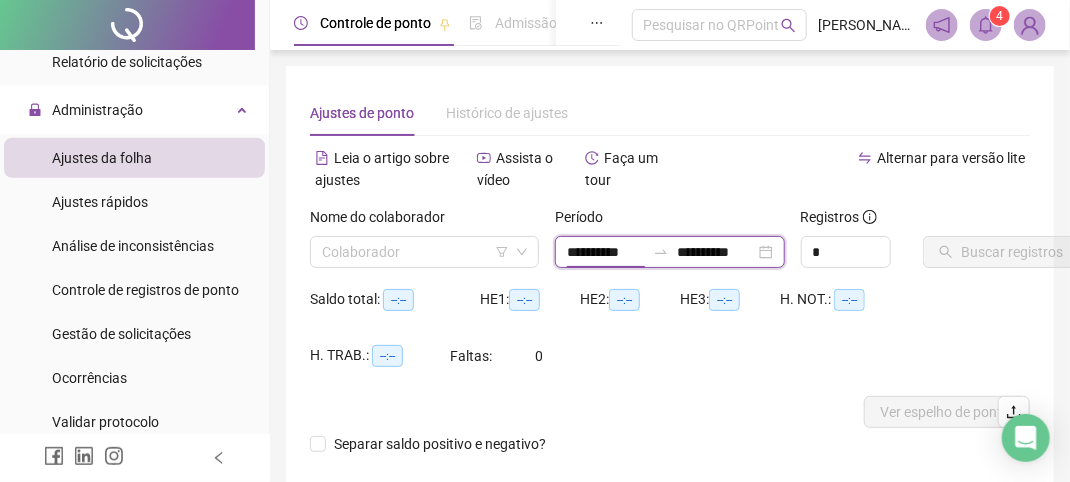 click on "**********" at bounding box center [606, 252] 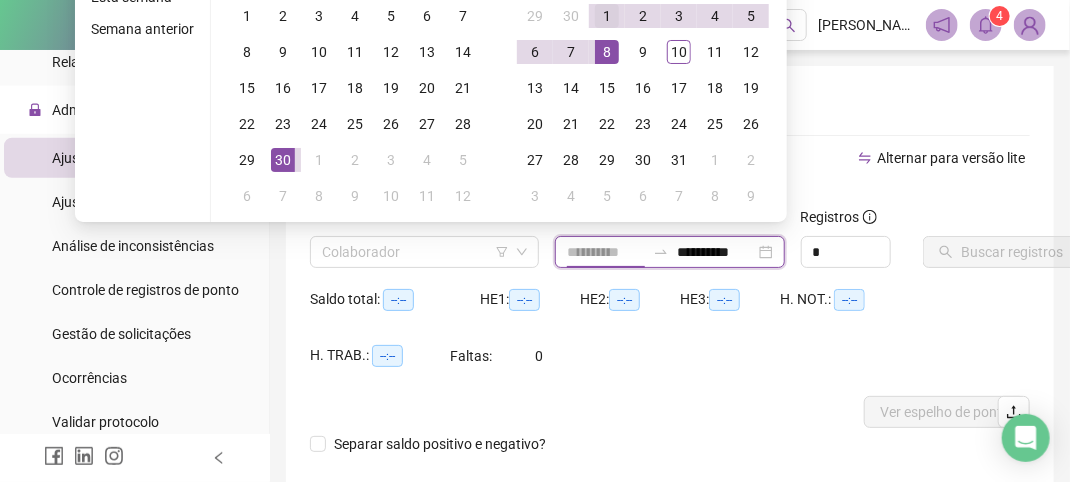 type on "**********" 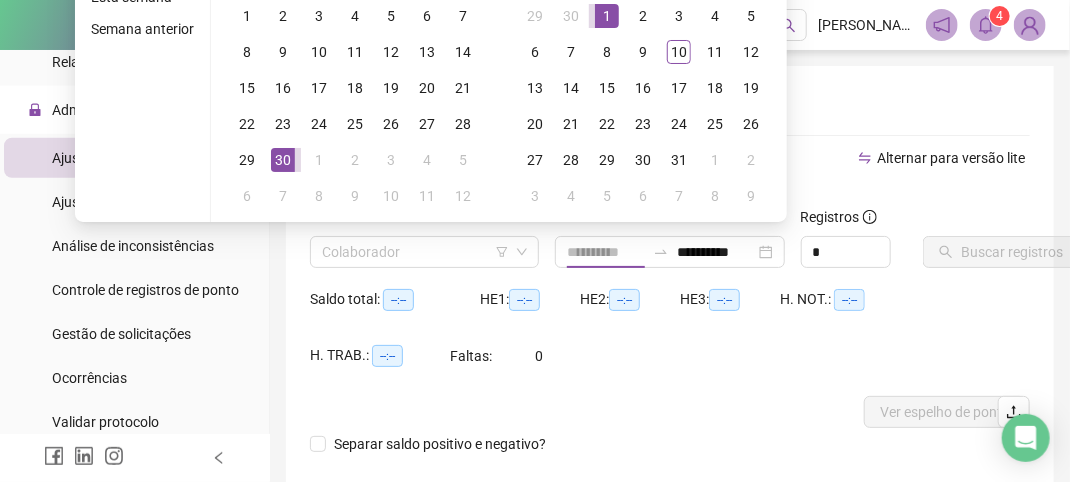 click on "1" at bounding box center [607, 16] 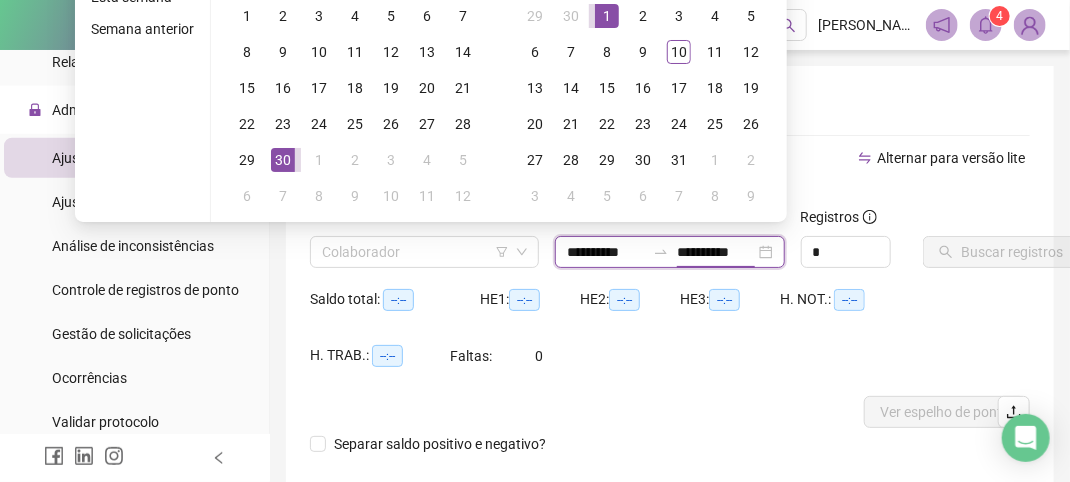 click on "**********" at bounding box center [716, 252] 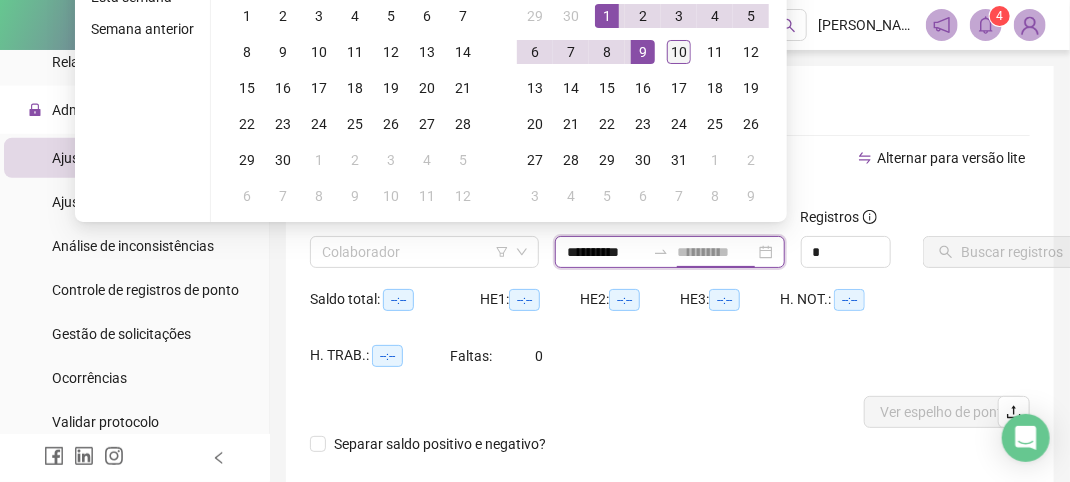 type on "**********" 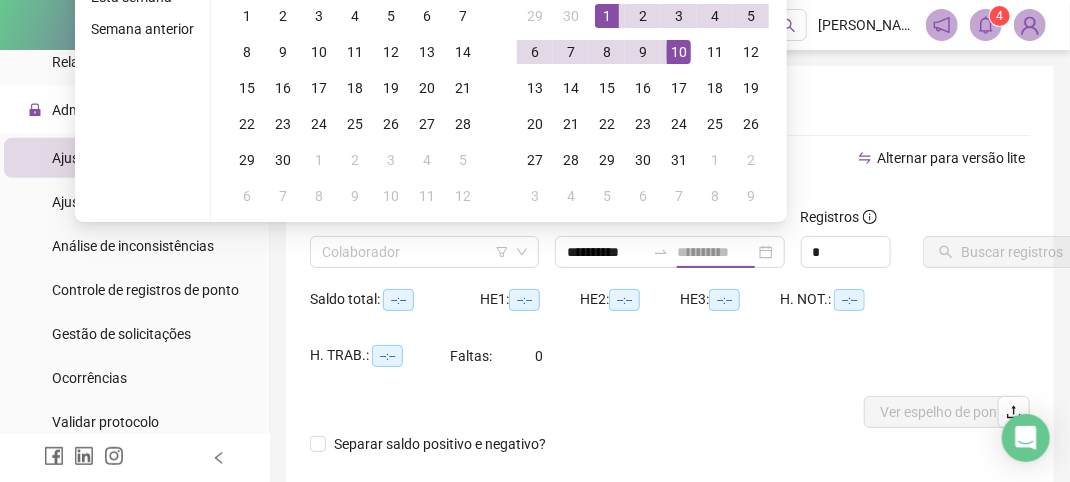 click on "10" at bounding box center (679, 52) 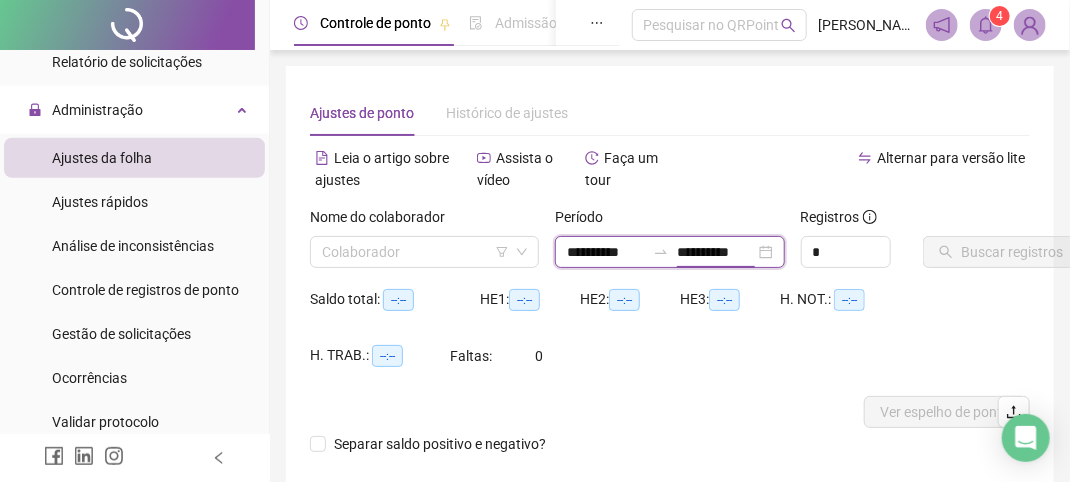click on "**********" at bounding box center (716, 252) 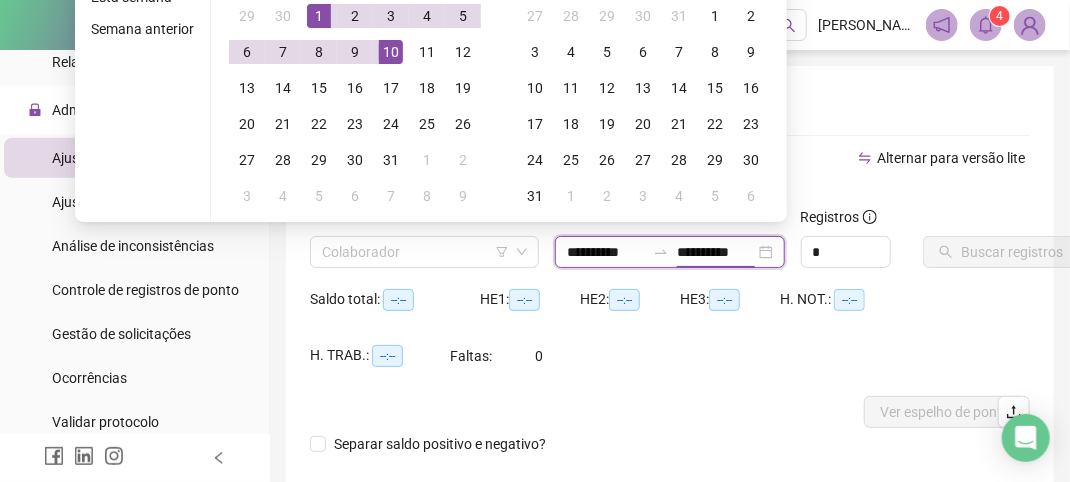click on "**********" at bounding box center (669, 252) 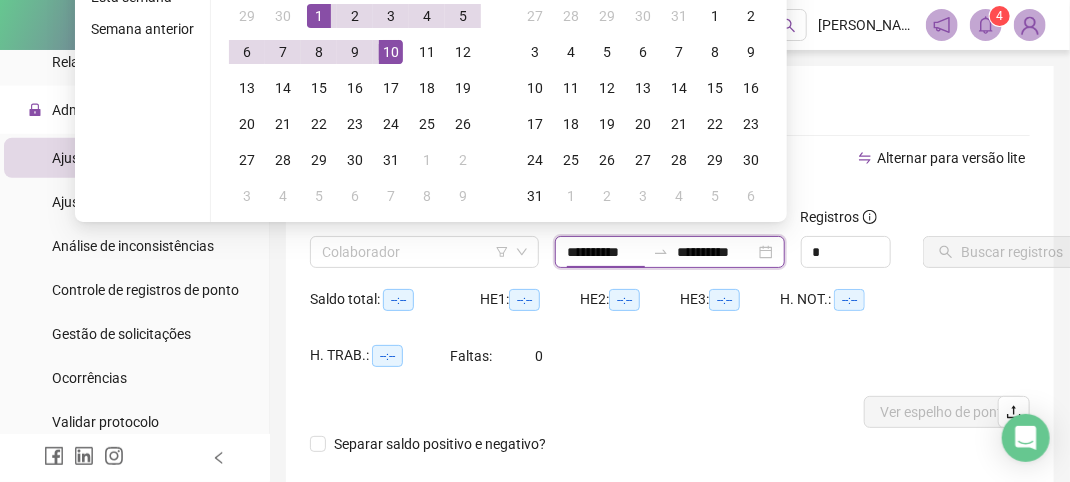 drag, startPoint x: 570, startPoint y: 248, endPoint x: 588, endPoint y: 250, distance: 18.110771 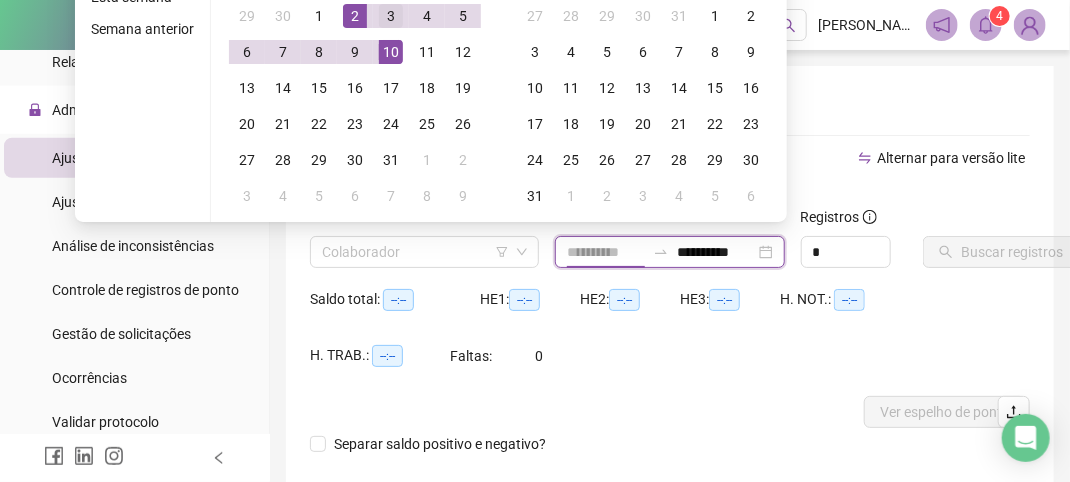 type on "**********" 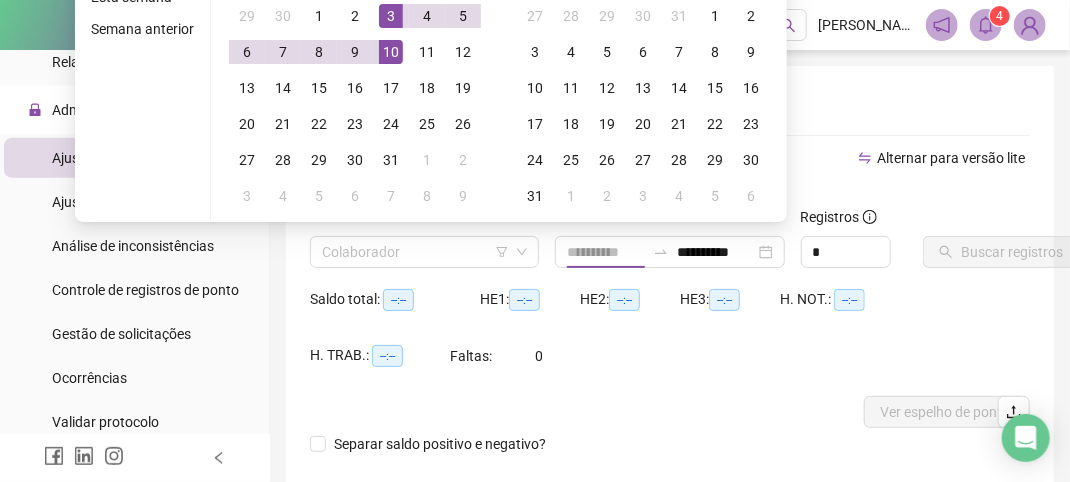 click on "3" at bounding box center (391, 16) 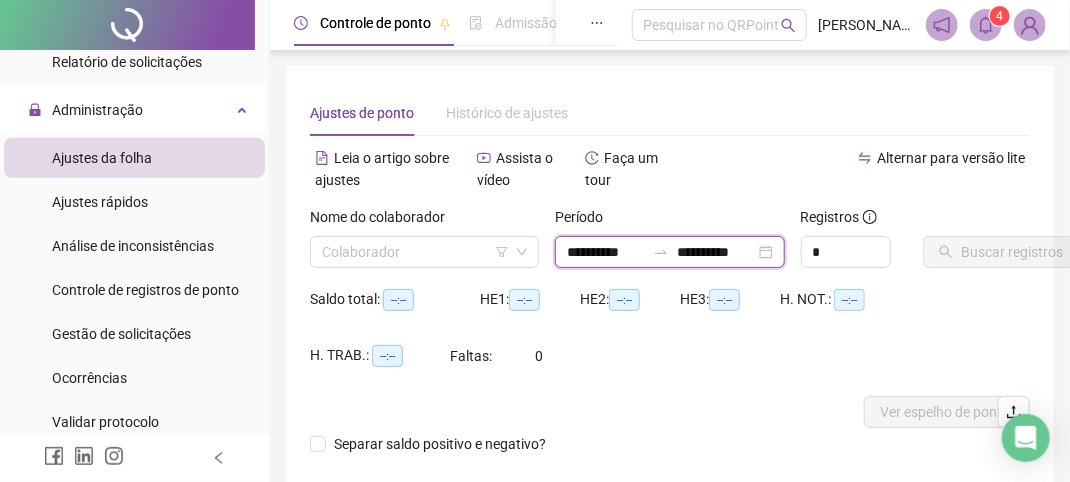 click on "**********" at bounding box center (716, 252) 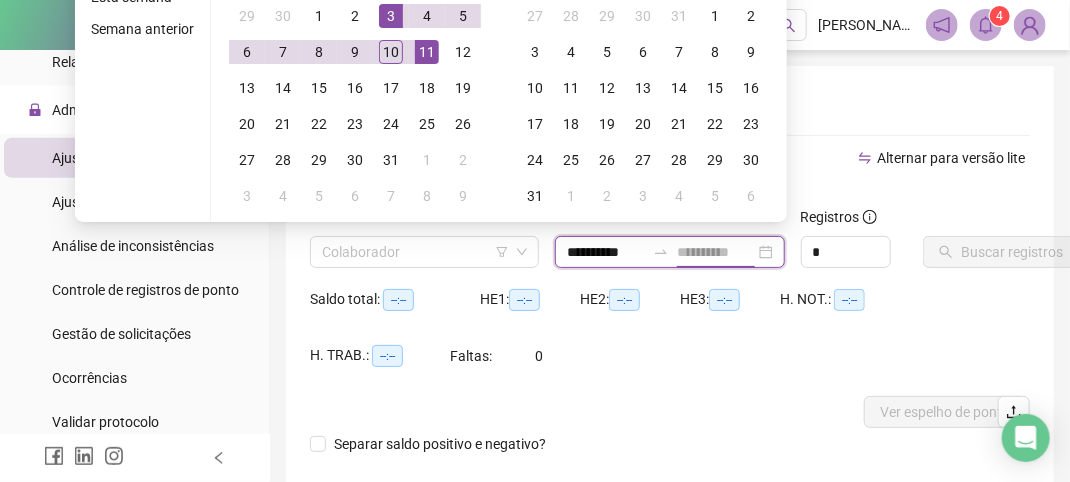 type on "**********" 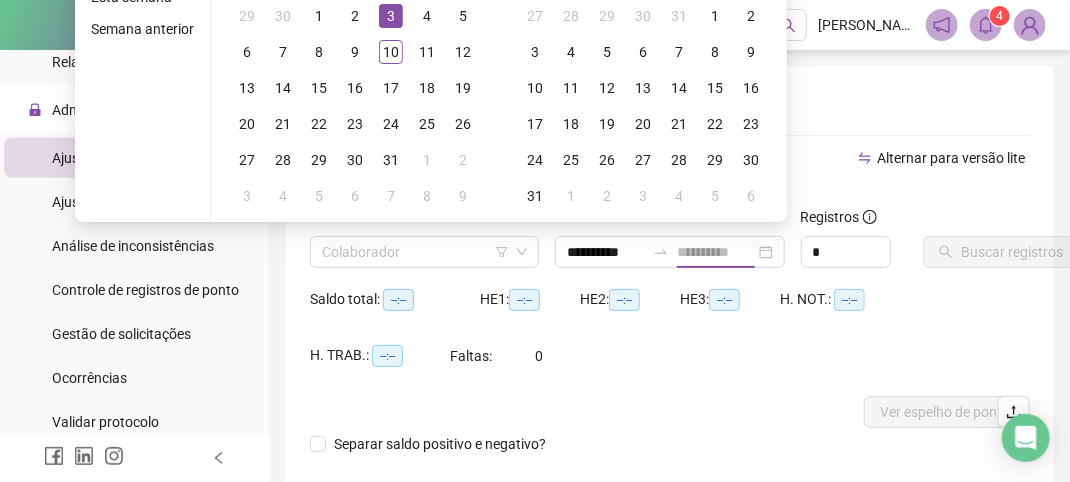 click on "3" at bounding box center [391, 16] 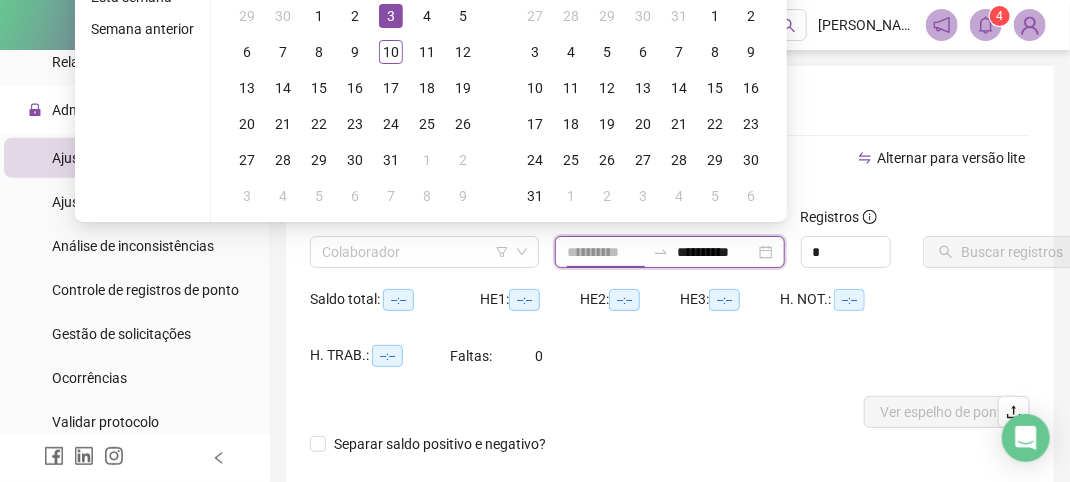 type on "**********" 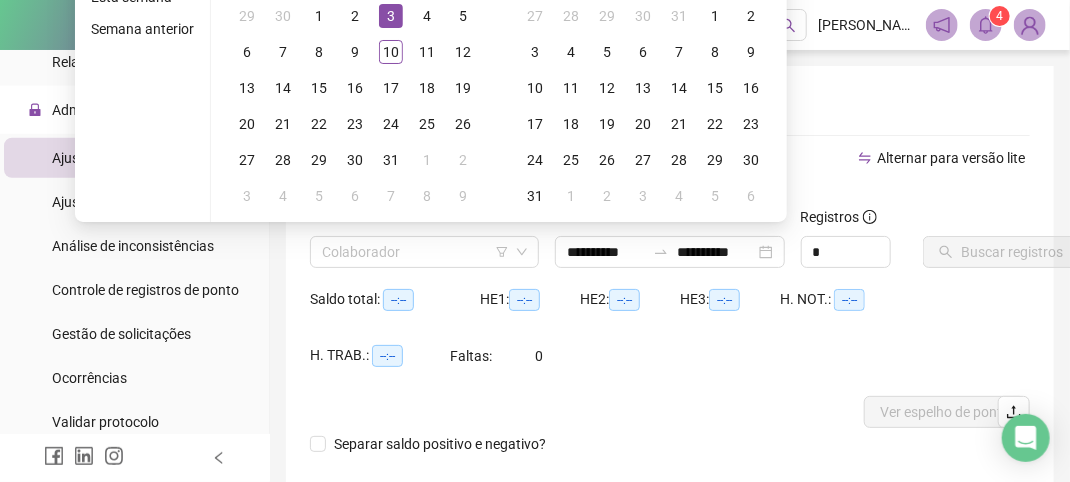 click on "Saldo total:   --:-- HE 1:   --:-- HE 2:   --:-- HE 3:   --:-- H. NOT.:   --:-- H. TRAB.:   --:-- Faltas:   0" at bounding box center [670, 340] 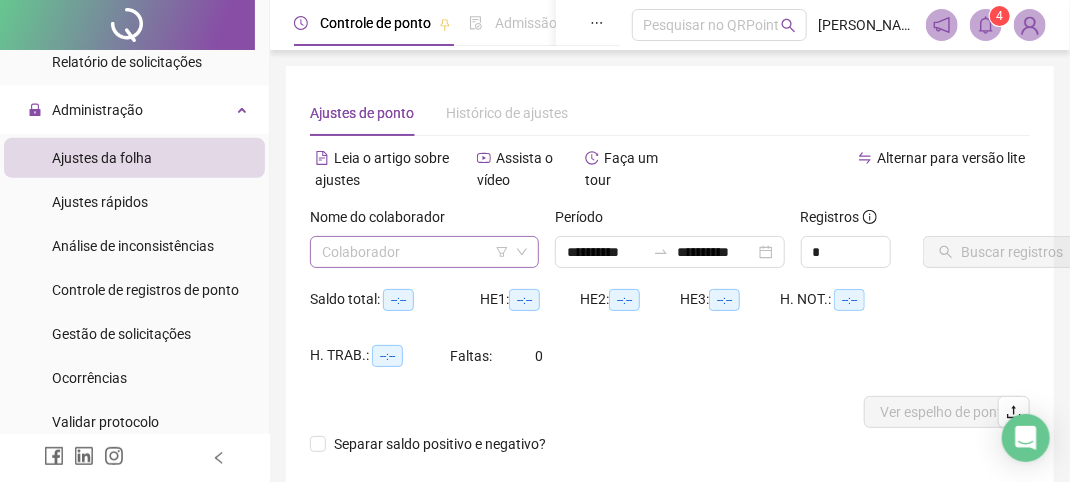 click on "**********" at bounding box center (535, 241) 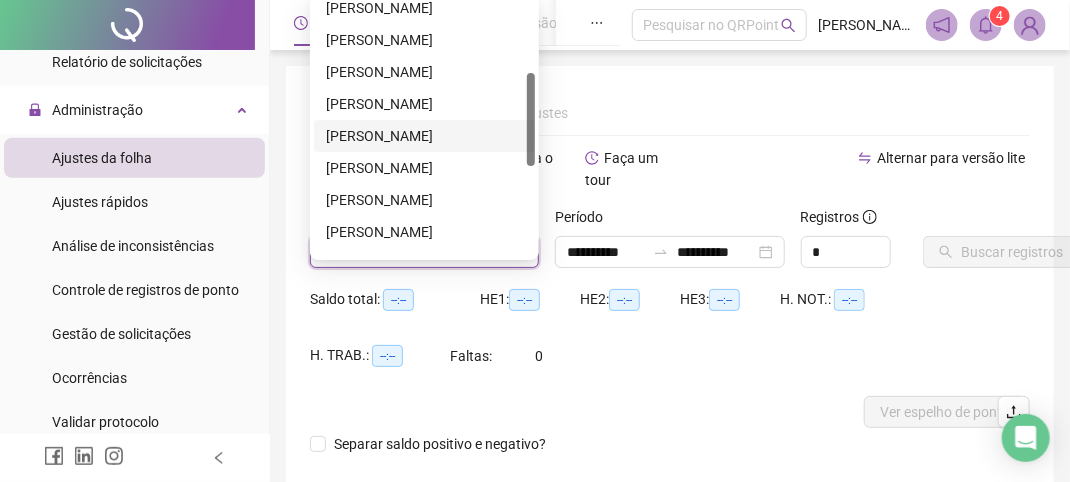 scroll, scrollTop: 400, scrollLeft: 0, axis: vertical 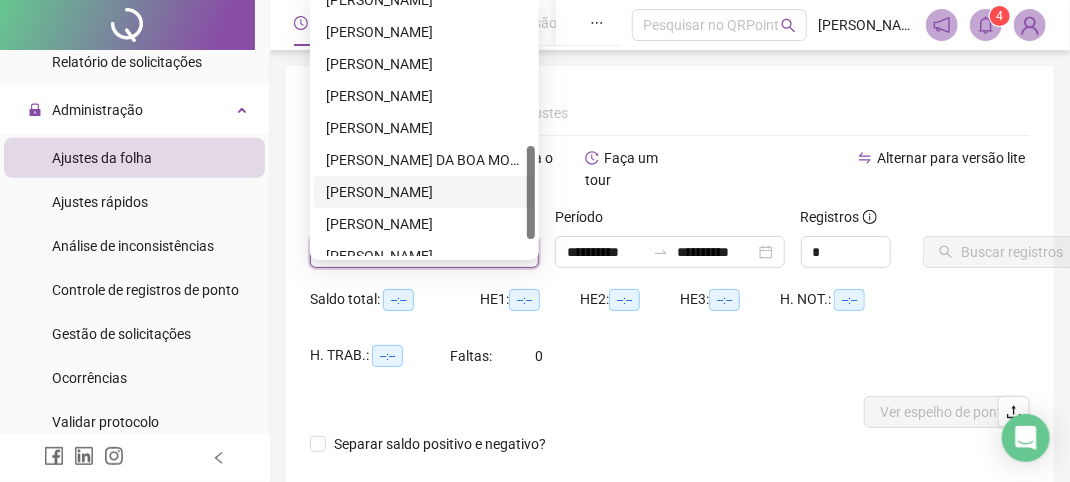 click on "[PERSON_NAME]" at bounding box center (424, 192) 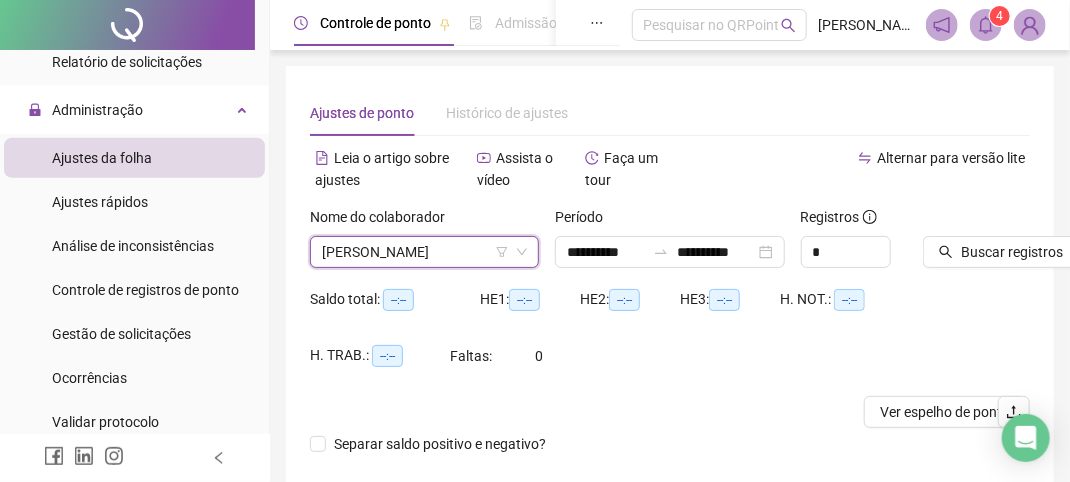 click on "Saldo total:   --:-- HE 1:   --:-- HE 2:   --:-- HE 3:   --:-- H. NOT.:   --:-- H. TRAB.:   --:-- Faltas:   0" at bounding box center (670, 340) 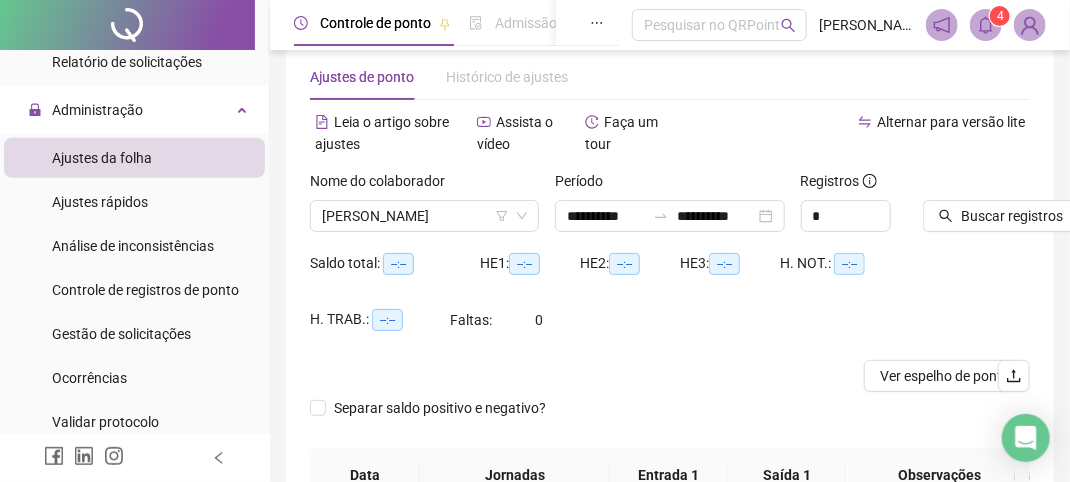 scroll, scrollTop: 100, scrollLeft: 0, axis: vertical 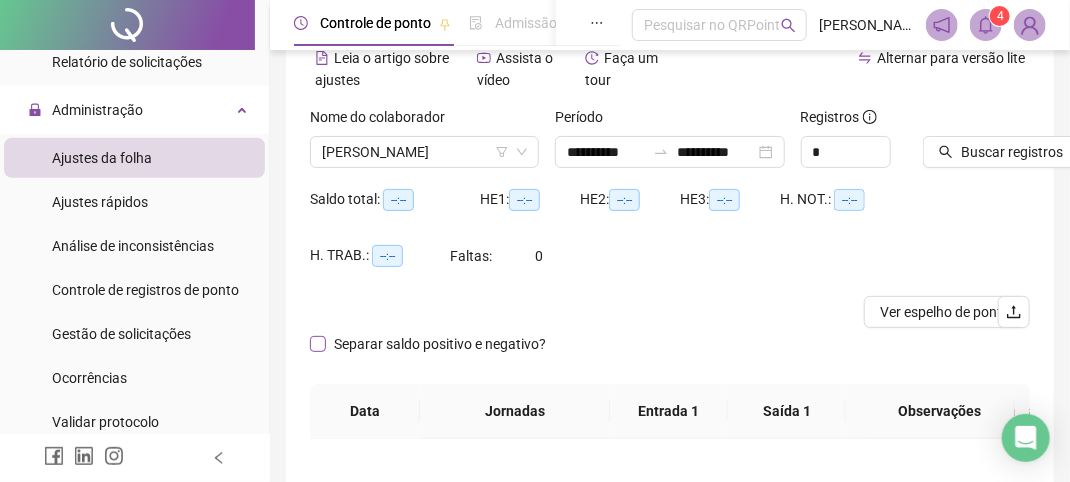 click on "Separar saldo positivo e negativo?" at bounding box center [440, 344] 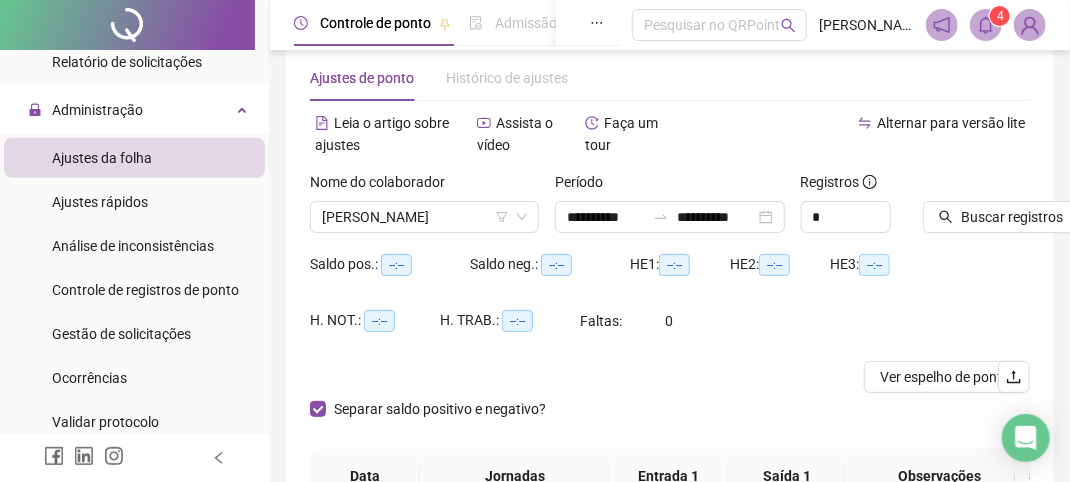 scroll, scrollTop: 0, scrollLeft: 0, axis: both 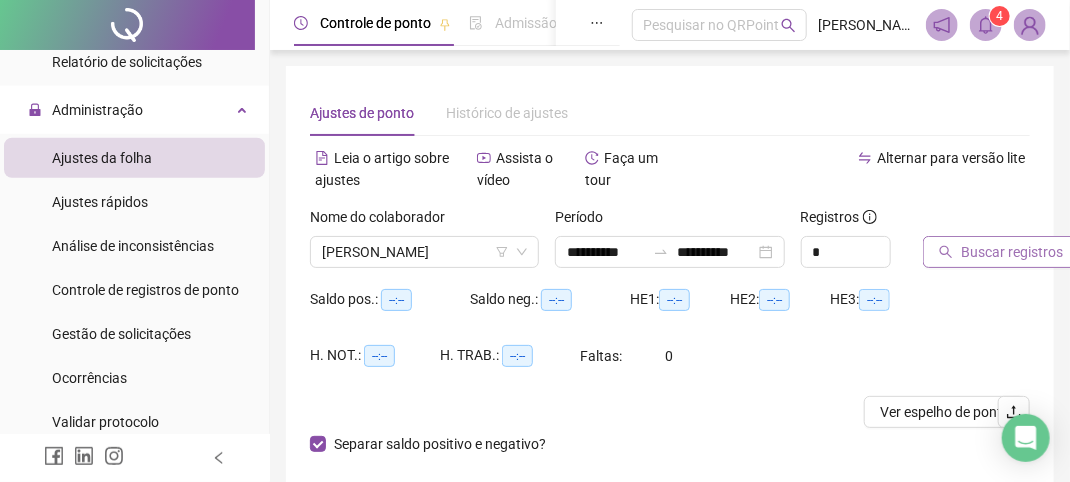 click on "Buscar registros" at bounding box center [1001, 252] 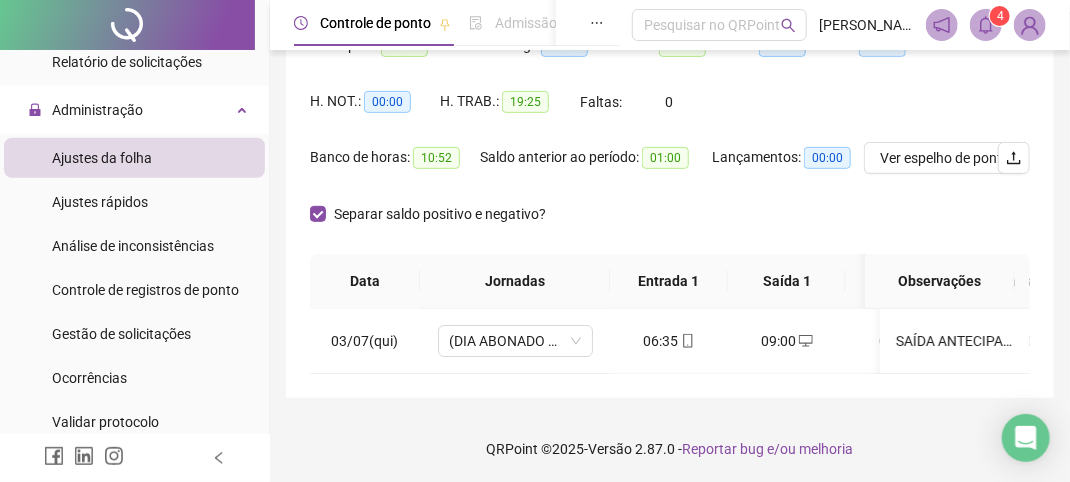 scroll, scrollTop: 270, scrollLeft: 0, axis: vertical 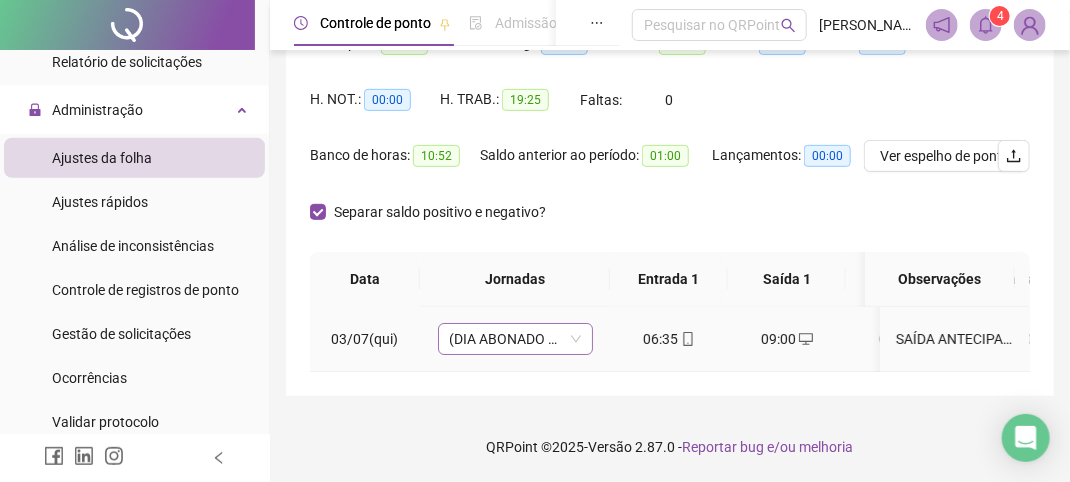 click on "(DIA ABONADO PARCIALMENTE)" at bounding box center (515, 339) 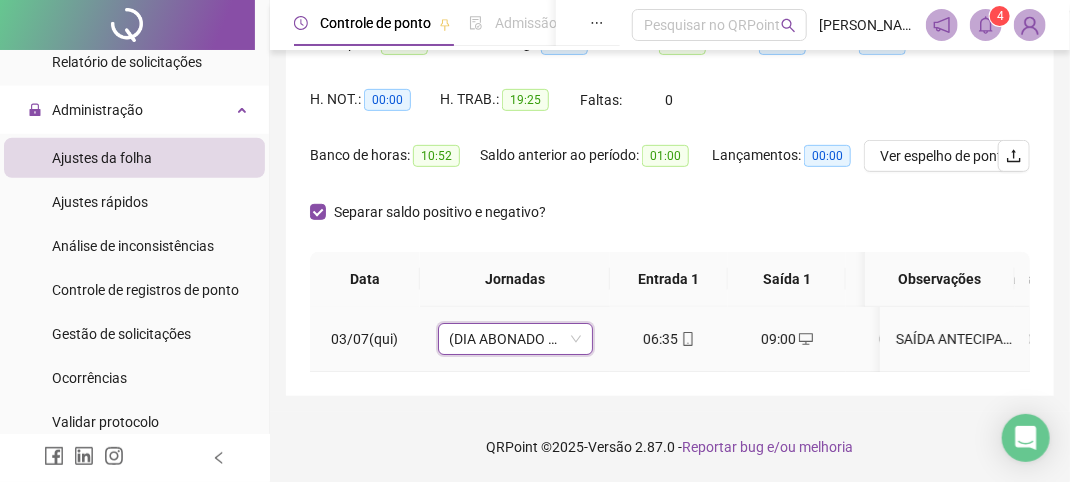 click on "(DIA ABONADO PARCIALMENTE)" at bounding box center [515, 339] 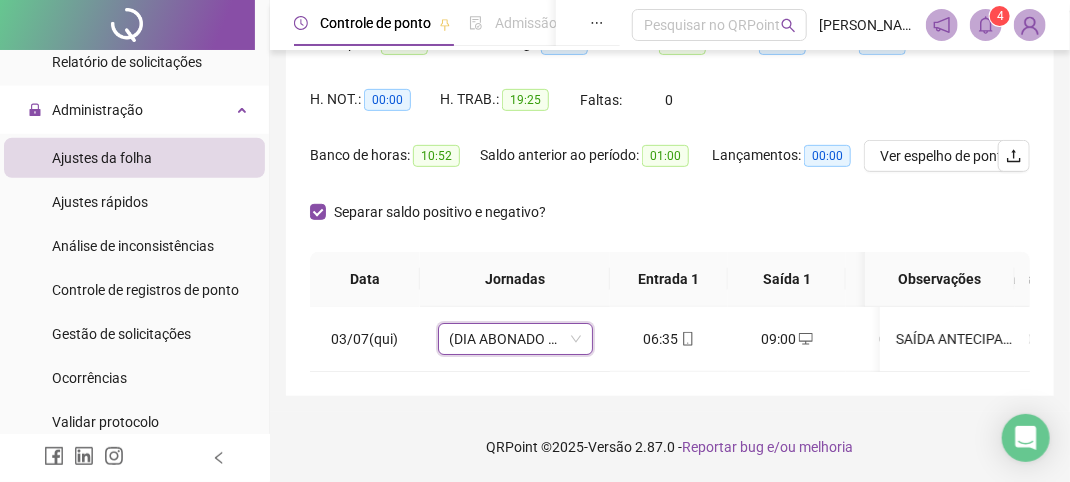 scroll, scrollTop: 0, scrollLeft: 30, axis: horizontal 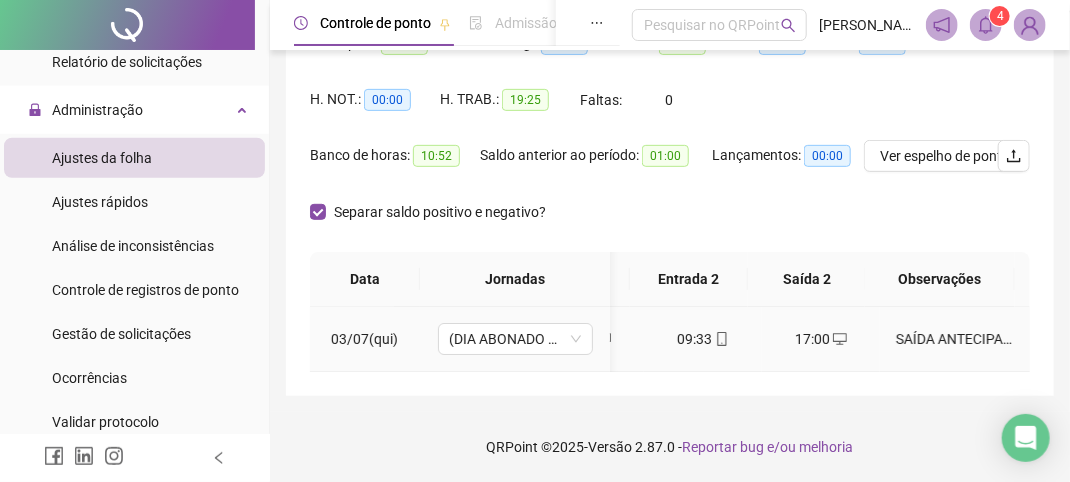 click on "17:00" at bounding box center (821, 339) 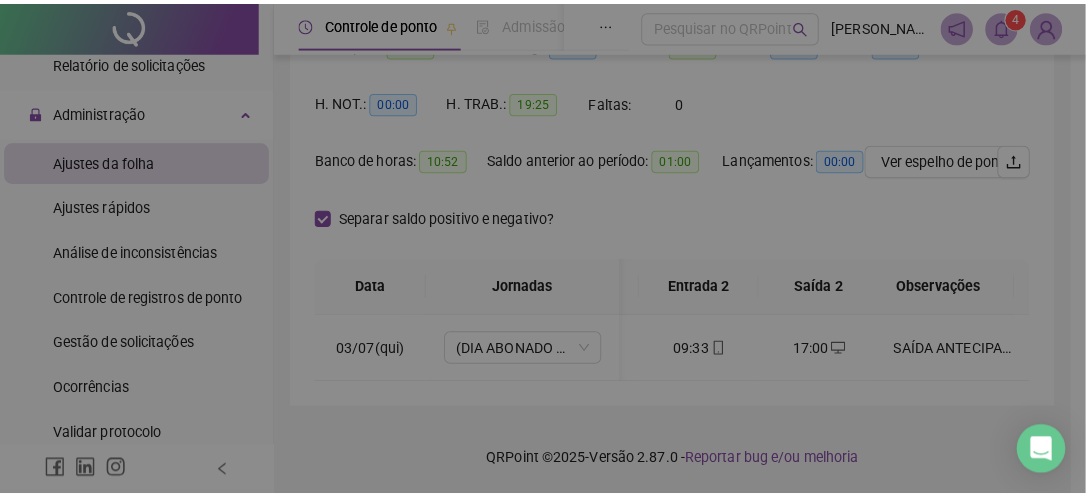 scroll, scrollTop: 255, scrollLeft: 0, axis: vertical 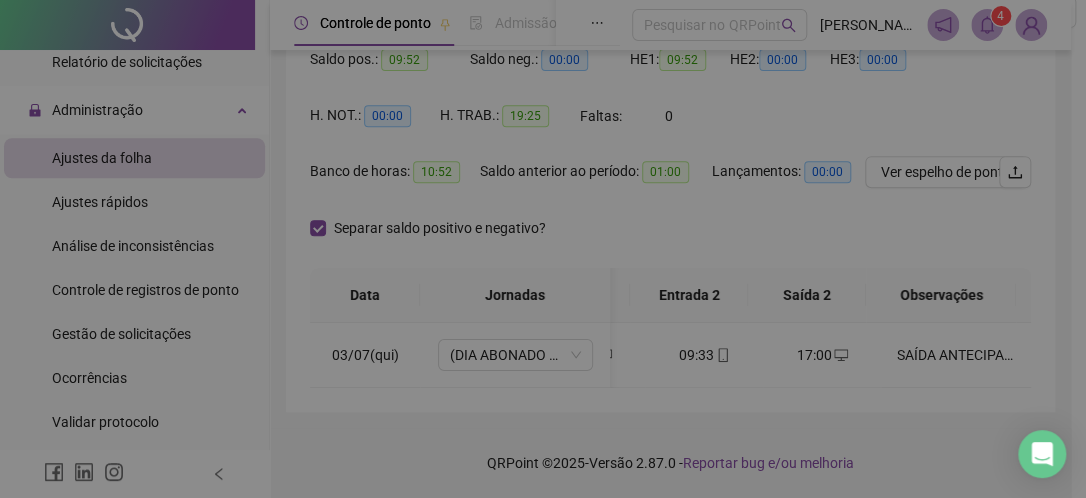 type on "**********" 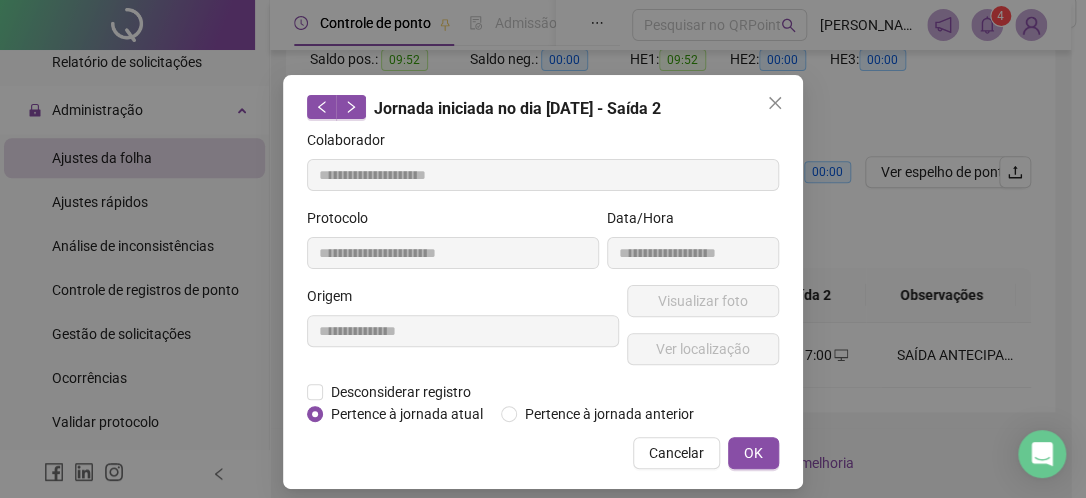 scroll, scrollTop: 39, scrollLeft: 0, axis: vertical 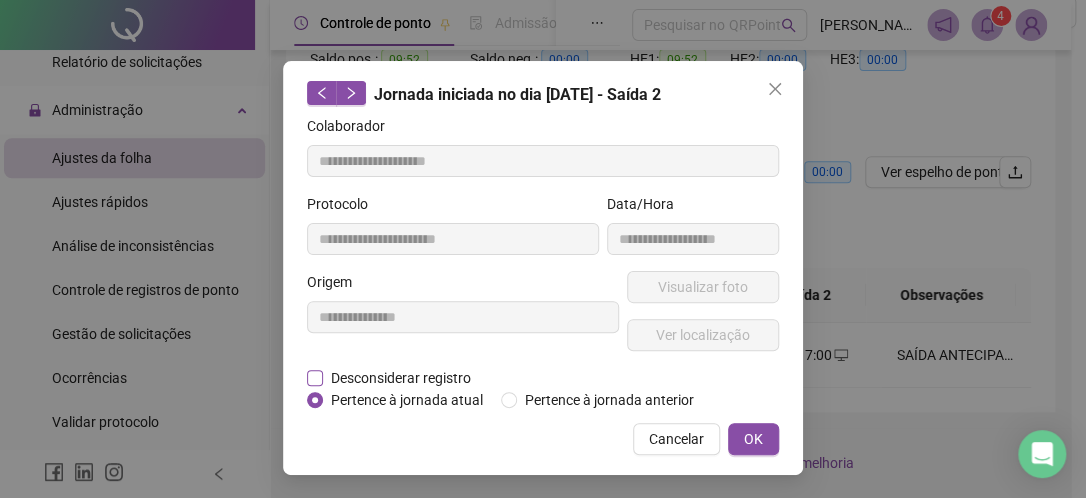 click on "Desconsiderar registro" at bounding box center (401, 378) 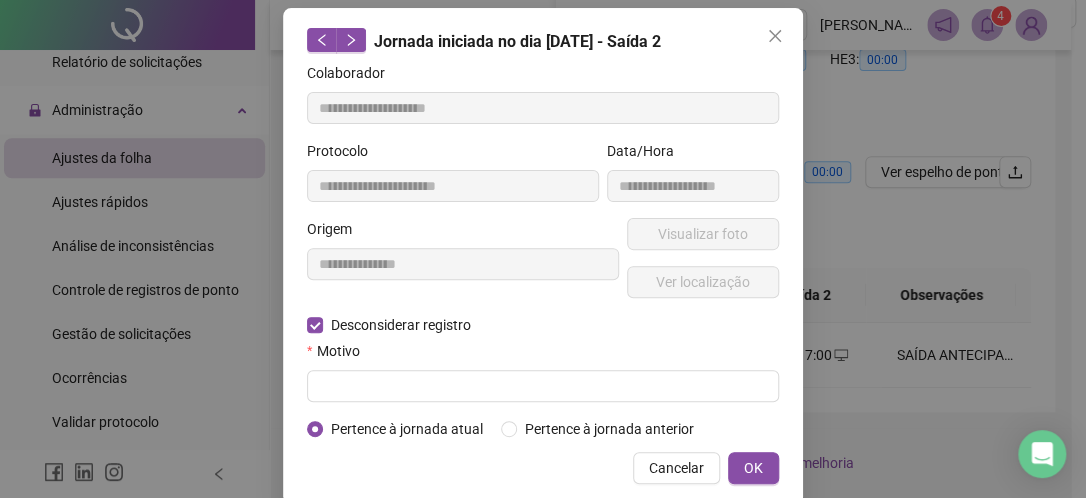 scroll, scrollTop: 121, scrollLeft: 0, axis: vertical 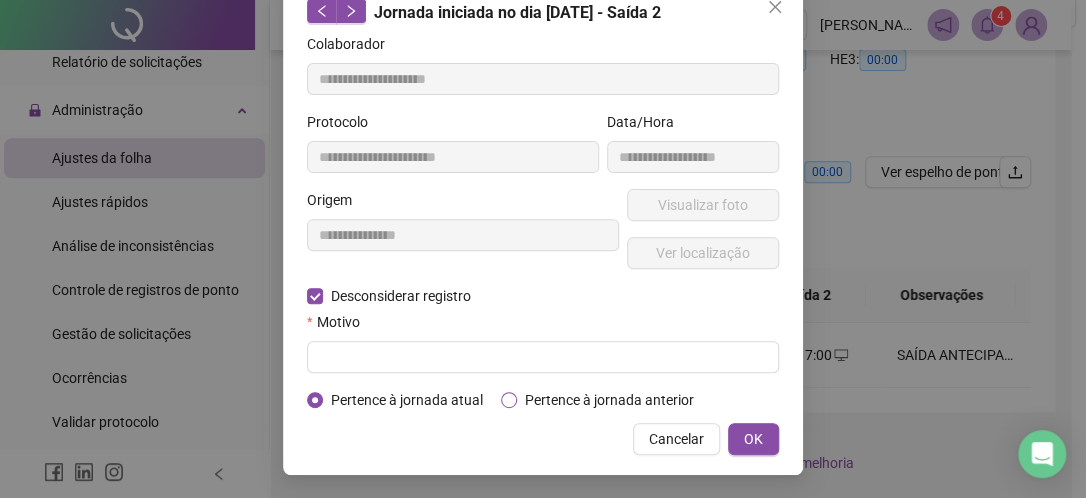 click on "Pertence à jornada anterior" at bounding box center [609, 400] 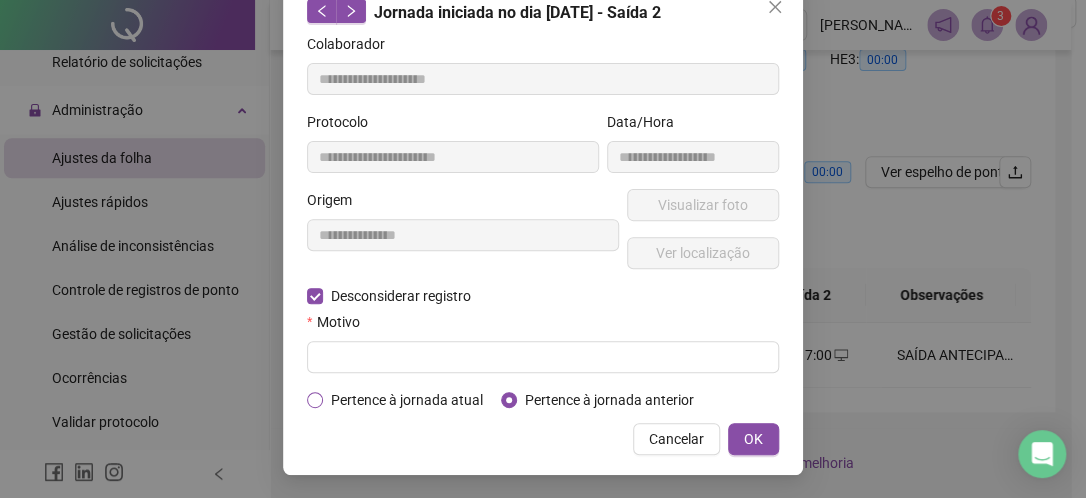 click on "Pertence à jornada atual" at bounding box center (407, 400) 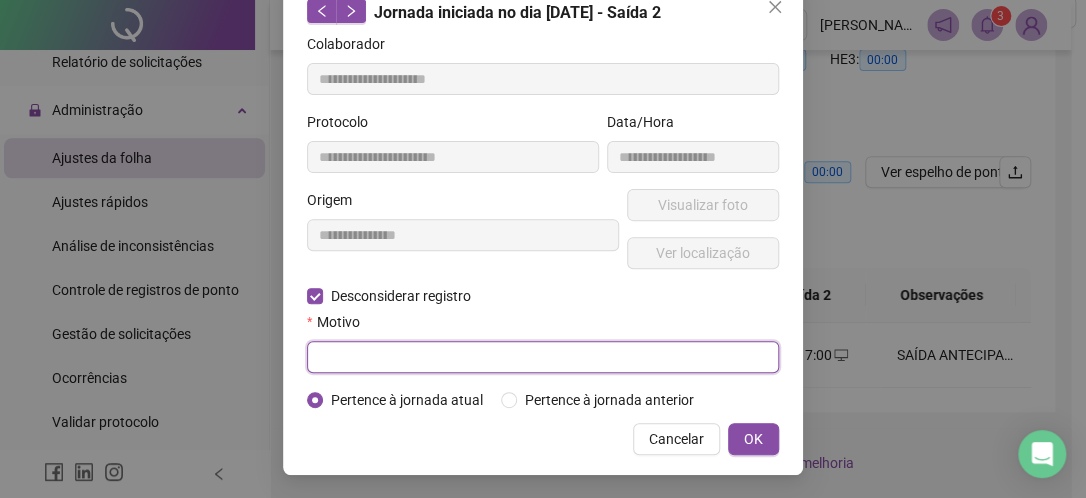 click at bounding box center (543, 357) 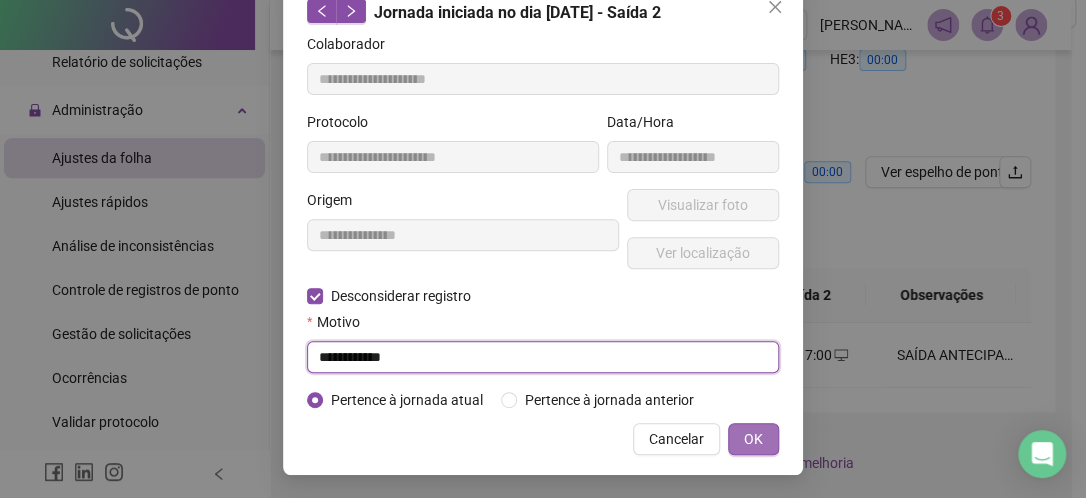type on "**********" 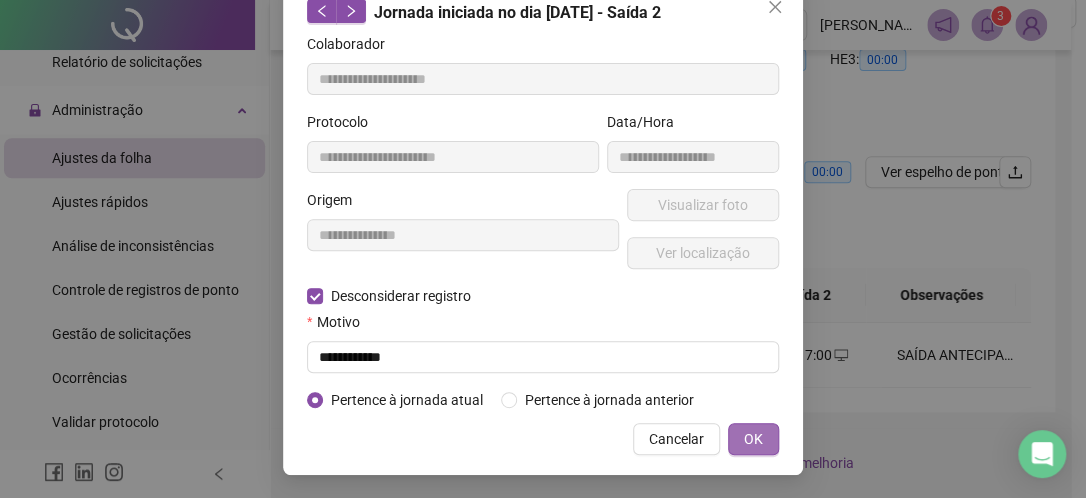click on "OK" at bounding box center [753, 439] 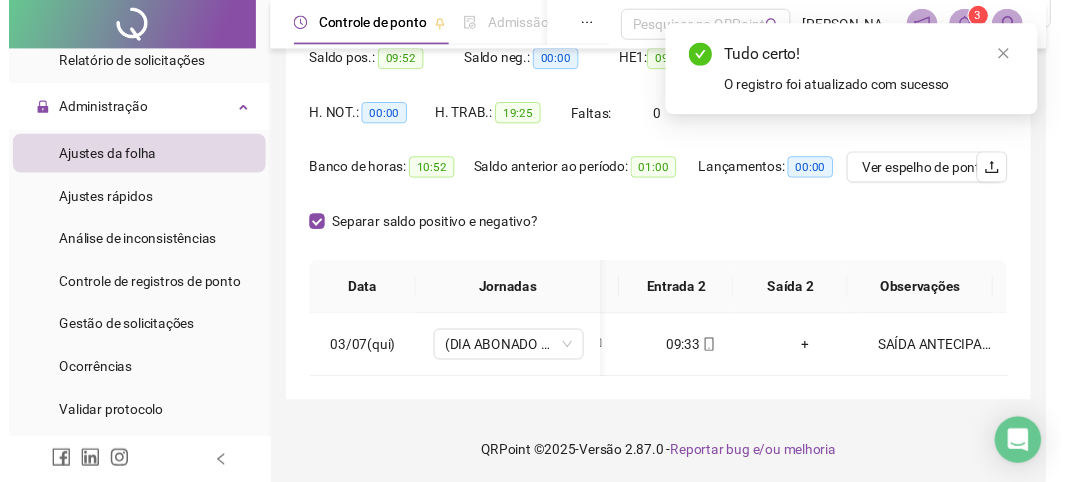 scroll, scrollTop: 21, scrollLeft: 0, axis: vertical 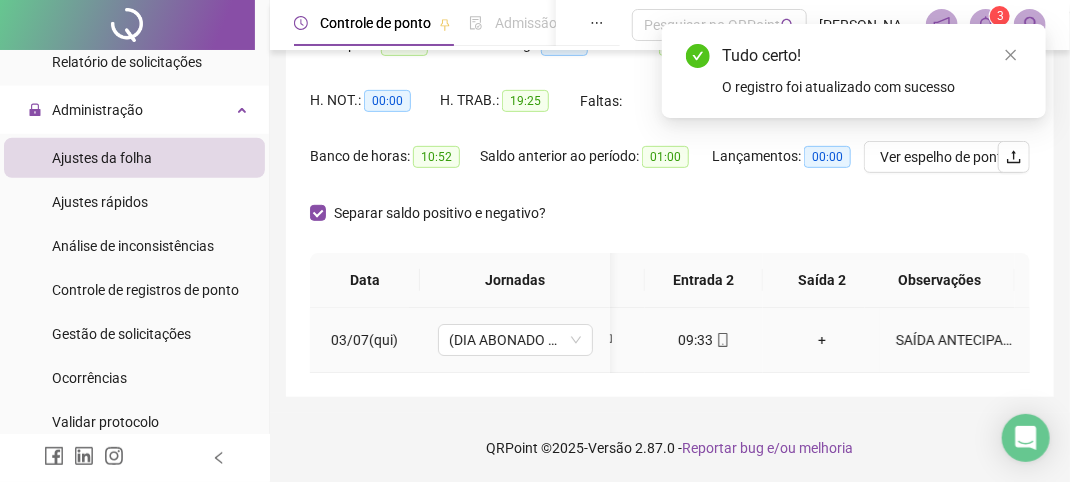 click on "+" at bounding box center (822, 340) 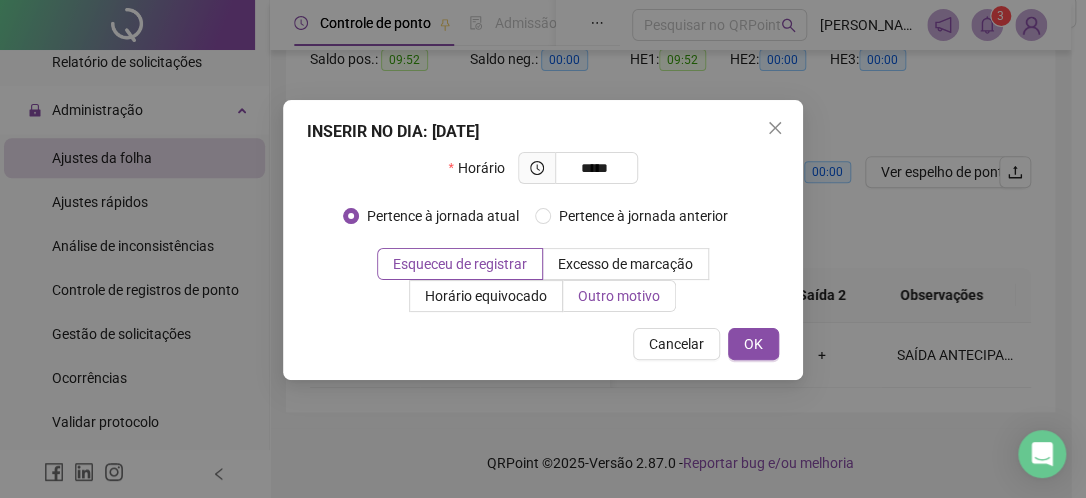 type on "*****" 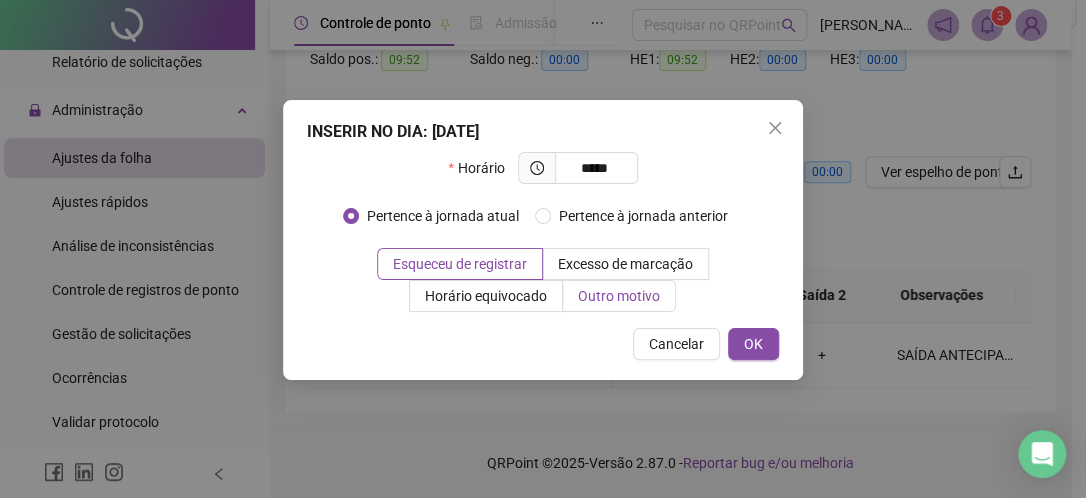 click on "Outro motivo" at bounding box center (619, 296) 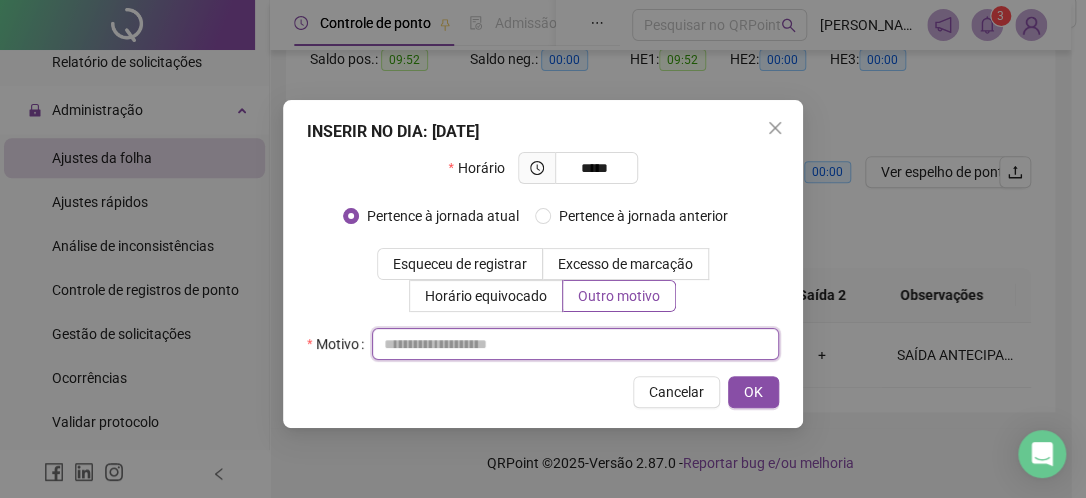 click at bounding box center (575, 344) 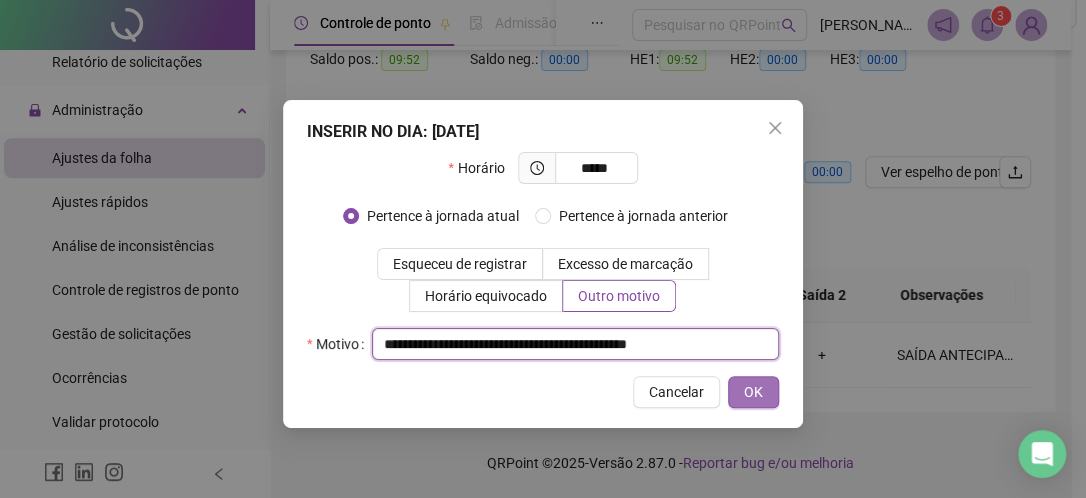 type on "**********" 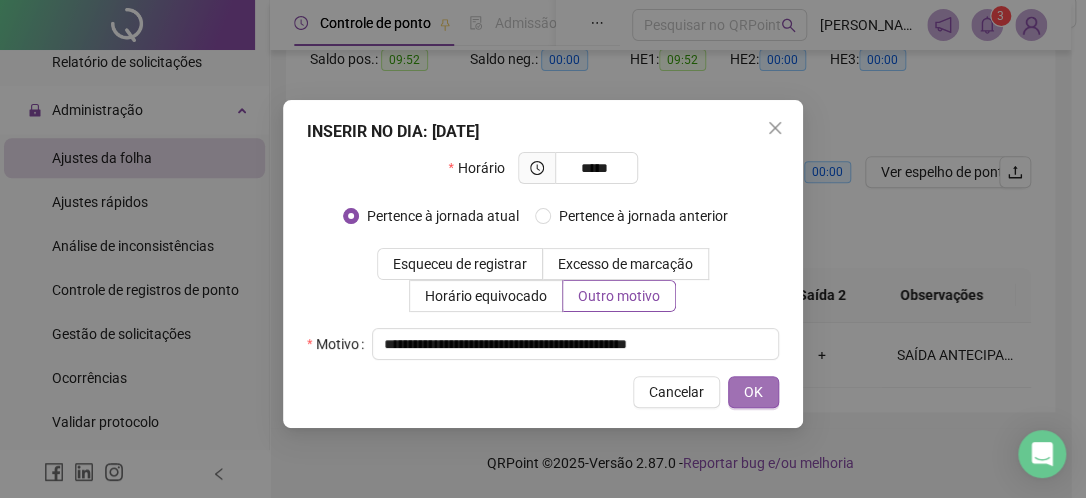 click on "OK" at bounding box center [753, 392] 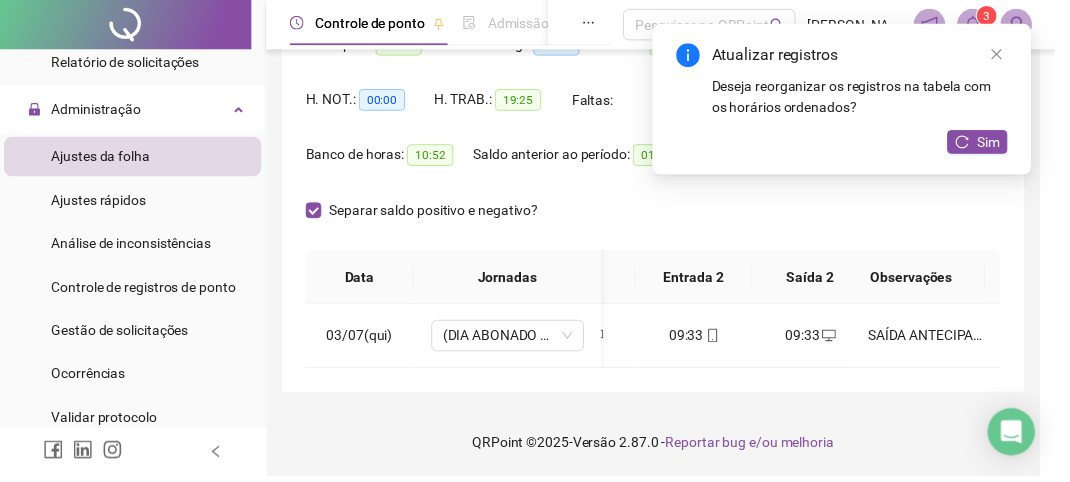 scroll, scrollTop: 0, scrollLeft: 201, axis: horizontal 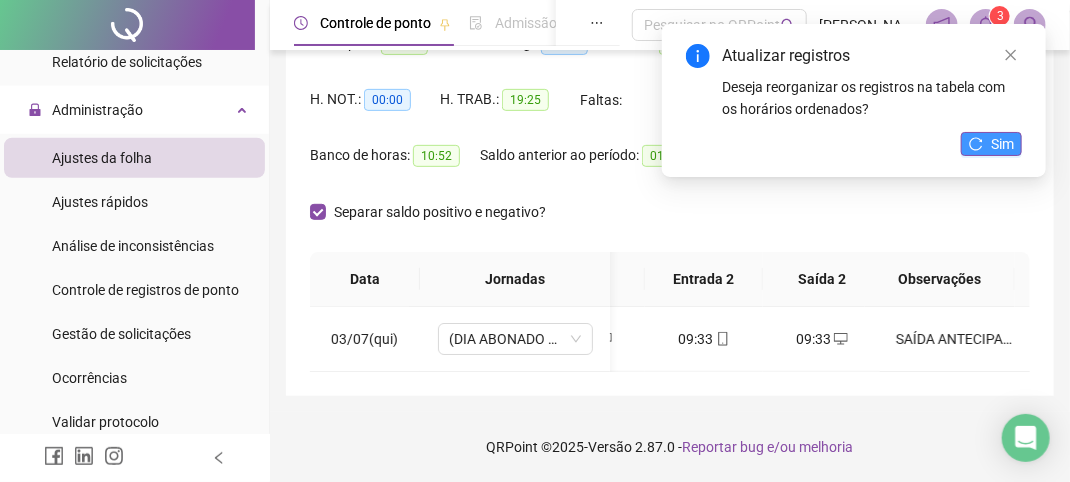 click on "Sim" at bounding box center [1002, 144] 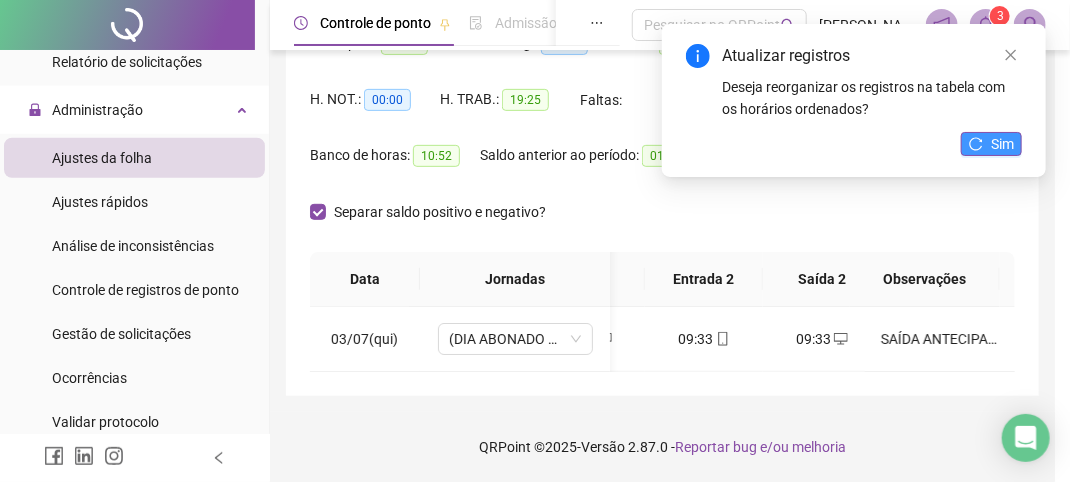 scroll, scrollTop: 255, scrollLeft: 0, axis: vertical 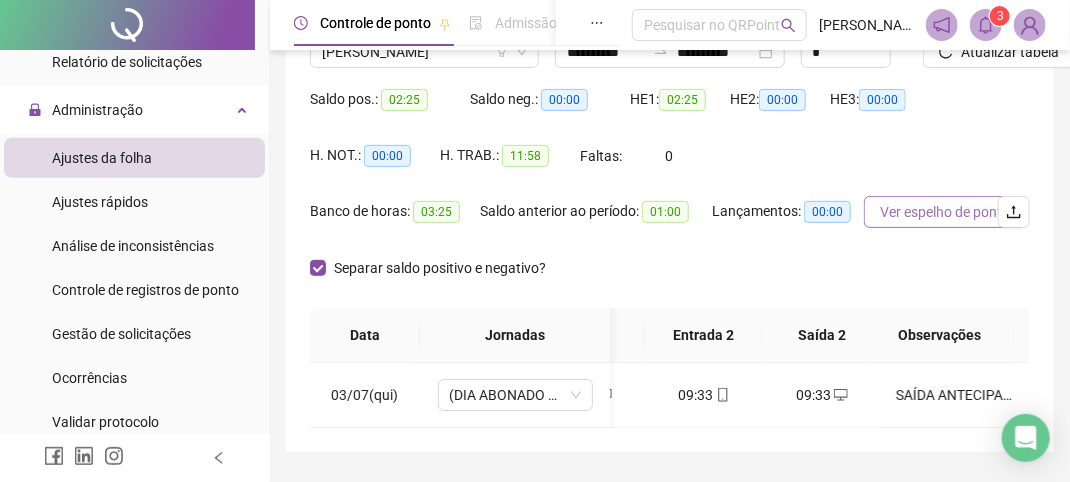 click on "Ver espelho de ponto" at bounding box center (945, 212) 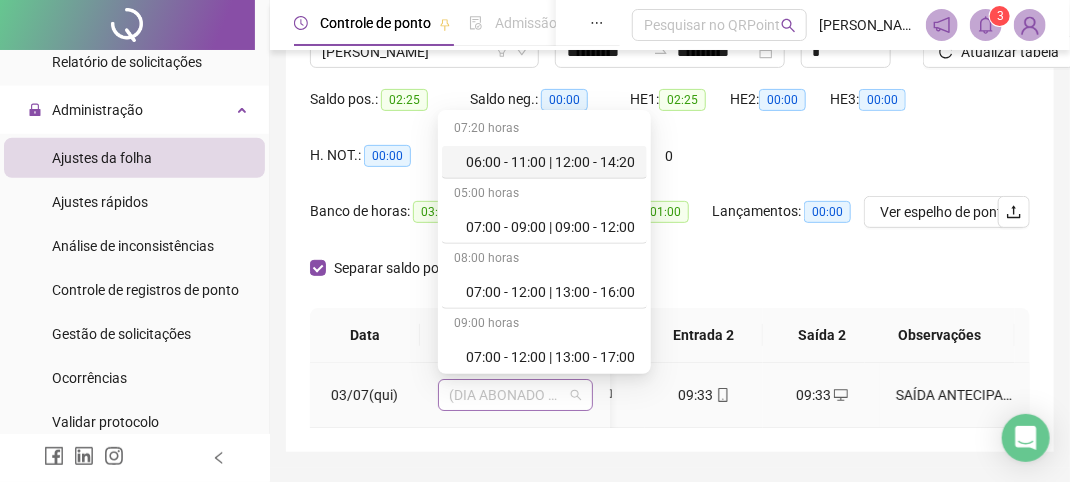 click on "(DIA ABONADO PARCIALMENTE)" at bounding box center [515, 395] 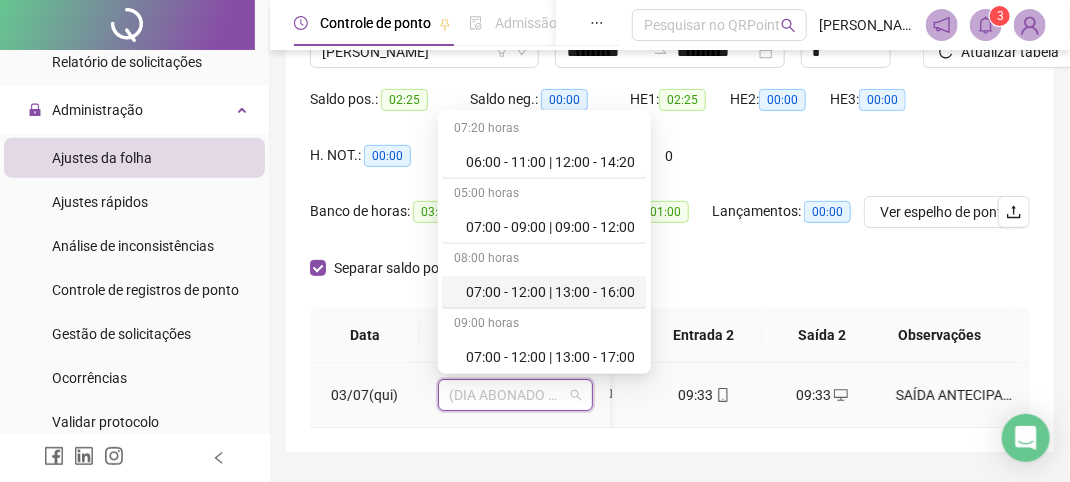 scroll, scrollTop: 100, scrollLeft: 0, axis: vertical 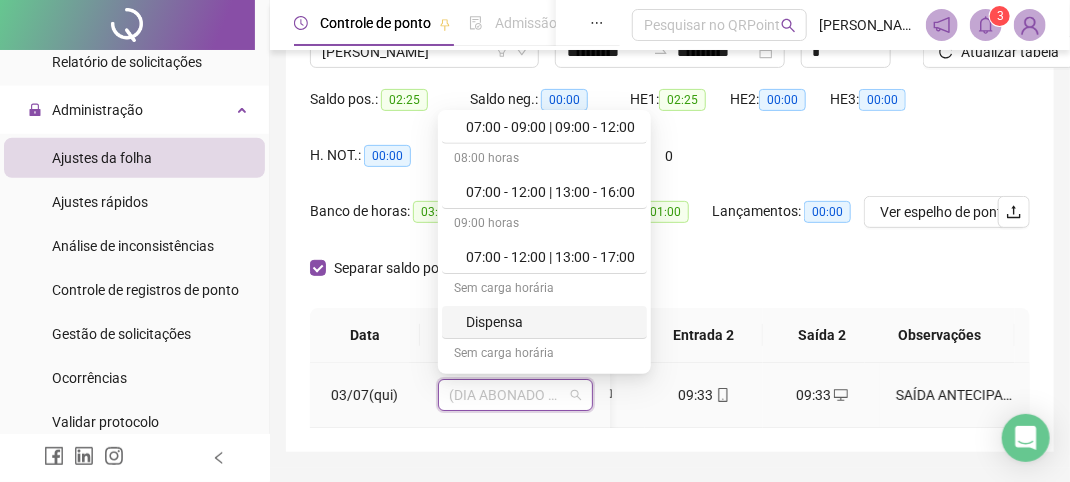 click on "Dispensa" at bounding box center (550, 322) 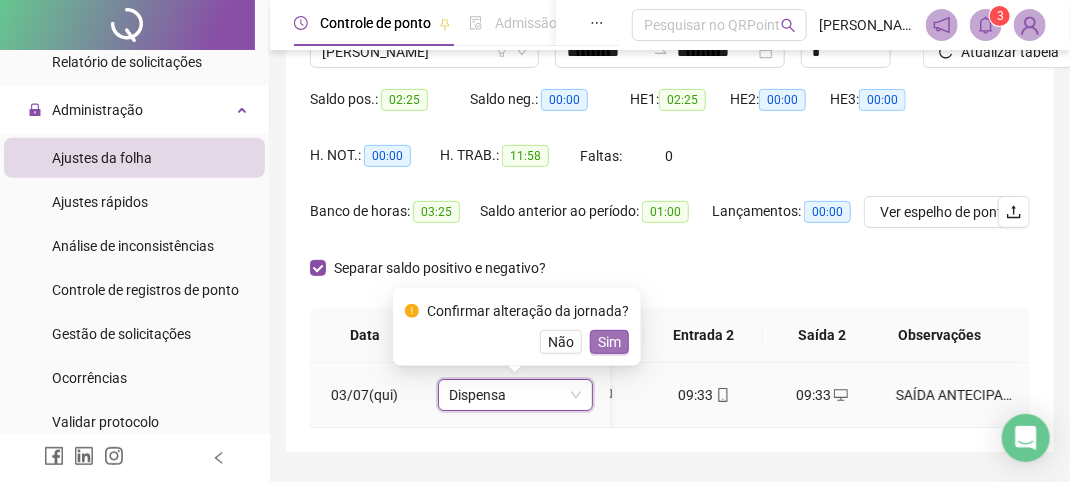 click on "Sim" at bounding box center [609, 342] 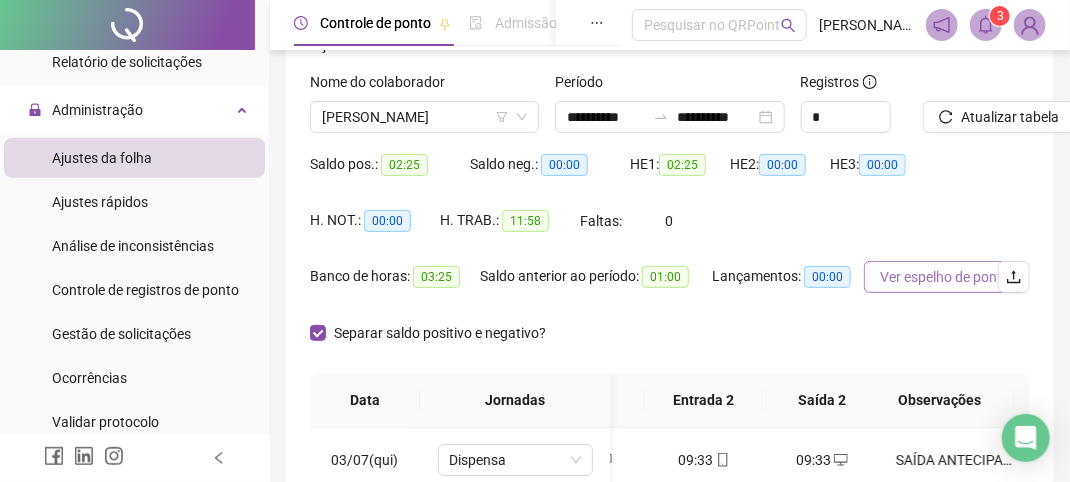 scroll, scrollTop: 100, scrollLeft: 0, axis: vertical 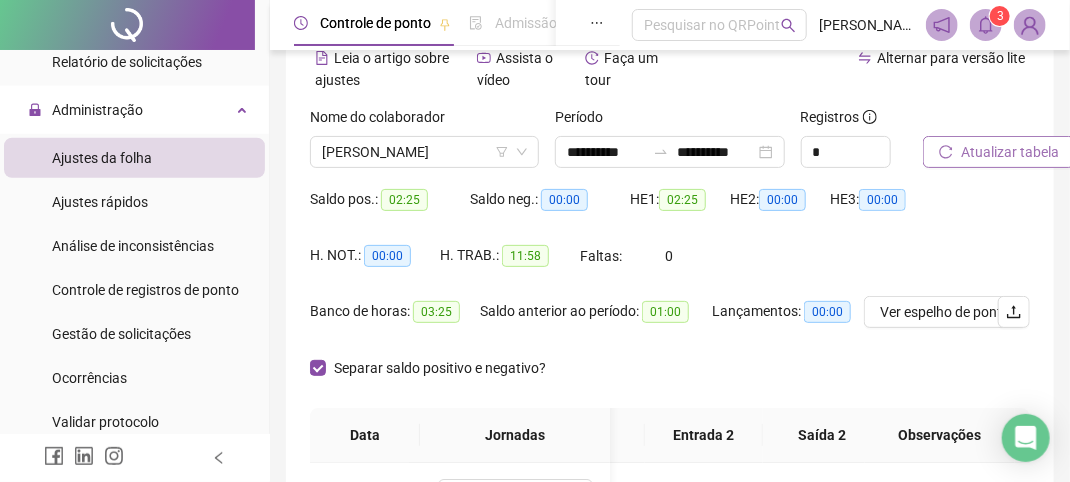 click on "Atualizar tabela" at bounding box center (1010, 152) 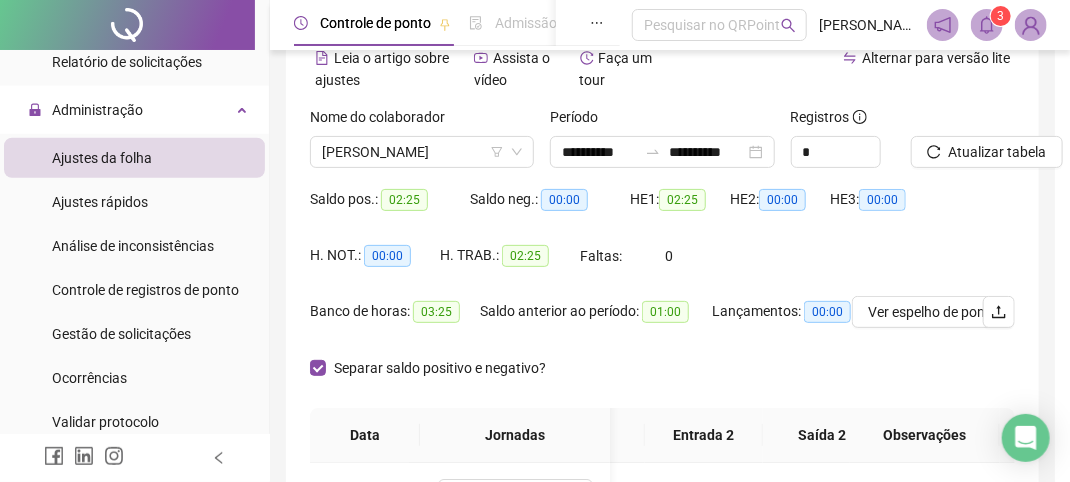 scroll, scrollTop: 0, scrollLeft: 201, axis: horizontal 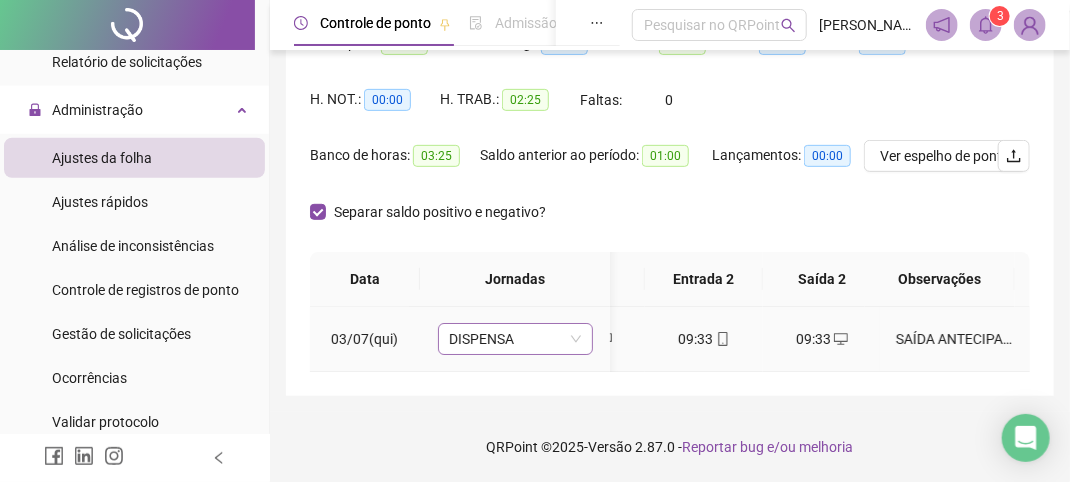 click on "DISPENSA" at bounding box center (515, 339) 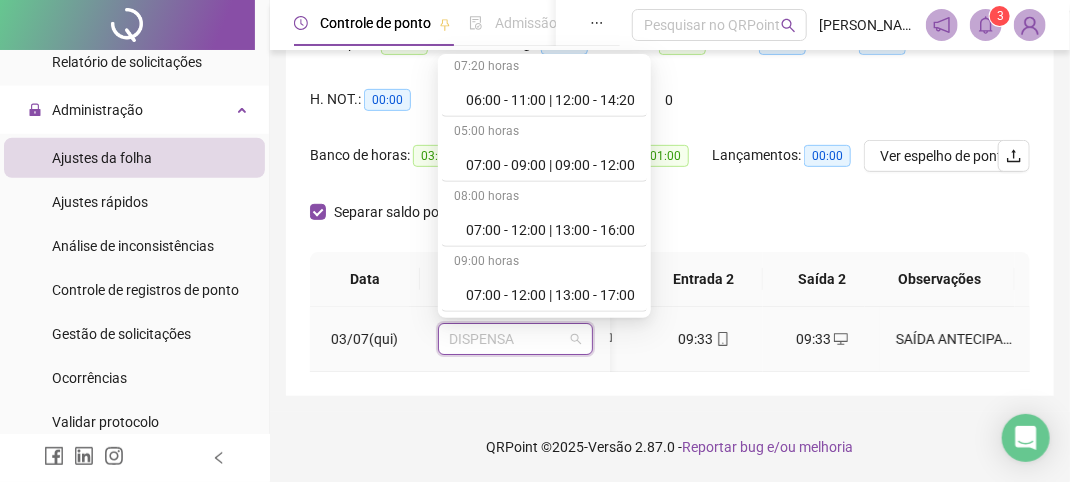 scroll, scrollTop: 0, scrollLeft: 0, axis: both 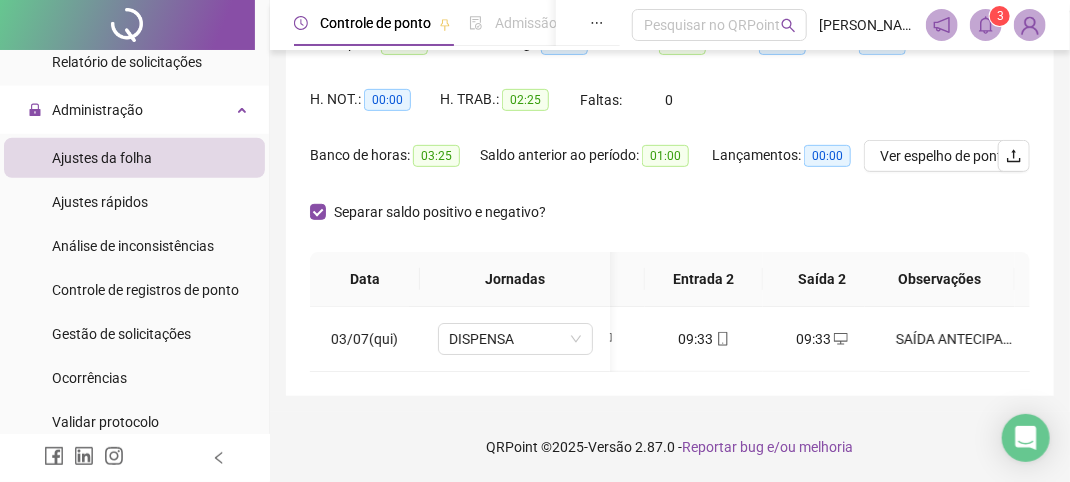 click on "Saldo pos.:   02:25 Saldo neg.:   00:00 HE 1:   02:25 HE 2:   00:00 HE 3:   00:00 H. NOT.:   00:00 H. TRAB.:   02:25 Faltas:   0" at bounding box center (670, 84) 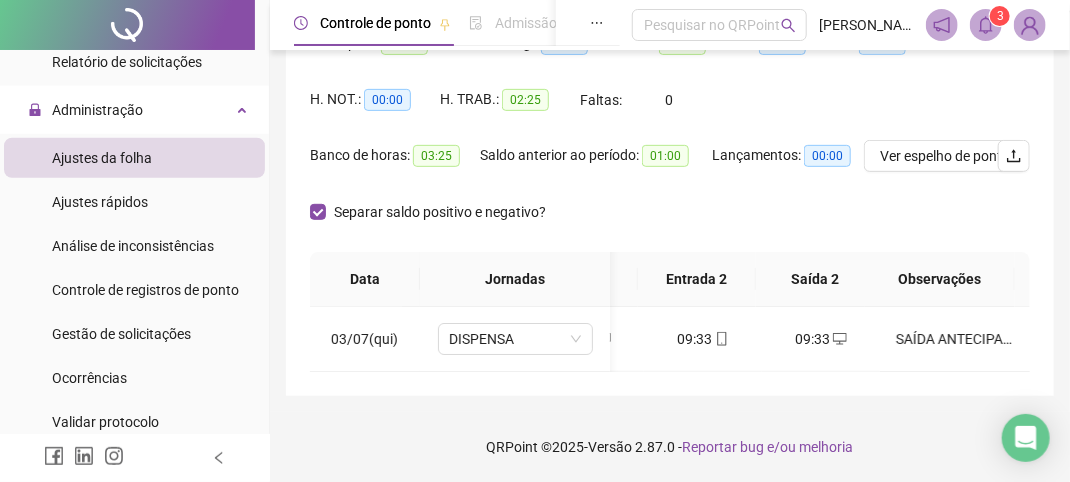 scroll, scrollTop: 0, scrollLeft: 216, axis: horizontal 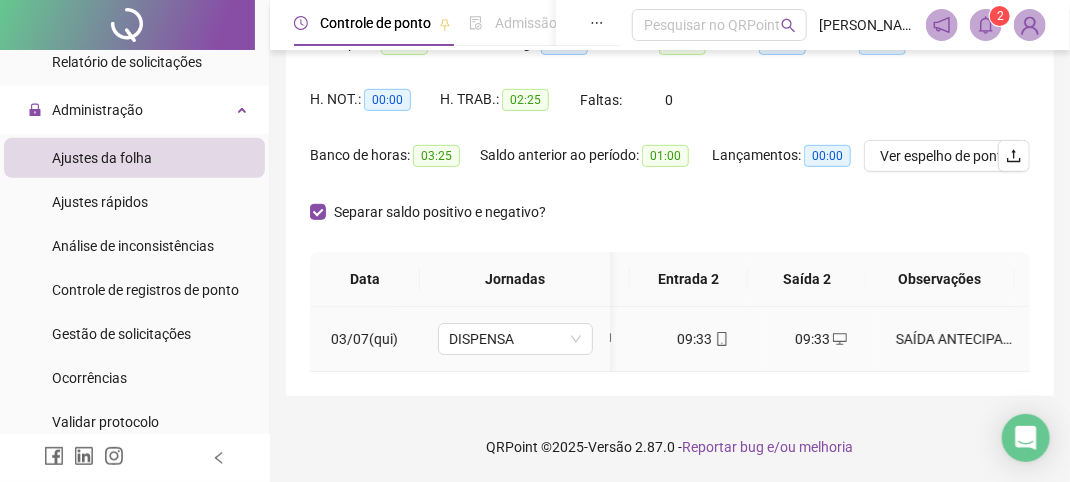 click on "SAÍDA ANTECIPADA JISTIFICADA COM ATESTADO MEDICO" at bounding box center (955, 339) 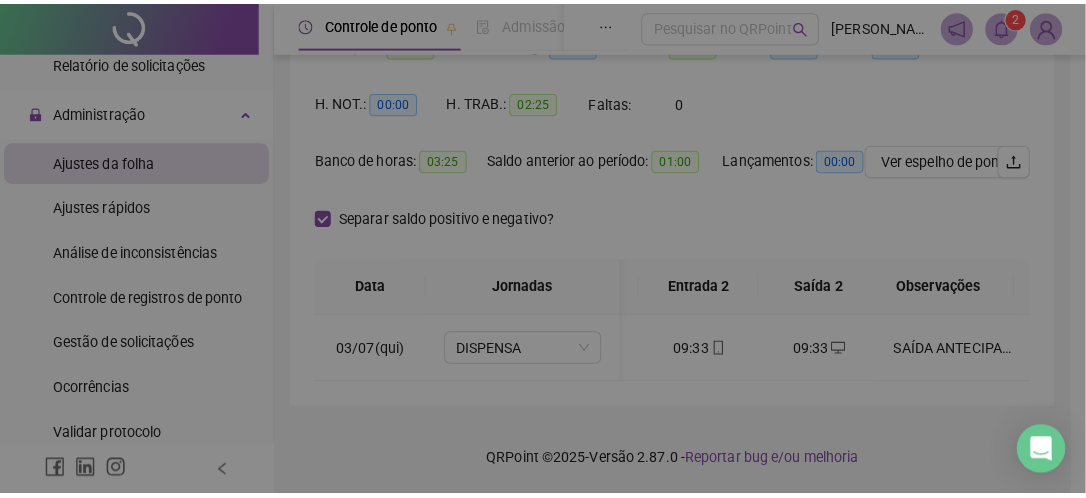 scroll, scrollTop: 255, scrollLeft: 0, axis: vertical 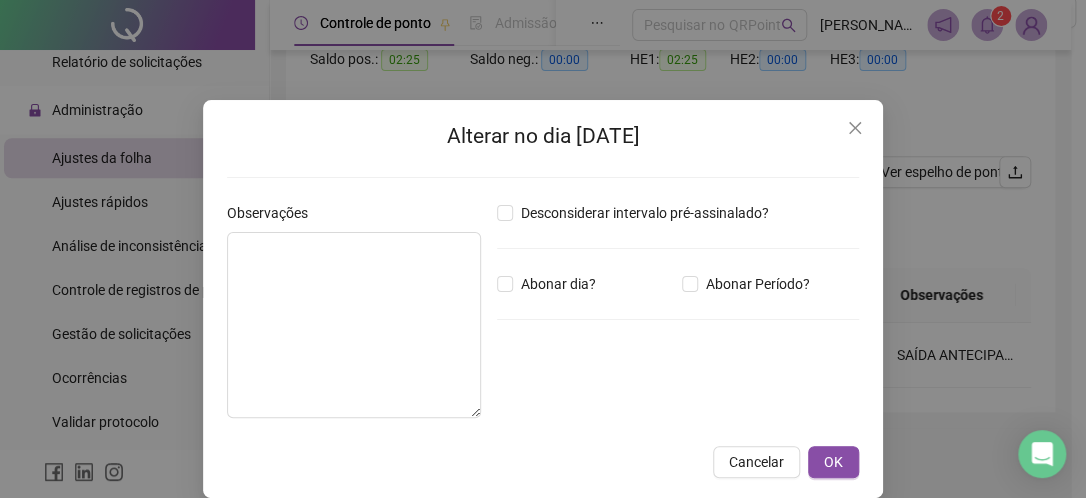 type on "**********" 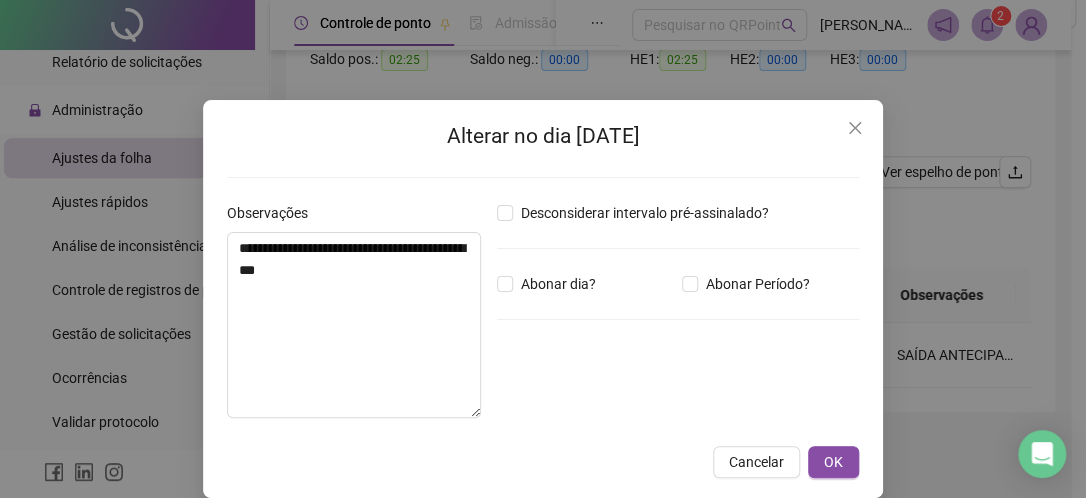 type on "*****" 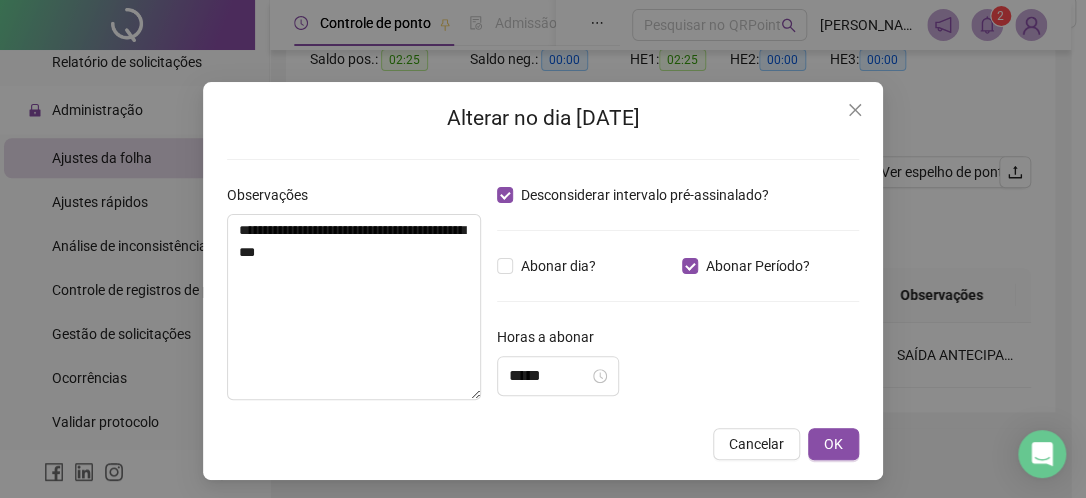 scroll, scrollTop: 24, scrollLeft: 0, axis: vertical 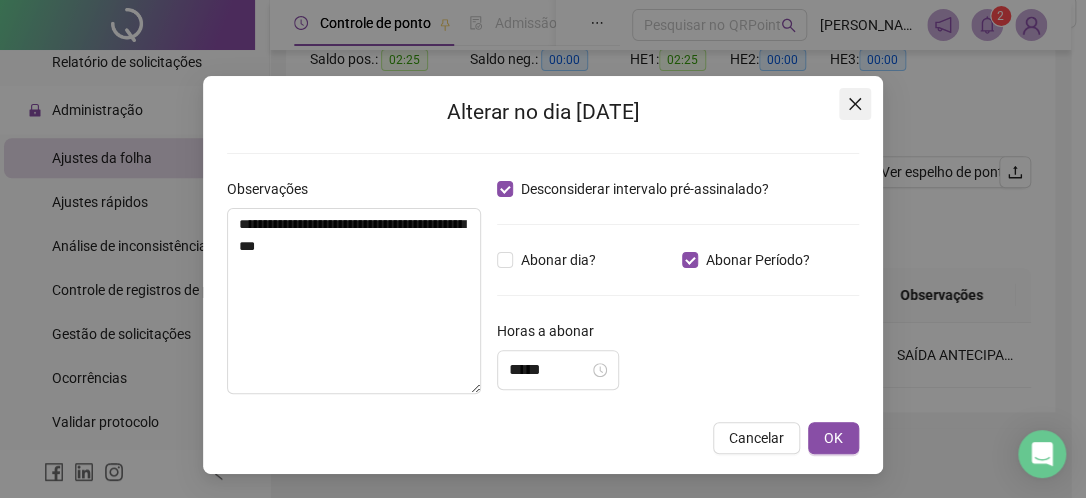 click 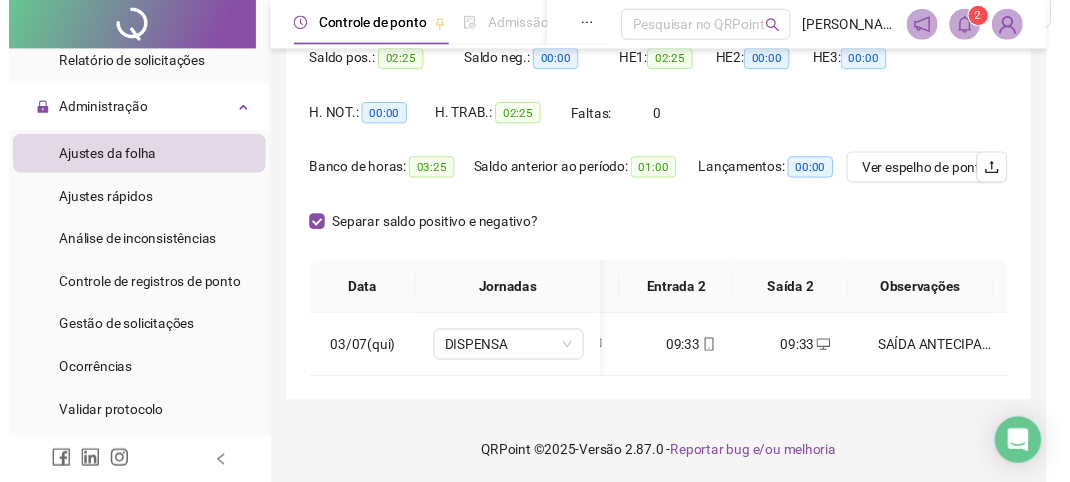scroll, scrollTop: 0, scrollLeft: 0, axis: both 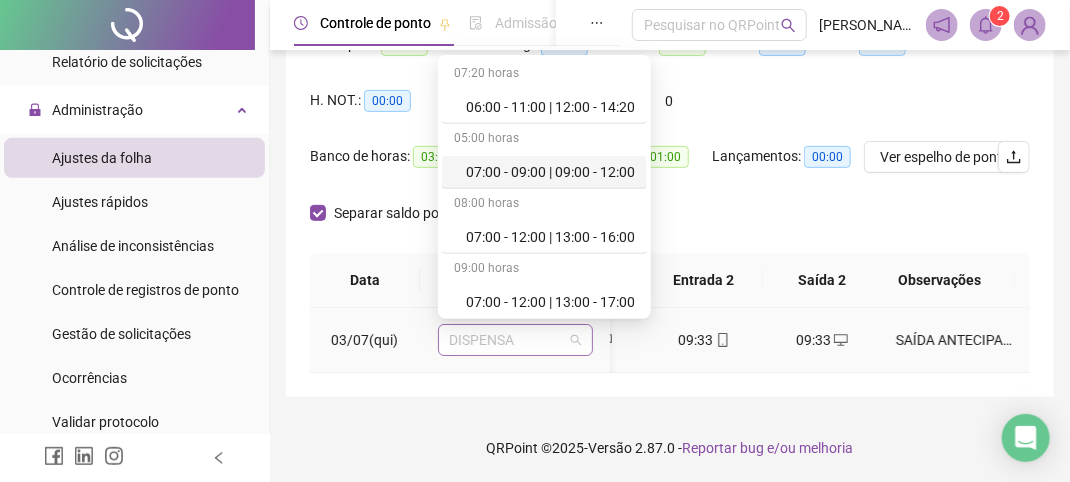 click on "DISPENSA" at bounding box center (515, 340) 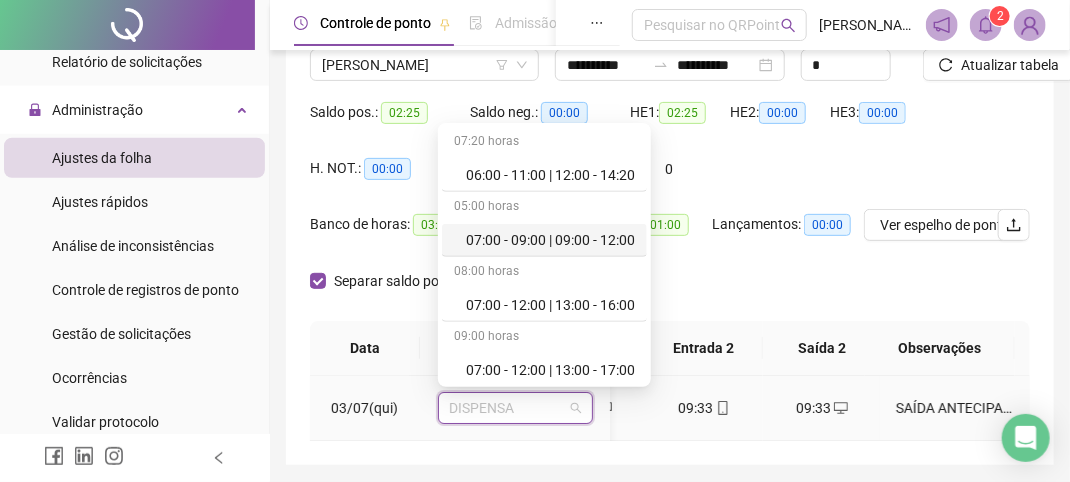 scroll, scrollTop: 155, scrollLeft: 0, axis: vertical 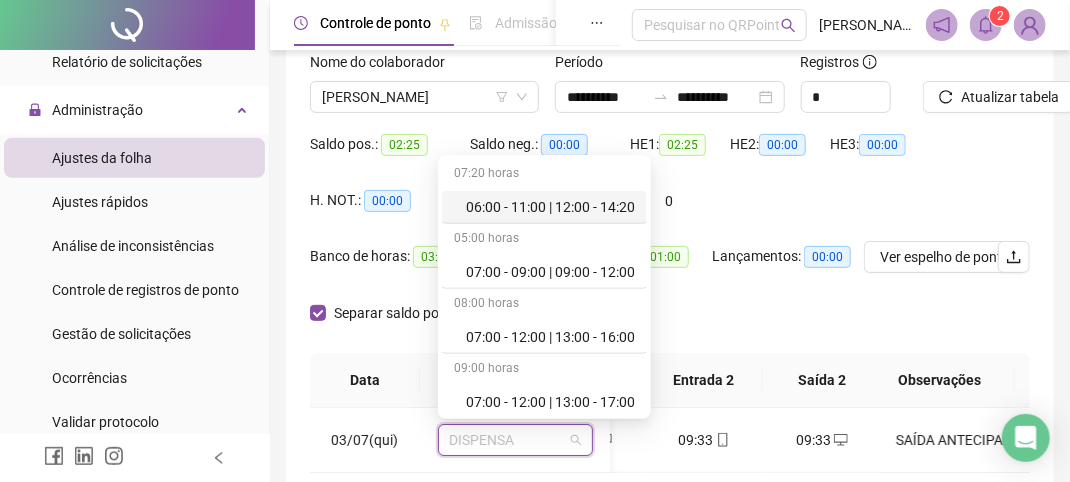 click on "Separar saldo positivo e negativo?" at bounding box center (670, 325) 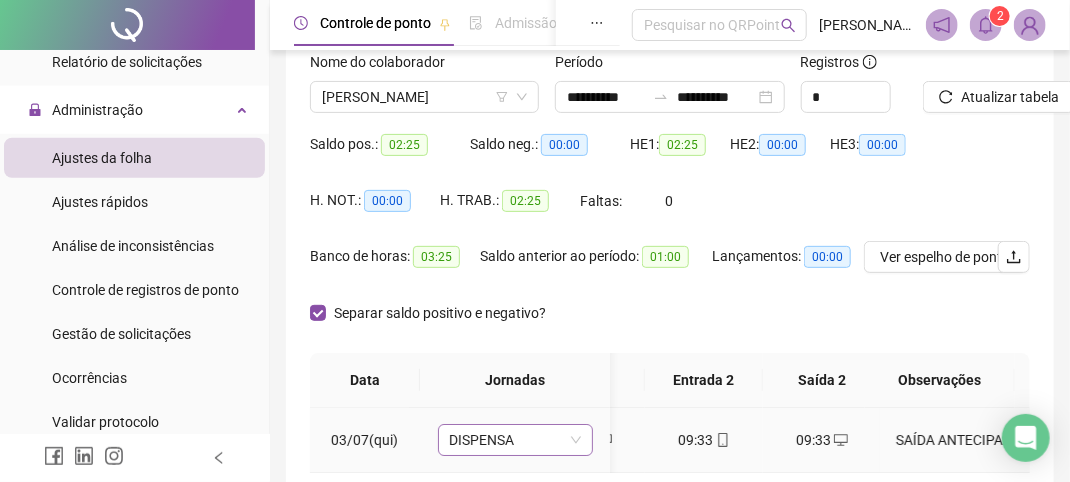 click on "DISPENSA" at bounding box center [515, 440] 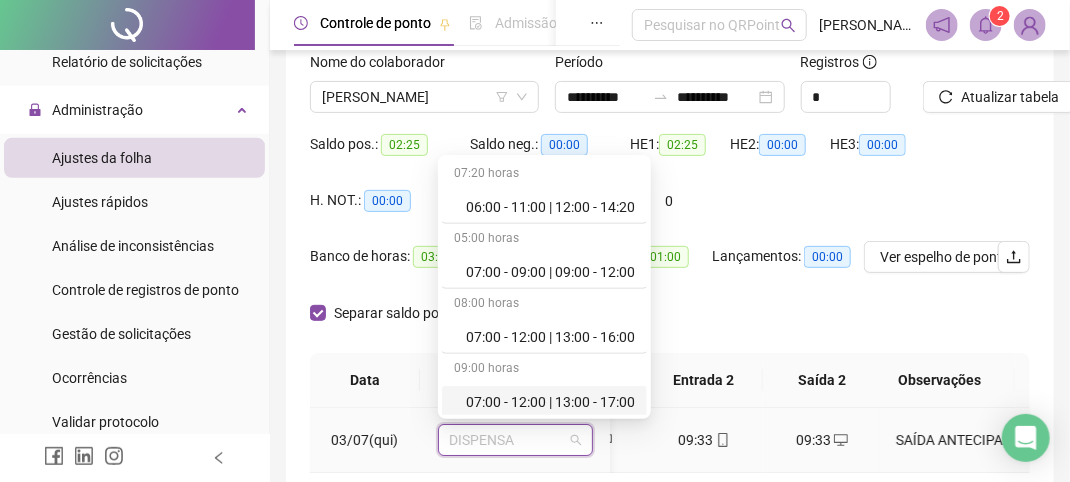 click on "07:00 - 12:00 | 13:00 - 17:00" at bounding box center [550, 402] 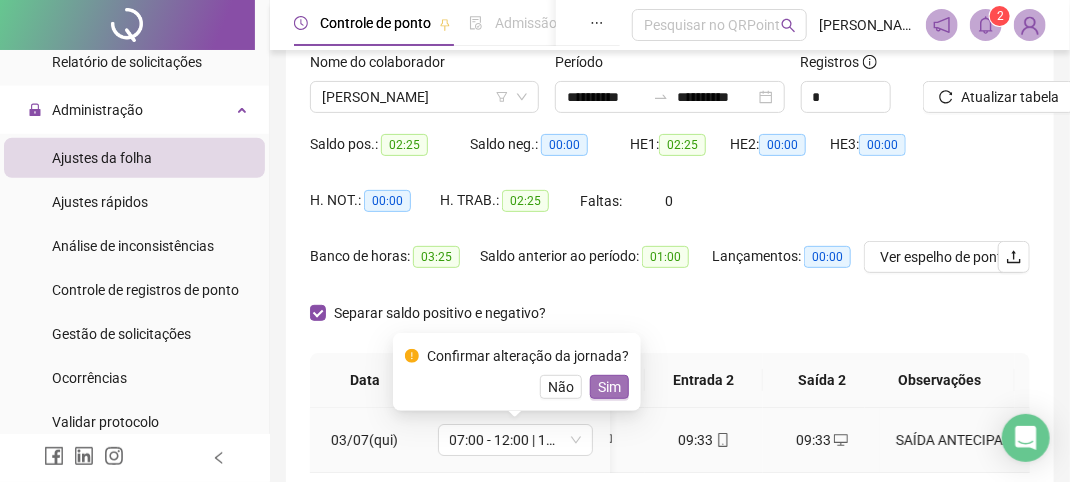 click on "Sim" at bounding box center [609, 387] 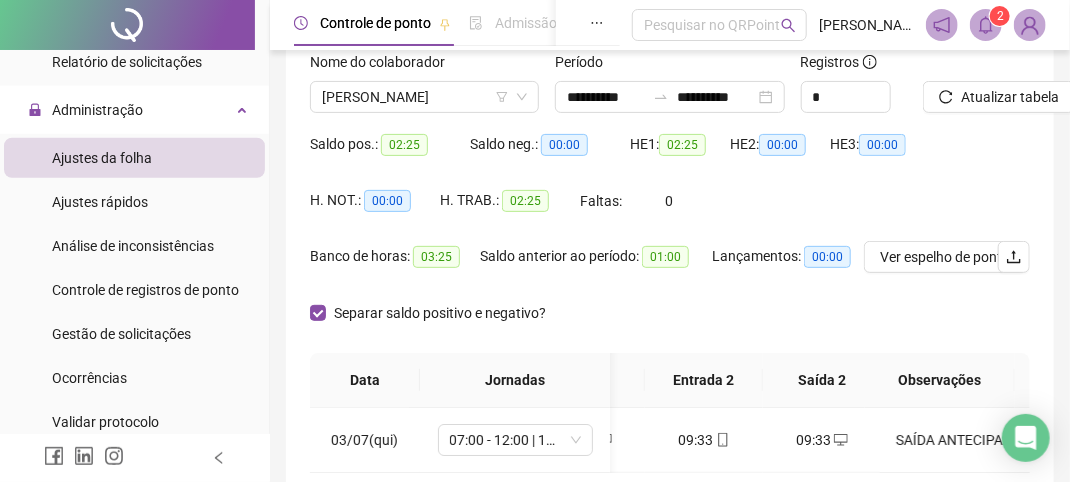 click on "Separar saldo positivo e negativo?" at bounding box center (670, 325) 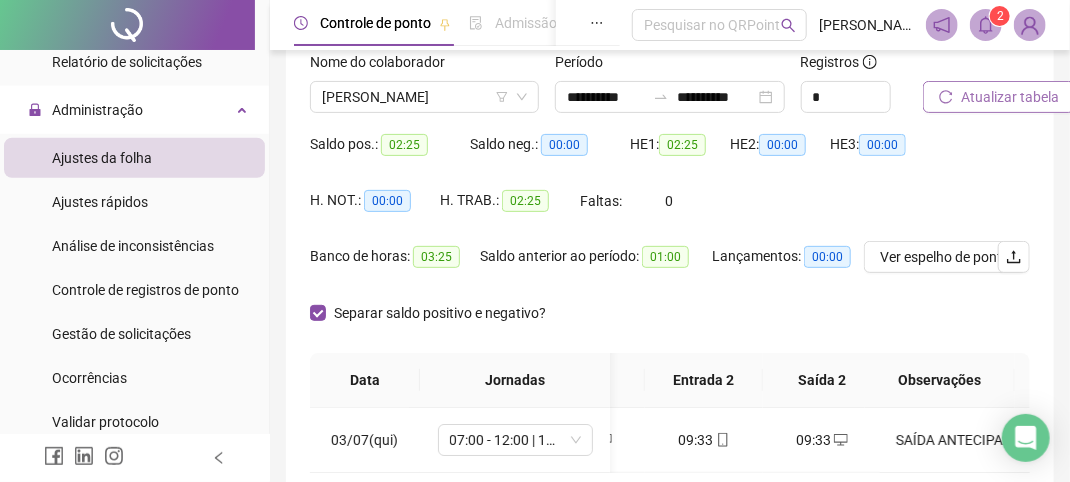 click on "Atualizar tabela" at bounding box center [1010, 97] 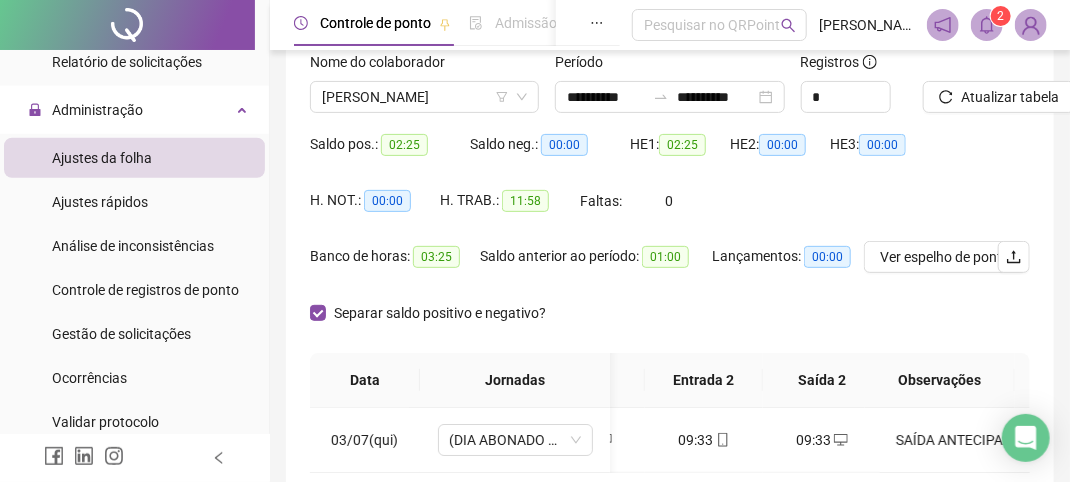 scroll, scrollTop: 0, scrollLeft: 201, axis: horizontal 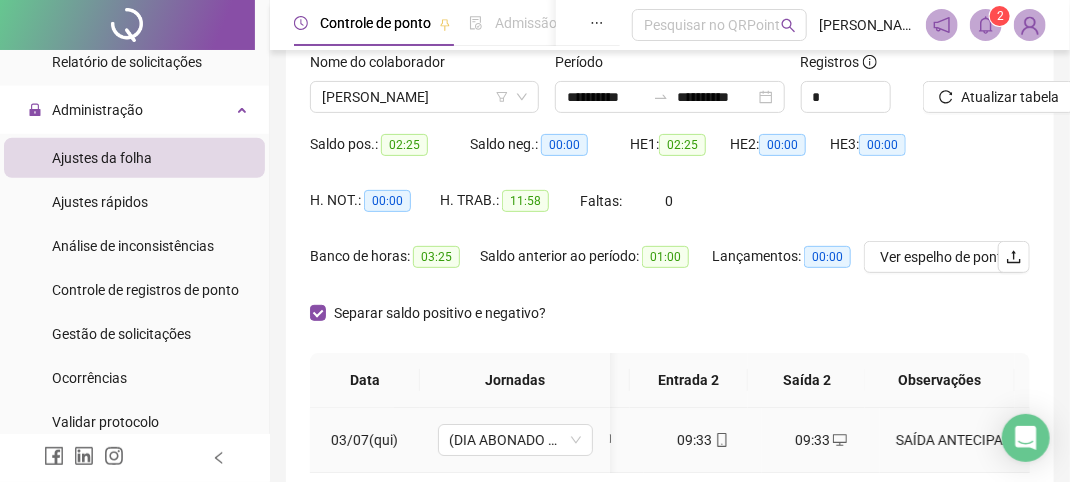 click on "09:33" at bounding box center (821, 440) 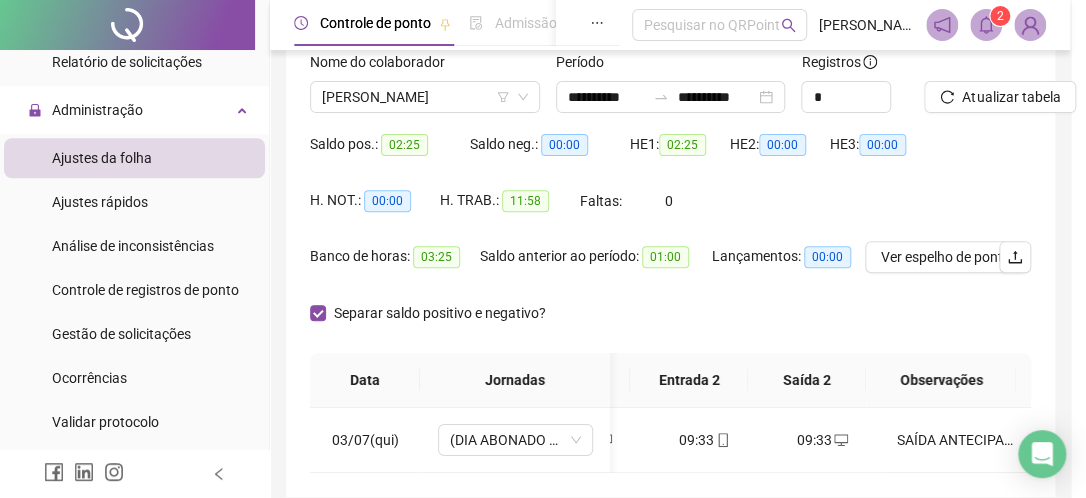 type on "**********" 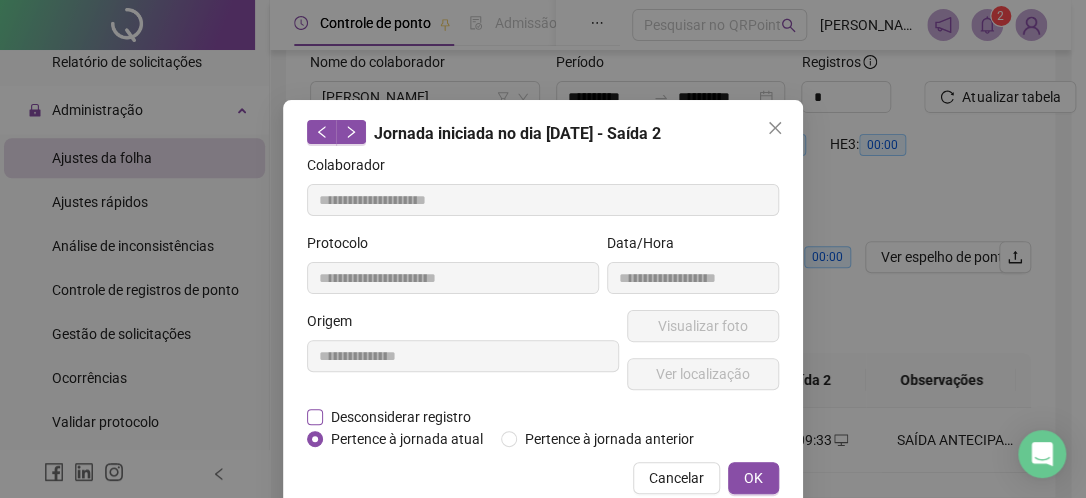 click on "Desconsiderar registro" at bounding box center (401, 417) 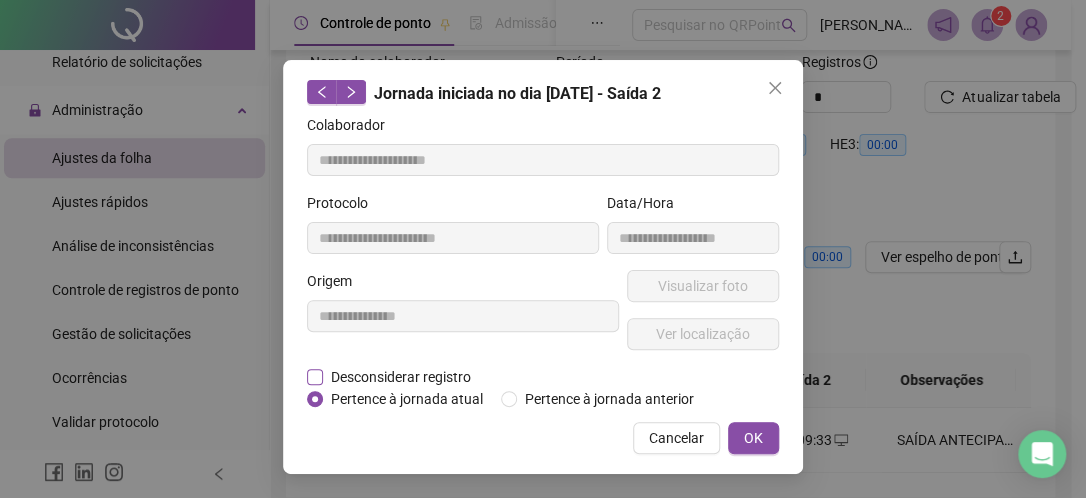 scroll, scrollTop: 39, scrollLeft: 0, axis: vertical 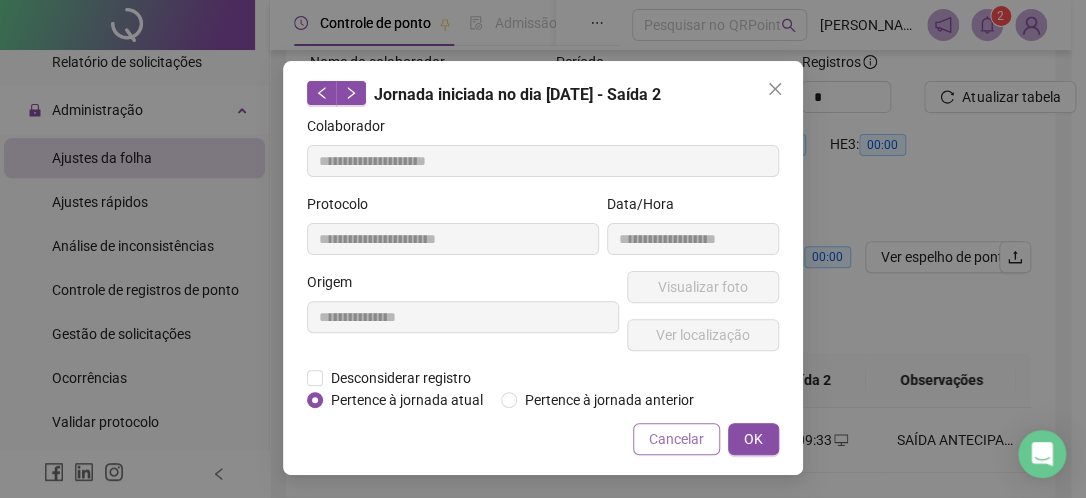 click on "Cancelar" at bounding box center [676, 439] 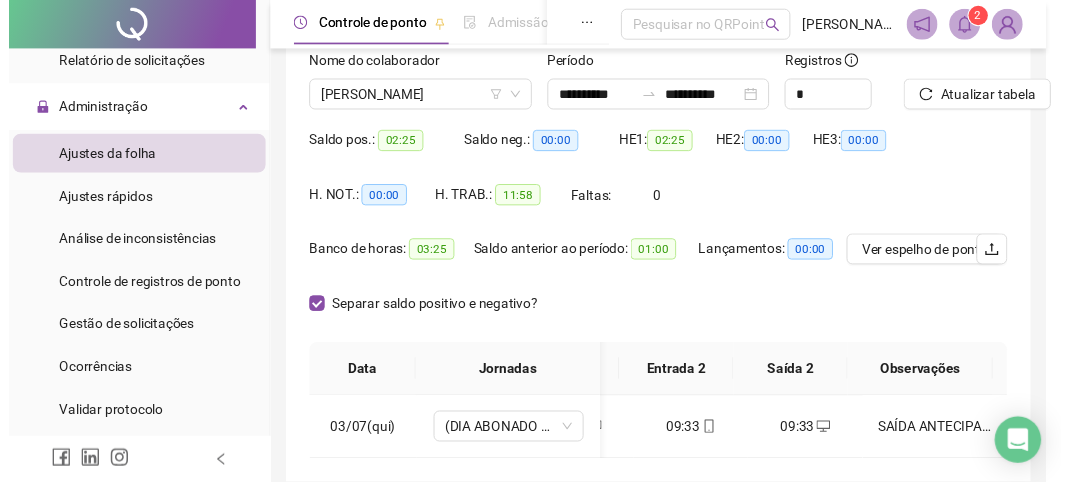 scroll, scrollTop: 0, scrollLeft: 0, axis: both 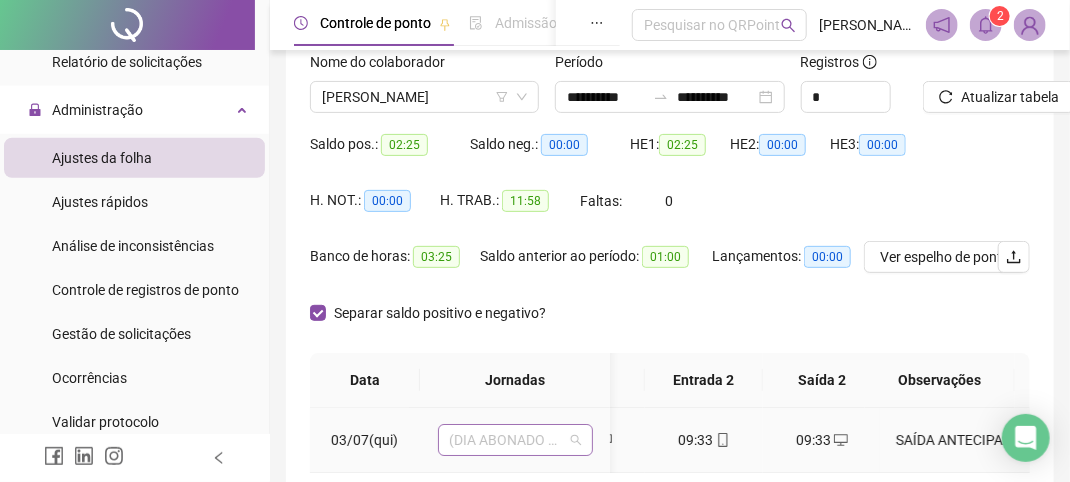 click on "(DIA ABONADO PARCIALMENTE)" at bounding box center [515, 440] 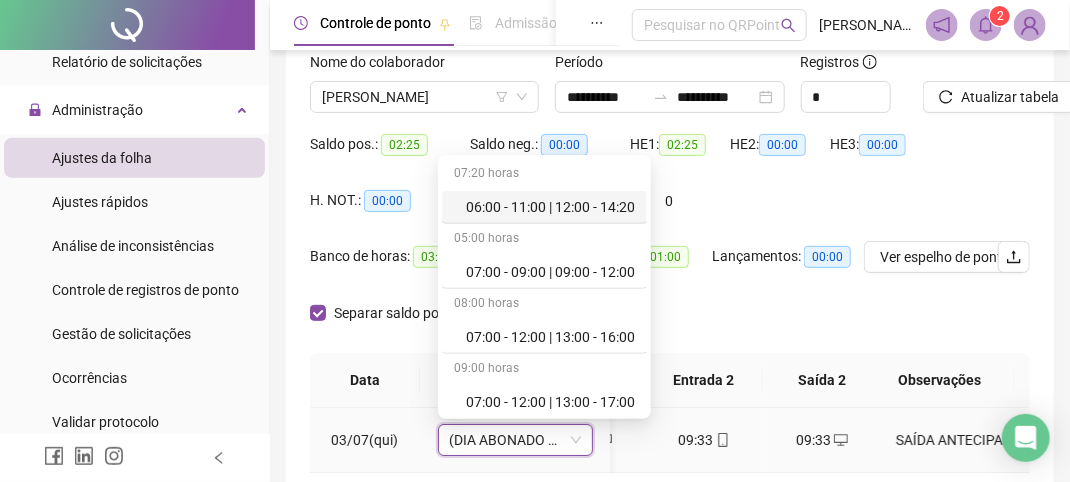 click on "(DIA ABONADO PARCIALMENTE)" at bounding box center (515, 440) 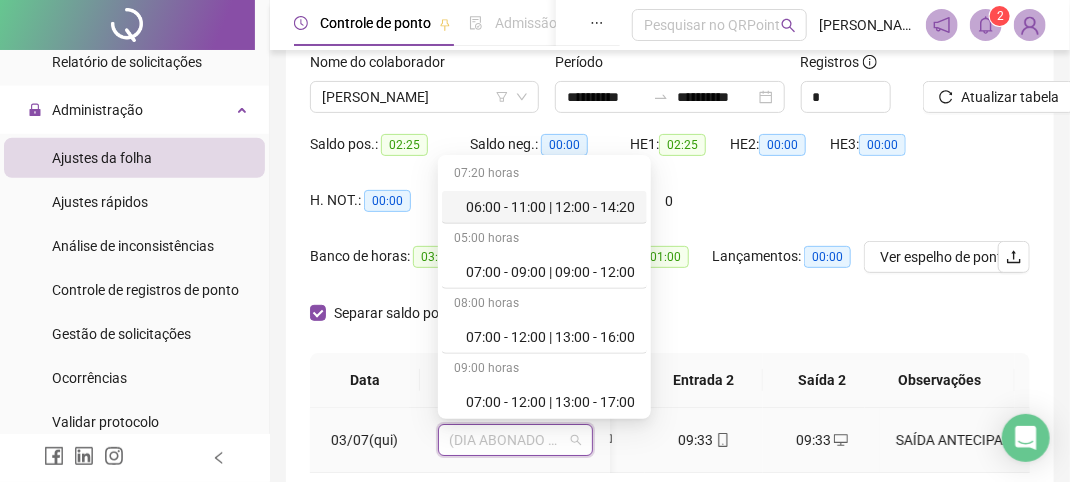 click on "(DIA ABONADO PARCIALMENTE)" at bounding box center [515, 440] 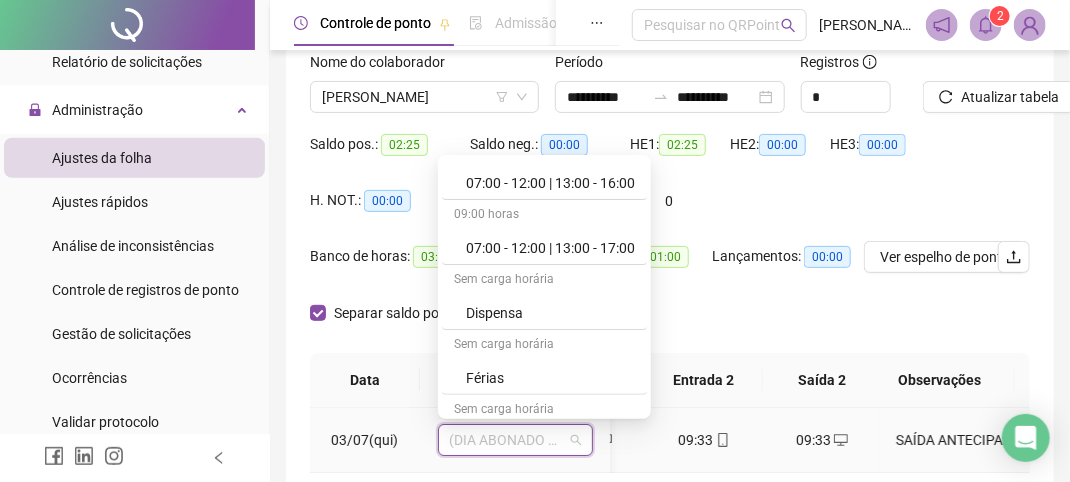 scroll, scrollTop: 172, scrollLeft: 0, axis: vertical 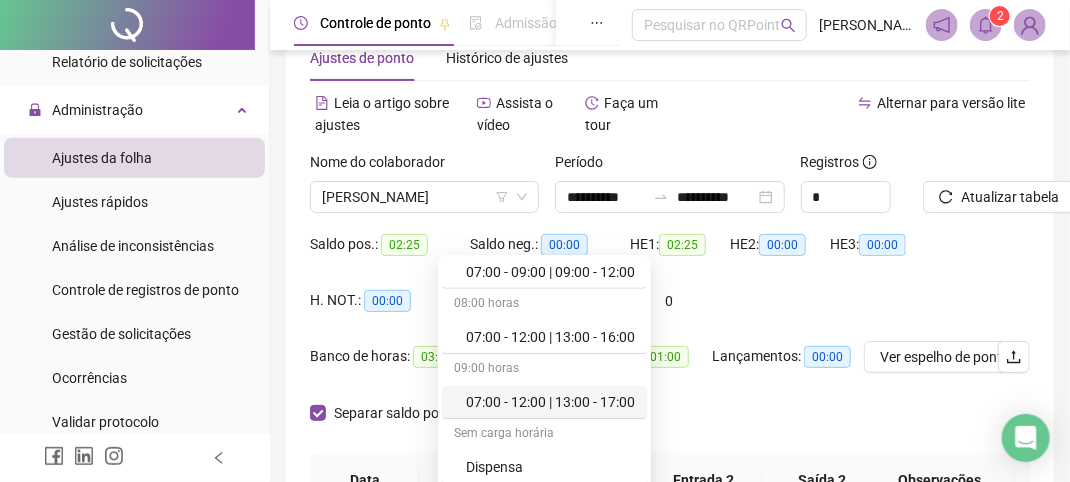 click on "07:00 - 12:00 | 13:00 - 17:00" at bounding box center (550, 402) 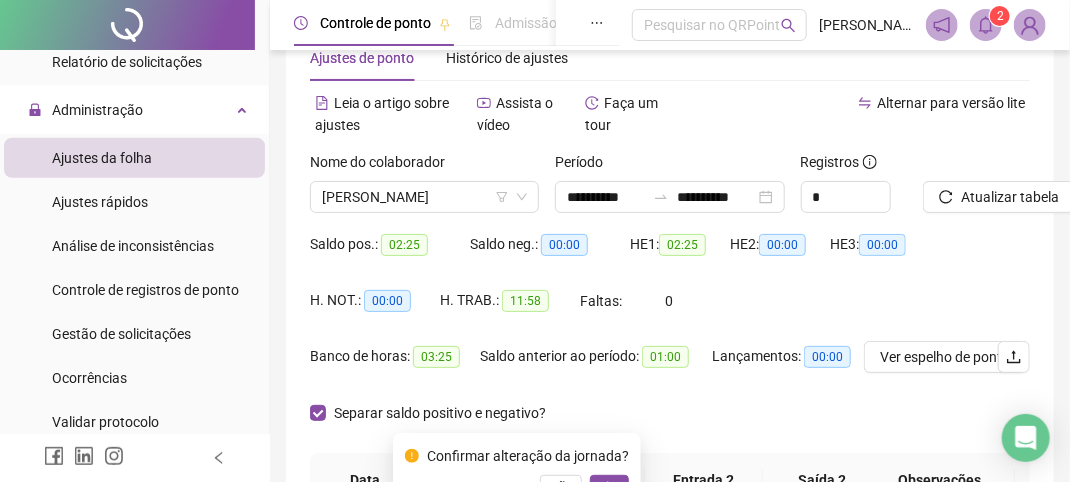 click on "Separar saldo positivo e negativo?" at bounding box center [670, 425] 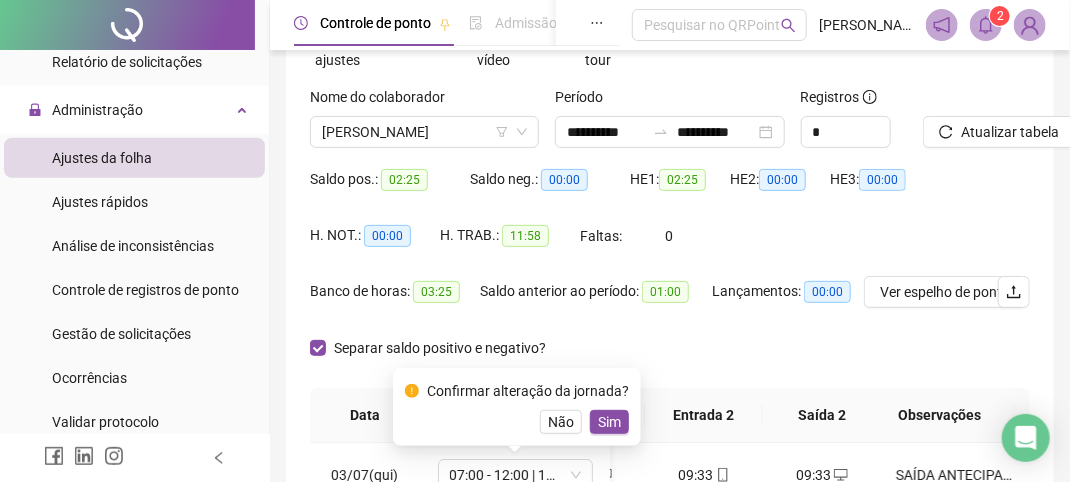 scroll, scrollTop: 155, scrollLeft: 0, axis: vertical 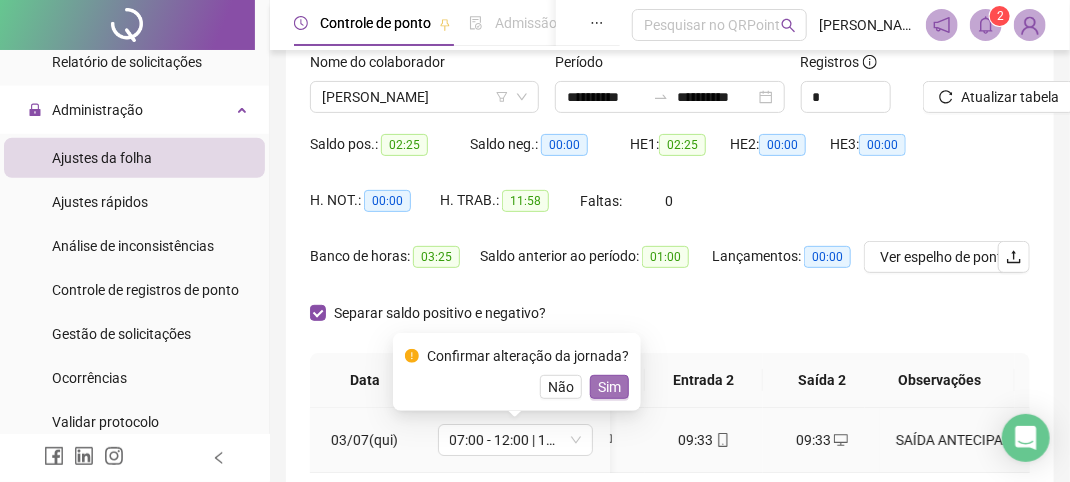 click on "Sim" at bounding box center (609, 387) 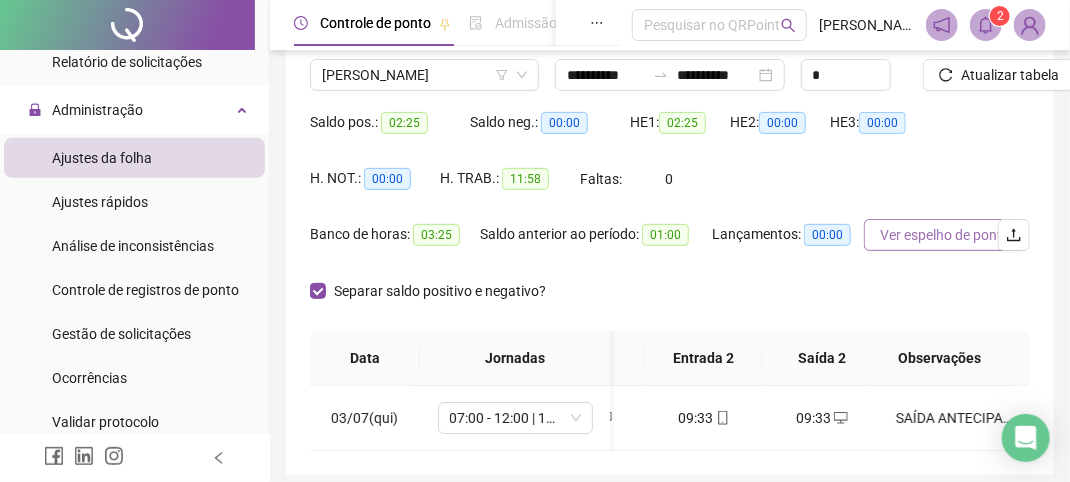 scroll, scrollTop: 55, scrollLeft: 0, axis: vertical 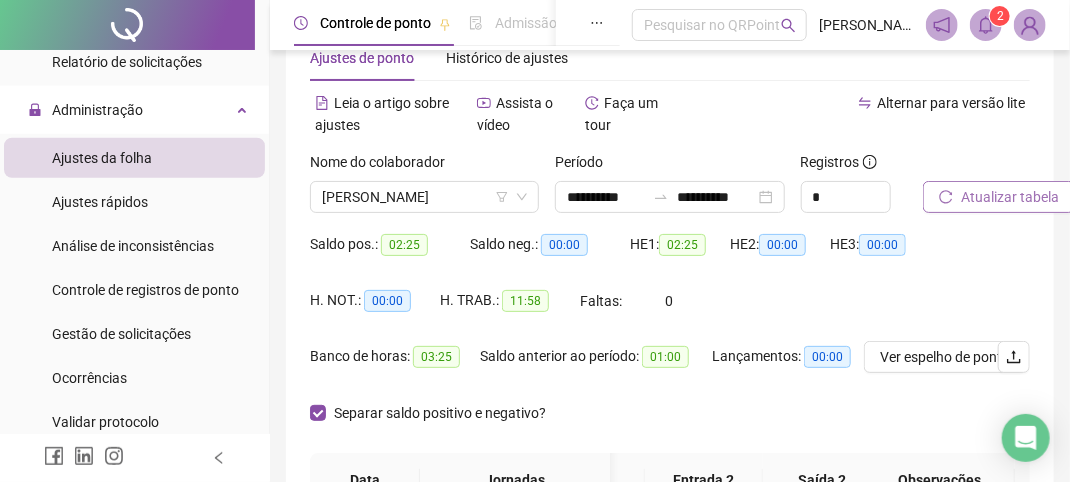 click on "Atualizar tabela" at bounding box center (1010, 197) 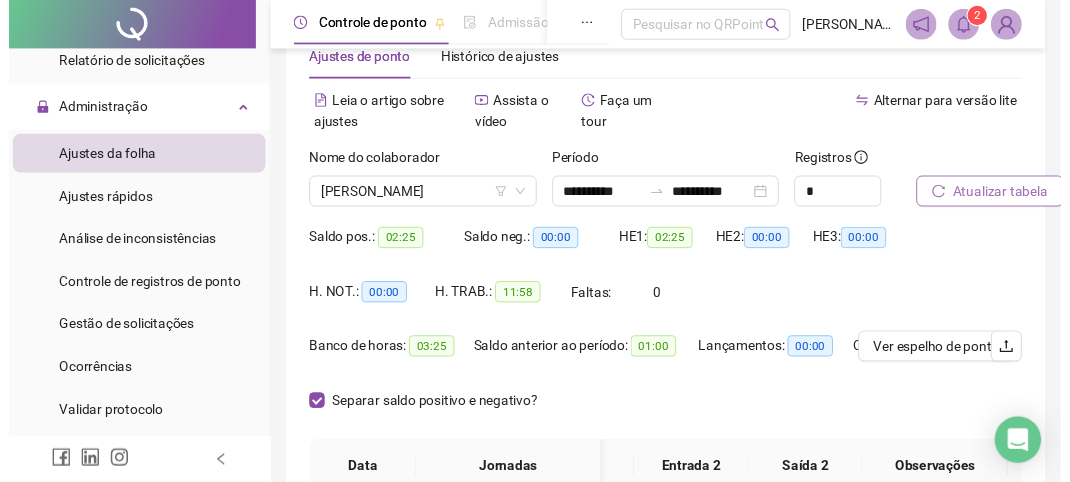 scroll, scrollTop: 0, scrollLeft: 201, axis: horizontal 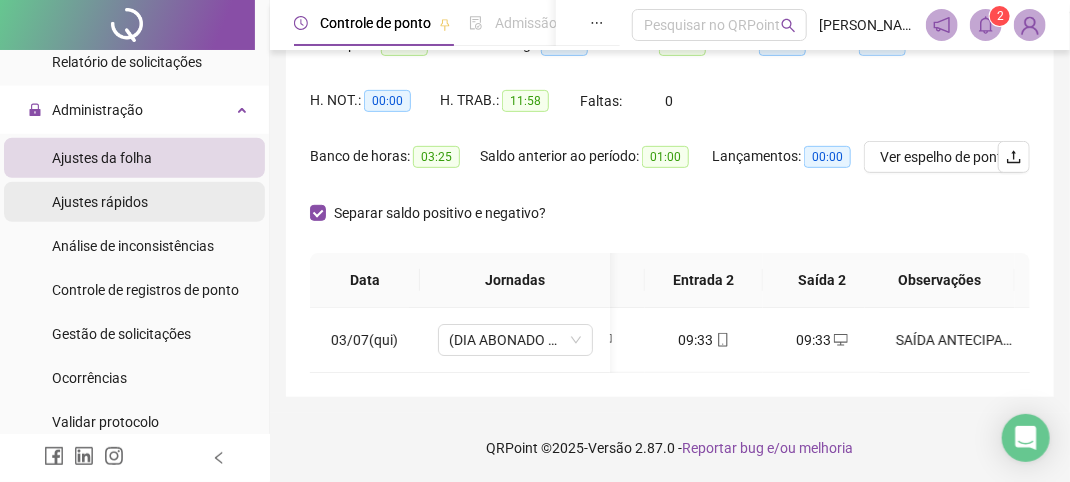 click on "Ajustes rápidos" at bounding box center [100, 202] 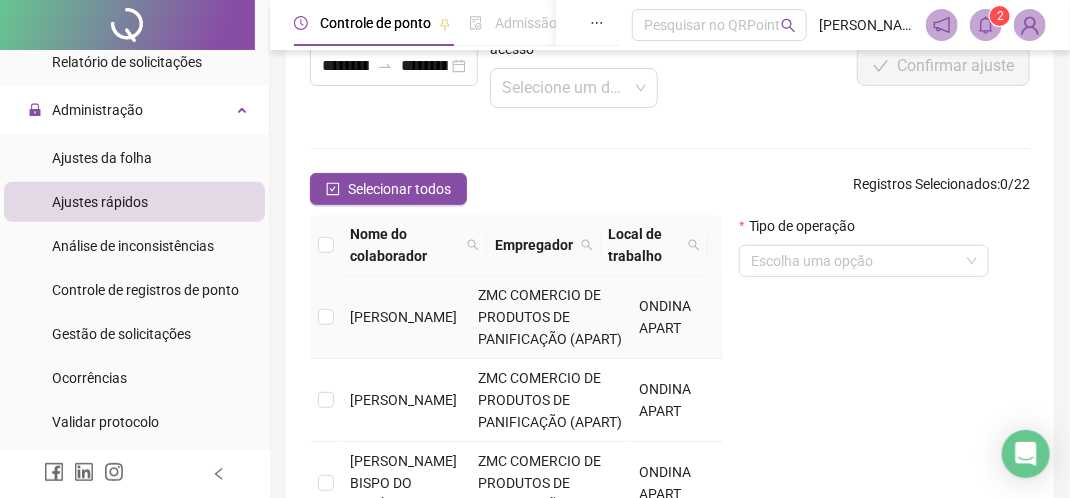 scroll, scrollTop: 0, scrollLeft: 0, axis: both 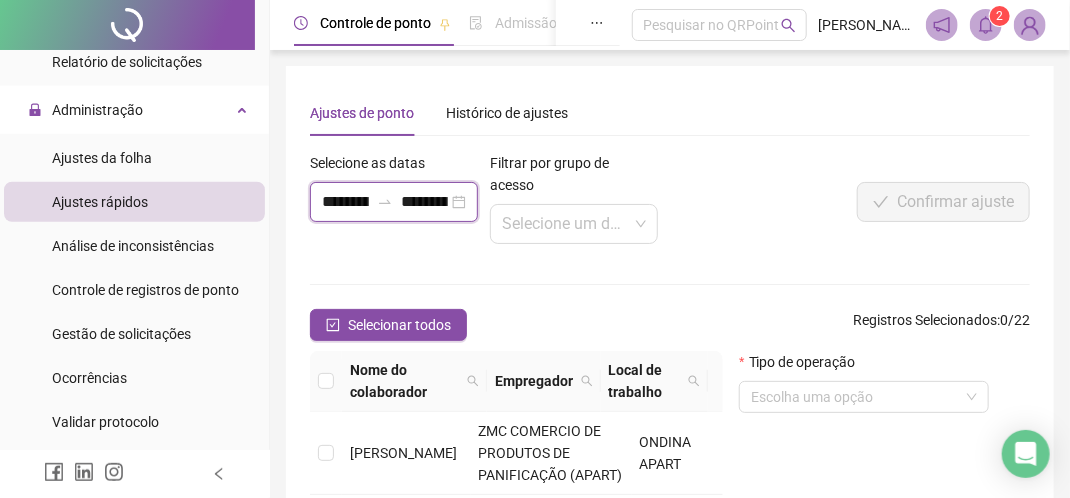 click on "**********" at bounding box center [345, 202] 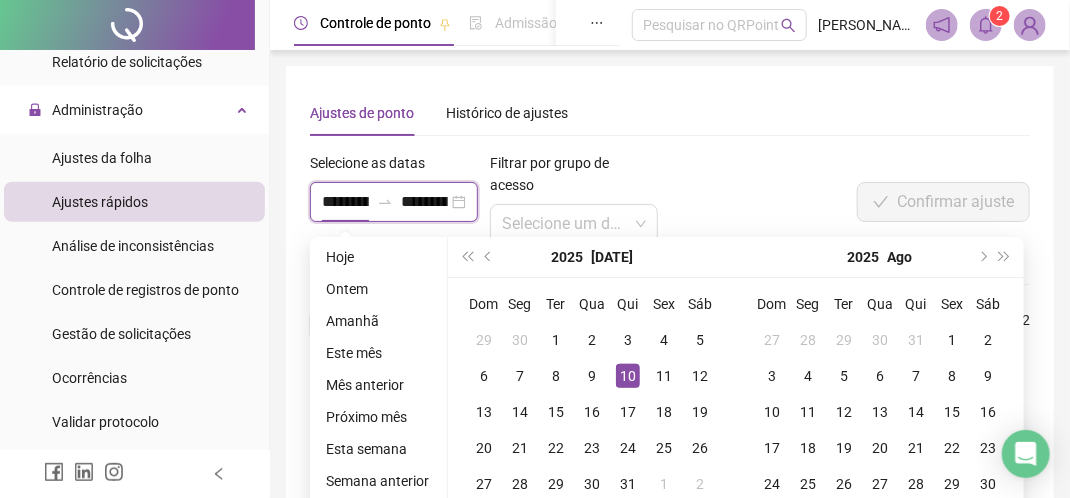 type on "**********" 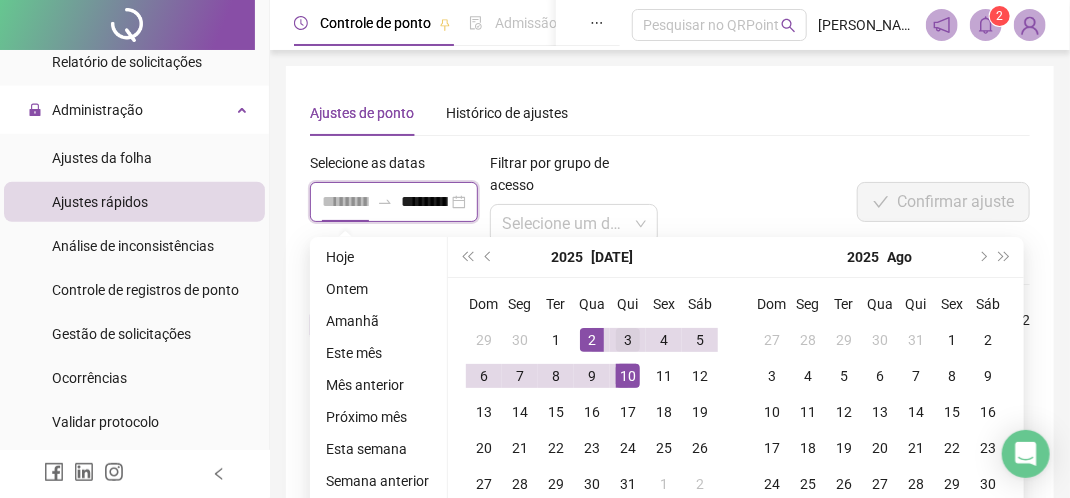 type on "**********" 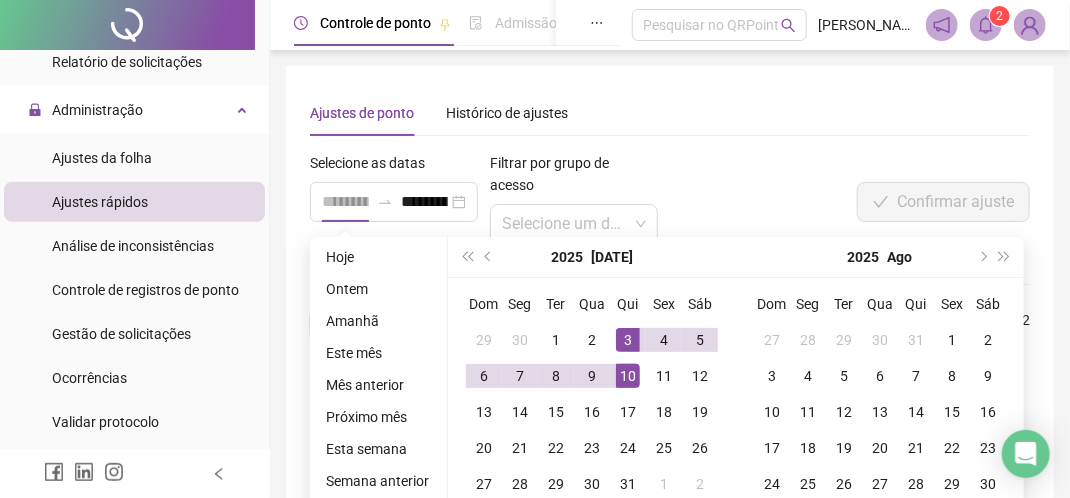 click on "3" at bounding box center [628, 340] 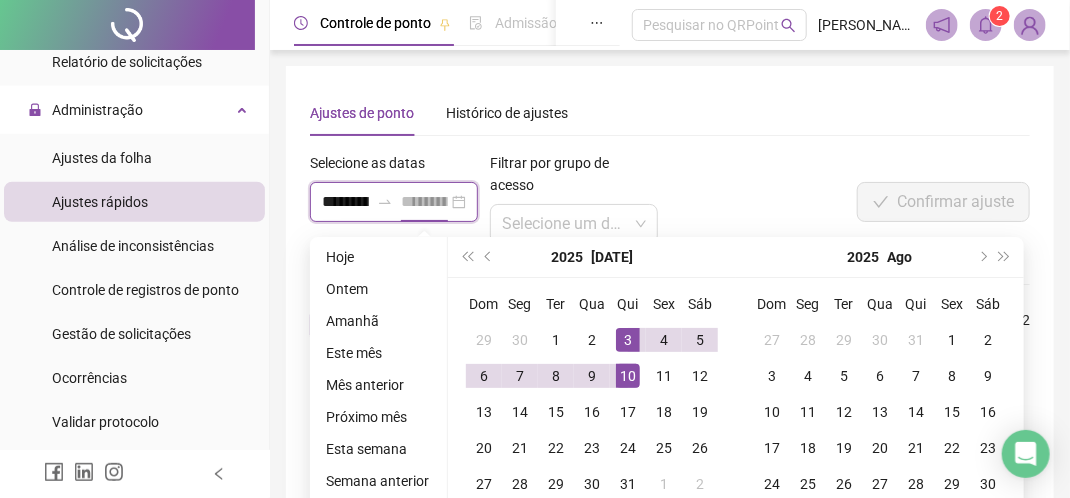scroll, scrollTop: 0, scrollLeft: 34, axis: horizontal 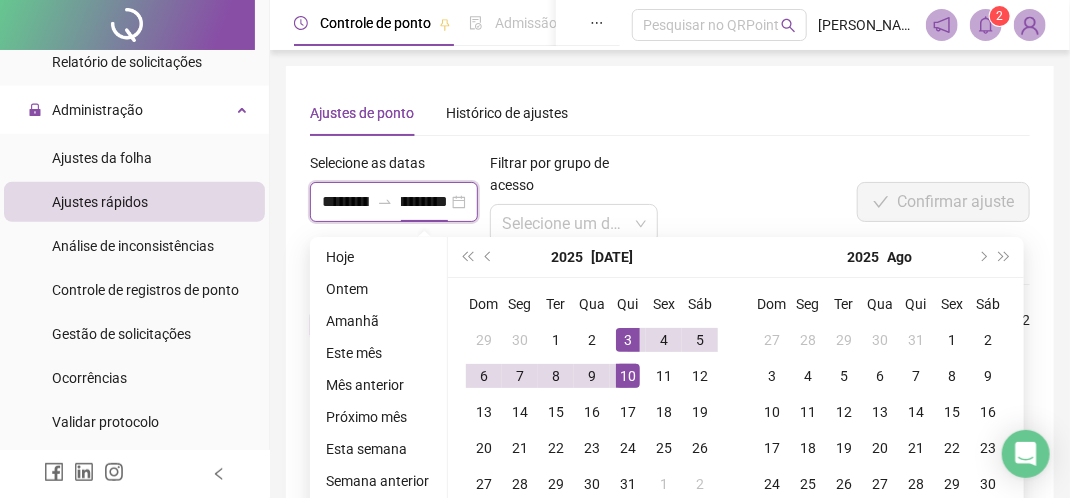 type on "**********" 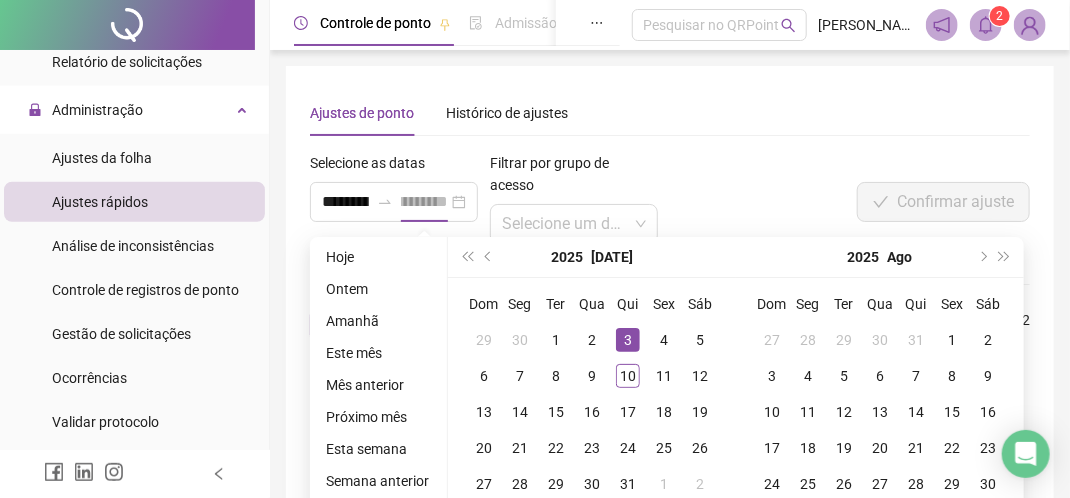 click on "3" at bounding box center [628, 340] 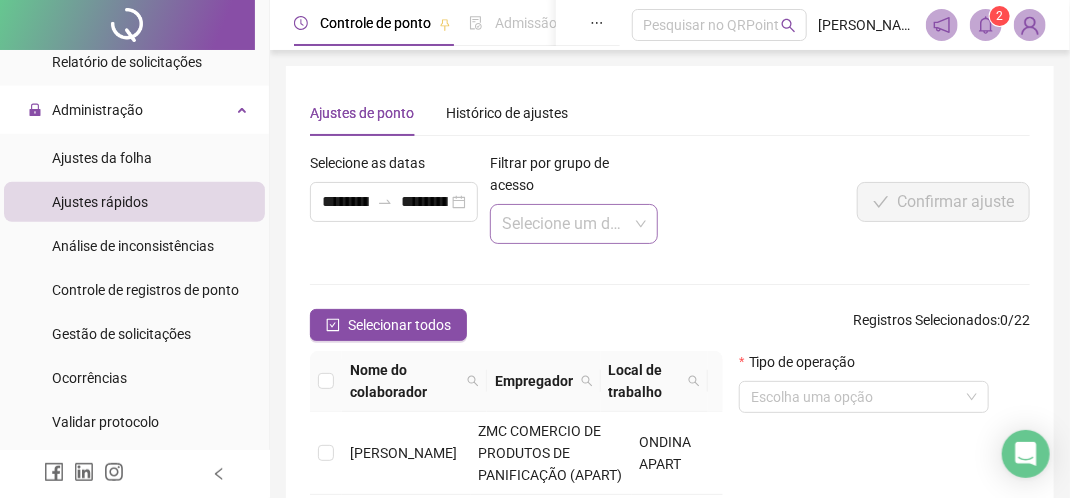 click at bounding box center (568, 224) 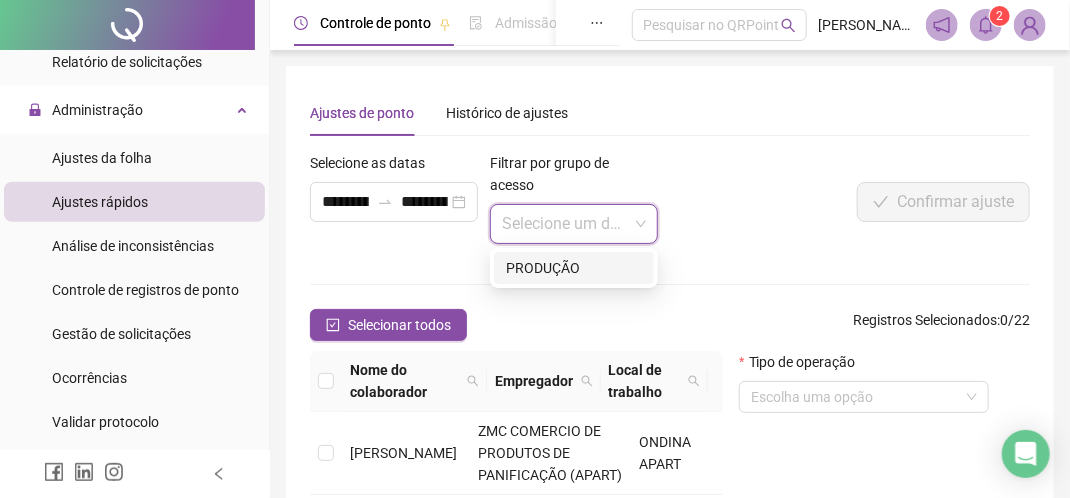 click on "PRODUÇÃO" at bounding box center (574, 268) 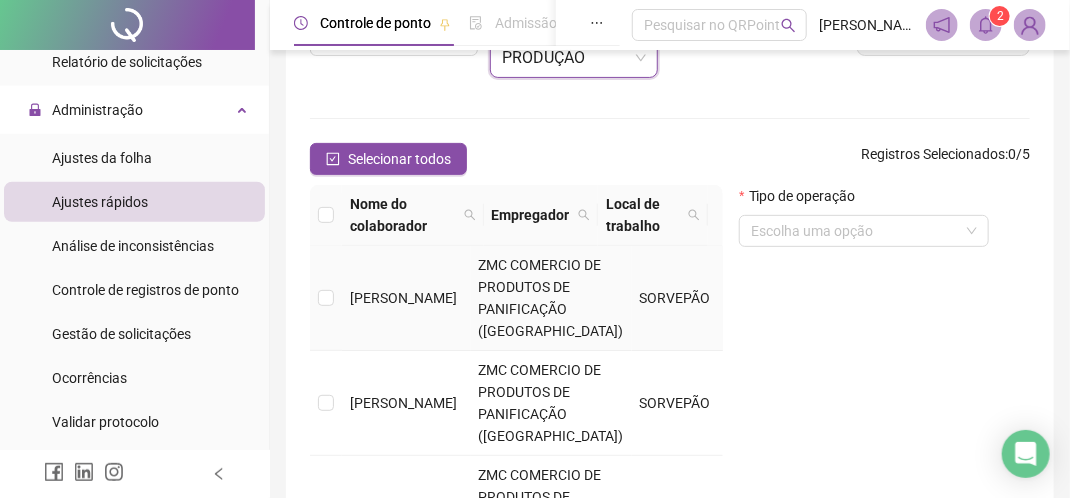 scroll, scrollTop: 200, scrollLeft: 0, axis: vertical 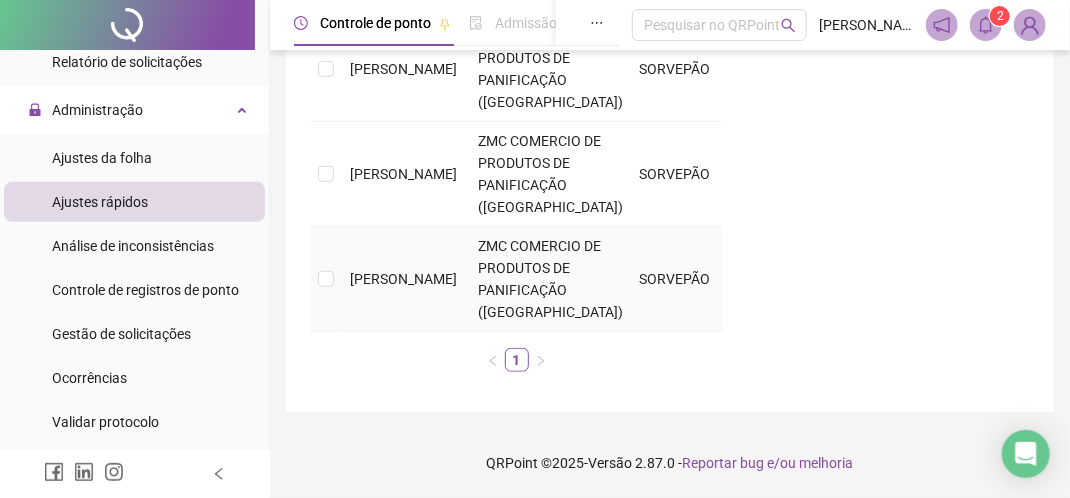 click on "[PERSON_NAME]" at bounding box center [406, 279] 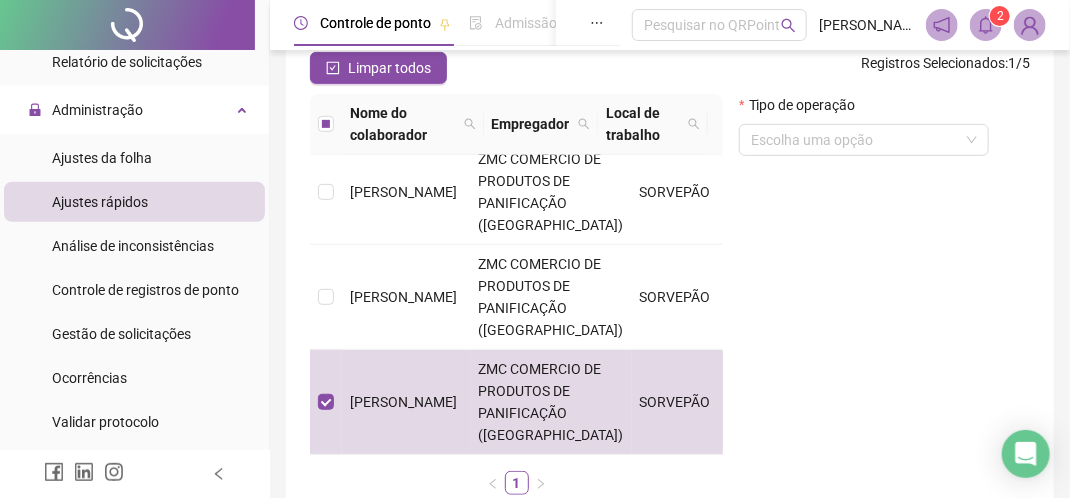 scroll, scrollTop: 0, scrollLeft: 0, axis: both 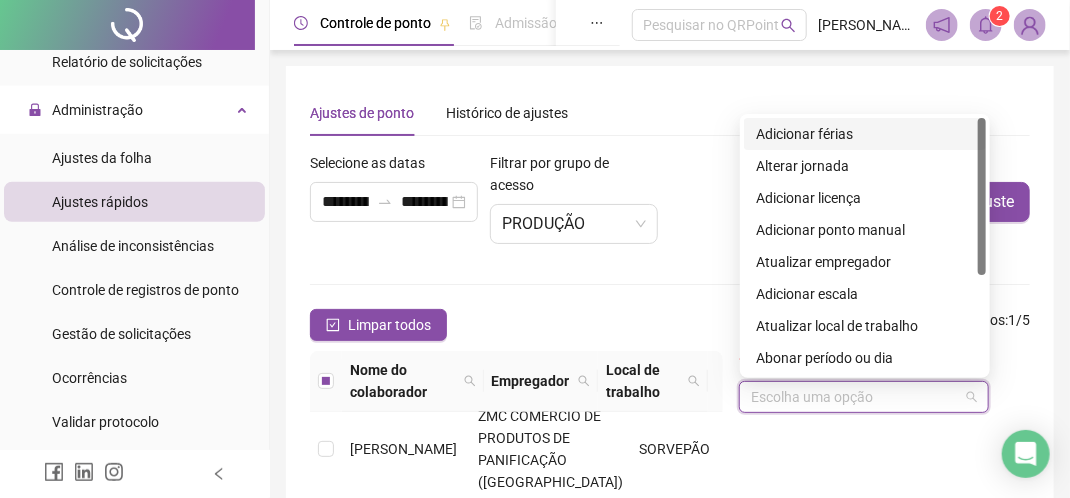click at bounding box center [858, 397] 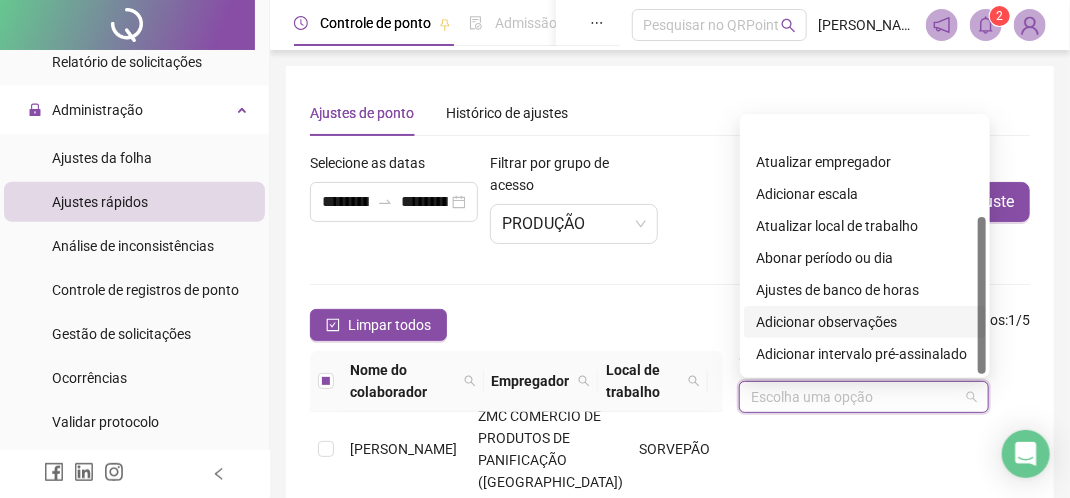 scroll, scrollTop: 160, scrollLeft: 0, axis: vertical 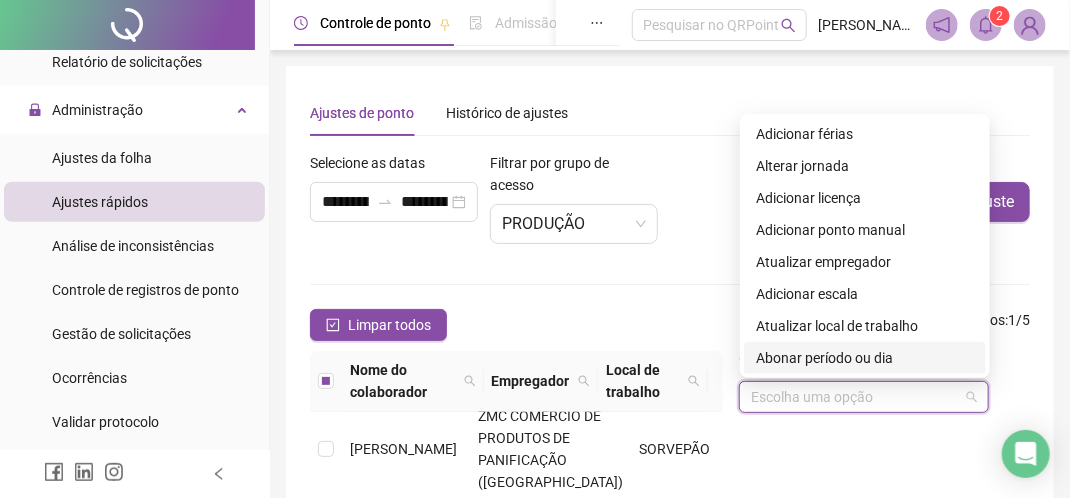 click on "Abonar período ou dia" at bounding box center [865, 358] 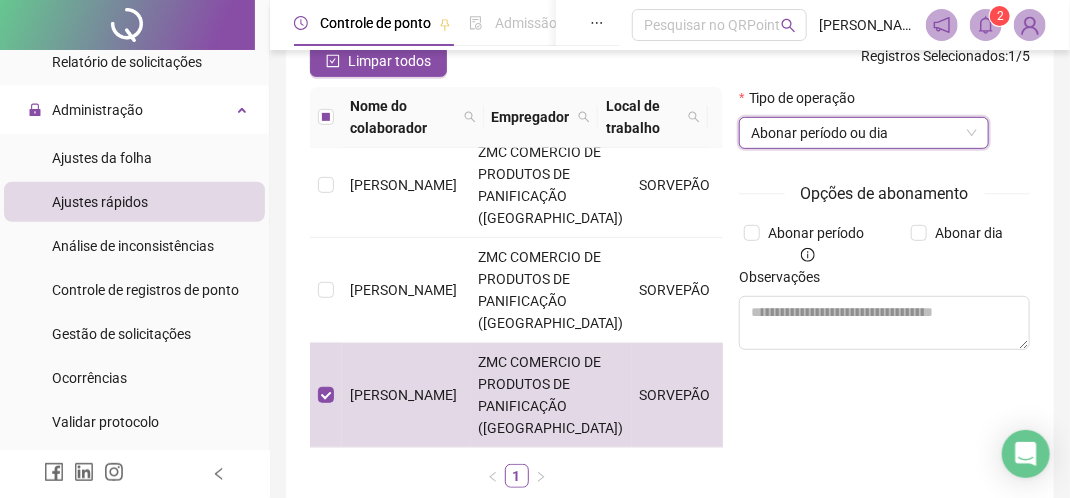 scroll, scrollTop: 300, scrollLeft: 0, axis: vertical 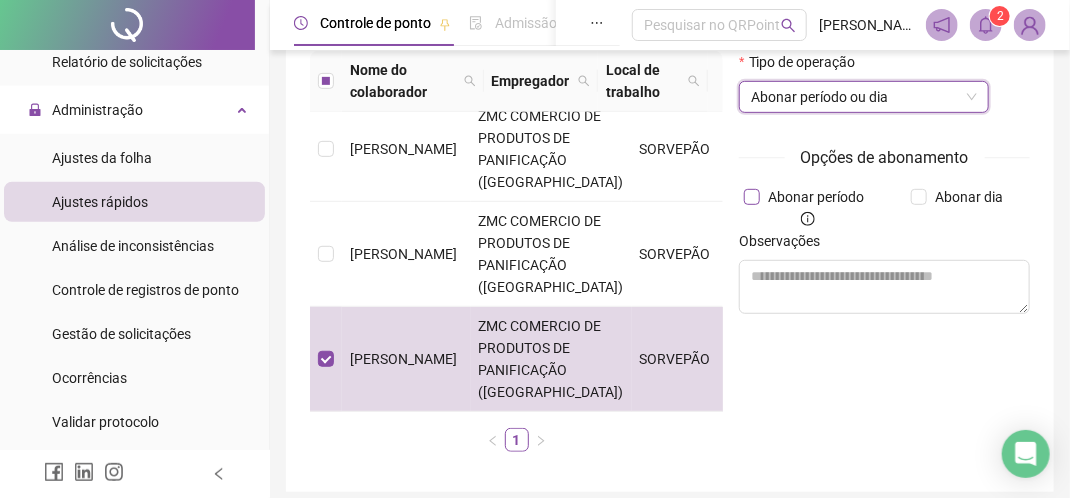 click on "Abonar período" at bounding box center (816, 197) 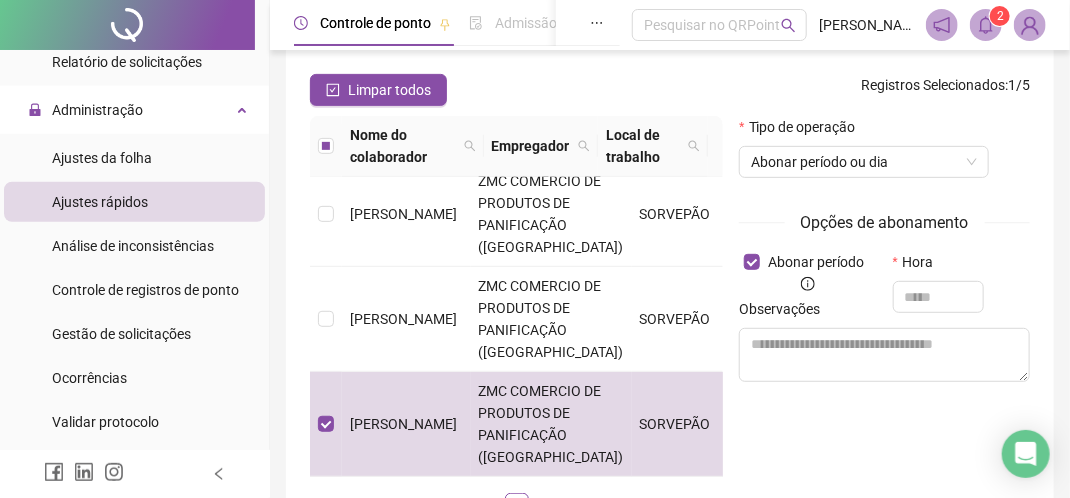 scroll, scrollTop: 200, scrollLeft: 0, axis: vertical 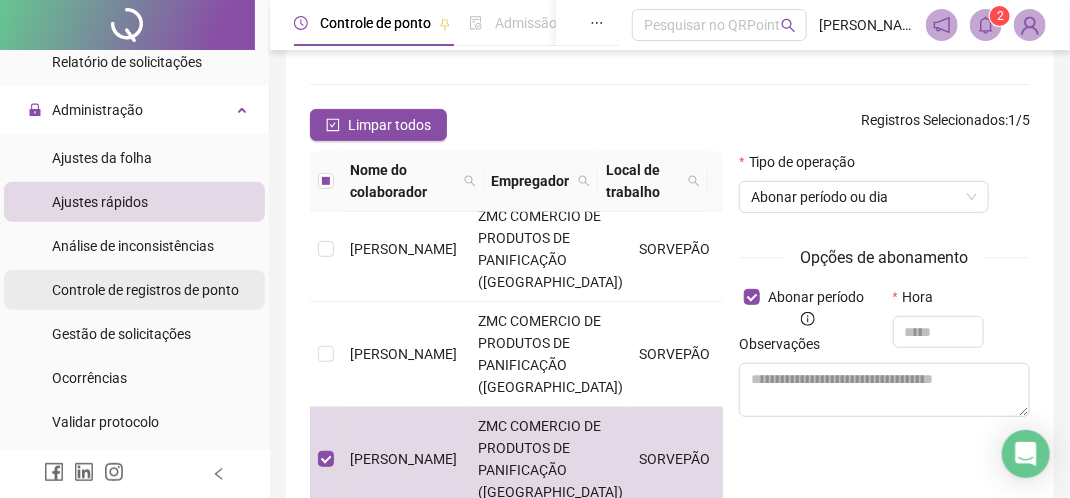 click on "Controle de registros de ponto" at bounding box center [145, 290] 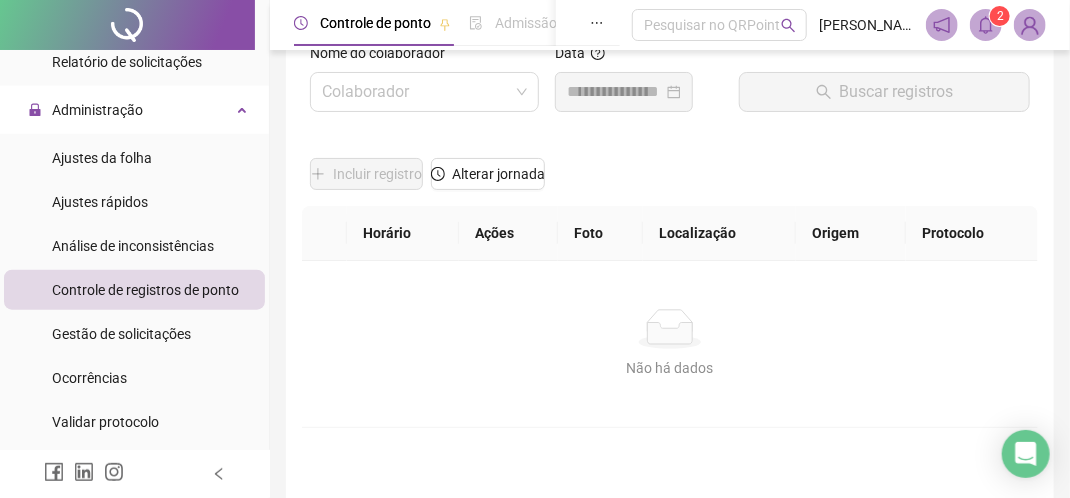 scroll, scrollTop: 0, scrollLeft: 0, axis: both 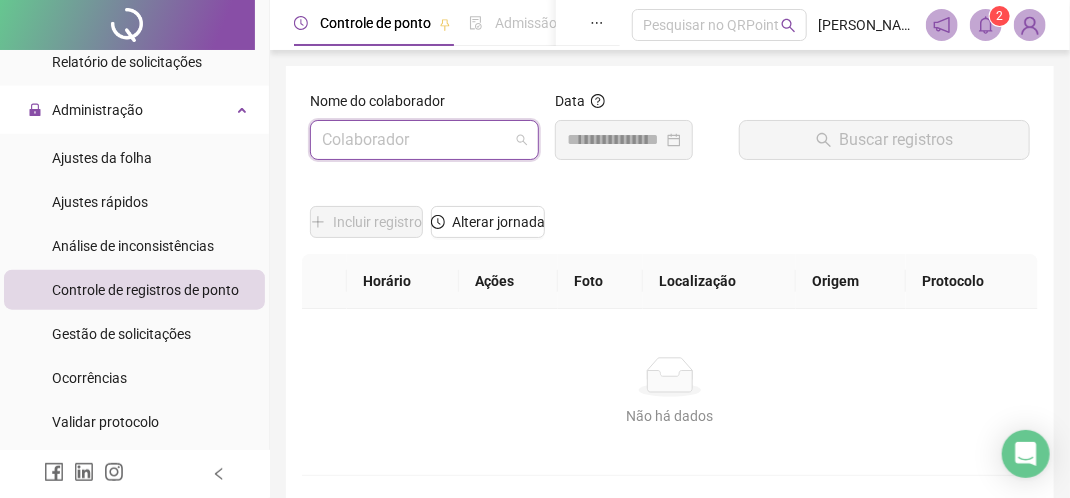click at bounding box center (418, 140) 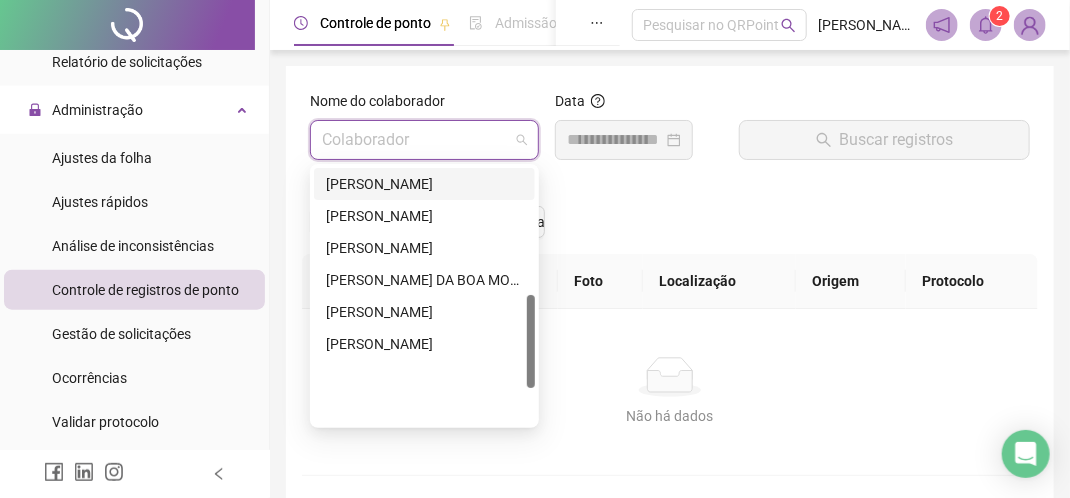 scroll, scrollTop: 248, scrollLeft: 0, axis: vertical 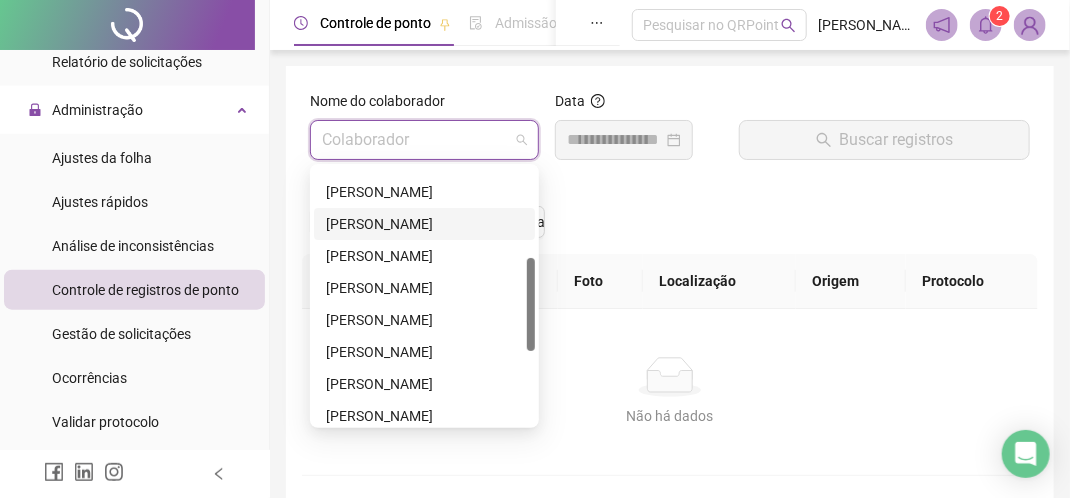 click on "[PERSON_NAME]" at bounding box center (424, 224) 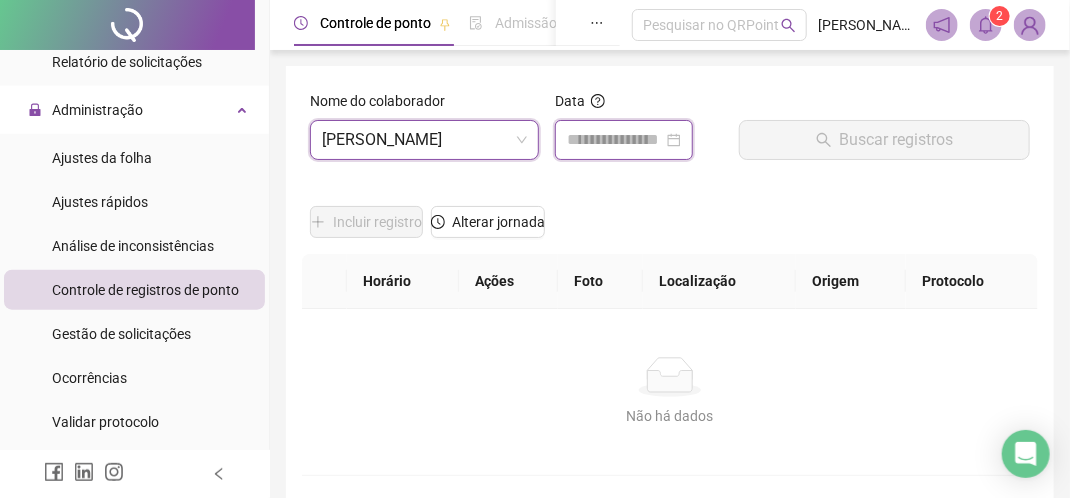click at bounding box center [615, 140] 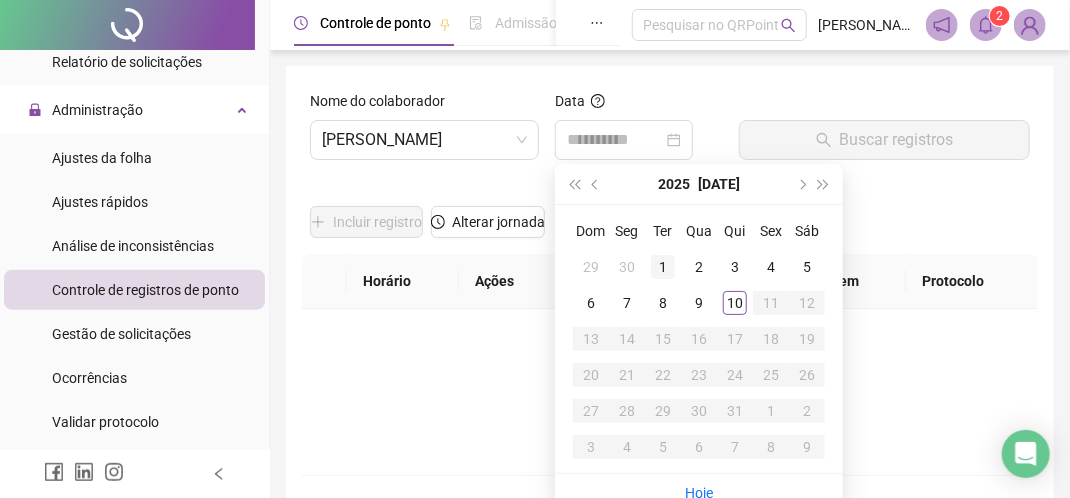 click on "1" at bounding box center (663, 267) 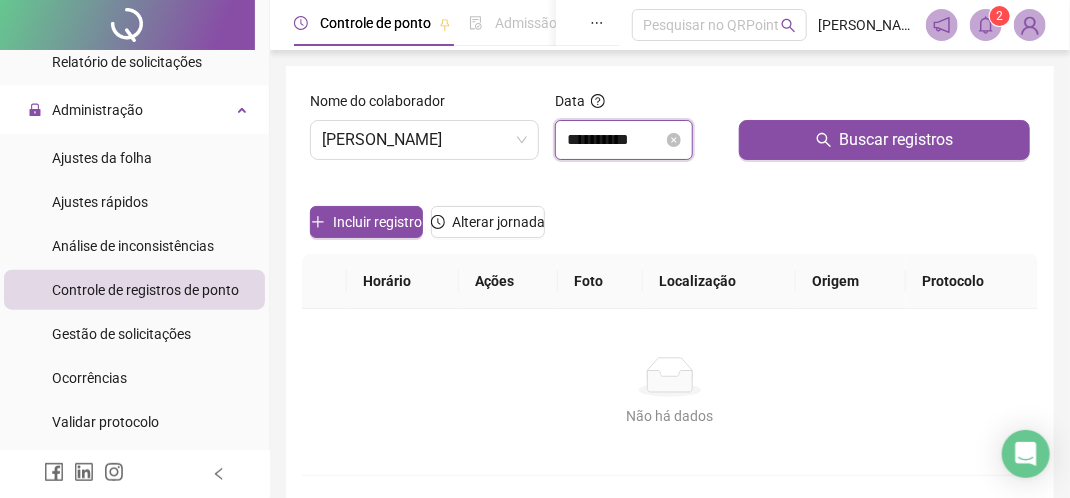 click on "**********" at bounding box center (615, 140) 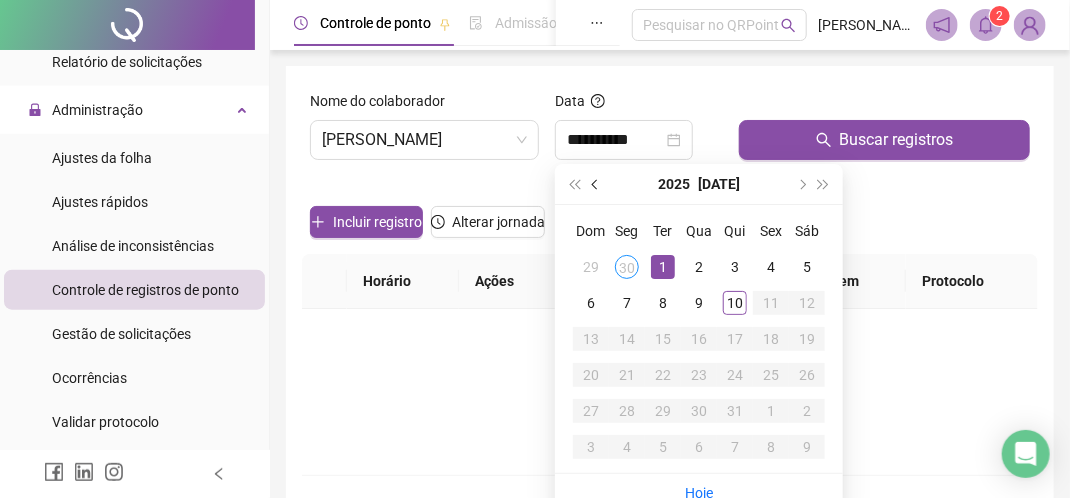 click at bounding box center [597, 184] 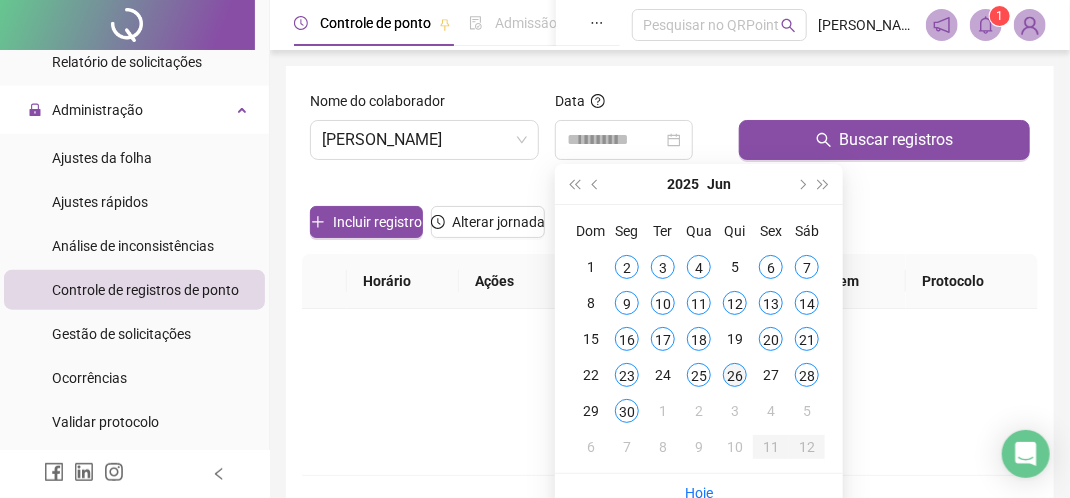 click on "26" at bounding box center [735, 375] 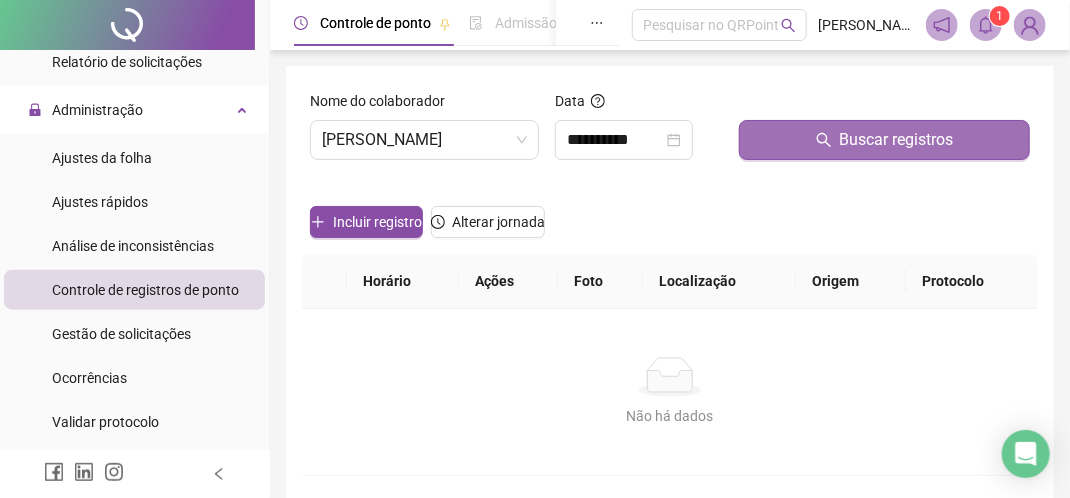 click on "Buscar registros" at bounding box center [897, 140] 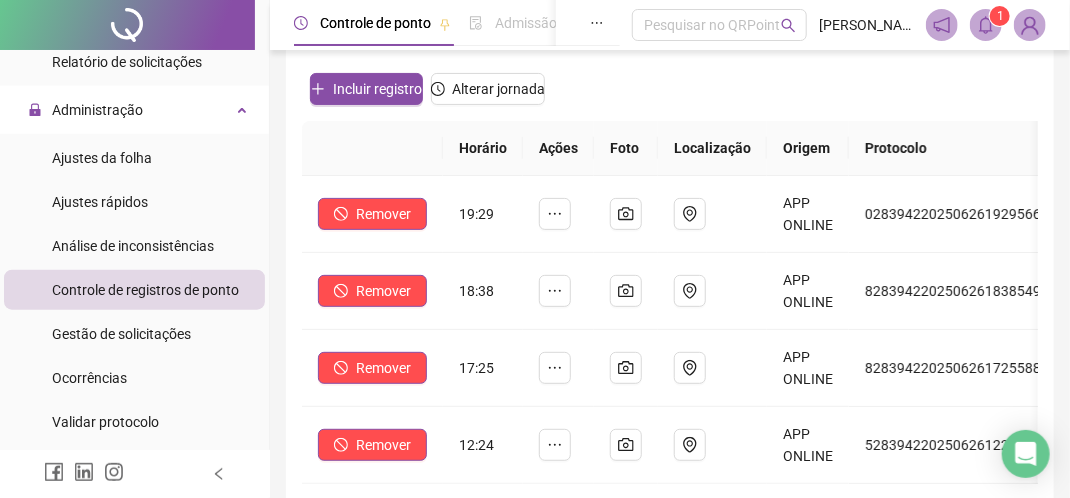 scroll, scrollTop: 0, scrollLeft: 0, axis: both 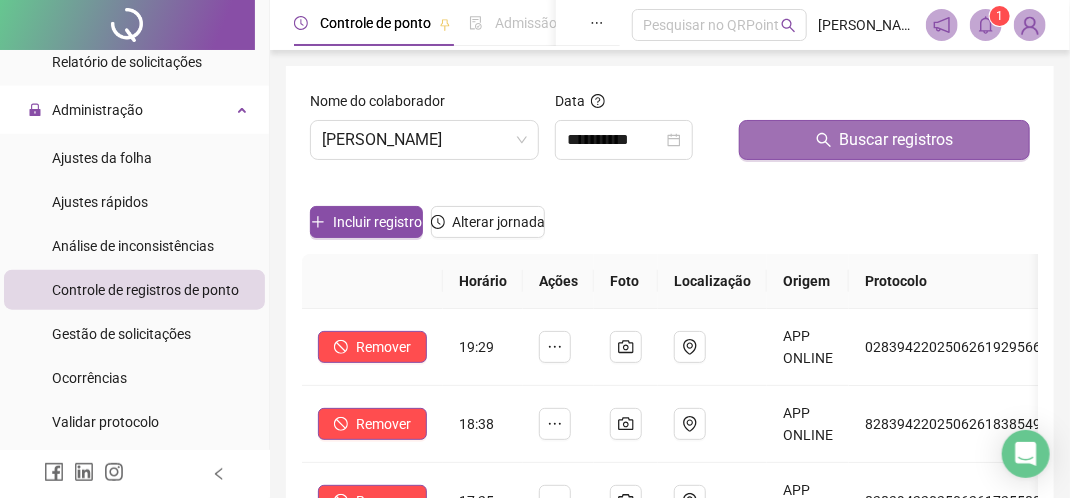click on "Buscar registros" at bounding box center [897, 140] 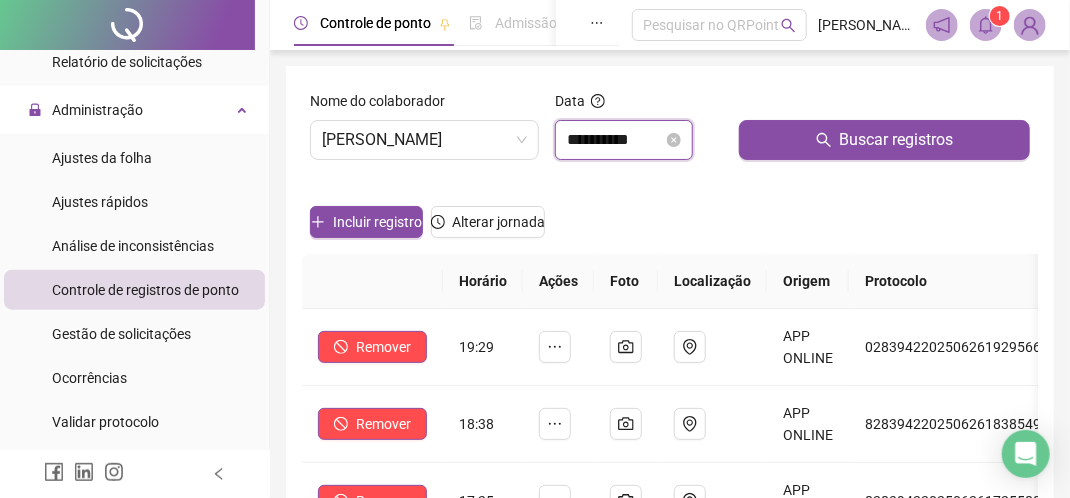 click on "**********" at bounding box center (615, 140) 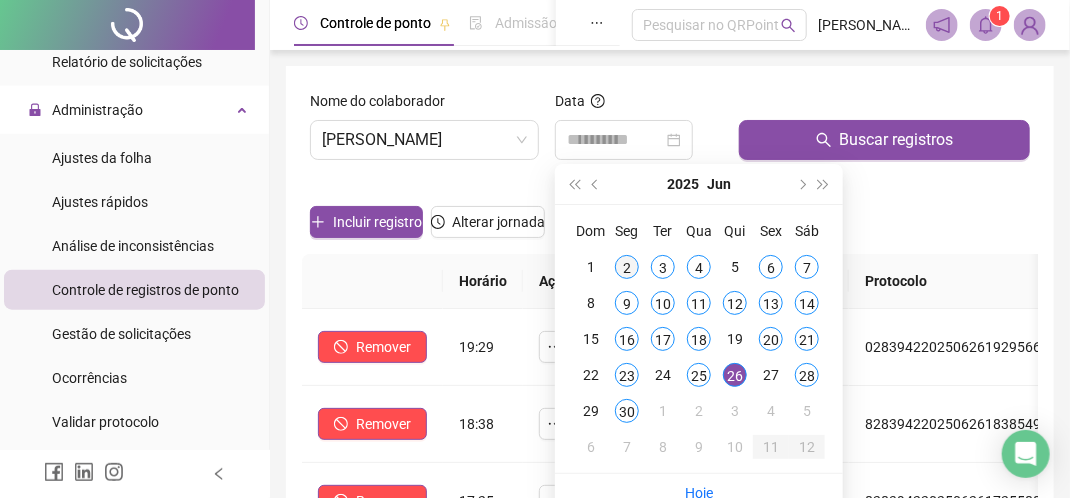 click on "2" at bounding box center [627, 267] 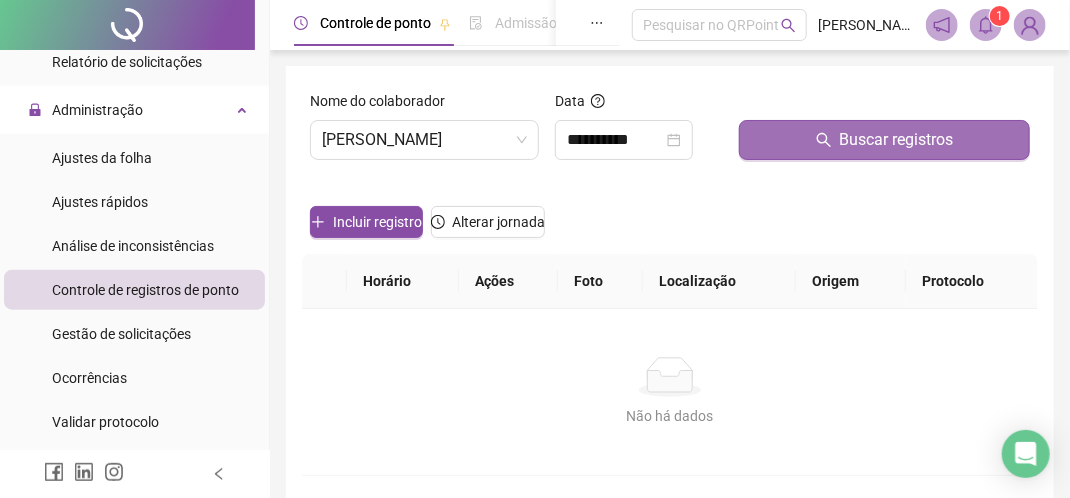 click on "Buscar registros" at bounding box center [897, 140] 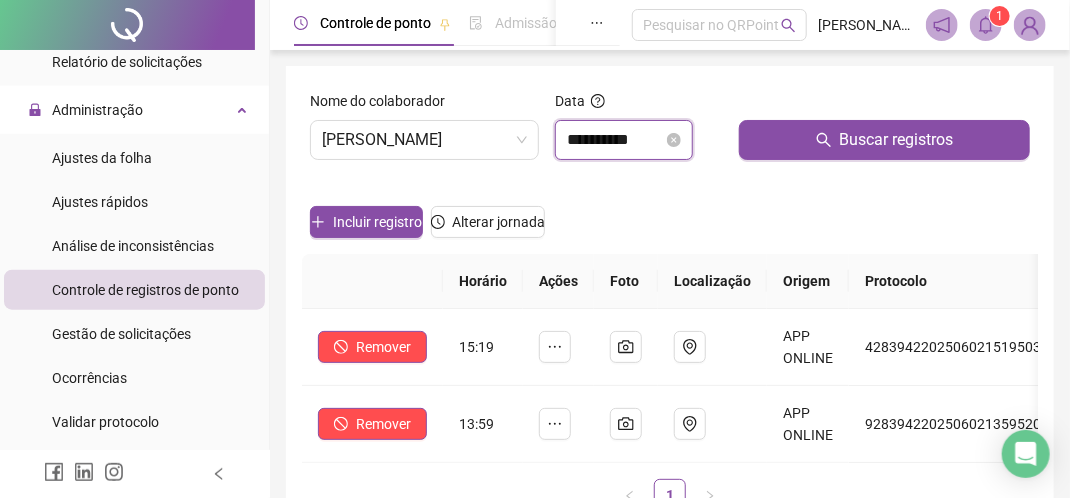 click on "**********" at bounding box center (615, 140) 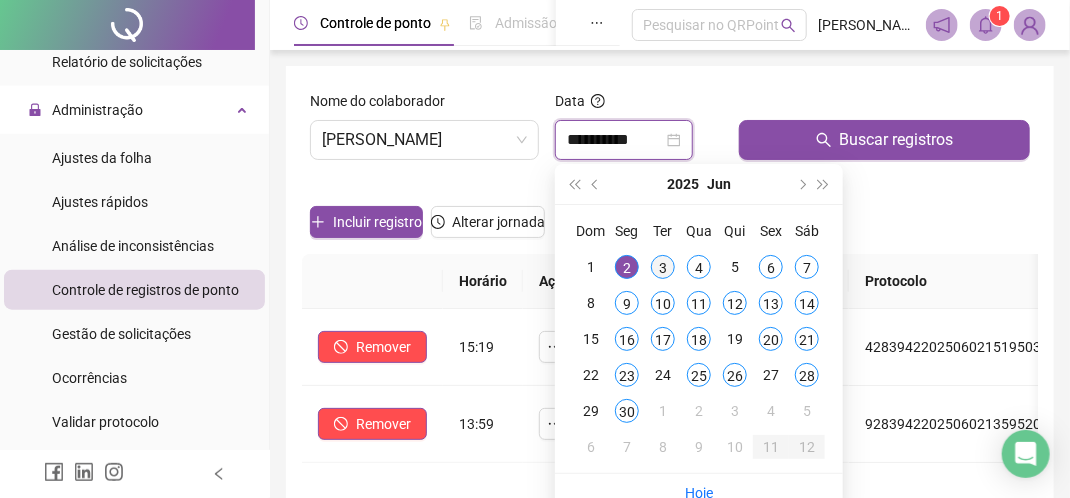 type on "**********" 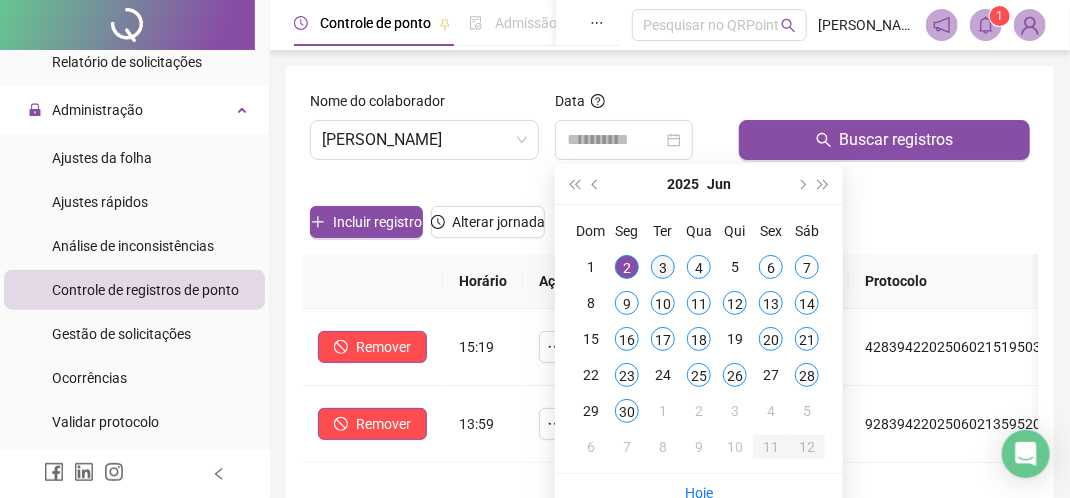 click on "3" at bounding box center (663, 267) 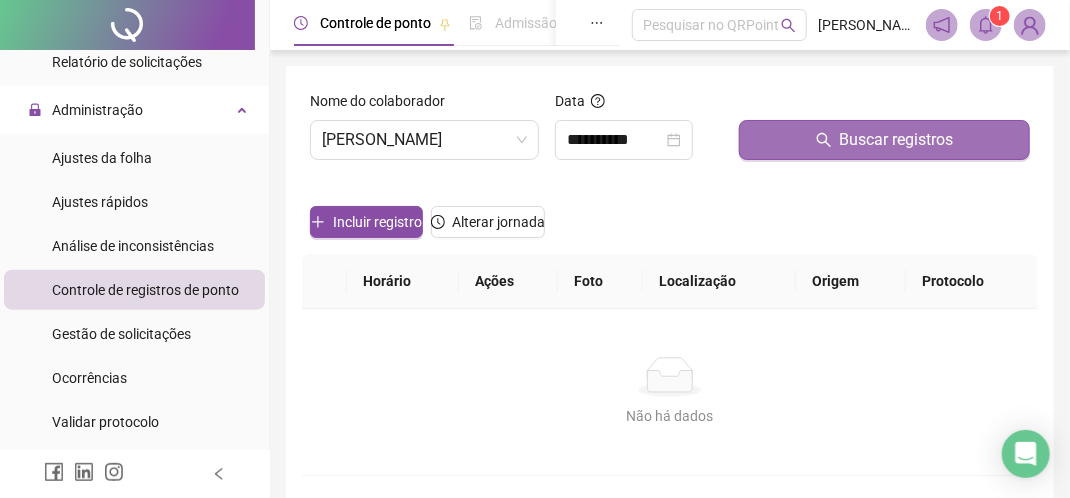 click on "Buscar registros" at bounding box center (897, 140) 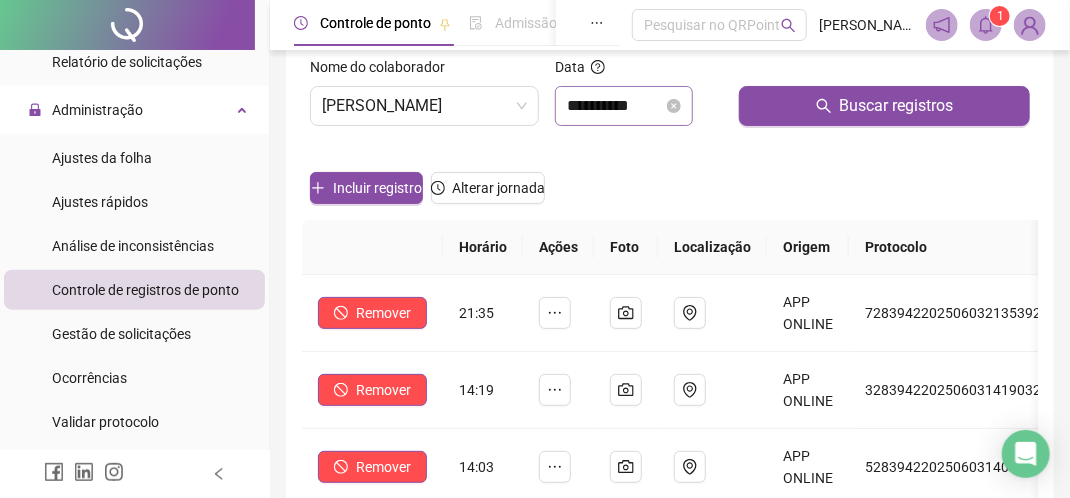 scroll, scrollTop: 0, scrollLeft: 0, axis: both 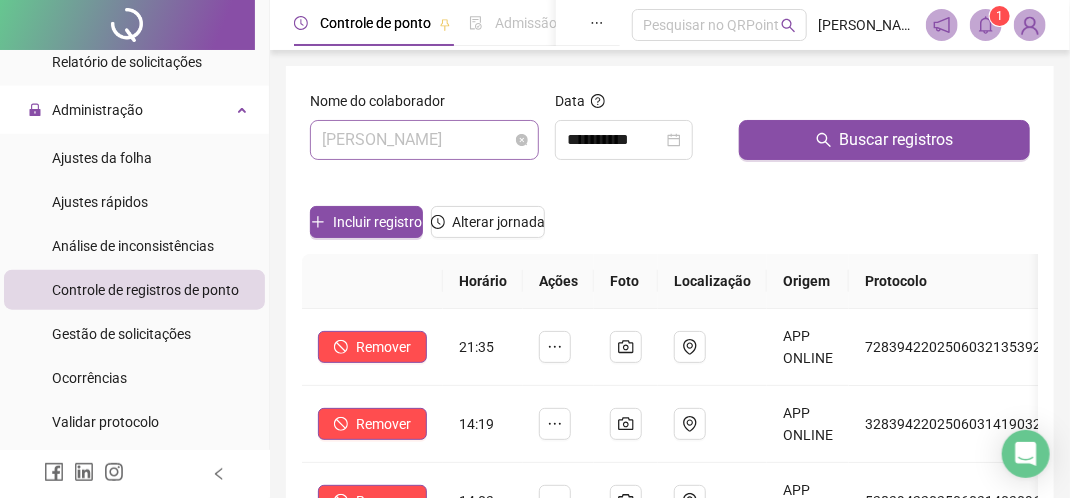 click on "[PERSON_NAME]" at bounding box center (424, 140) 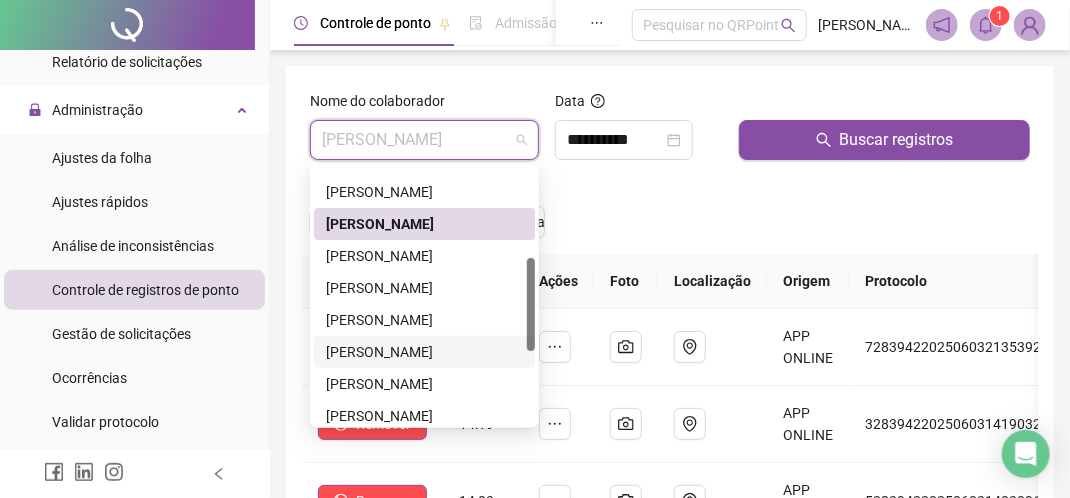 click on "[PERSON_NAME]" at bounding box center (424, 352) 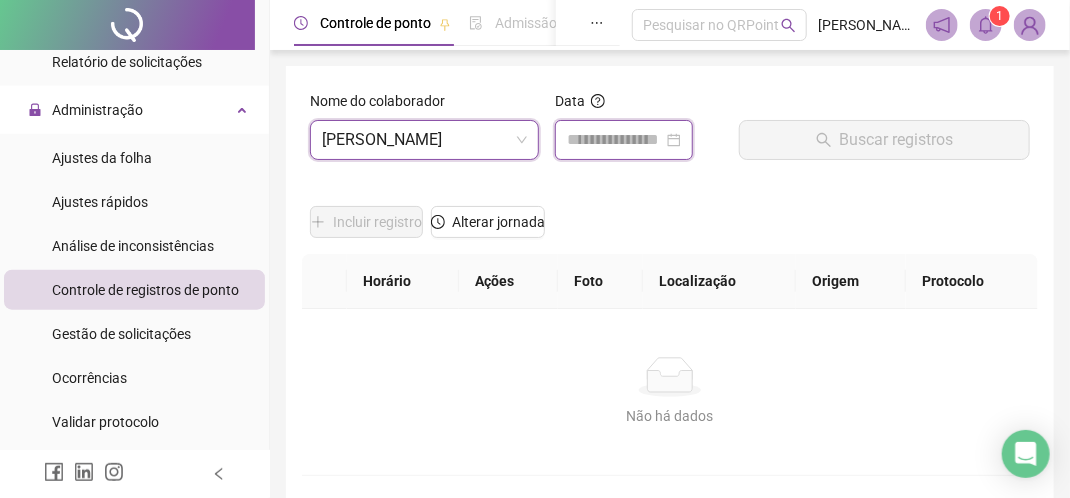 click at bounding box center (615, 140) 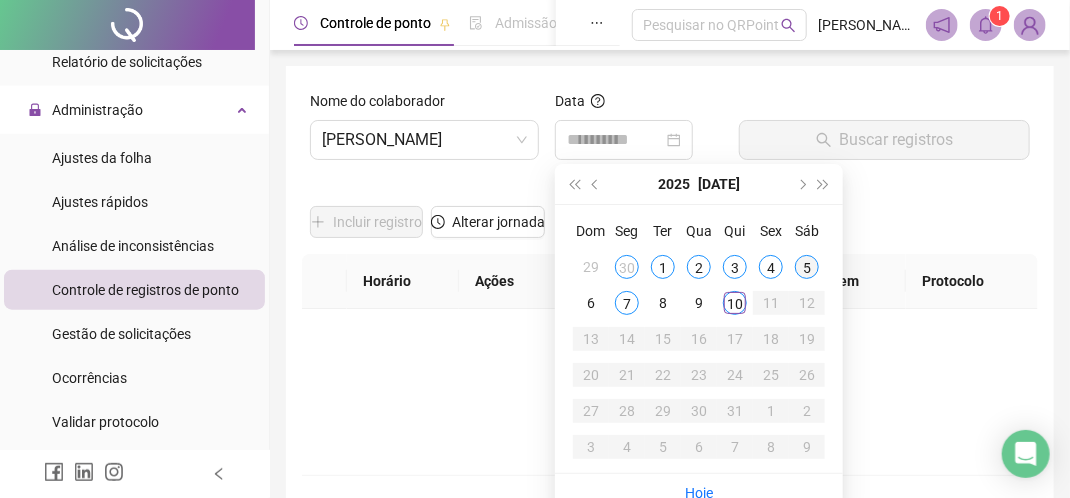 click on "5" at bounding box center (807, 267) 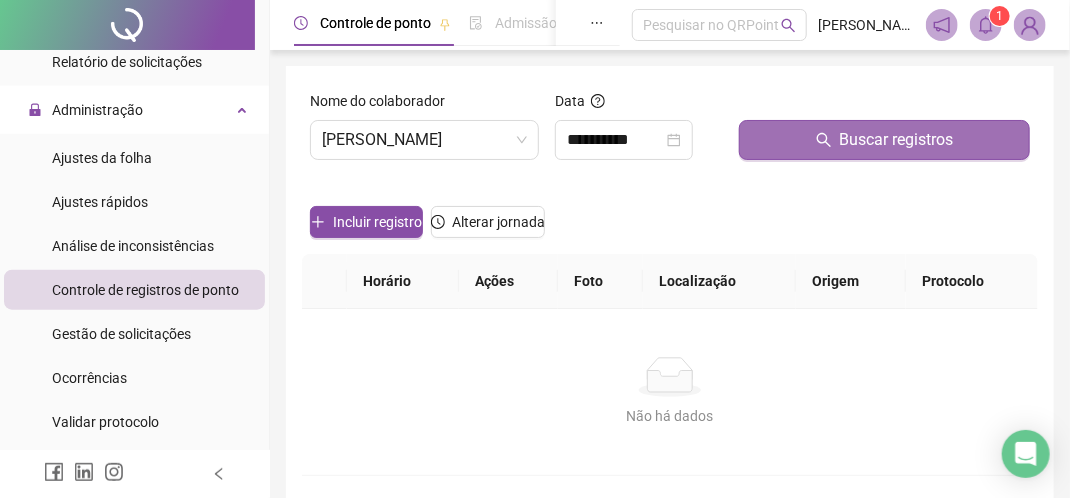 click on "Buscar registros" at bounding box center [897, 140] 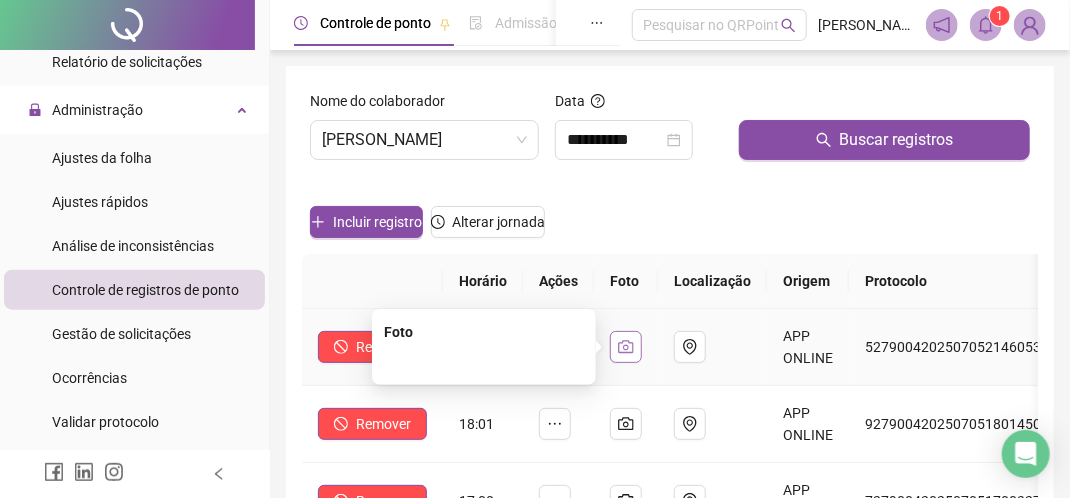 click 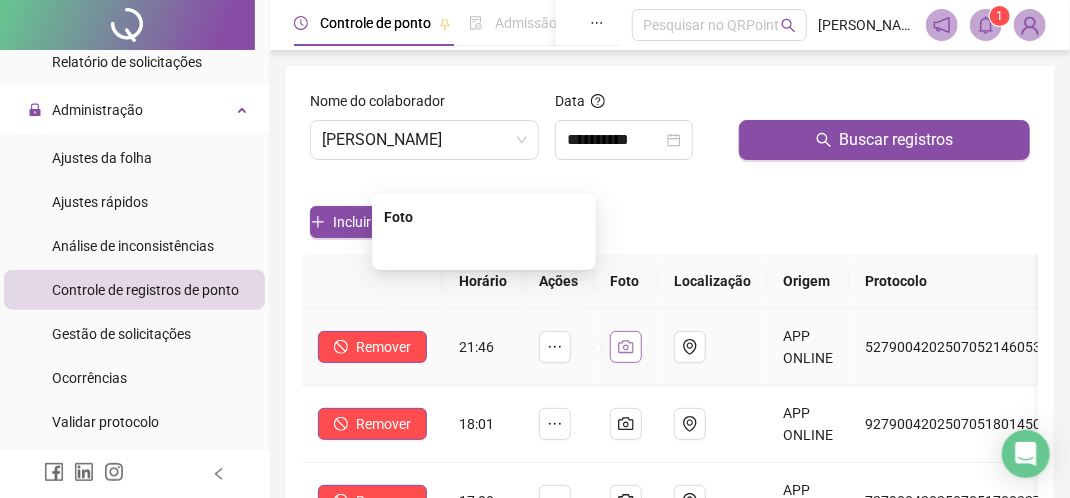 click 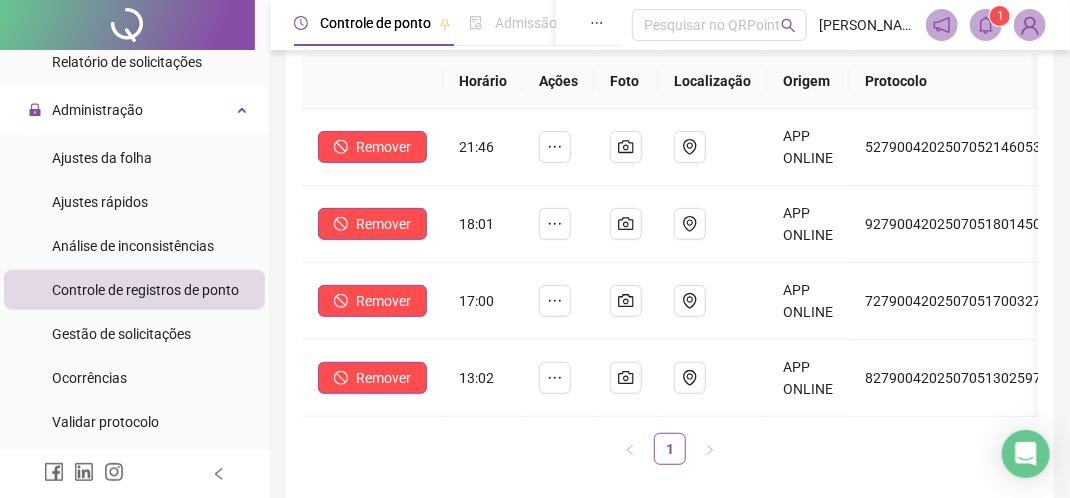 scroll, scrollTop: 0, scrollLeft: 0, axis: both 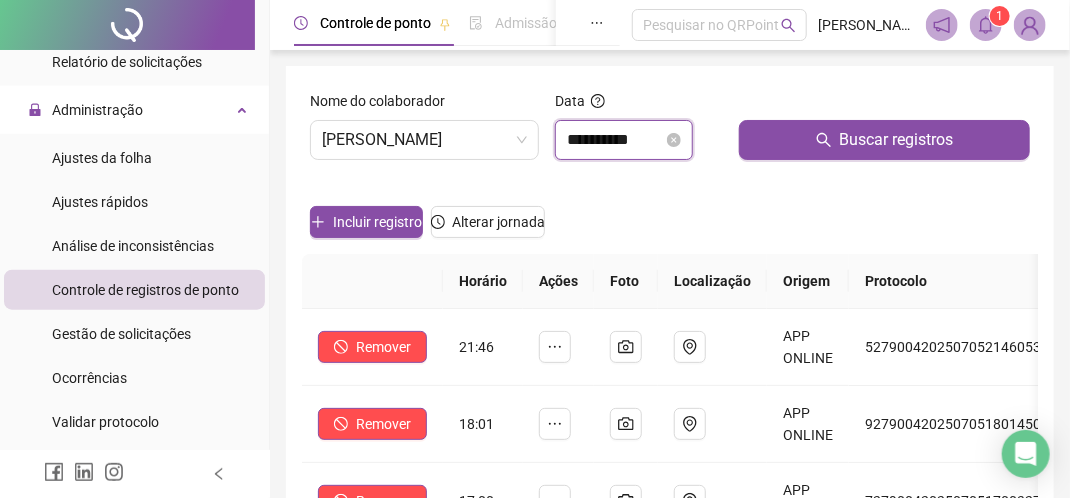 click on "**********" at bounding box center [615, 140] 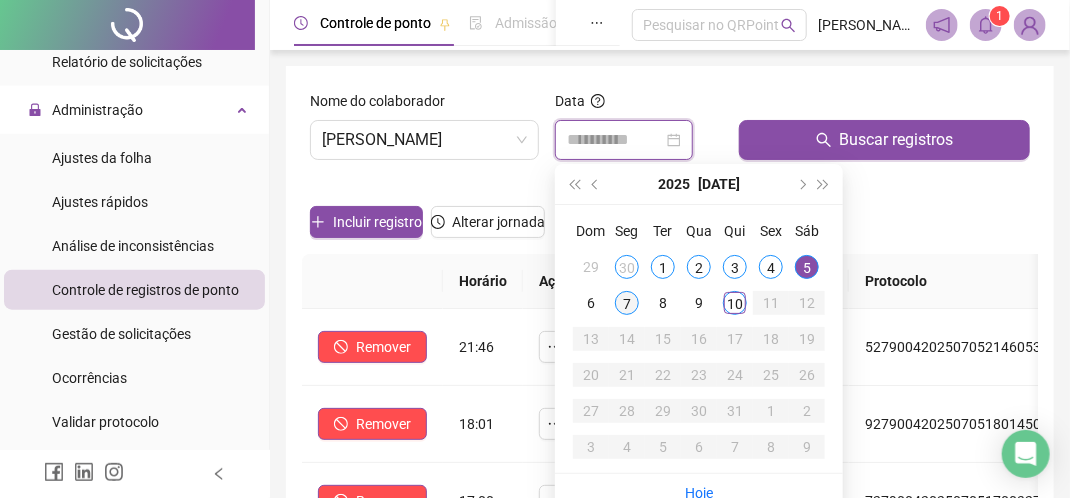 type on "**********" 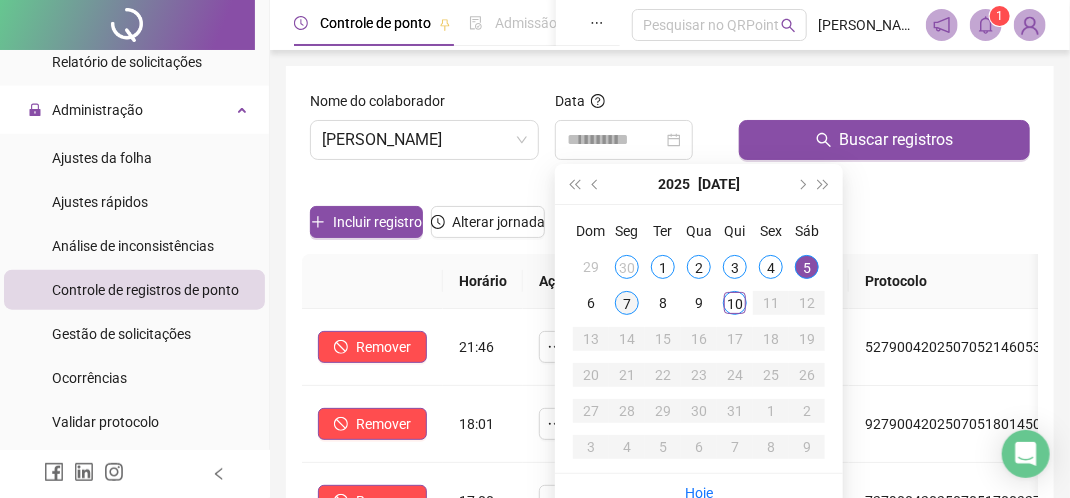 click on "7" at bounding box center [627, 303] 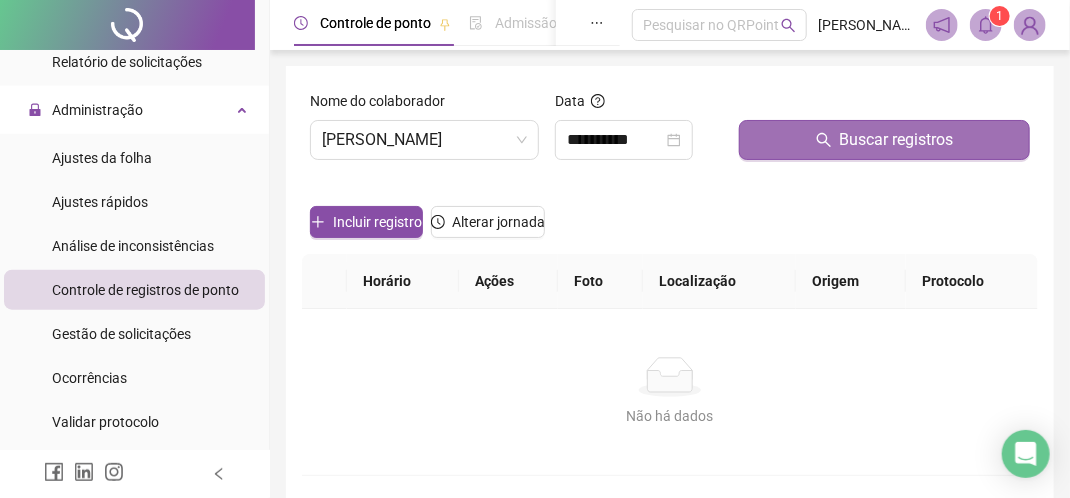 click on "Buscar registros" at bounding box center (897, 140) 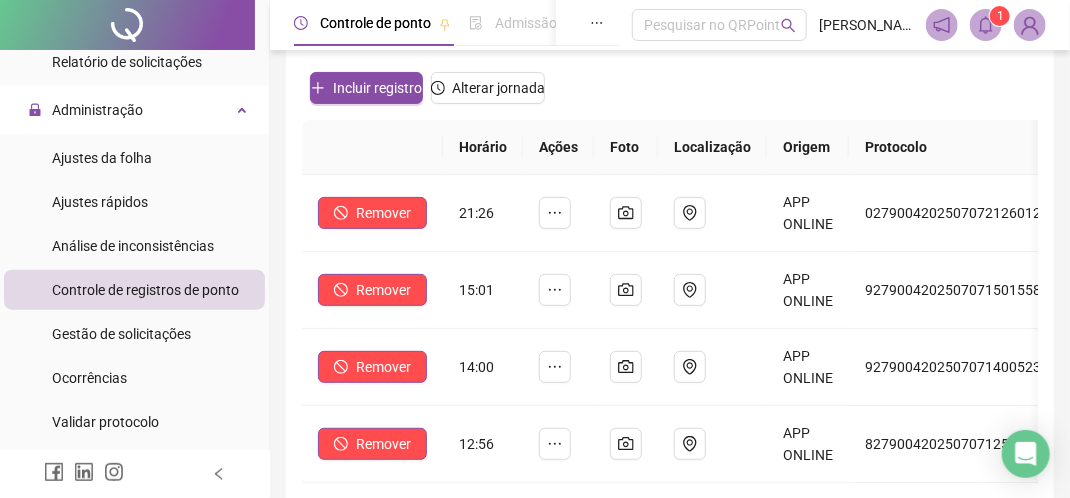 scroll, scrollTop: 0, scrollLeft: 0, axis: both 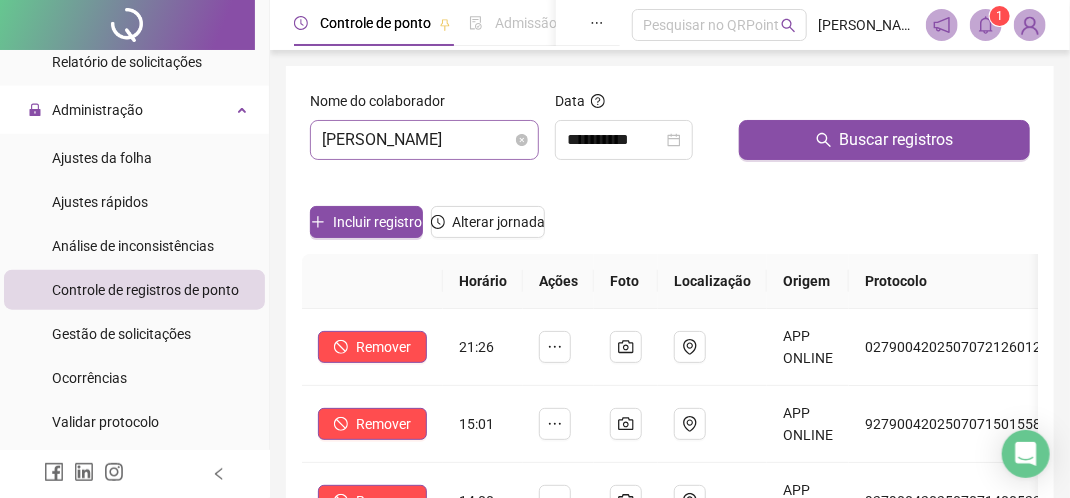 click on "[PERSON_NAME]" at bounding box center (424, 140) 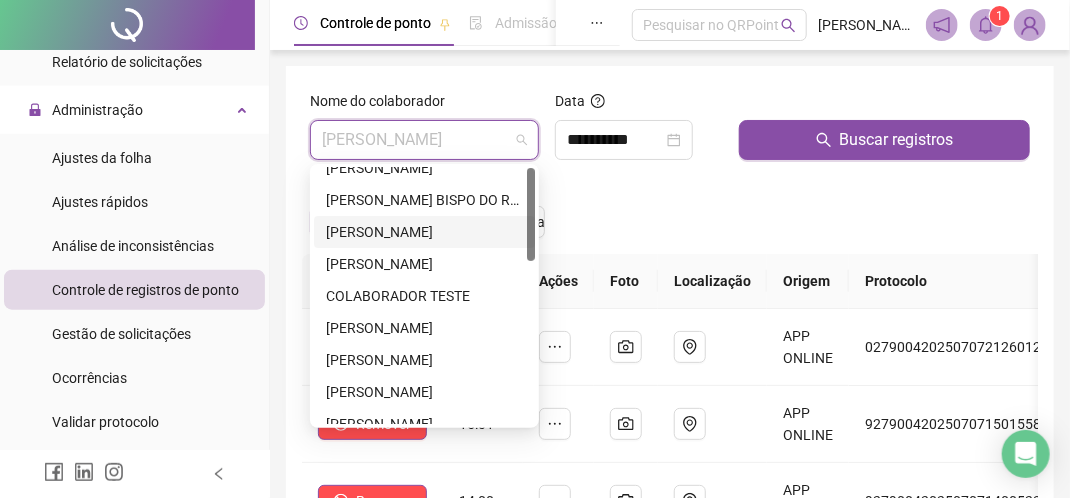 scroll, scrollTop: 0, scrollLeft: 0, axis: both 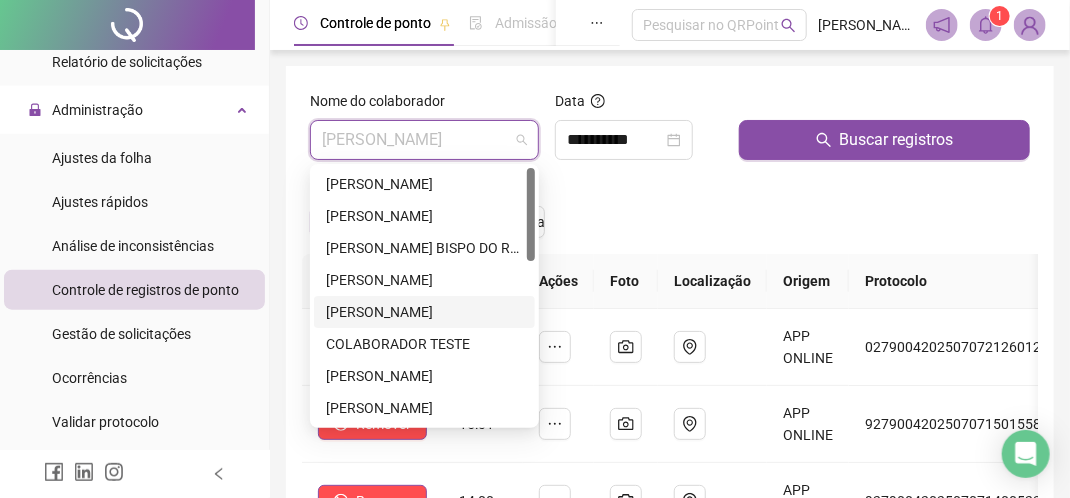 click on "[PERSON_NAME]" at bounding box center [424, 312] 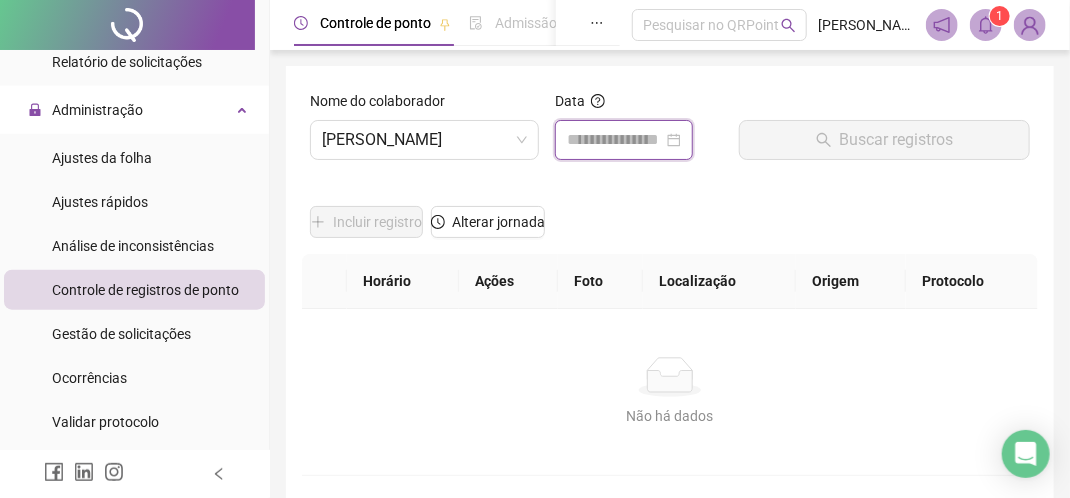 click at bounding box center [615, 140] 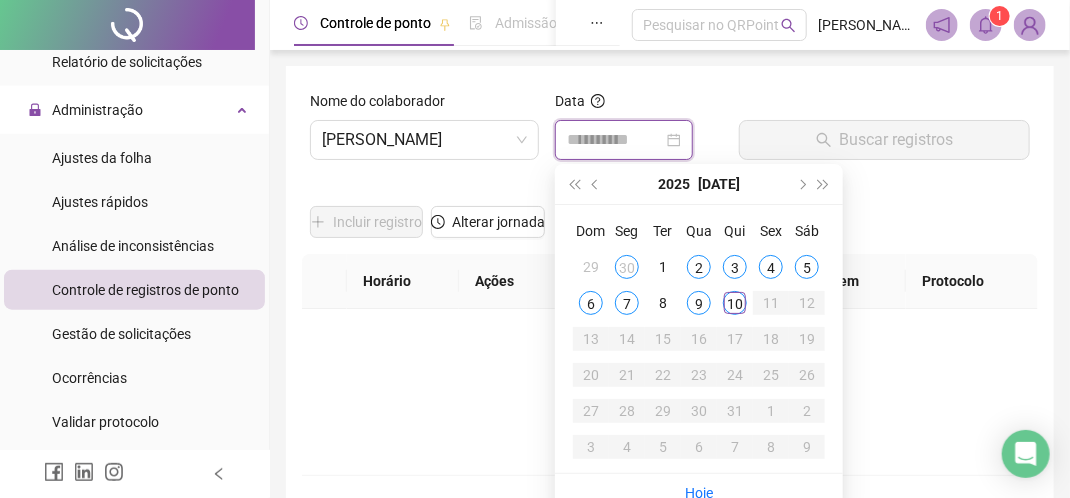 type on "**********" 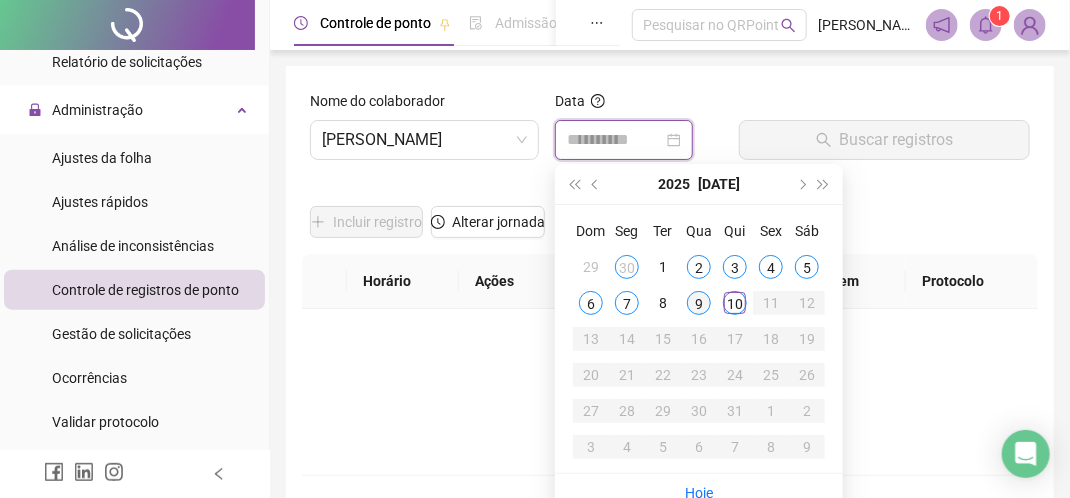 type on "**********" 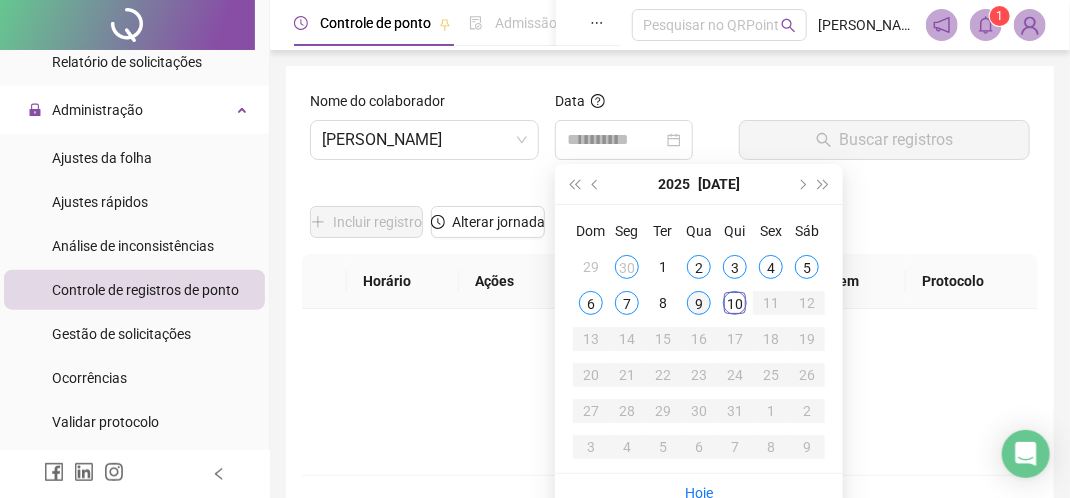 click on "9" at bounding box center (699, 303) 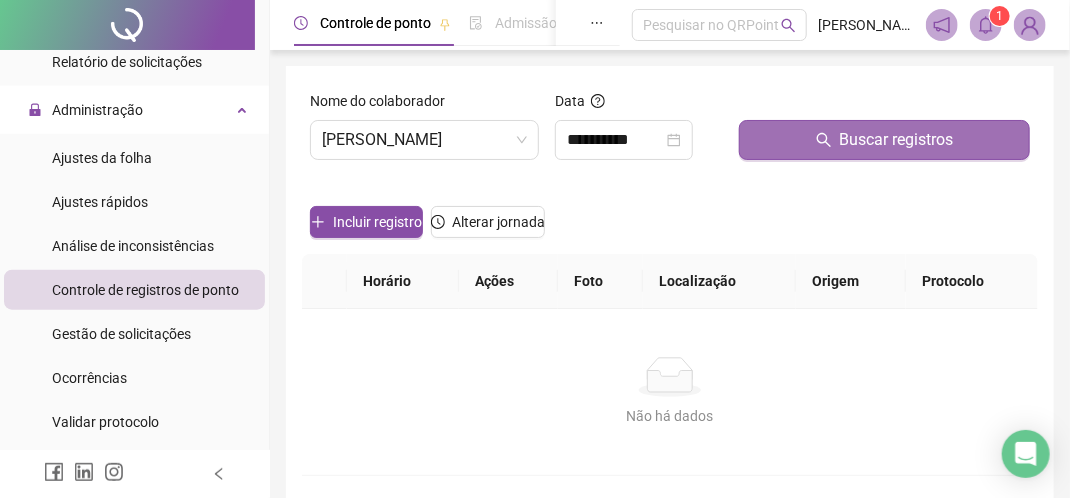 click on "Buscar registros" at bounding box center [897, 140] 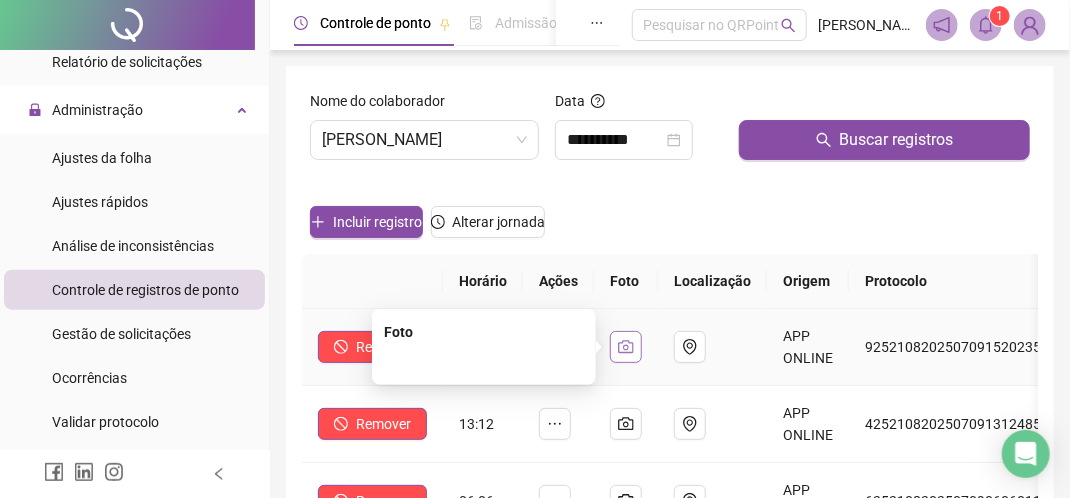 click 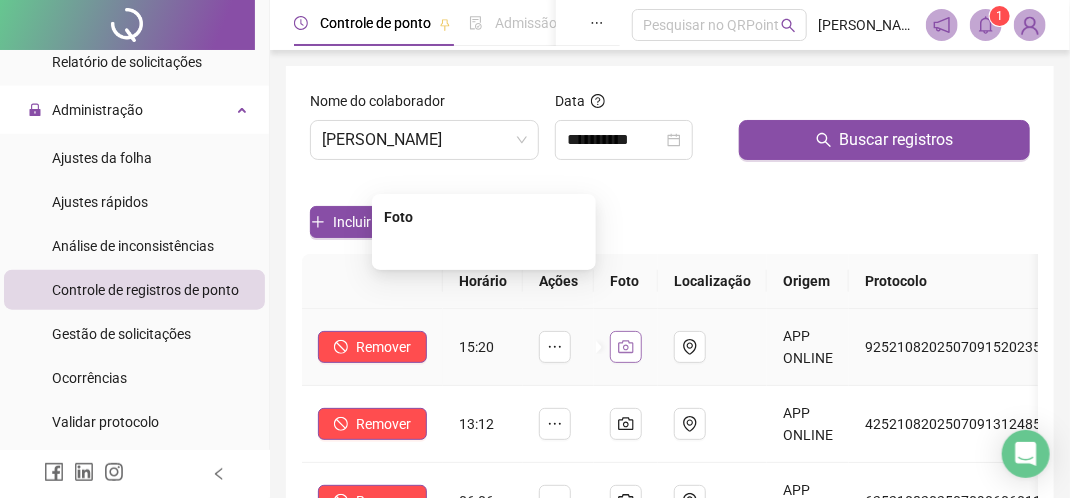 click 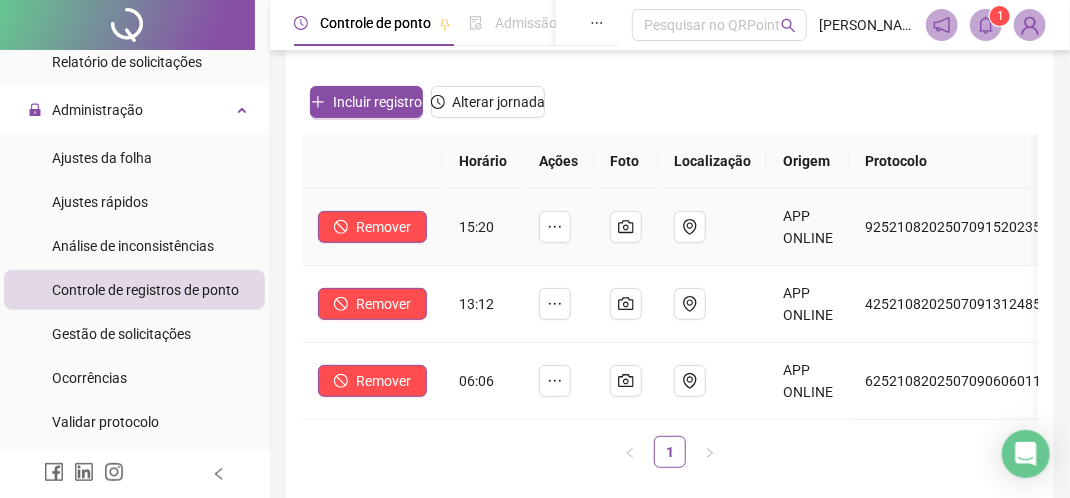 scroll, scrollTop: 0, scrollLeft: 0, axis: both 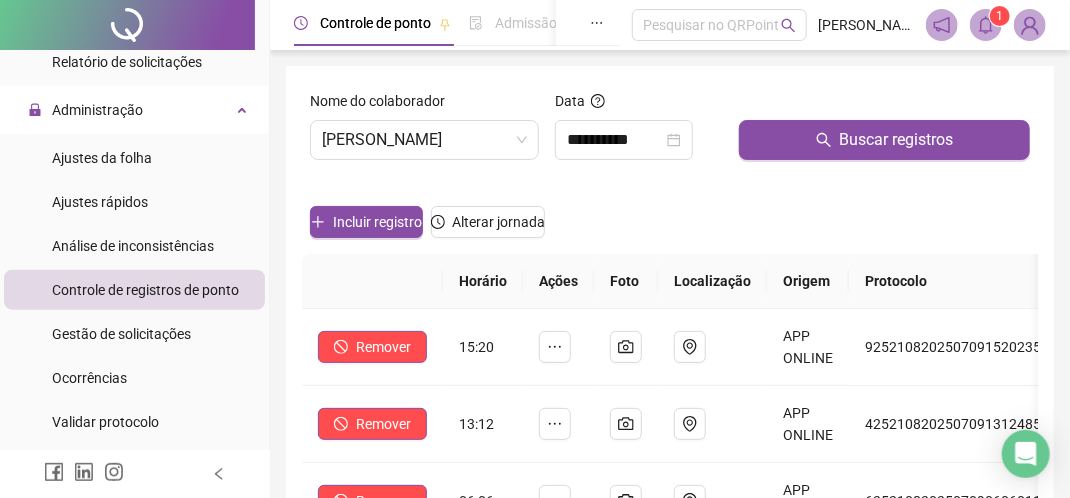 drag, startPoint x: 106, startPoint y: 374, endPoint x: 153, endPoint y: 355, distance: 50.695168 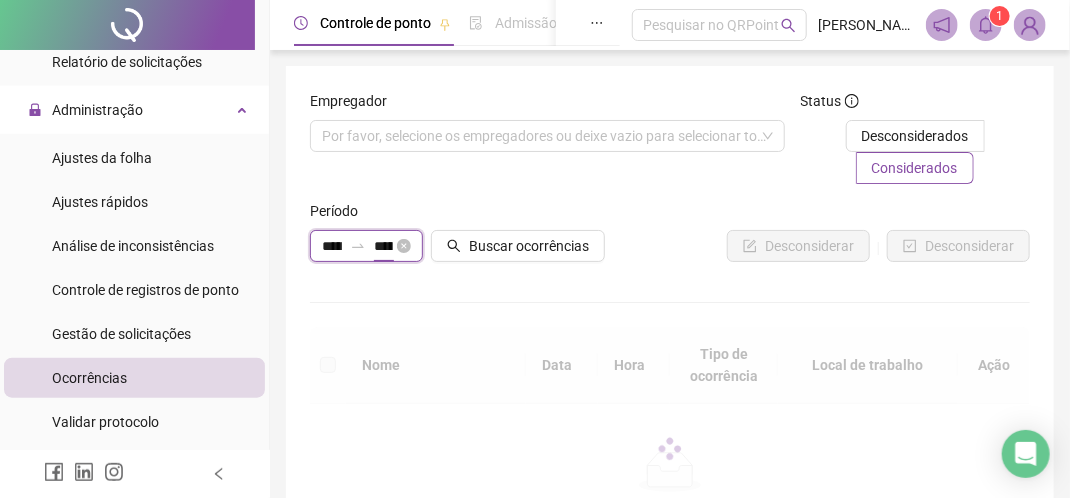 click on "**********" at bounding box center (384, 246) 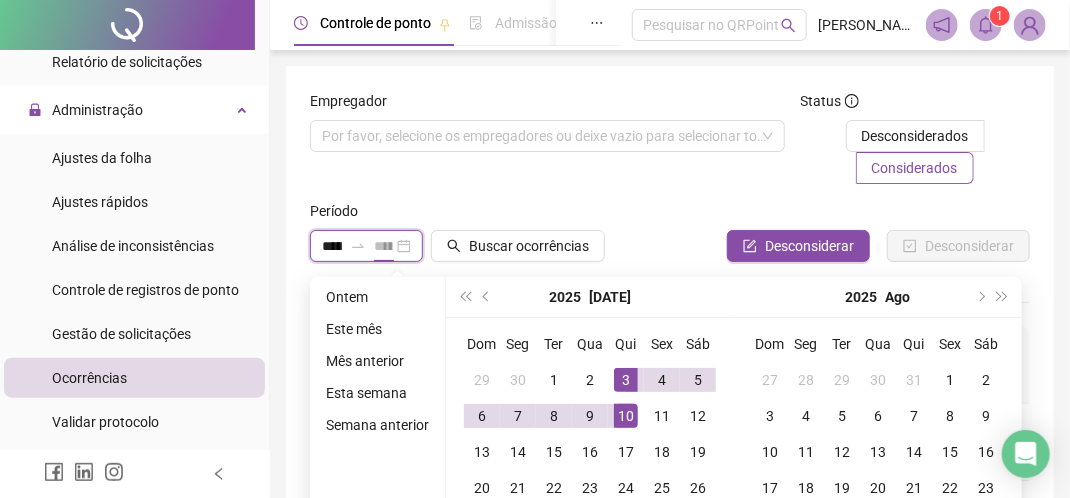 type on "**********" 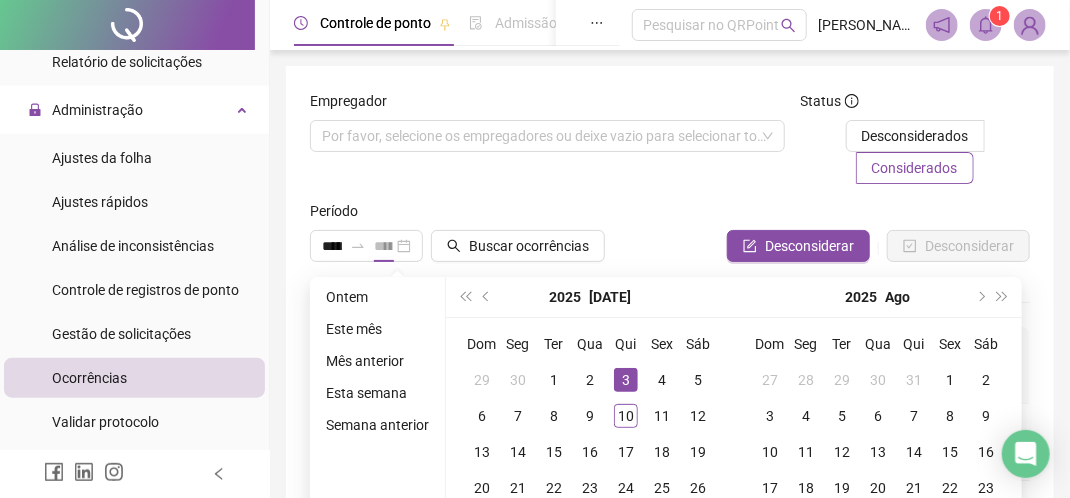 click on "3" at bounding box center (626, 380) 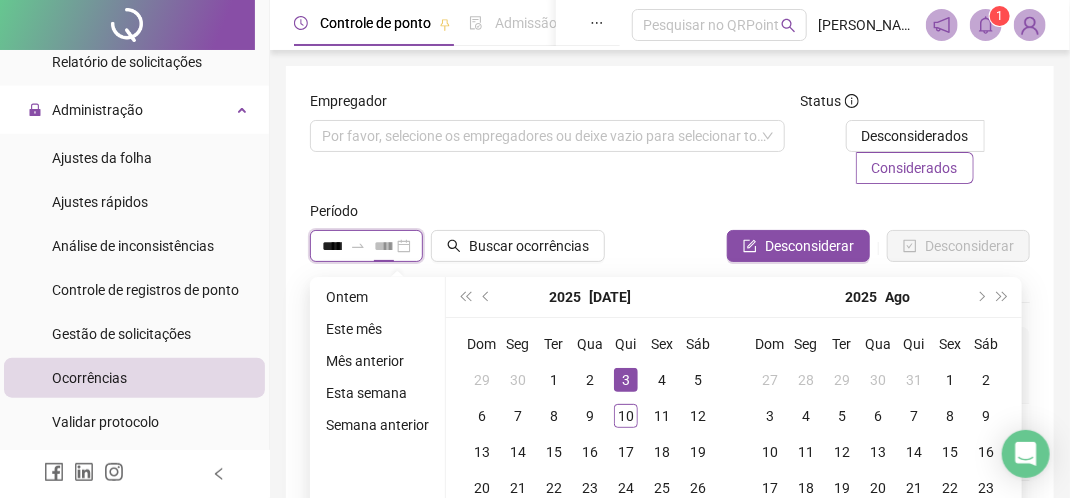 scroll, scrollTop: 0, scrollLeft: 51, axis: horizontal 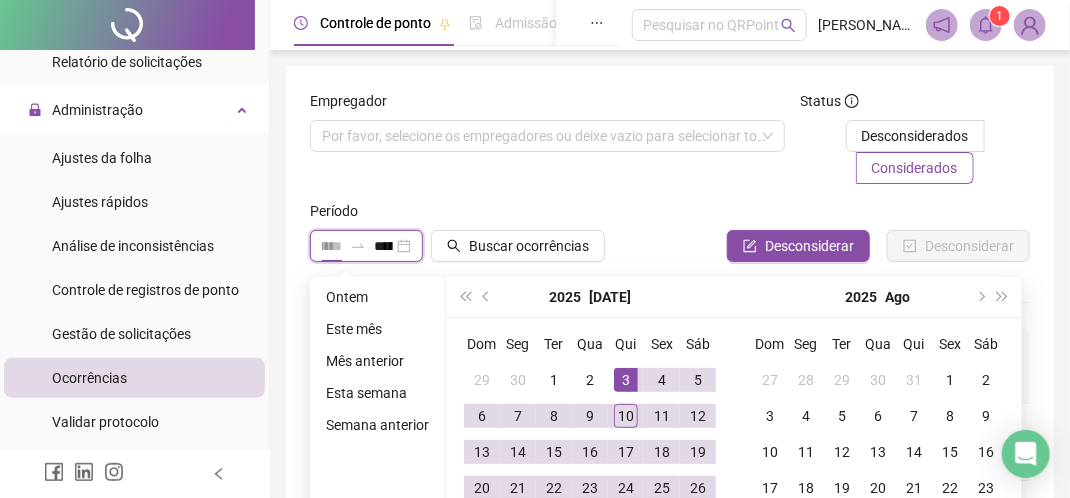 type on "**********" 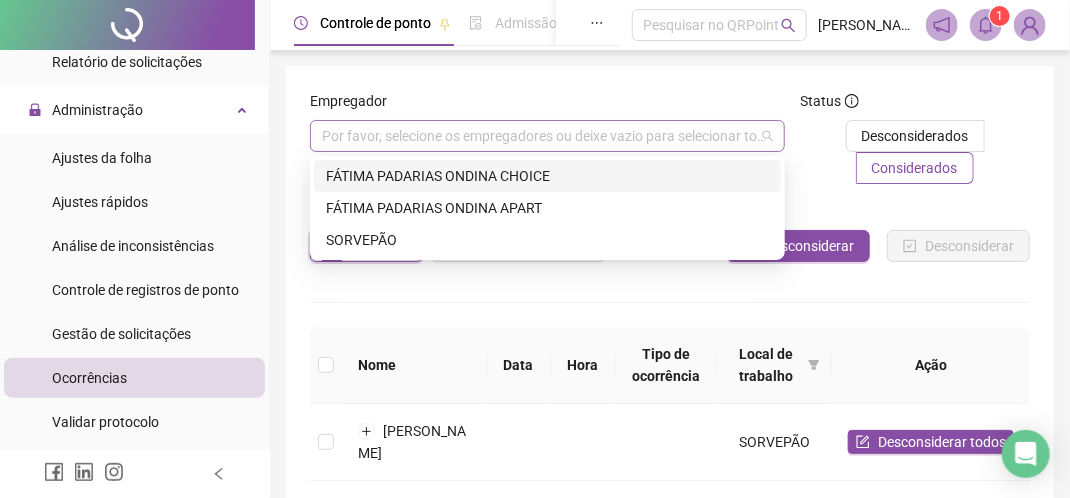 click at bounding box center [537, 136] 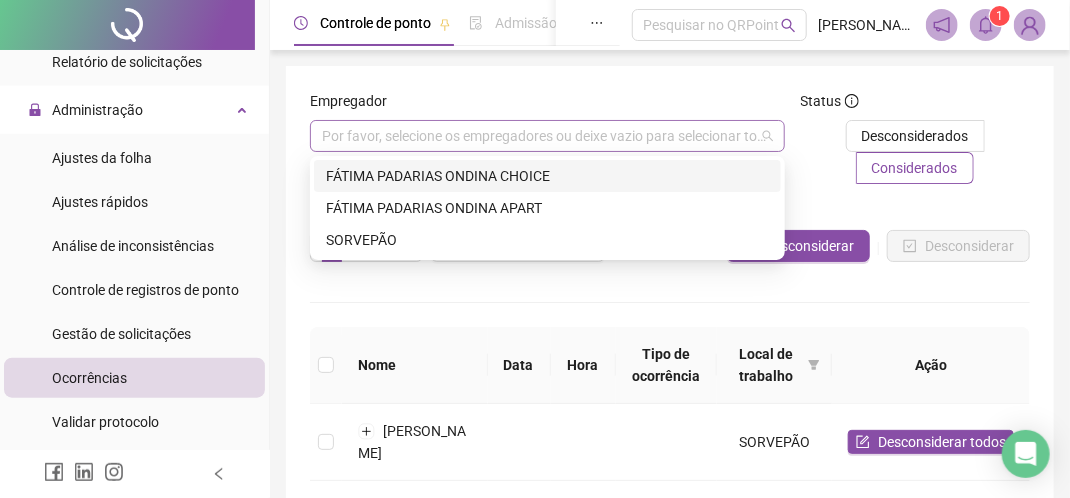 scroll, scrollTop: 0, scrollLeft: 0, axis: both 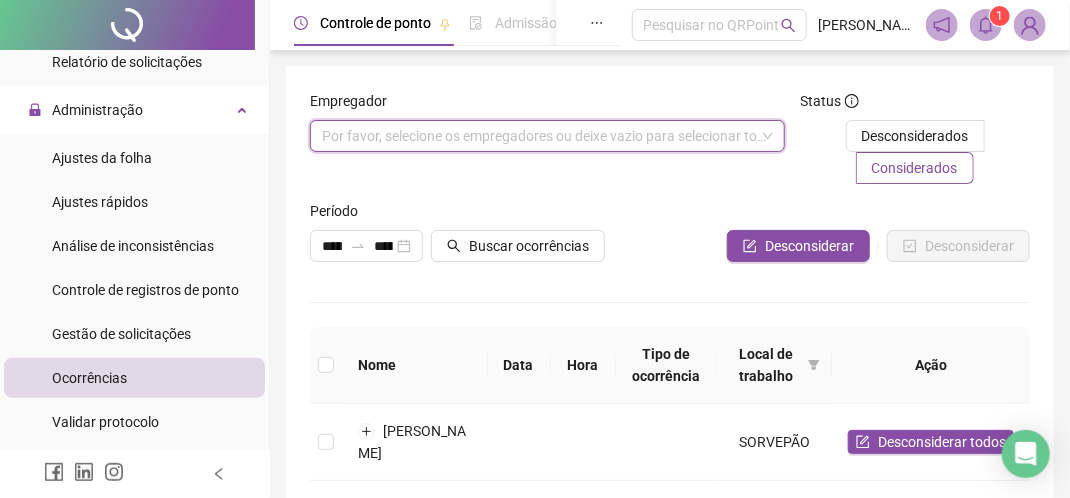 click at bounding box center (537, 136) 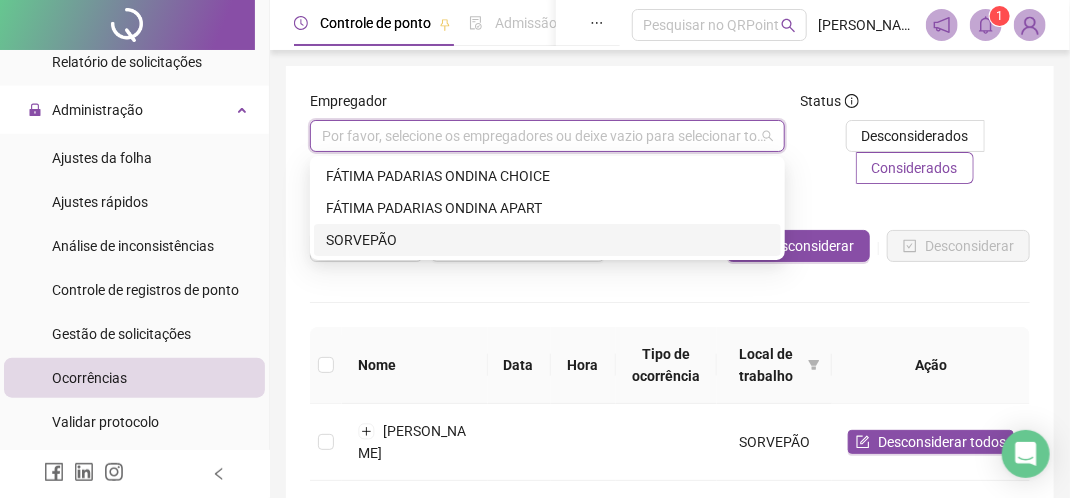 click on "SORVEPÃO" at bounding box center [547, 240] 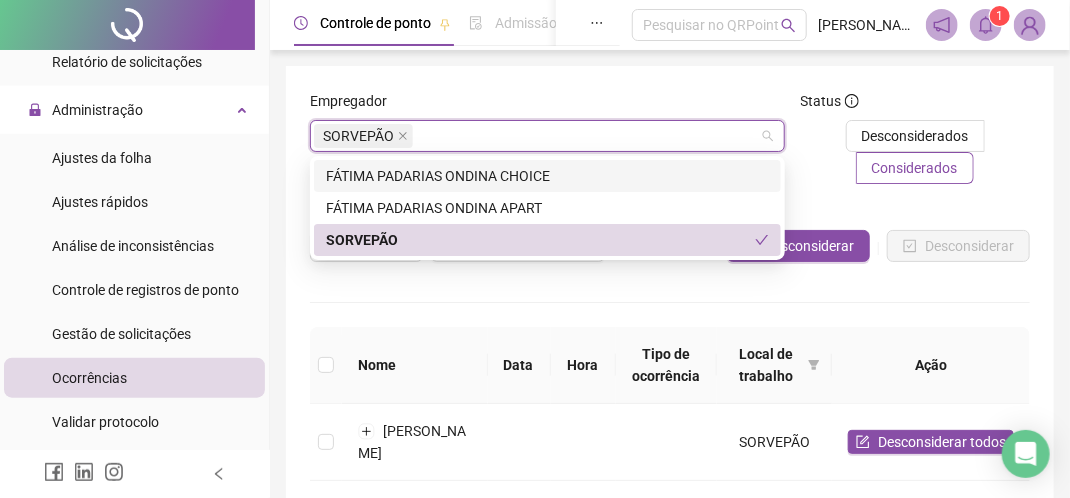 click on "**********" at bounding box center [670, 471] 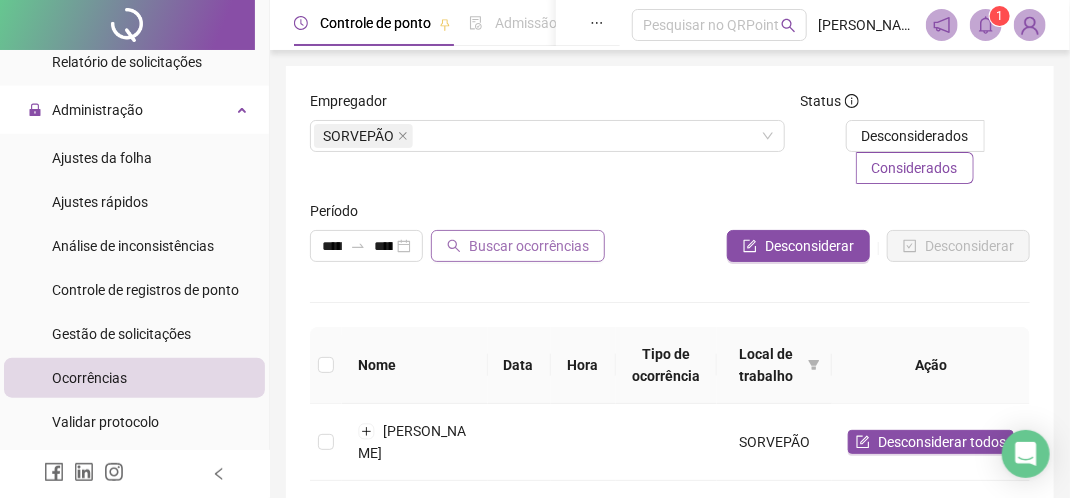 click on "Buscar ocorrências" at bounding box center (529, 246) 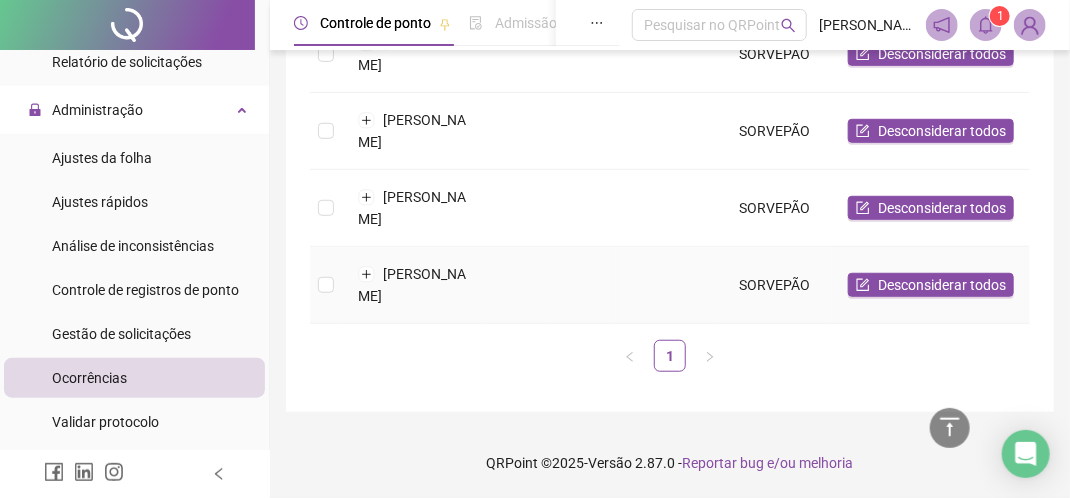 scroll, scrollTop: 453, scrollLeft: 0, axis: vertical 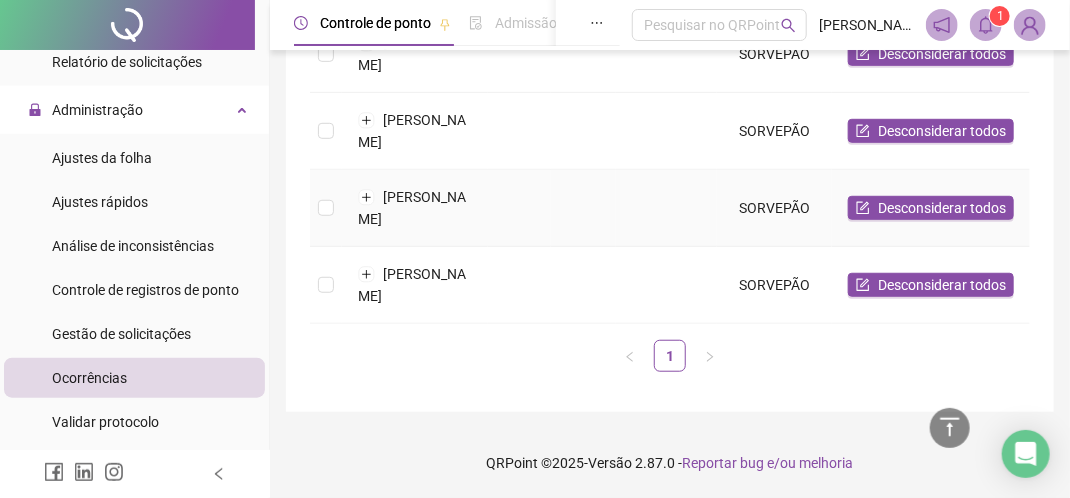 click on "[PERSON_NAME]" at bounding box center [415, 208] 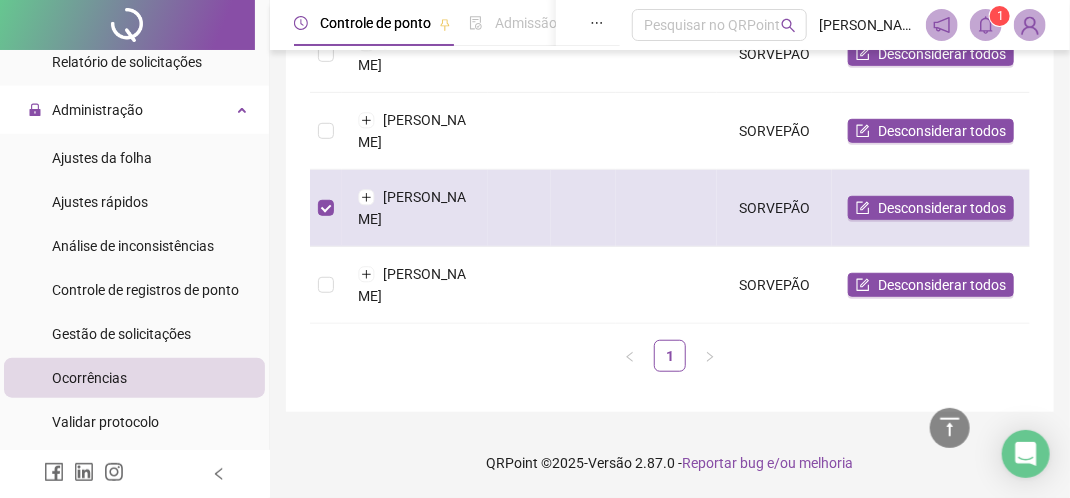 click on "[PERSON_NAME]" at bounding box center [415, 208] 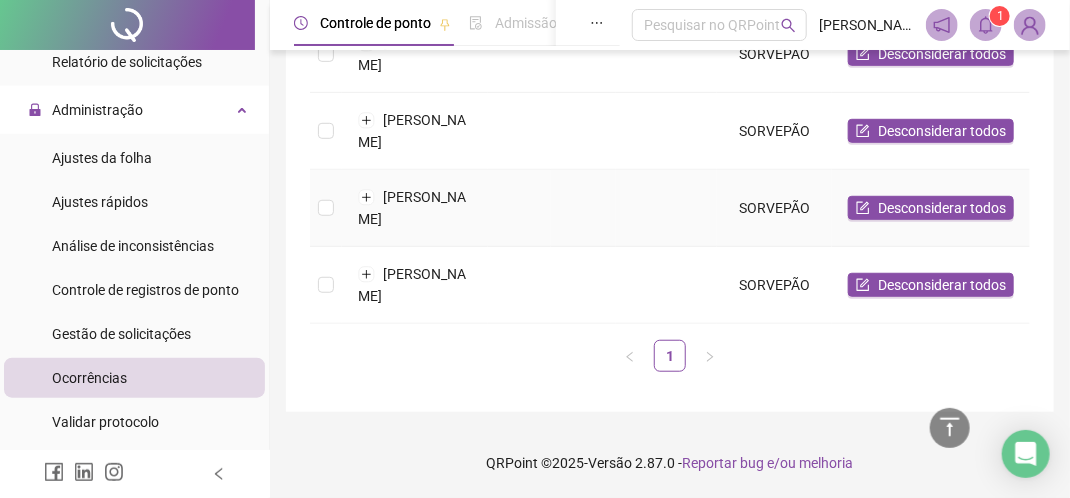 click on "[PERSON_NAME]" at bounding box center [415, 208] 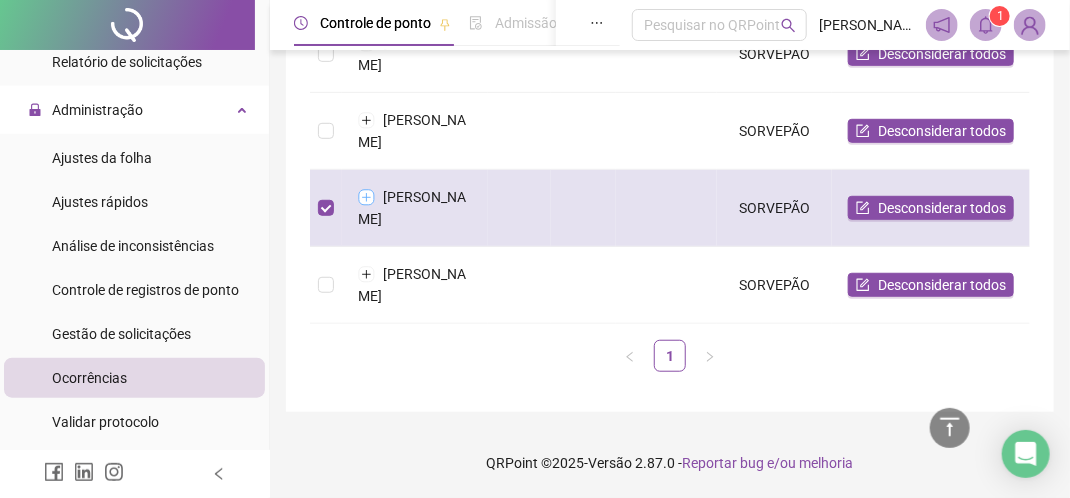 click at bounding box center [367, 197] 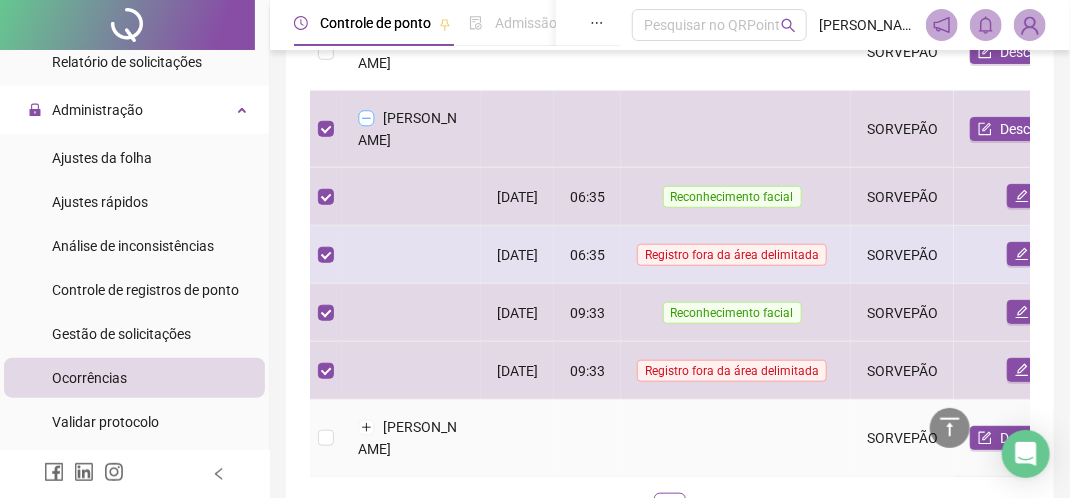 scroll, scrollTop: 453, scrollLeft: 0, axis: vertical 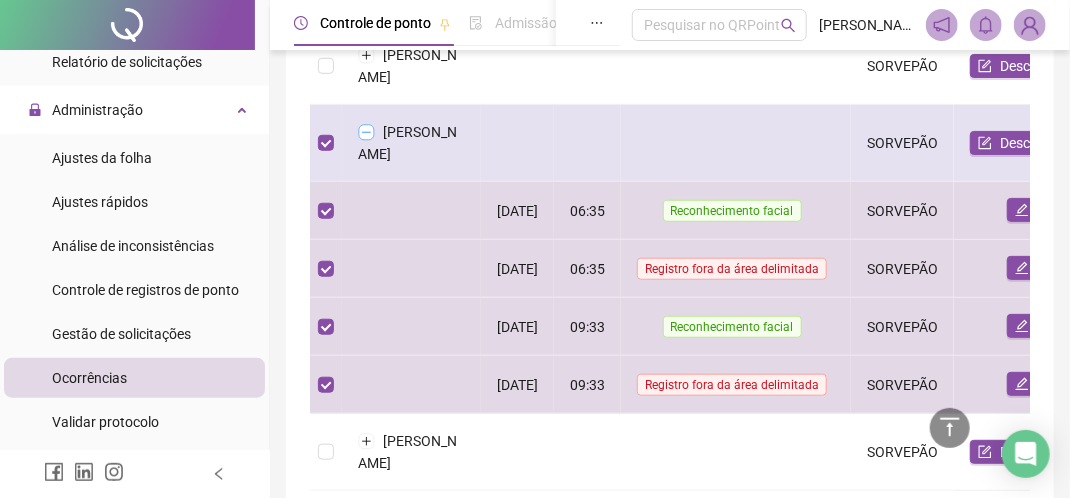 click at bounding box center (367, 132) 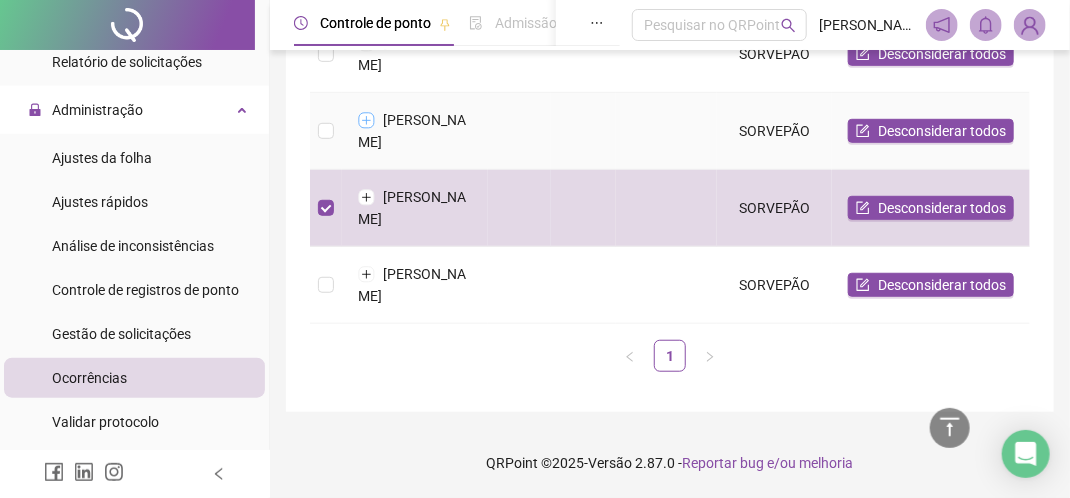 click at bounding box center [367, 120] 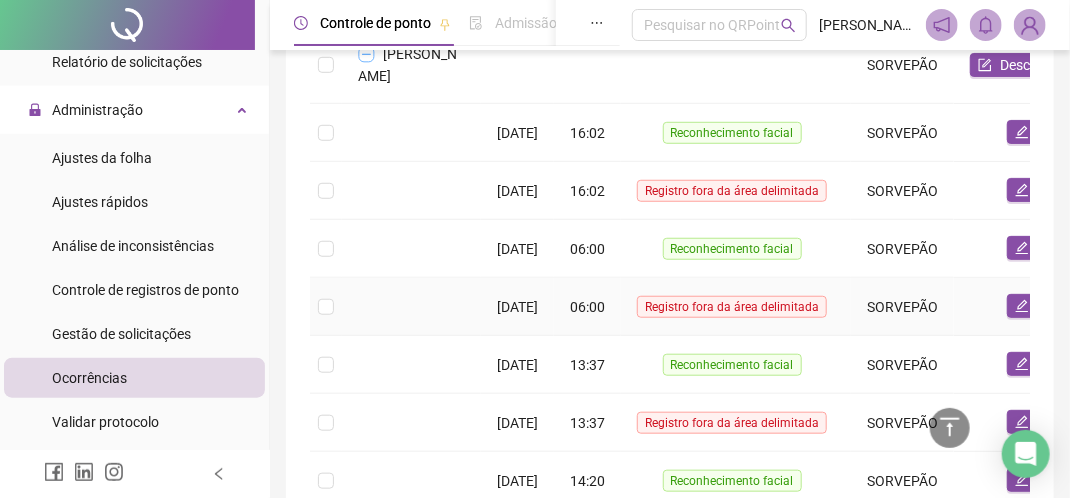 scroll, scrollTop: 453, scrollLeft: 0, axis: vertical 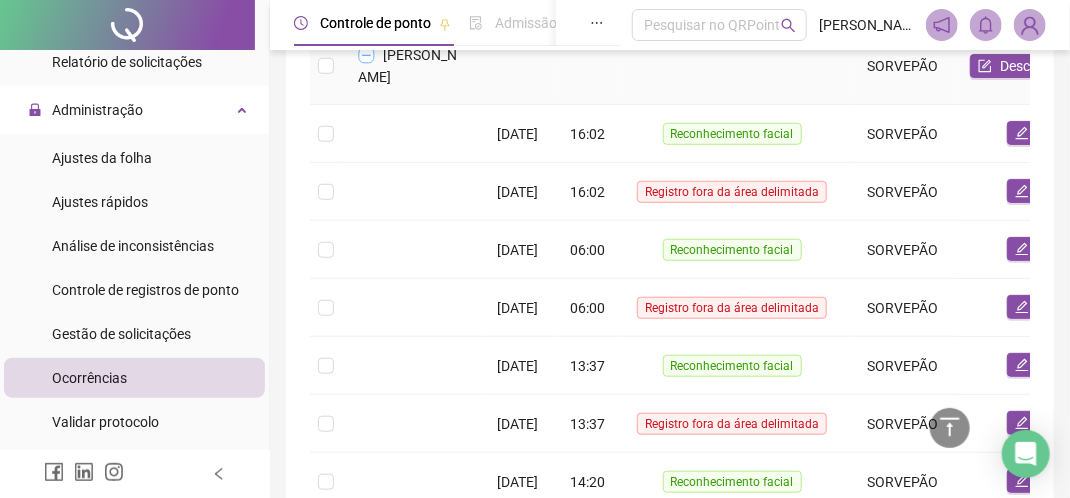 click at bounding box center (367, 55) 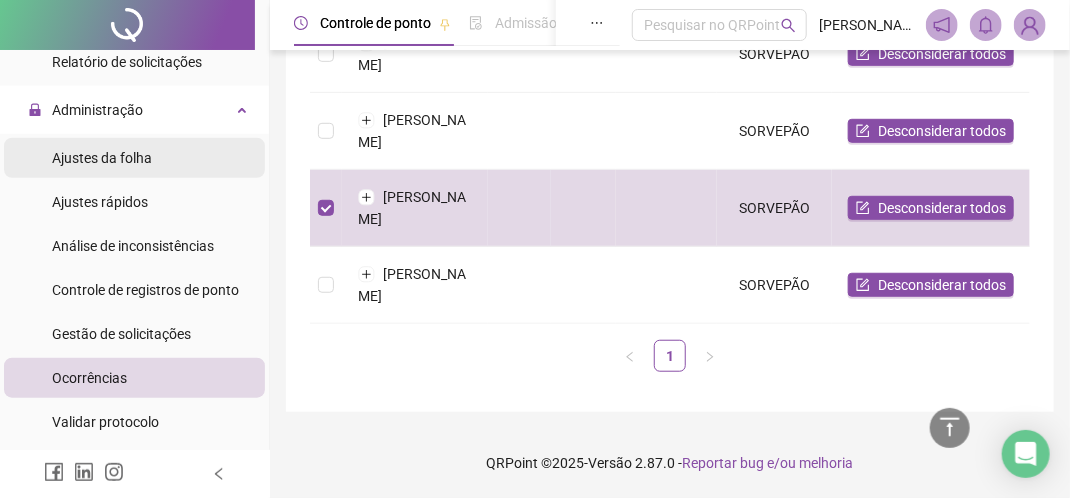click on "Ajustes da folha" at bounding box center [102, 158] 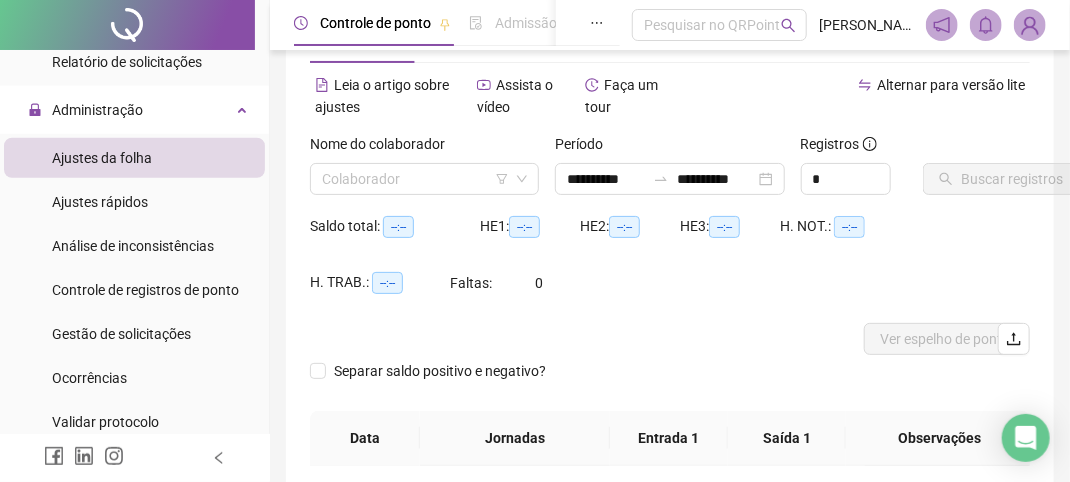scroll, scrollTop: 48, scrollLeft: 0, axis: vertical 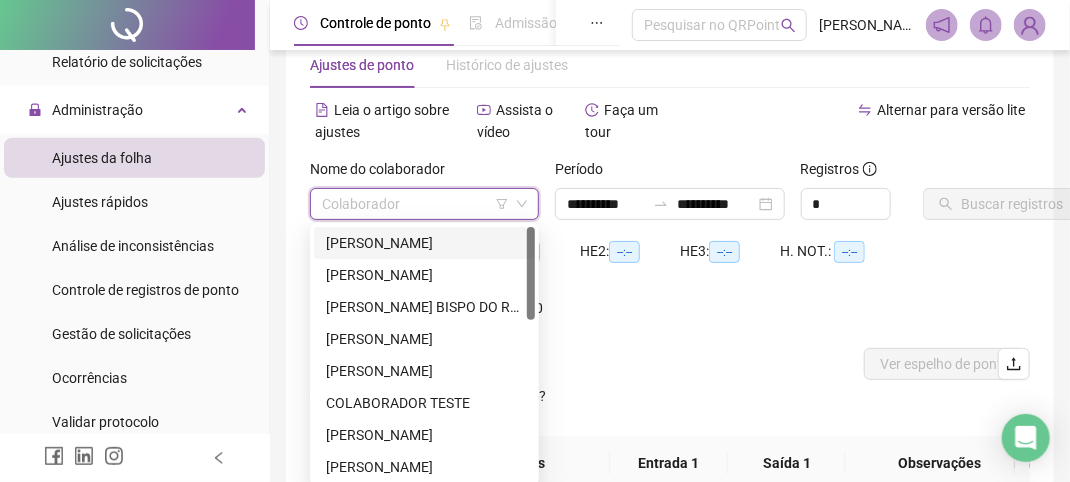 click at bounding box center [418, 204] 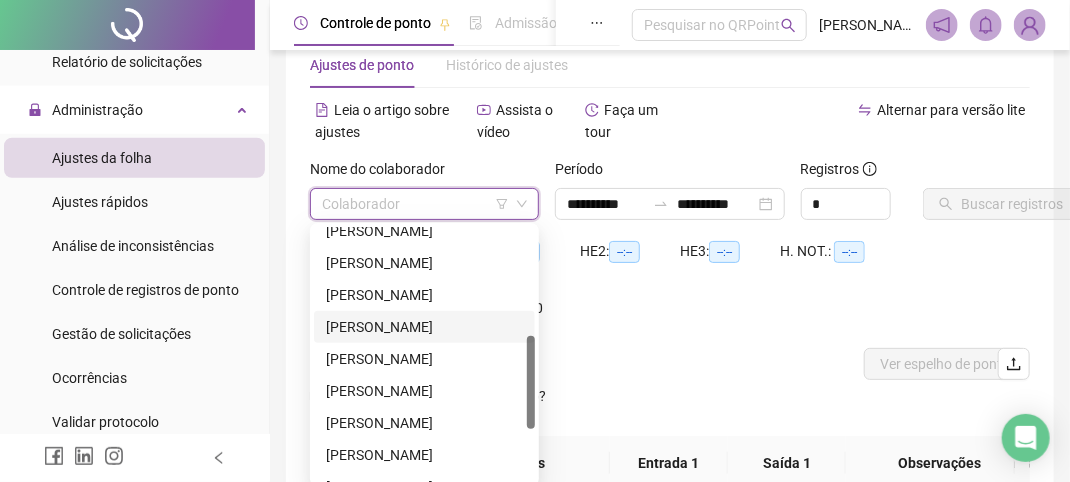 scroll, scrollTop: 400, scrollLeft: 0, axis: vertical 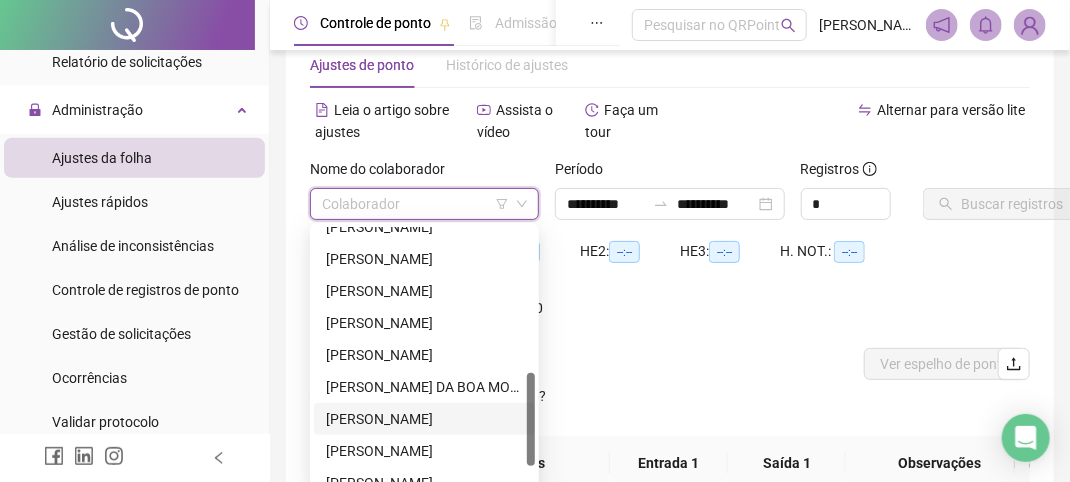 click on "[PERSON_NAME]" at bounding box center (424, 419) 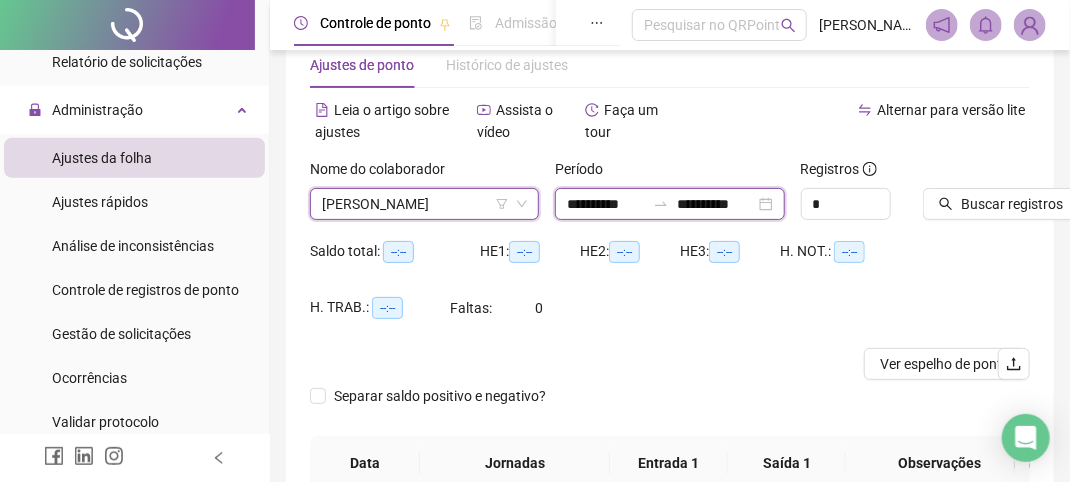 click on "**********" at bounding box center [606, 204] 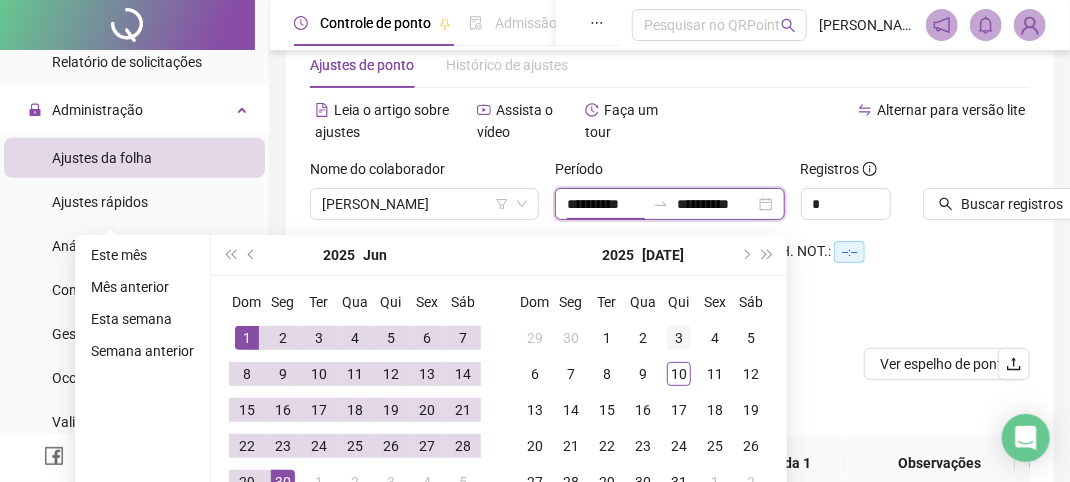 type on "**********" 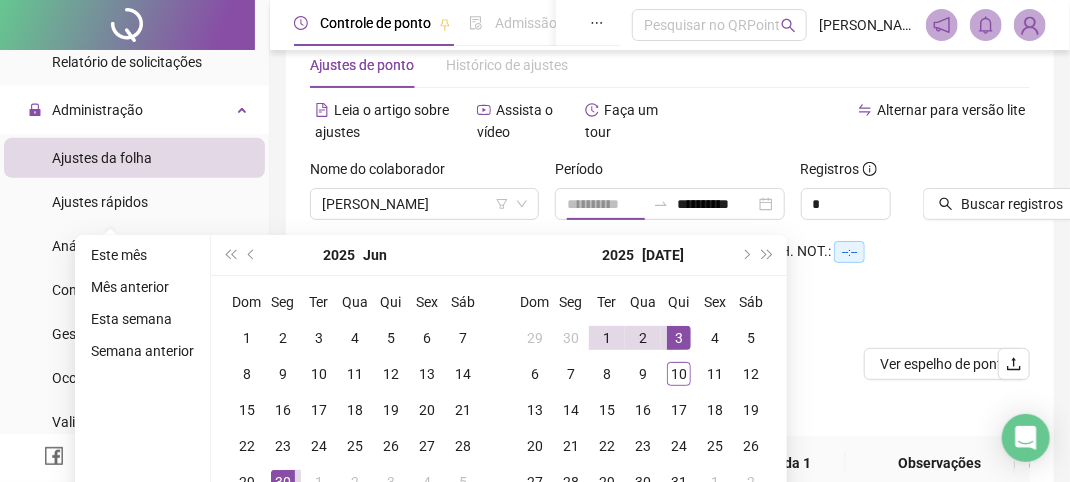 click on "3" at bounding box center (679, 338) 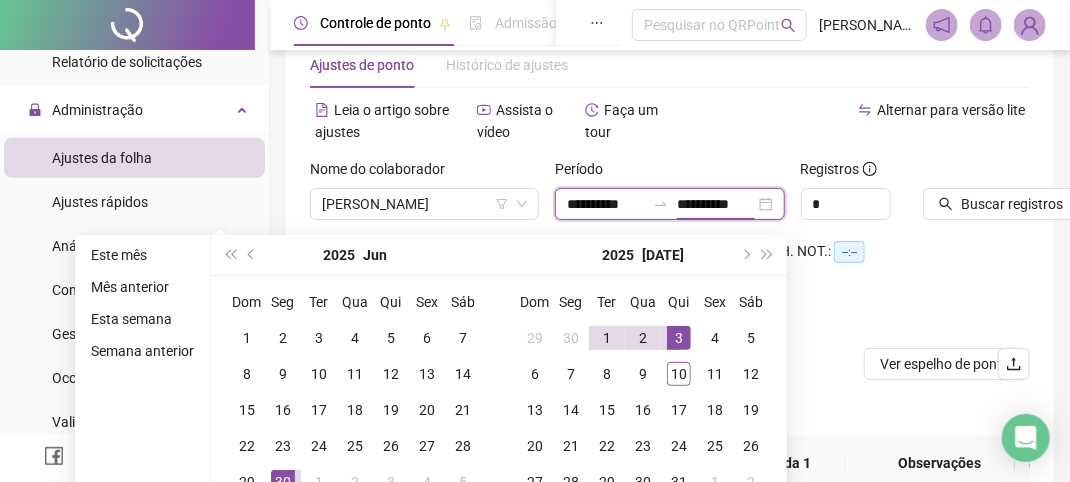 click on "**********" at bounding box center [716, 204] 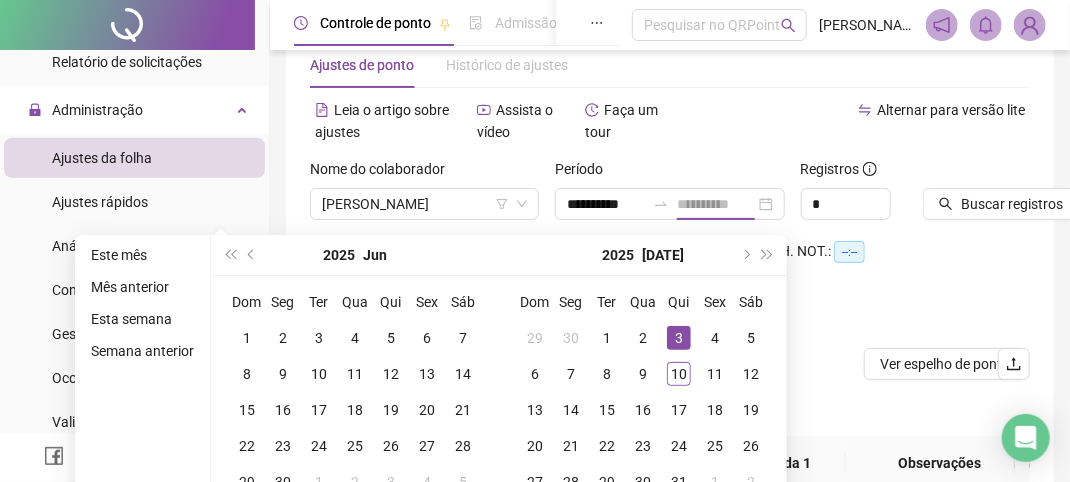 click on "3" at bounding box center [679, 338] 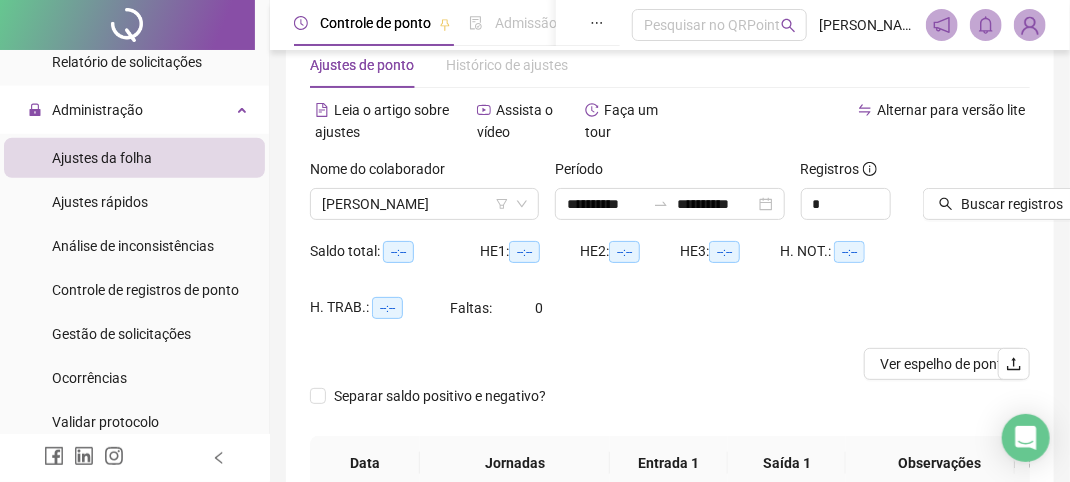 click on "Saldo total:   --:-- HE 1:   --:-- HE 2:   --:-- HE 3:   --:-- H. NOT.:   --:-- H. TRAB.:   --:-- Faltas:   0" at bounding box center (670, 292) 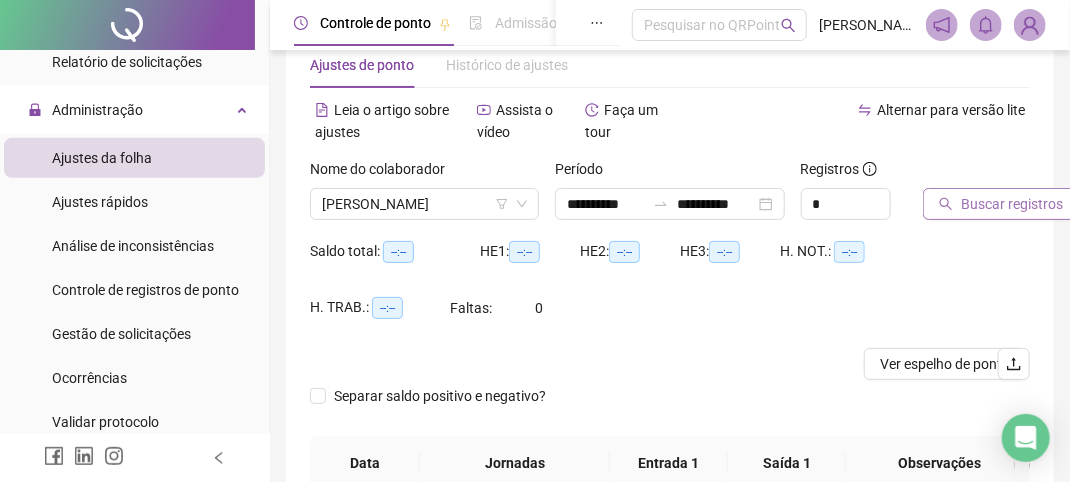 click on "Buscar registros" at bounding box center [1012, 204] 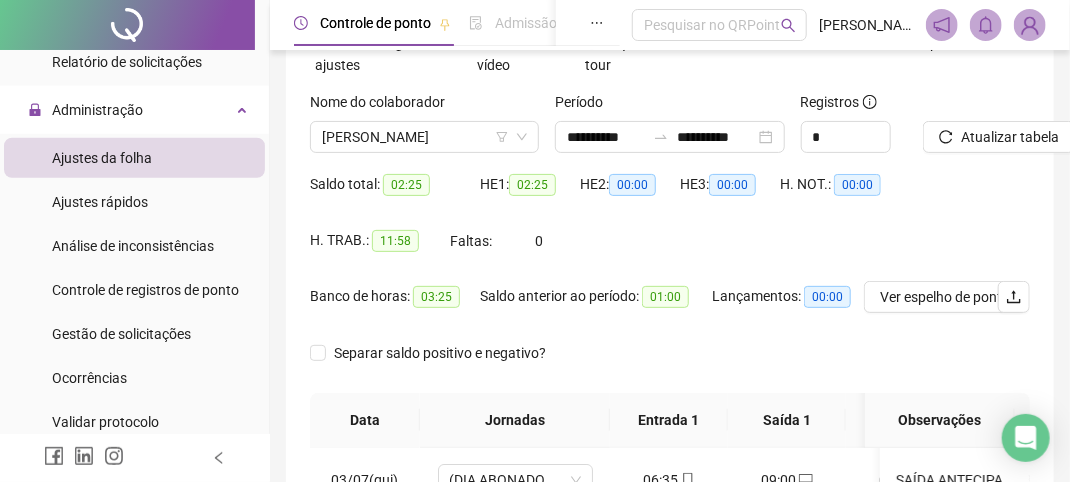 scroll, scrollTop: 148, scrollLeft: 0, axis: vertical 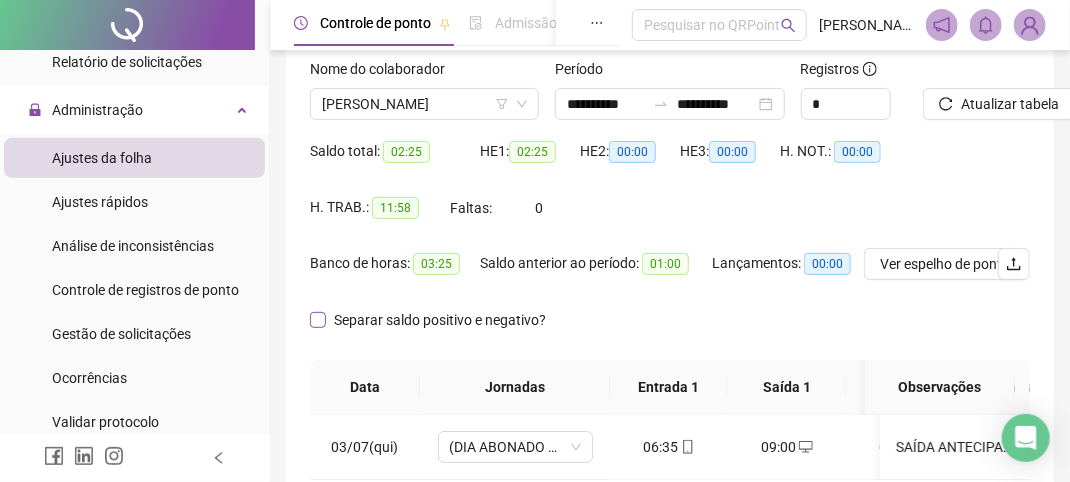 click on "Separar saldo positivo e negativo?" at bounding box center (440, 320) 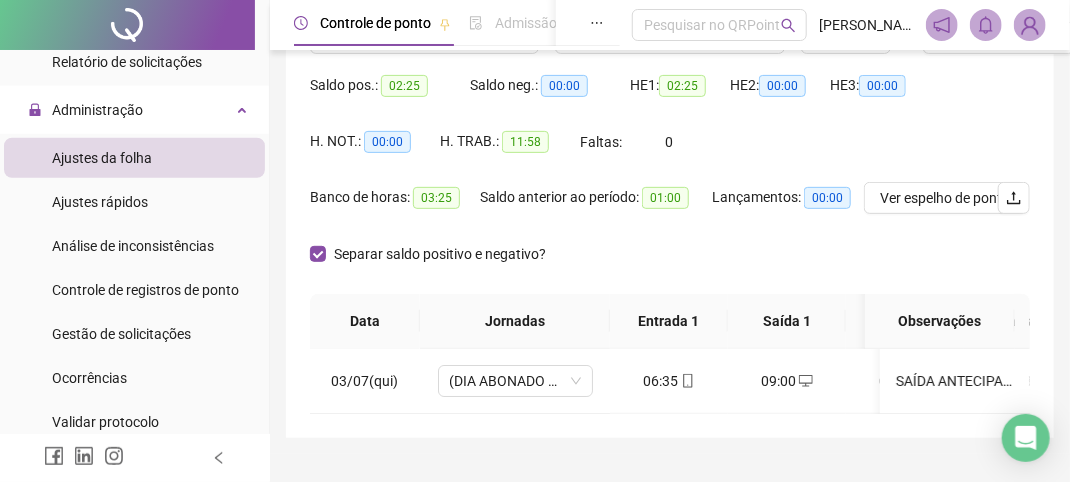 scroll, scrollTop: 248, scrollLeft: 0, axis: vertical 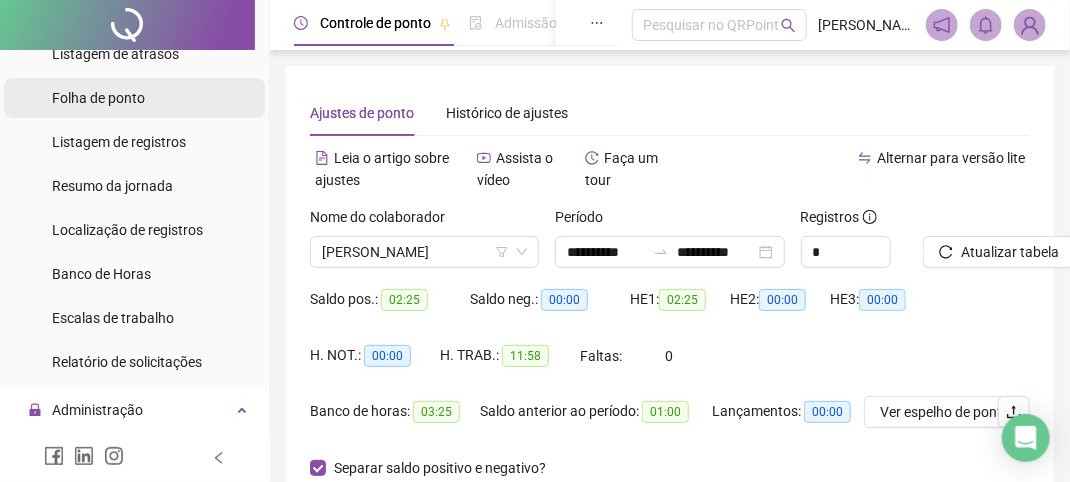click on "Folha de ponto" at bounding box center [98, 98] 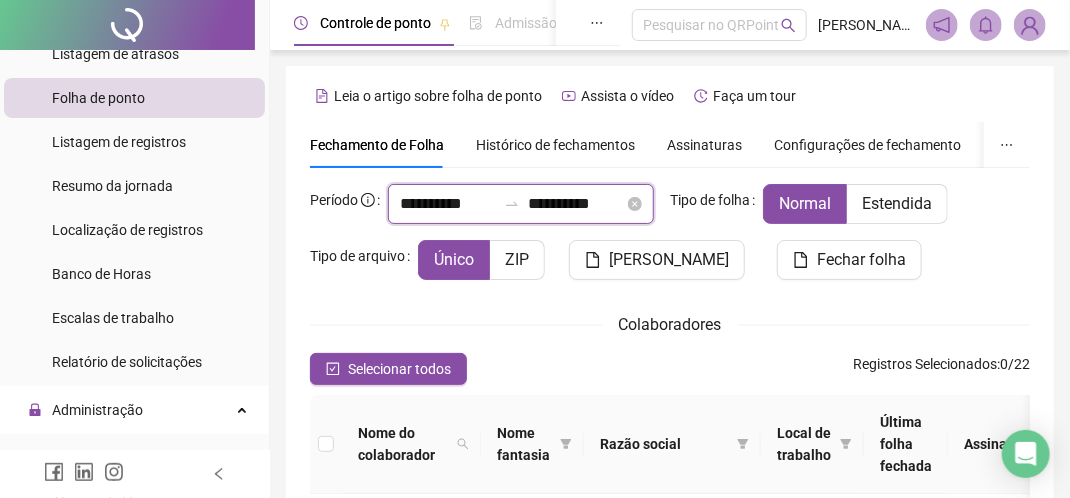 click on "**********" at bounding box center [448, 204] 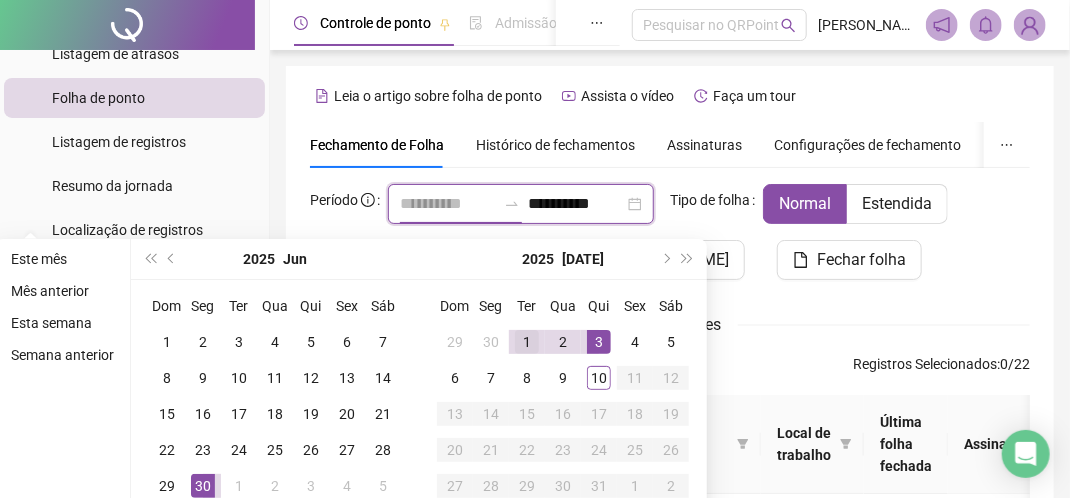 type on "**********" 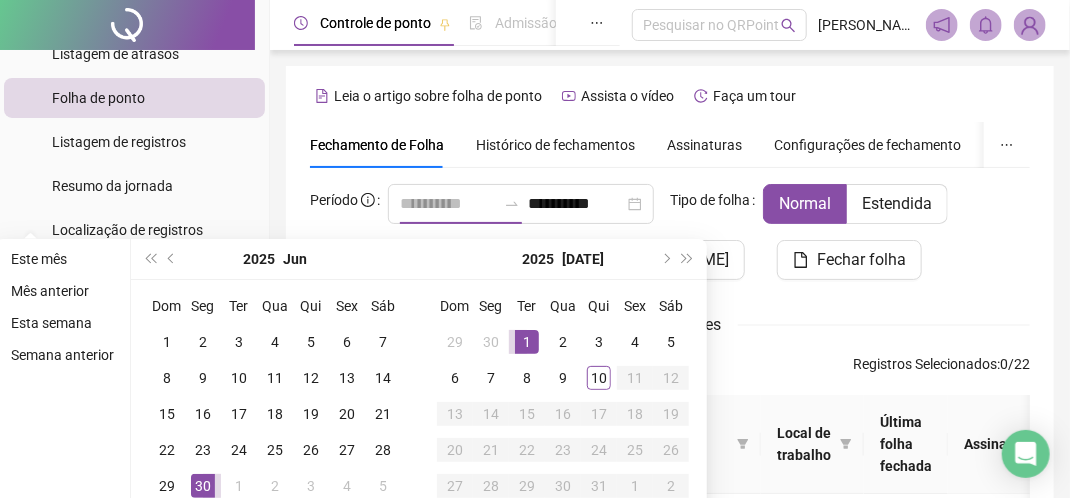 click on "1" at bounding box center [527, 342] 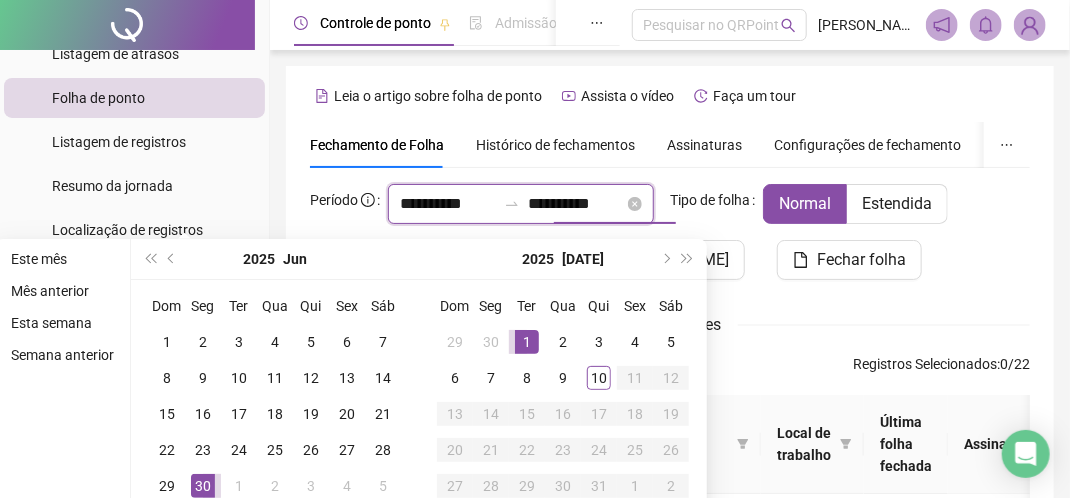 click on "**********" at bounding box center (576, 204) 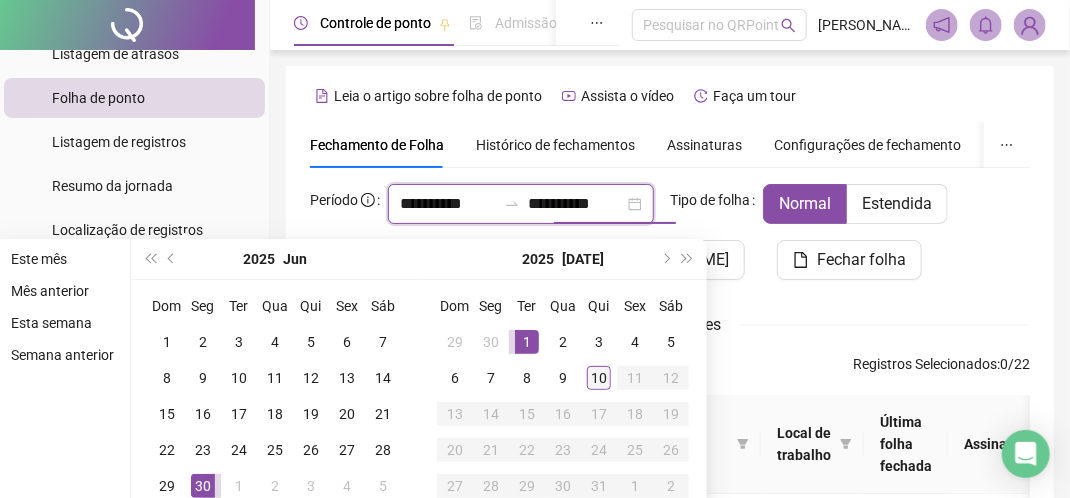 type on "**********" 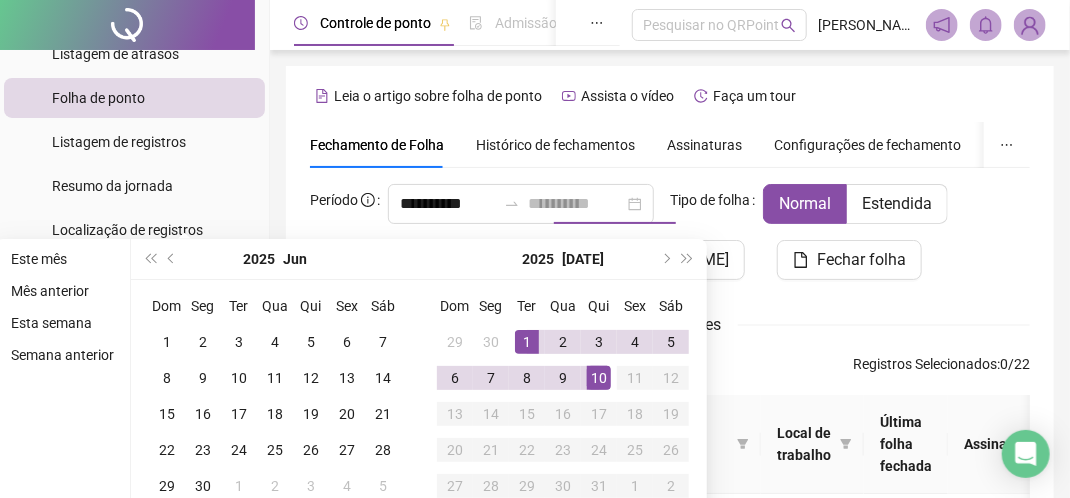 click on "10" at bounding box center [599, 378] 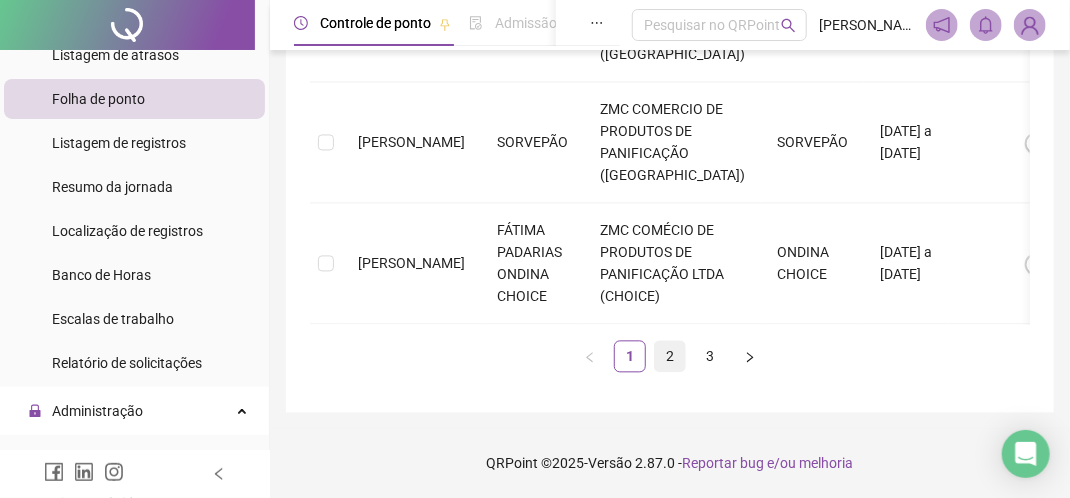 click on "2" at bounding box center [670, 356] 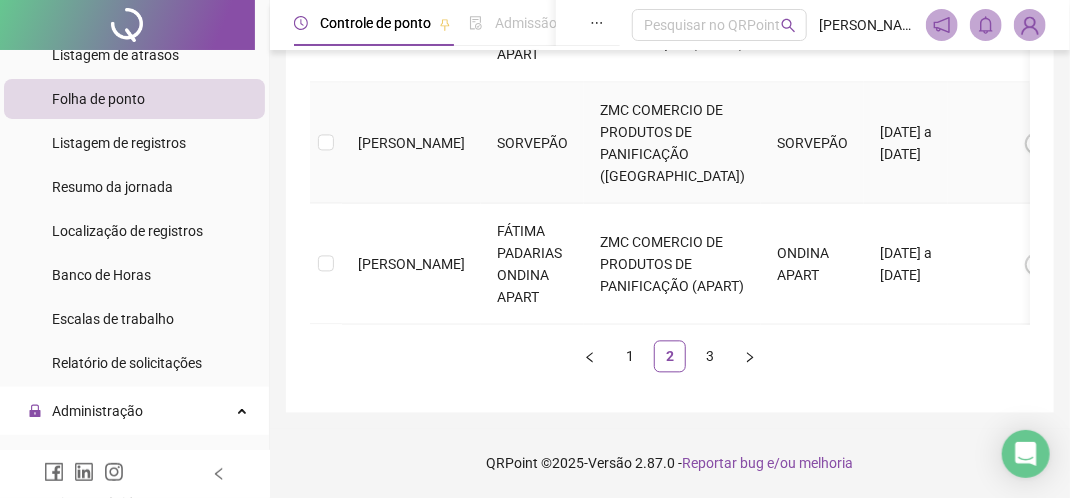 click on "[PERSON_NAME]" at bounding box center (411, 142) 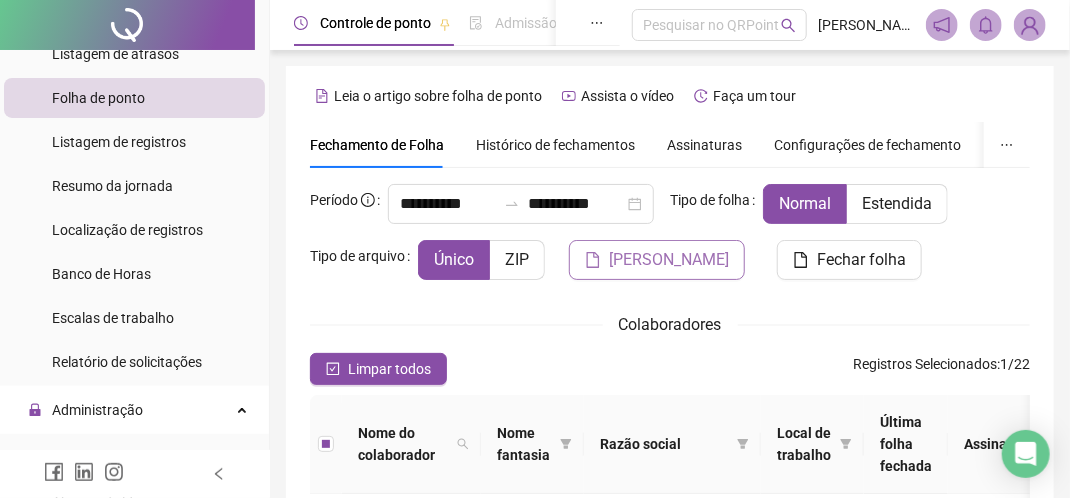 click on "[PERSON_NAME]" at bounding box center (657, 260) 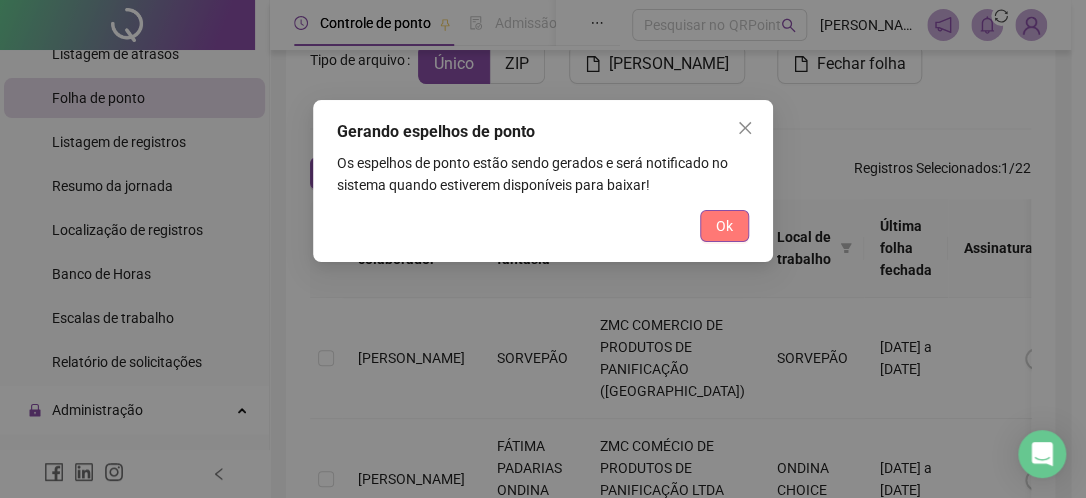 click on "Ok" at bounding box center [724, 226] 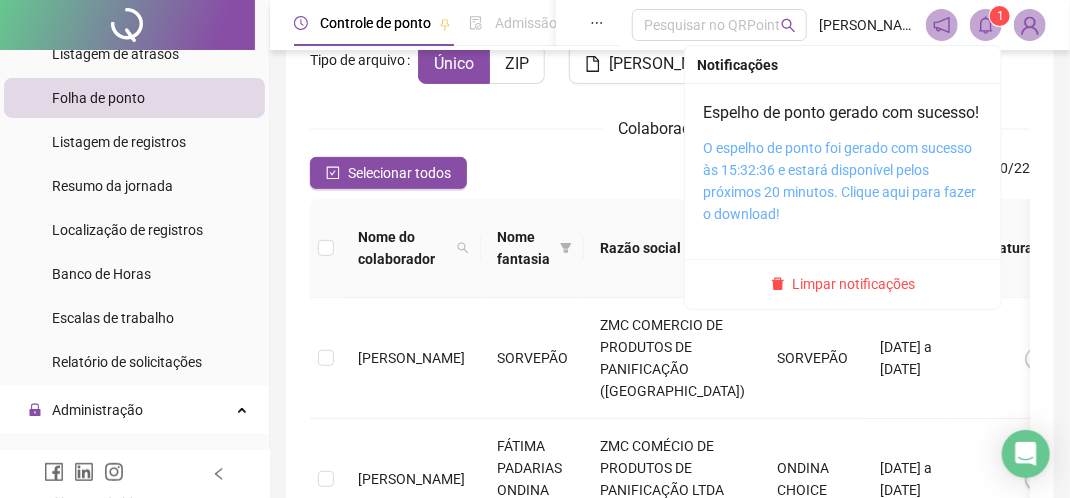 click on "O espelho de ponto foi gerado com sucesso às 15:32:36 e estará disponível pelos próximos 20 minutos.
Clique aqui para fazer o download!" at bounding box center (839, 181) 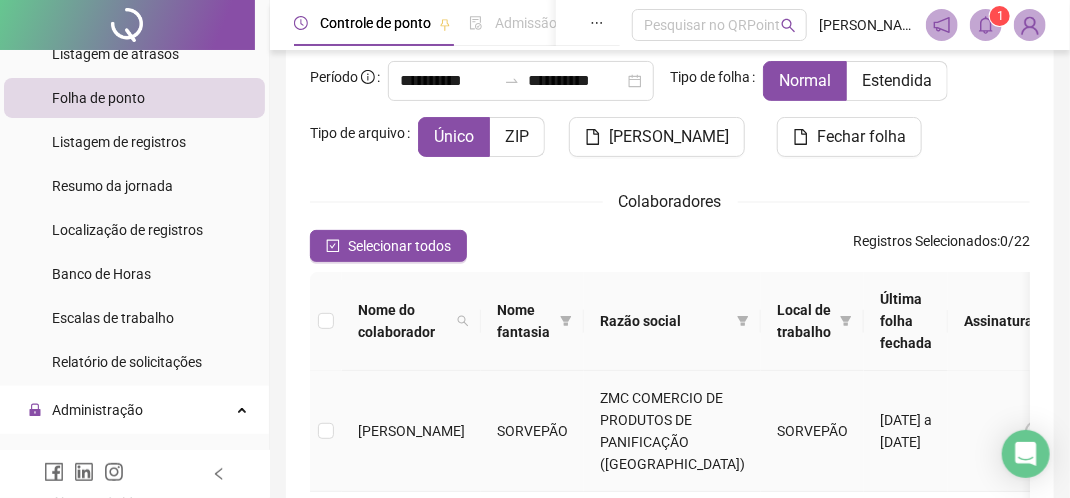 scroll, scrollTop: 0, scrollLeft: 0, axis: both 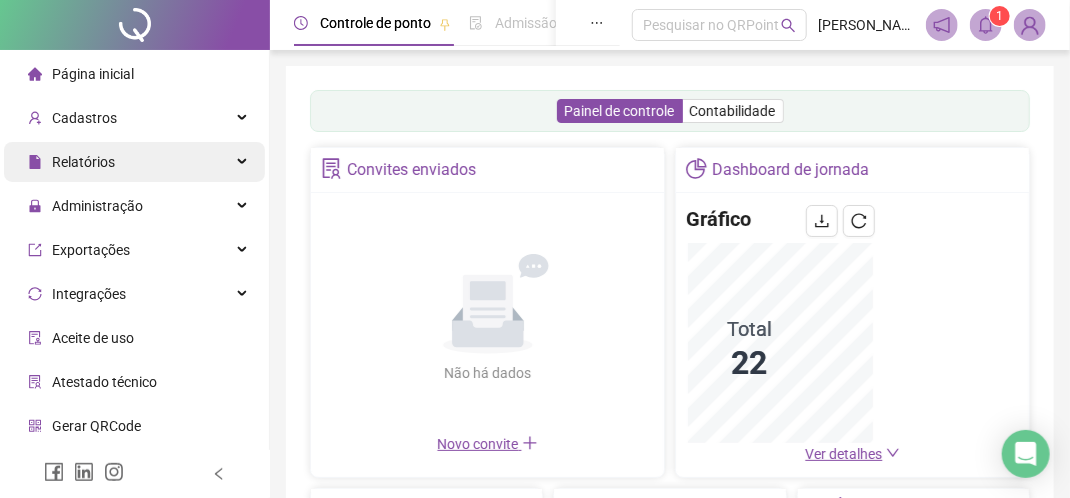 click on "Relatórios" at bounding box center [134, 162] 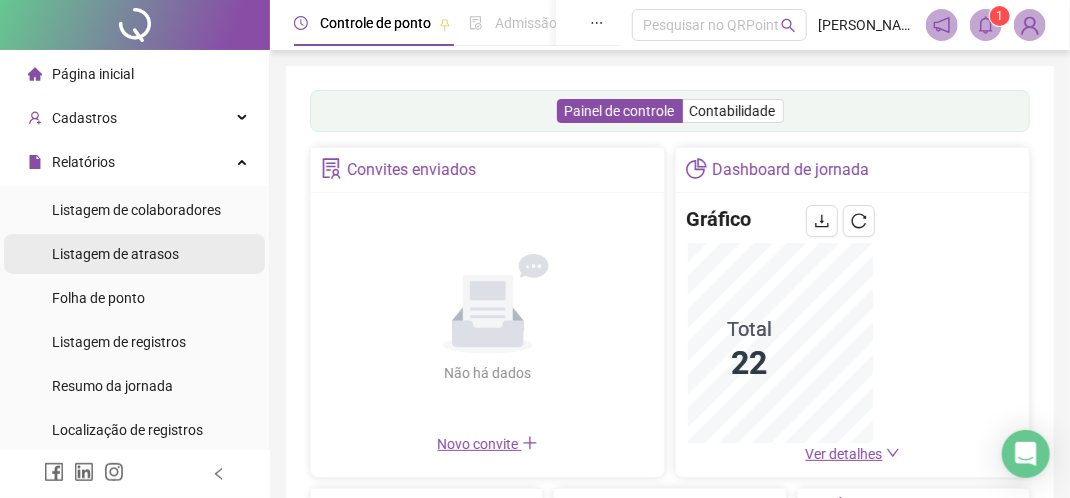 scroll, scrollTop: 100, scrollLeft: 0, axis: vertical 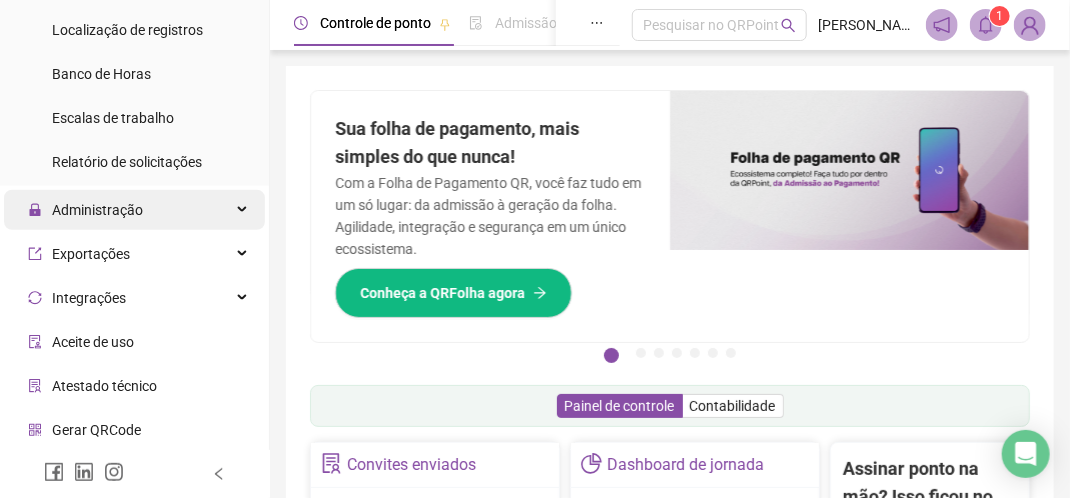 click on "Administração" at bounding box center [85, 210] 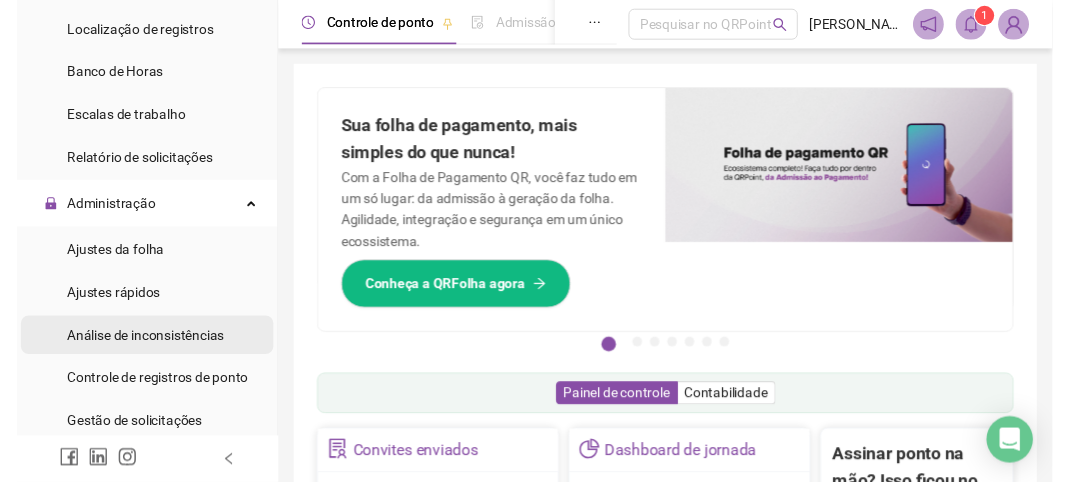 scroll, scrollTop: 500, scrollLeft: 0, axis: vertical 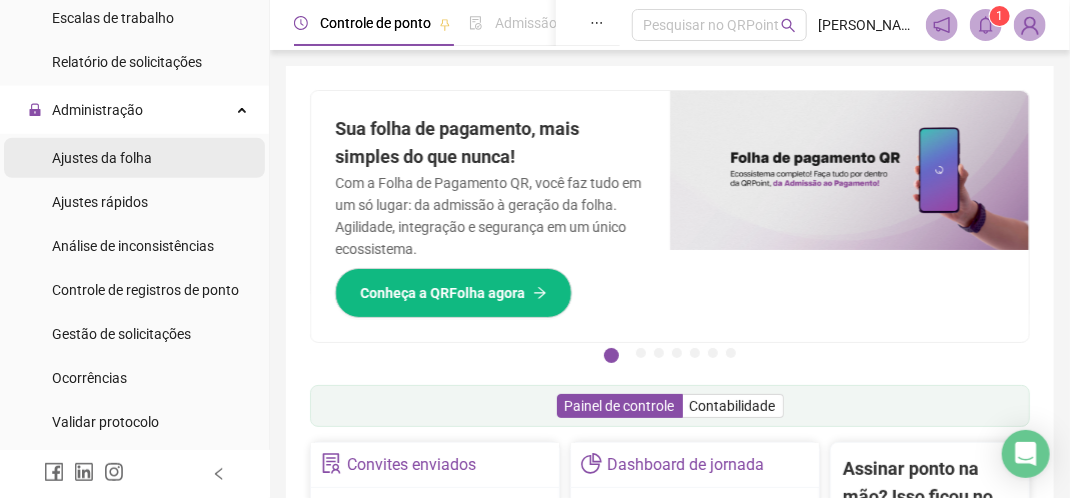 click on "Ajustes da folha" at bounding box center [102, 158] 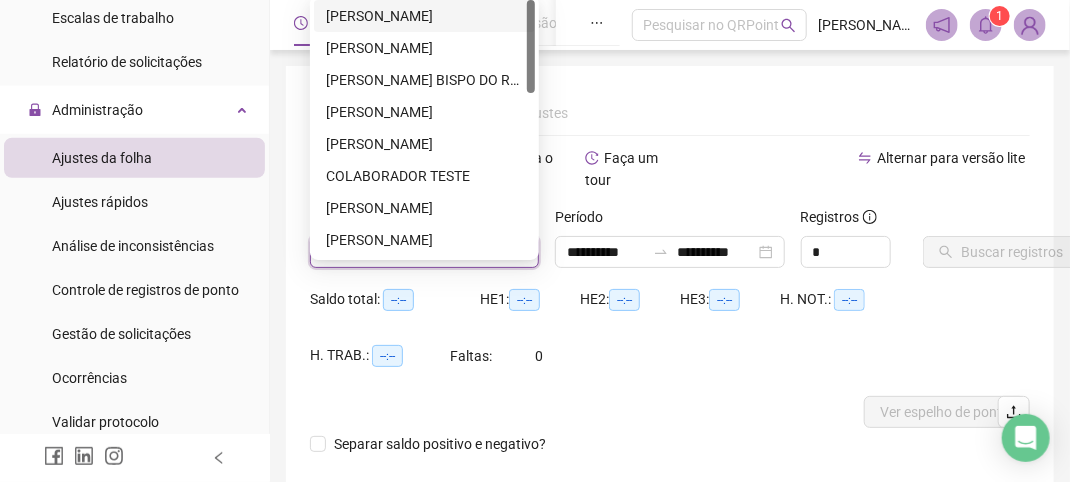 click on "**********" at bounding box center [535, 241] 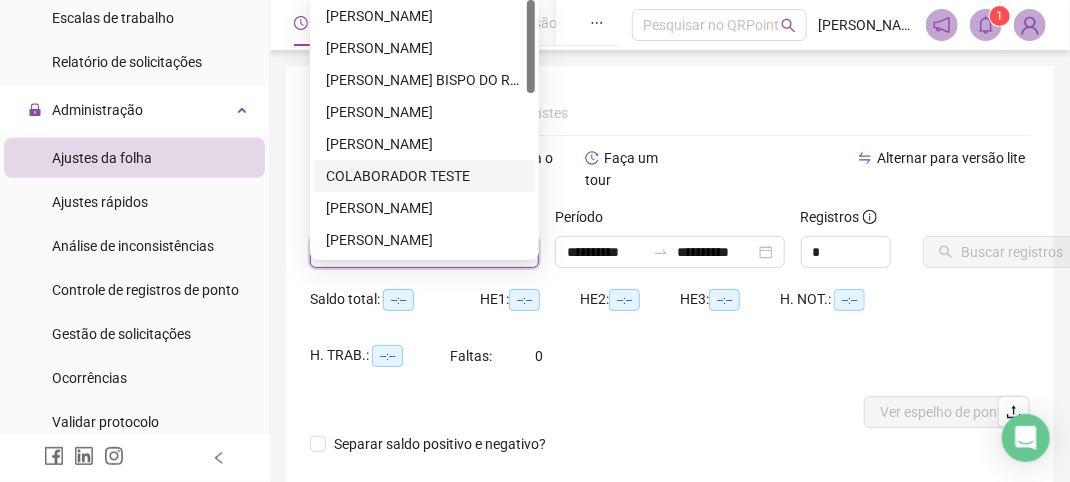 scroll, scrollTop: 448, scrollLeft: 0, axis: vertical 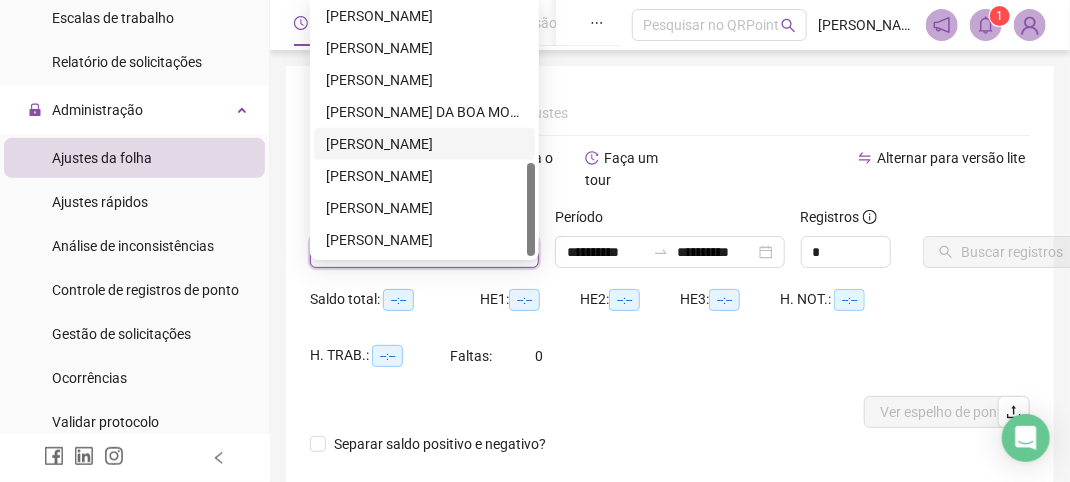 click on "[PERSON_NAME]" at bounding box center (424, 144) 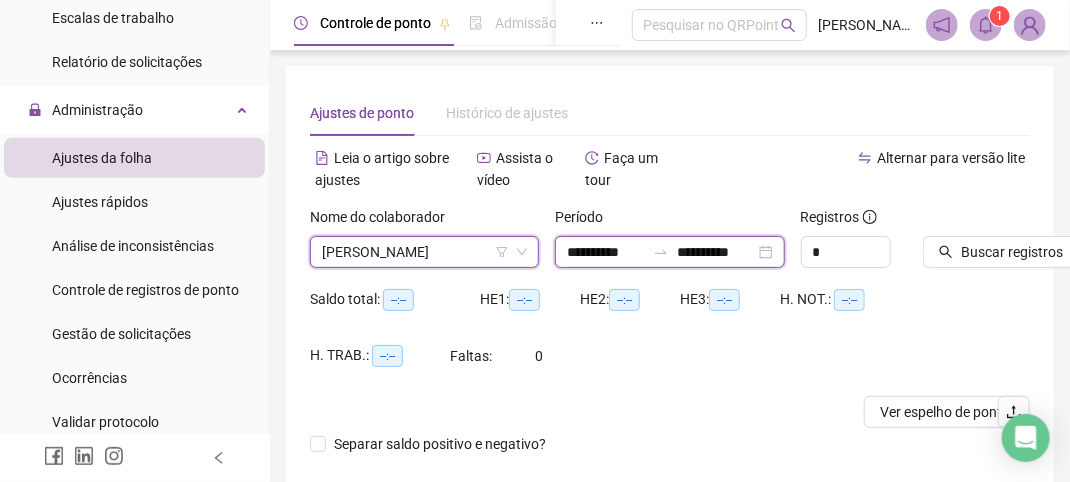 click on "**********" at bounding box center (606, 252) 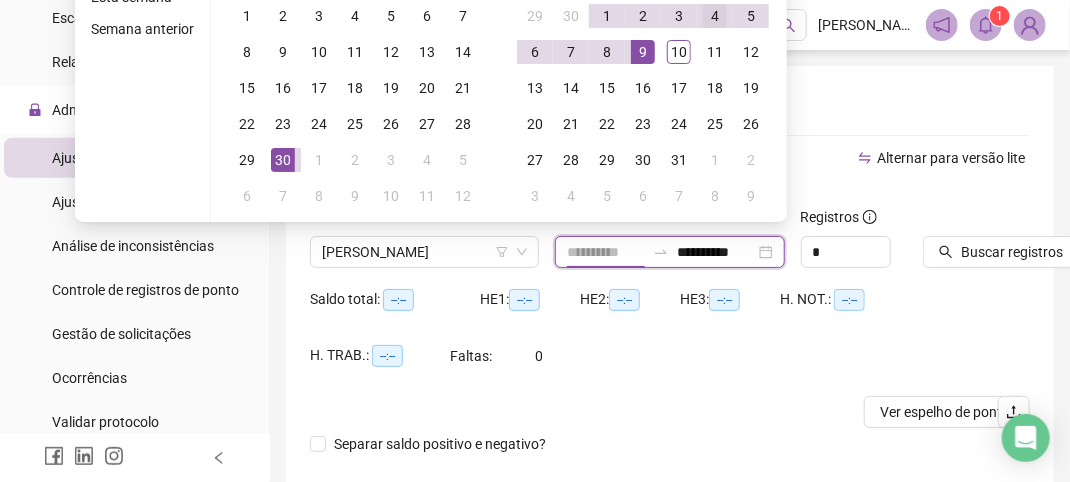 type on "**********" 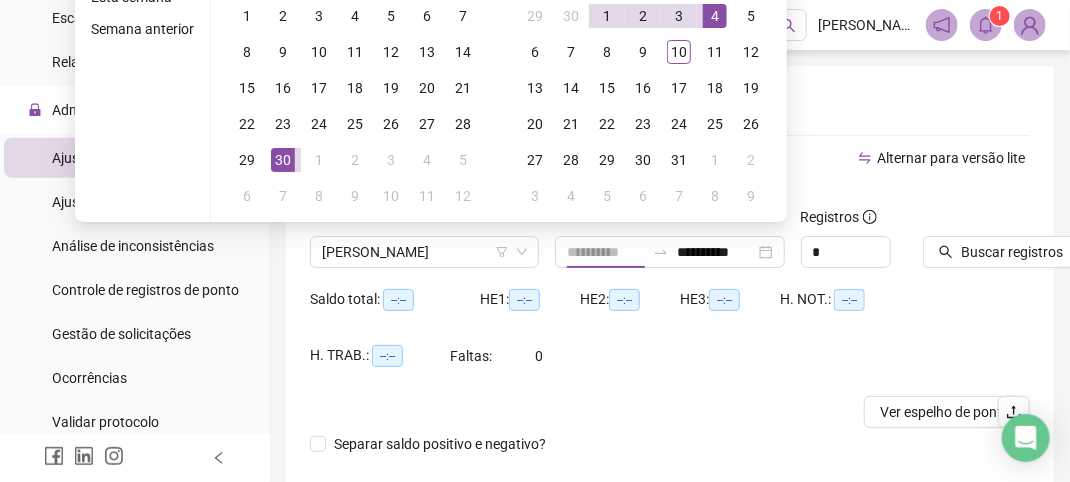 click on "4" at bounding box center (715, 16) 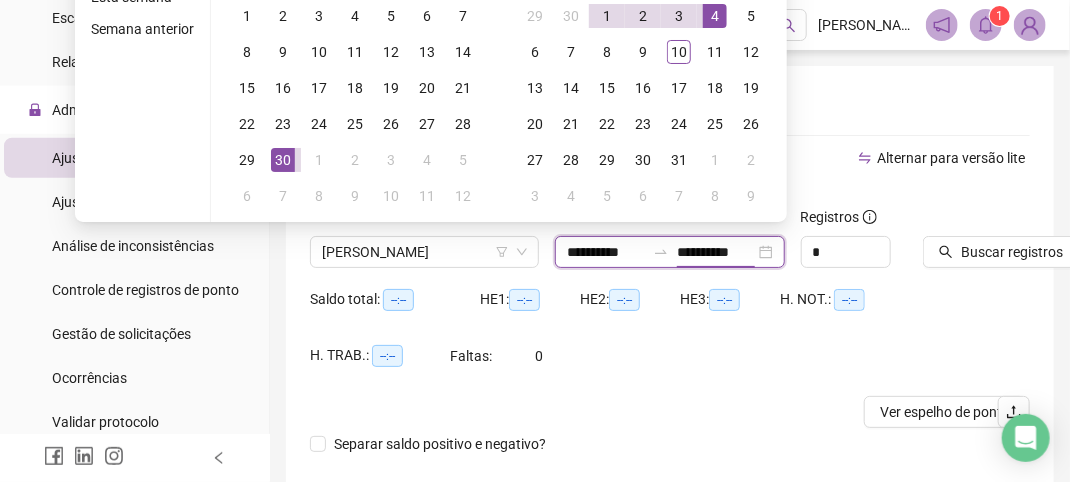 click on "**********" at bounding box center [716, 252] 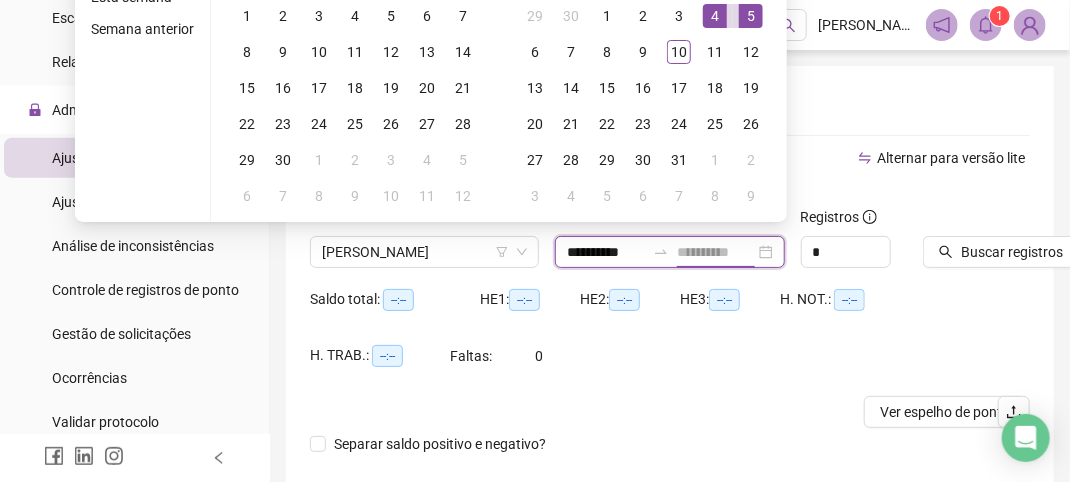 type on "**********" 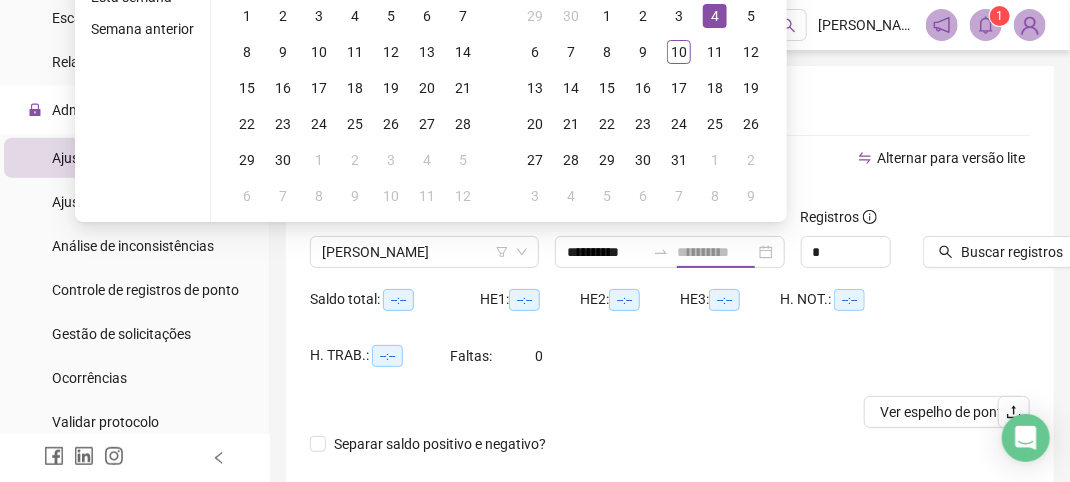 click on "4" at bounding box center (715, 16) 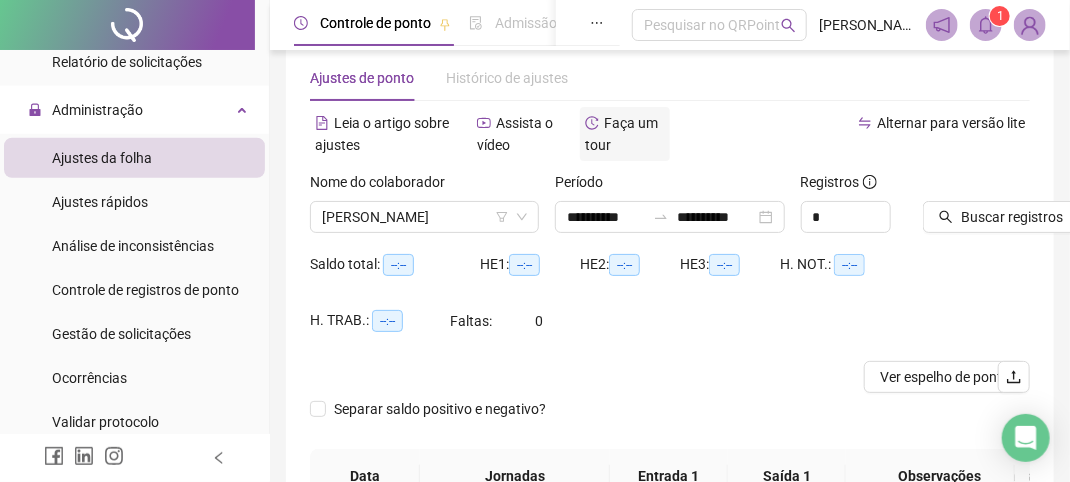 scroll, scrollTop: 0, scrollLeft: 0, axis: both 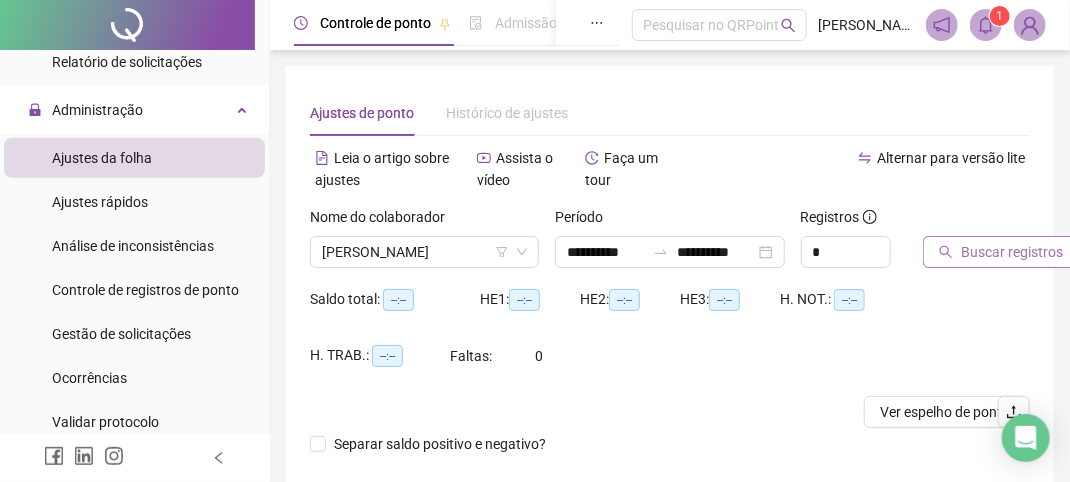 click on "Buscar registros" at bounding box center (1012, 252) 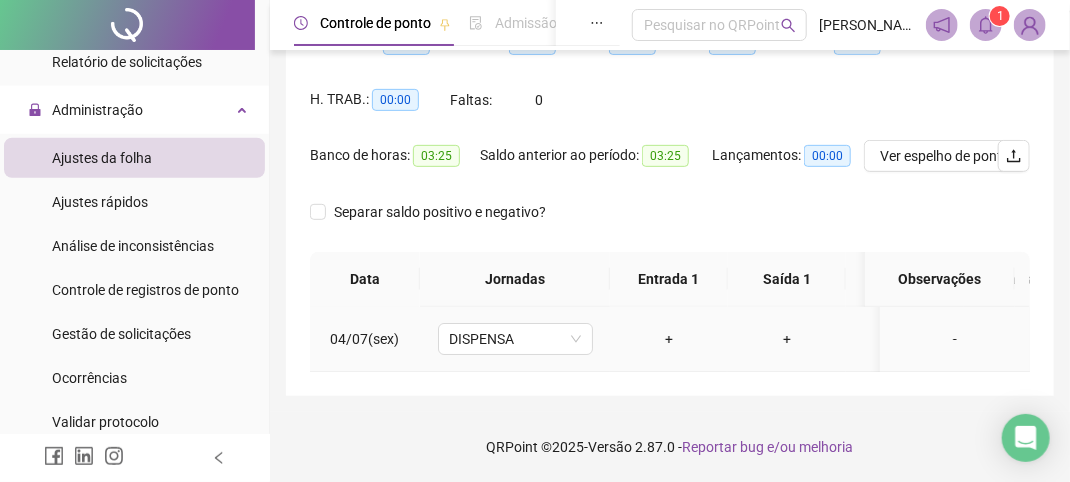 scroll, scrollTop: 270, scrollLeft: 0, axis: vertical 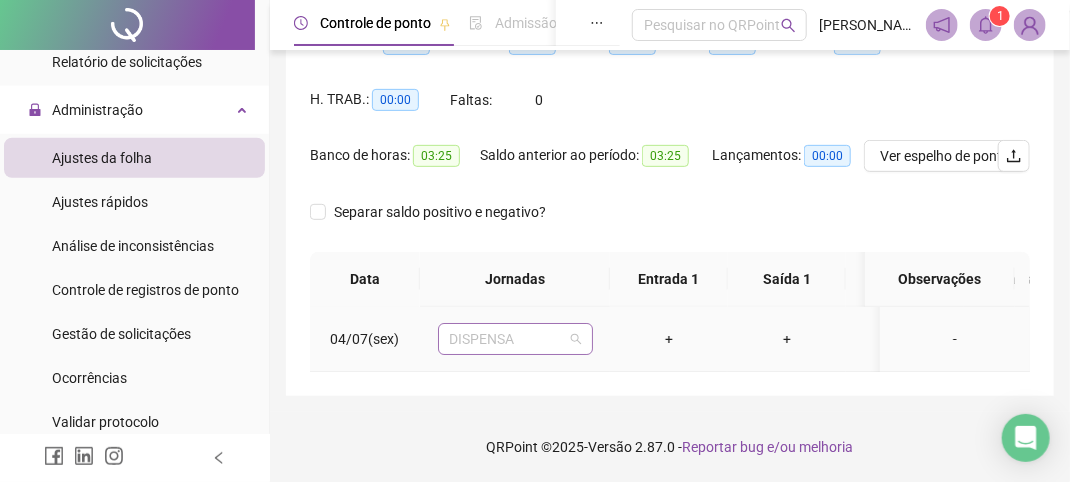 click on "DISPENSA" at bounding box center (515, 339) 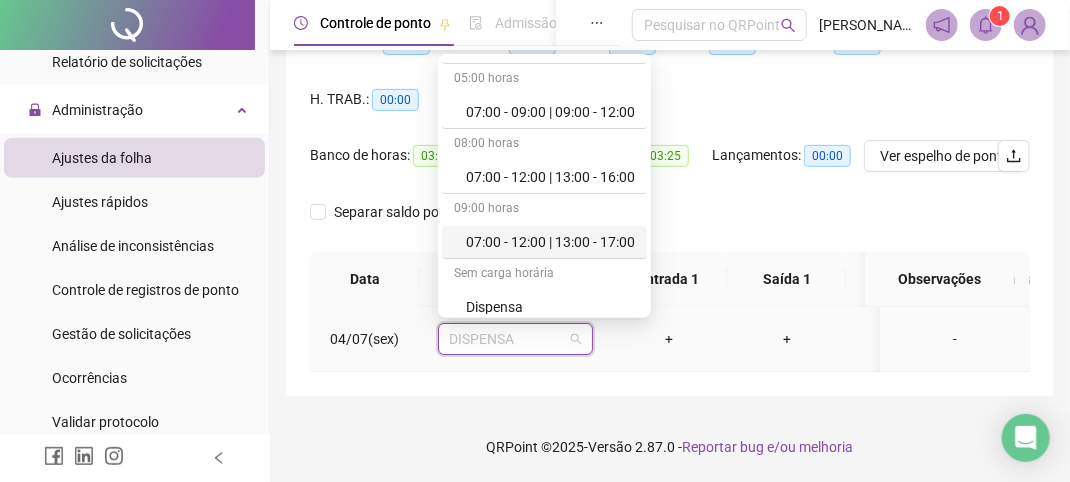 scroll, scrollTop: 0, scrollLeft: 0, axis: both 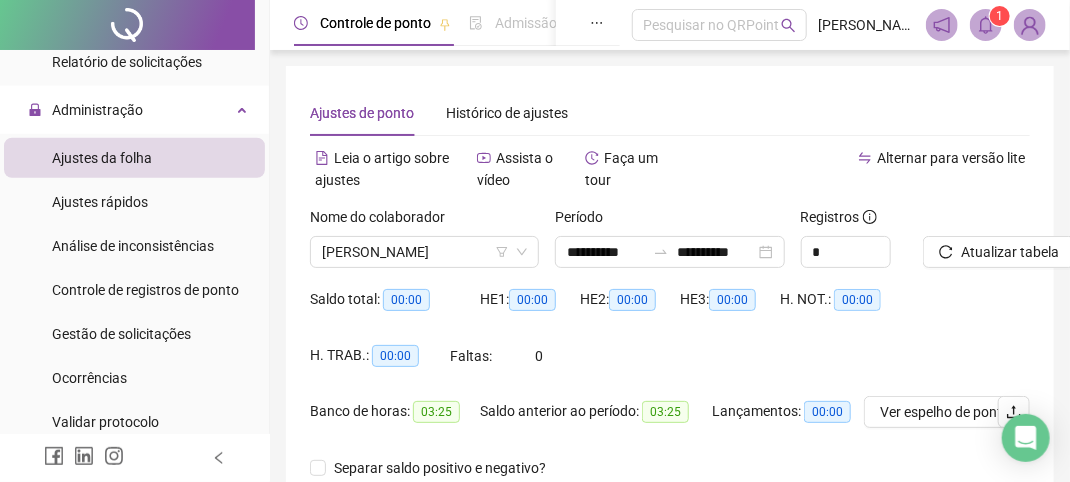 click on "HE 3:   00:00" at bounding box center (730, 312) 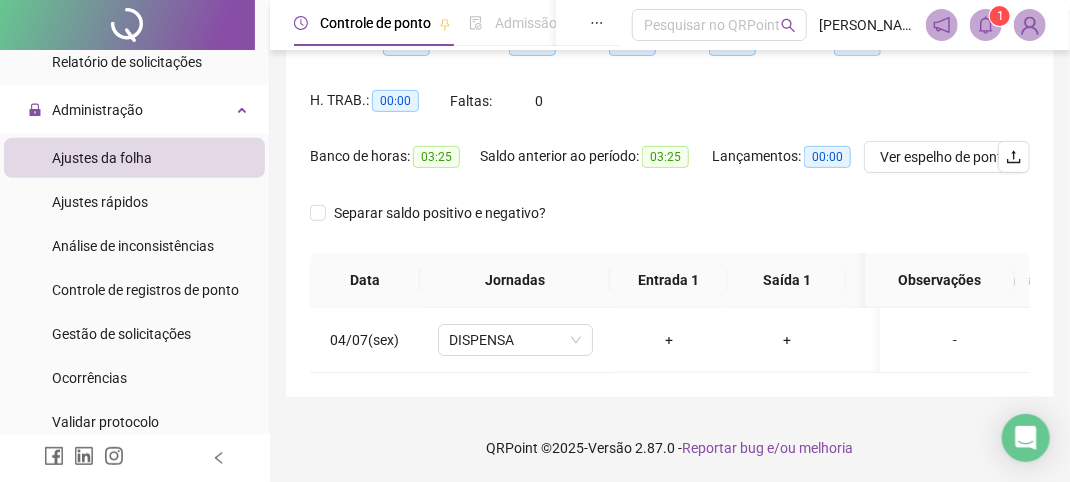 scroll, scrollTop: 270, scrollLeft: 0, axis: vertical 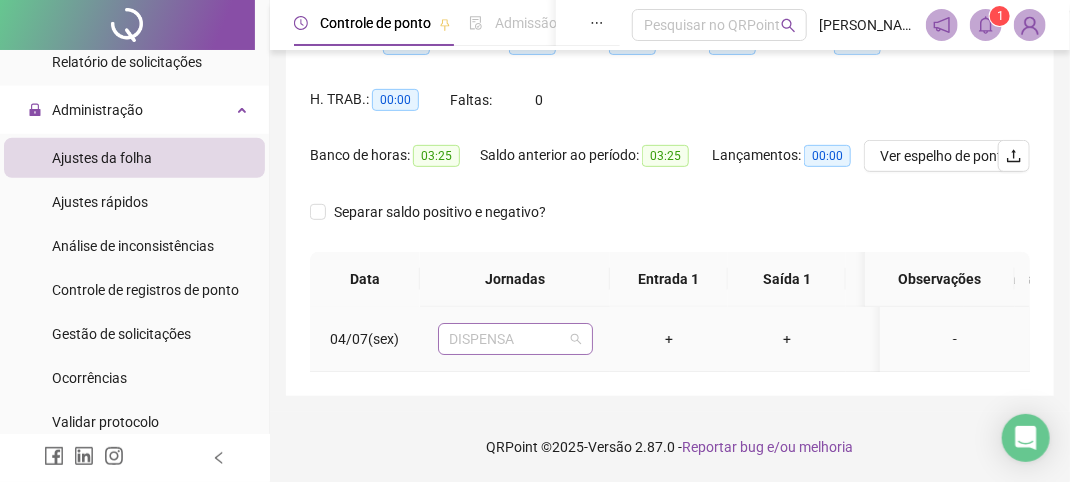click on "DISPENSA" at bounding box center (515, 339) 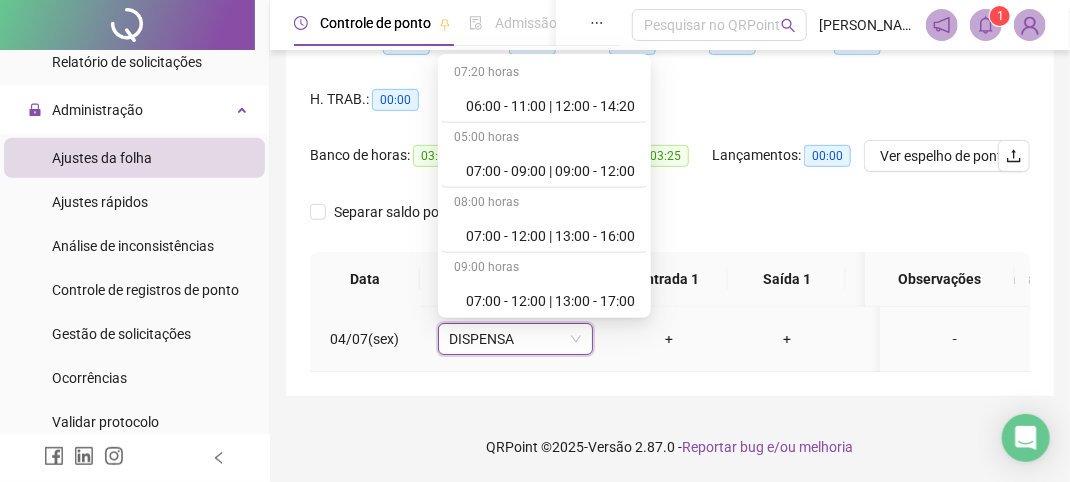click on "DISPENSA" at bounding box center (515, 339) 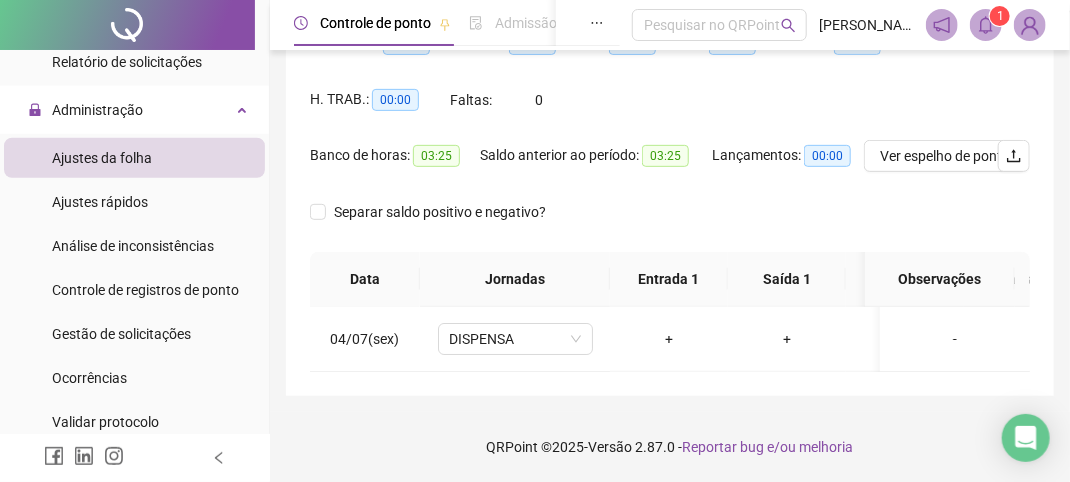 scroll, scrollTop: 0, scrollLeft: 67, axis: horizontal 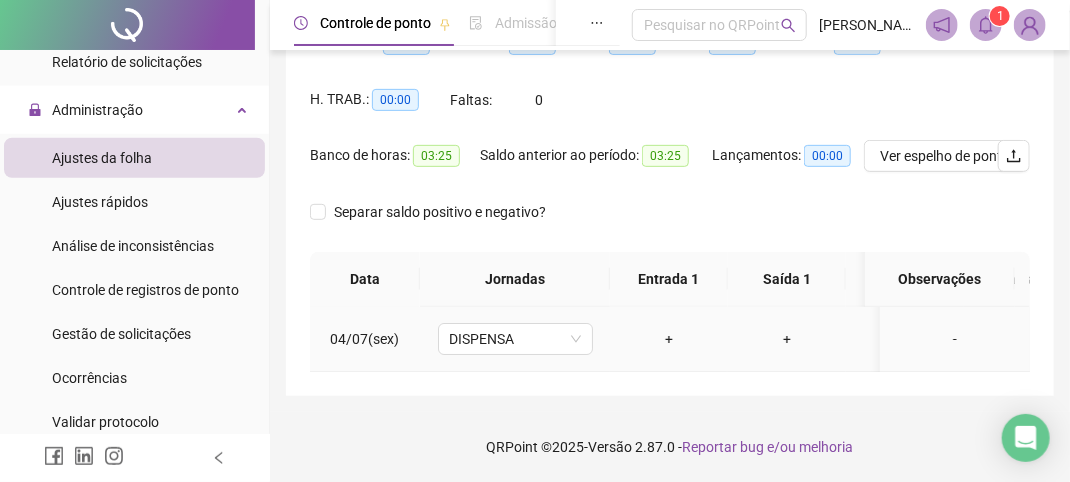click on "-" at bounding box center [955, 339] 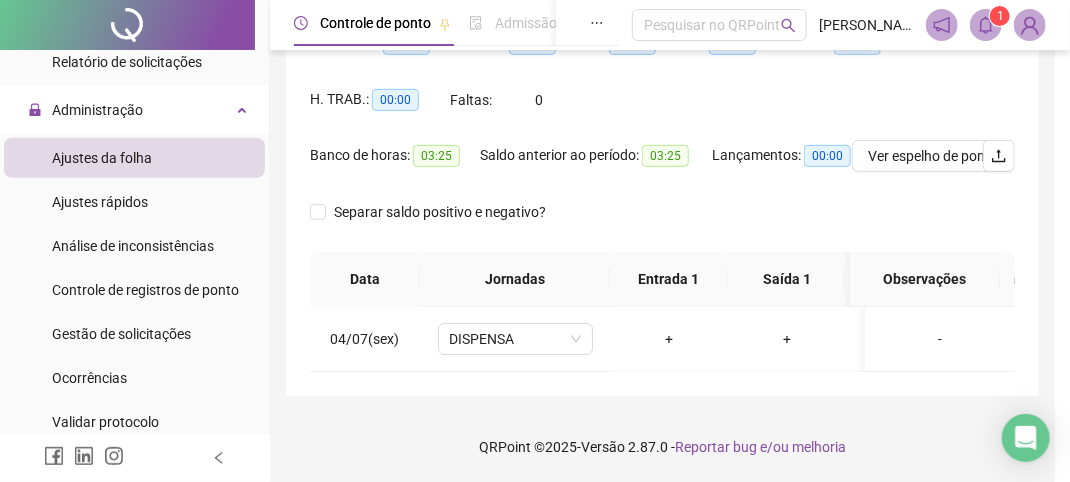 scroll, scrollTop: 255, scrollLeft: 0, axis: vertical 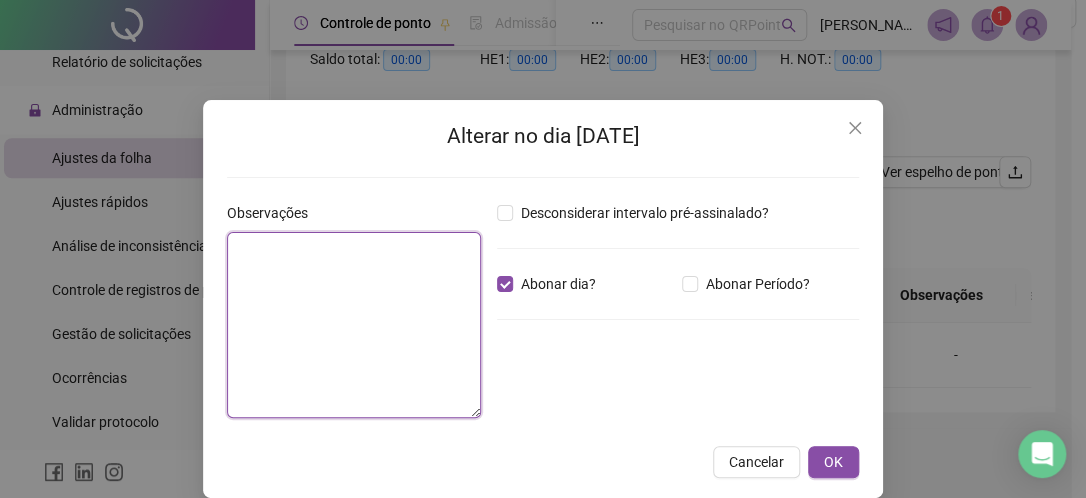 click at bounding box center (354, 325) 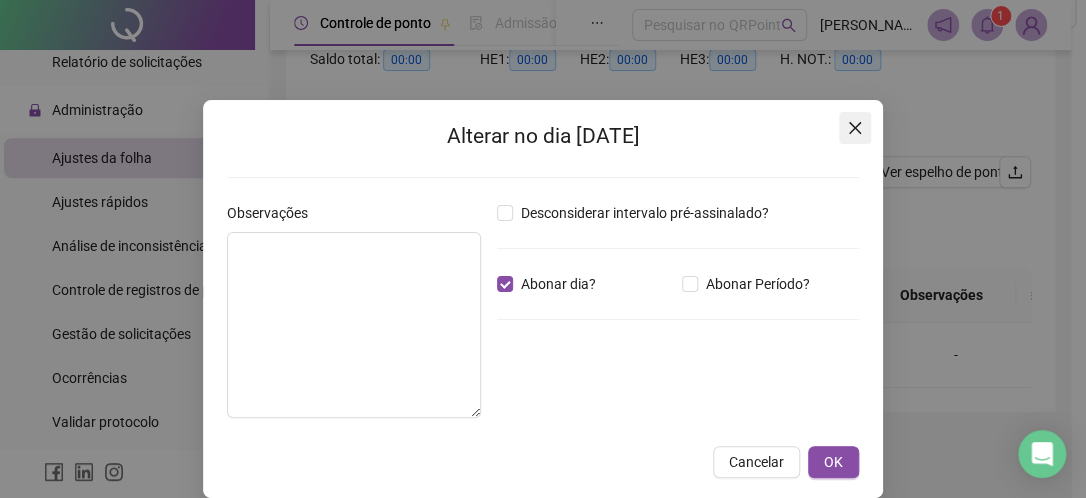 click 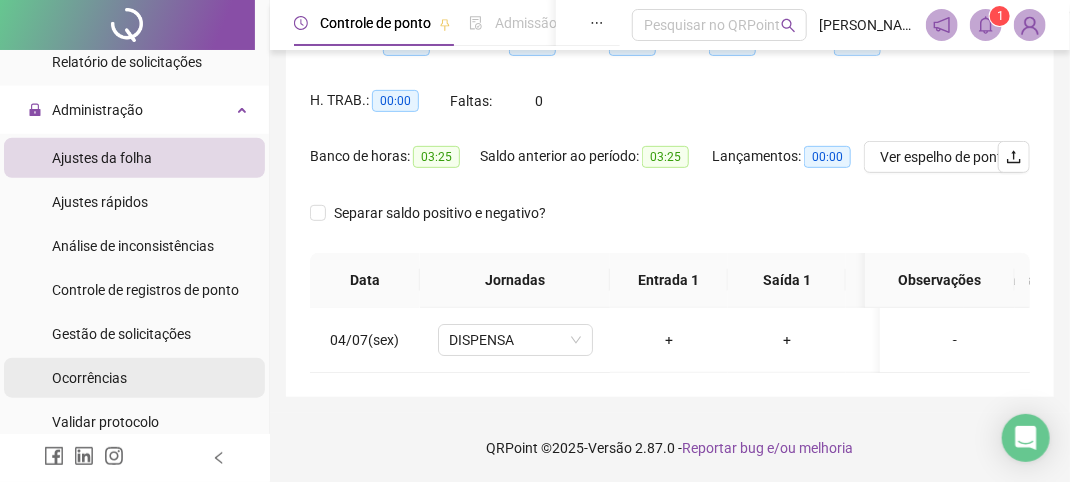 click on "Ocorrências" at bounding box center (134, 378) 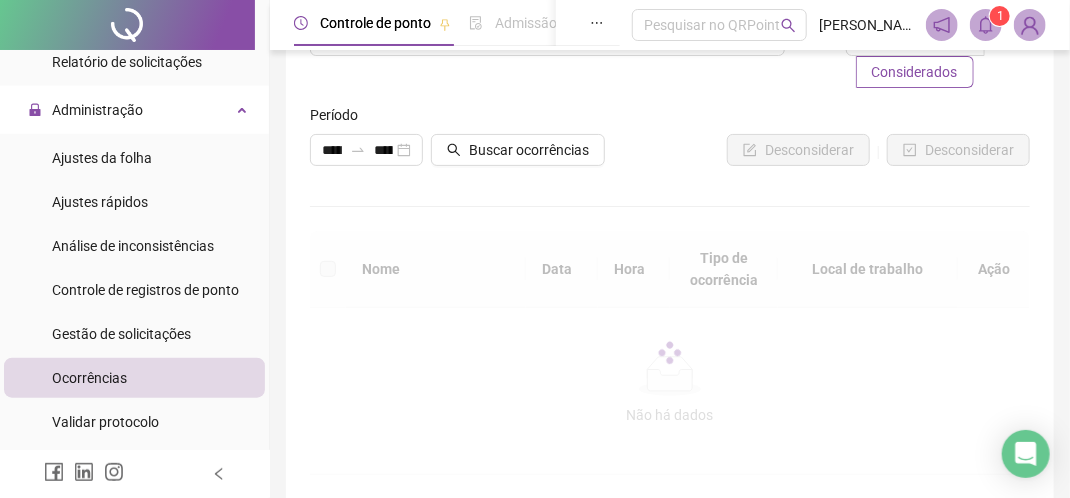 scroll, scrollTop: 0, scrollLeft: 0, axis: both 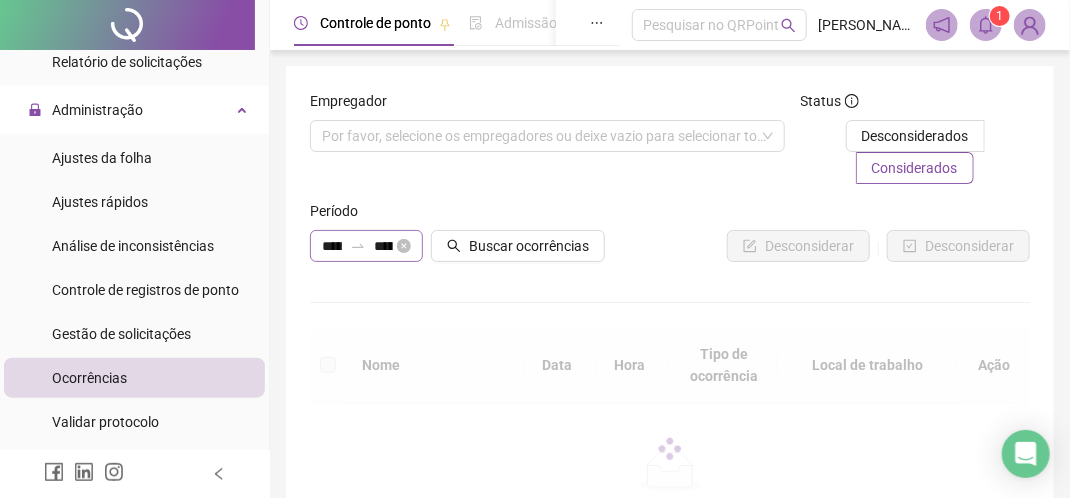 click at bounding box center [358, 246] 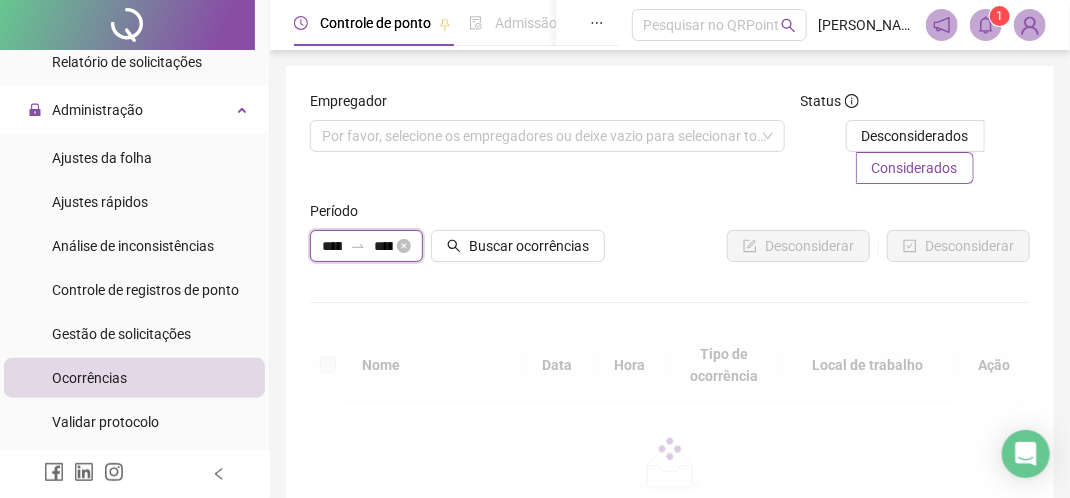 scroll, scrollTop: 0, scrollLeft: 51, axis: horizontal 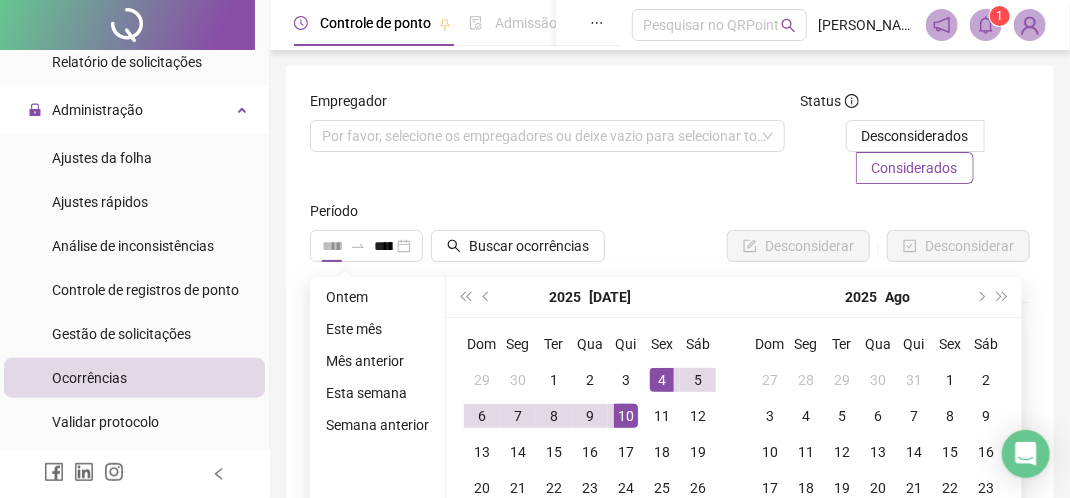 click on "4" at bounding box center [662, 380] 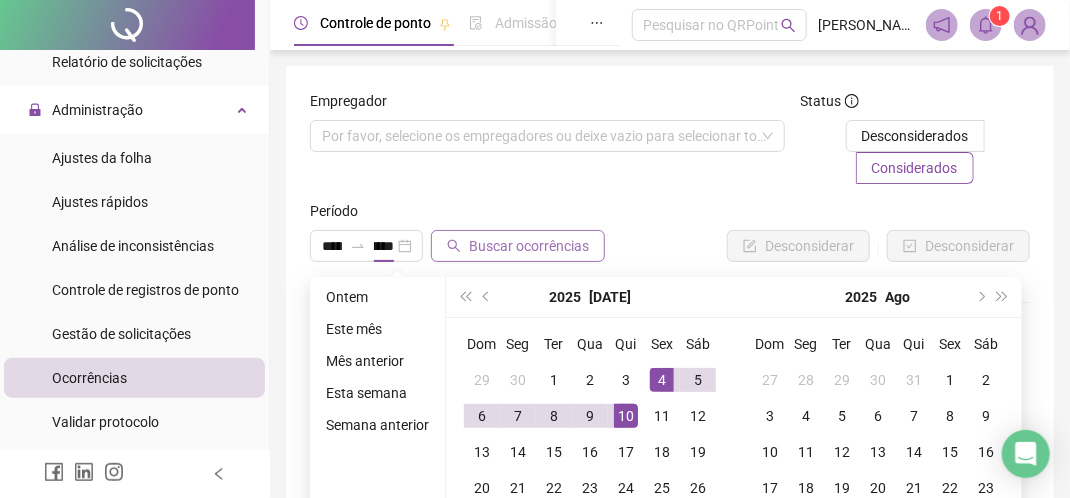 click on "Buscar ocorrências" at bounding box center (529, 246) 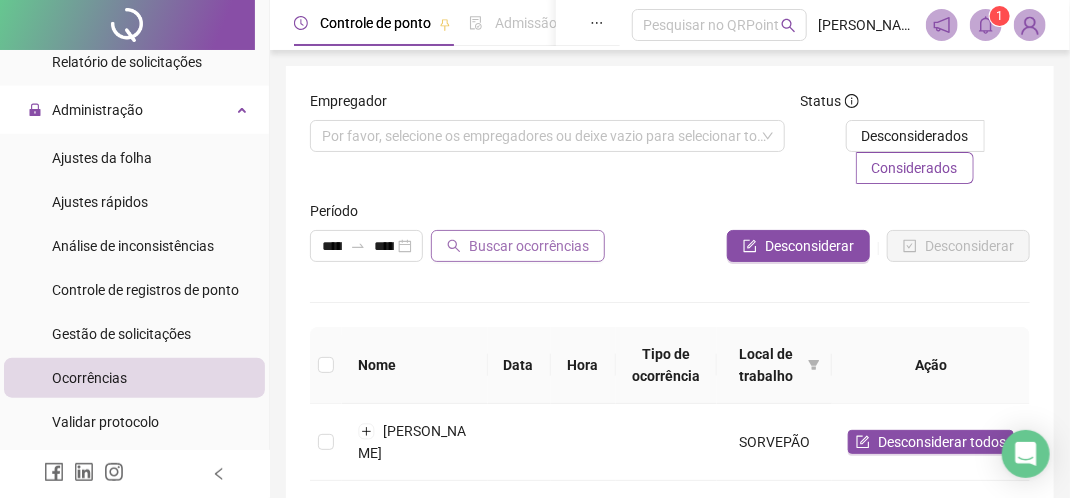 click on "Buscar ocorrências" at bounding box center [529, 246] 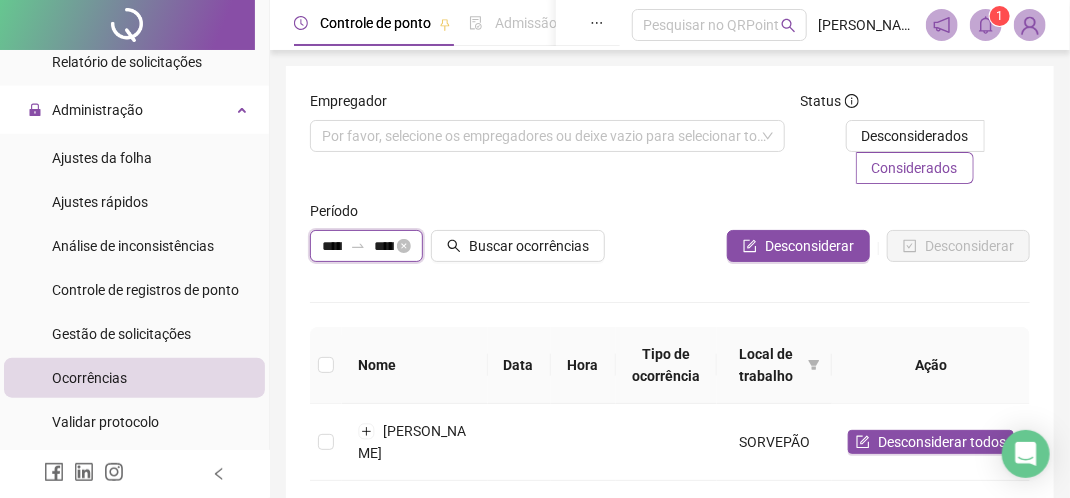 click on "**********" at bounding box center [384, 246] 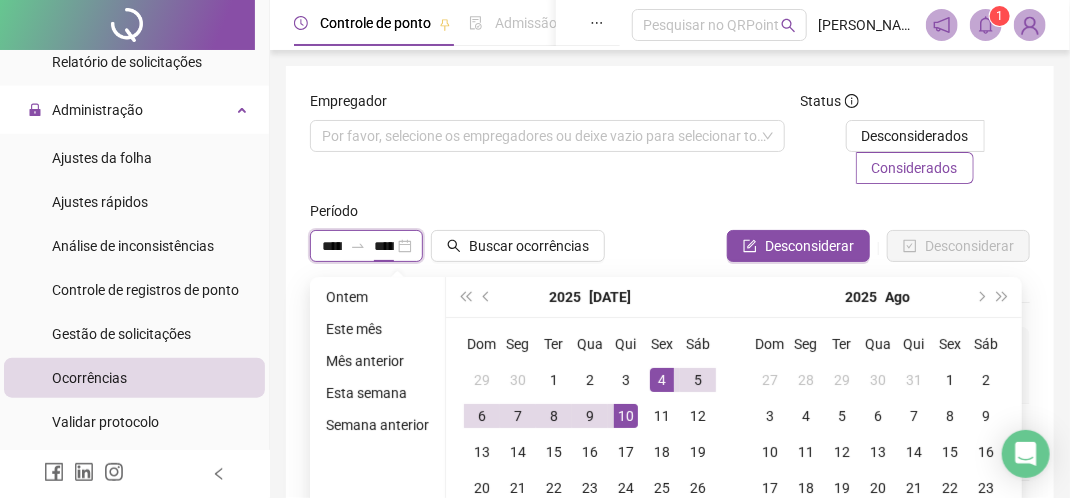 type on "**********" 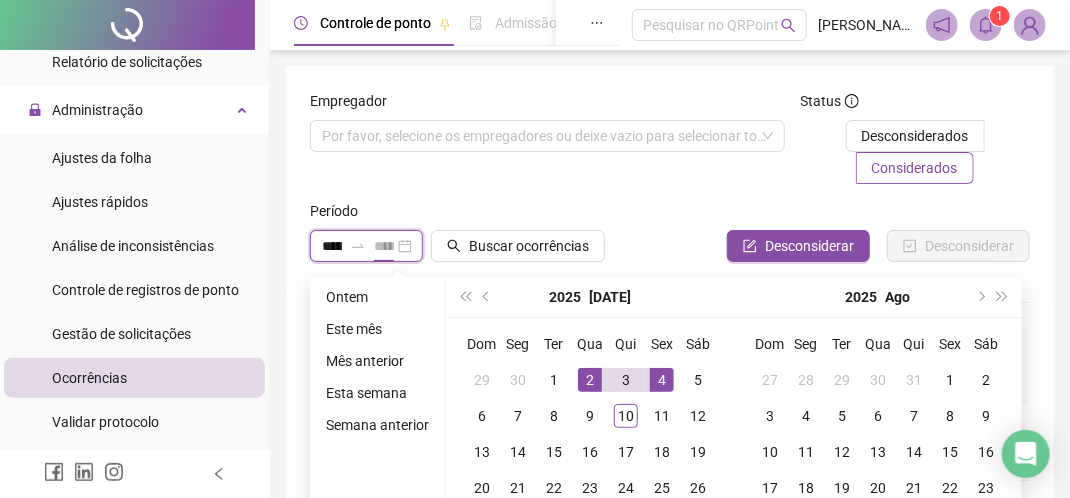 type on "**********" 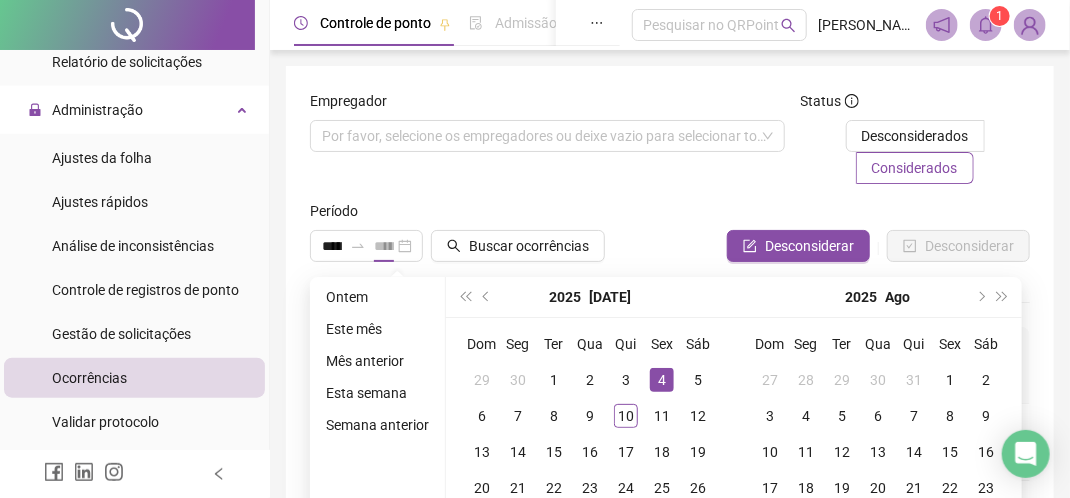 click on "4" at bounding box center (662, 380) 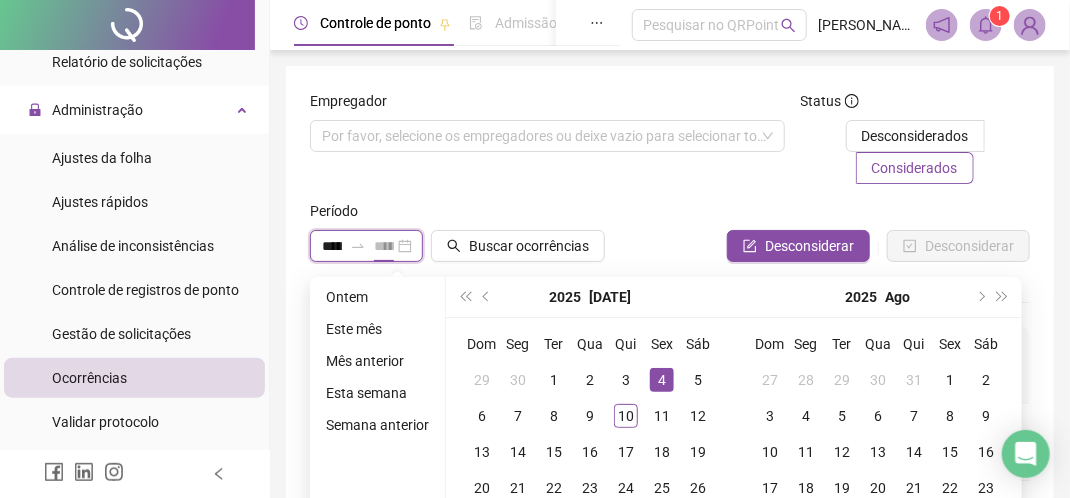 scroll, scrollTop: 0, scrollLeft: 51, axis: horizontal 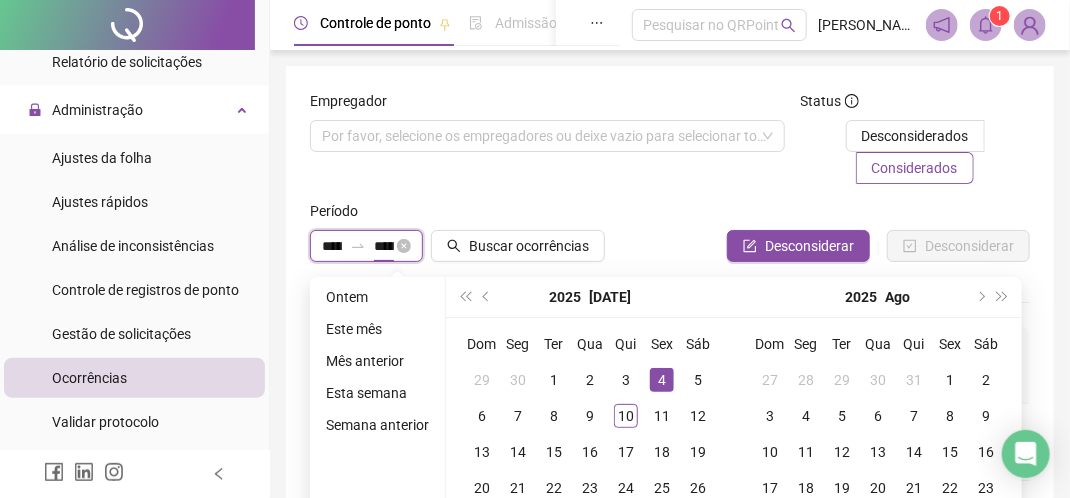 click on "**********" at bounding box center [384, 246] 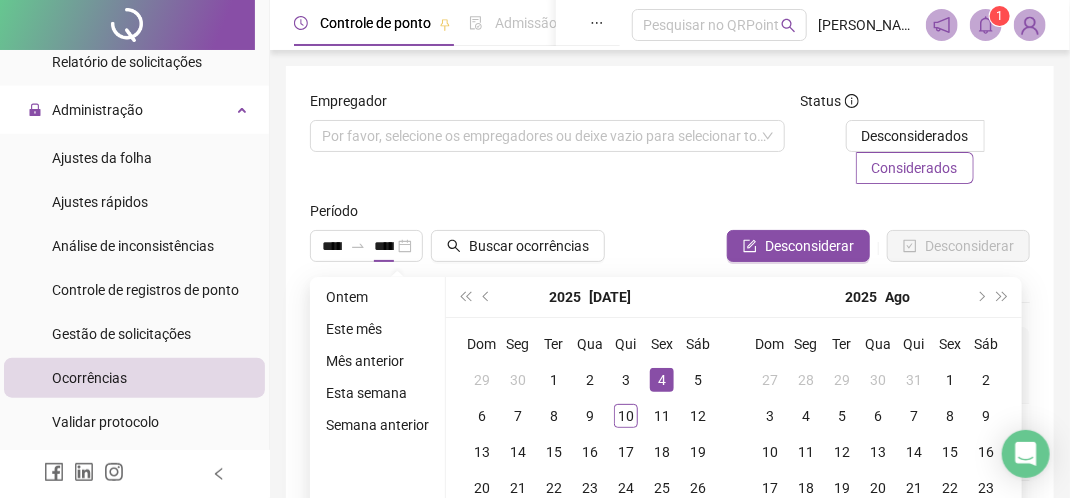 click at bounding box center (791, 215) 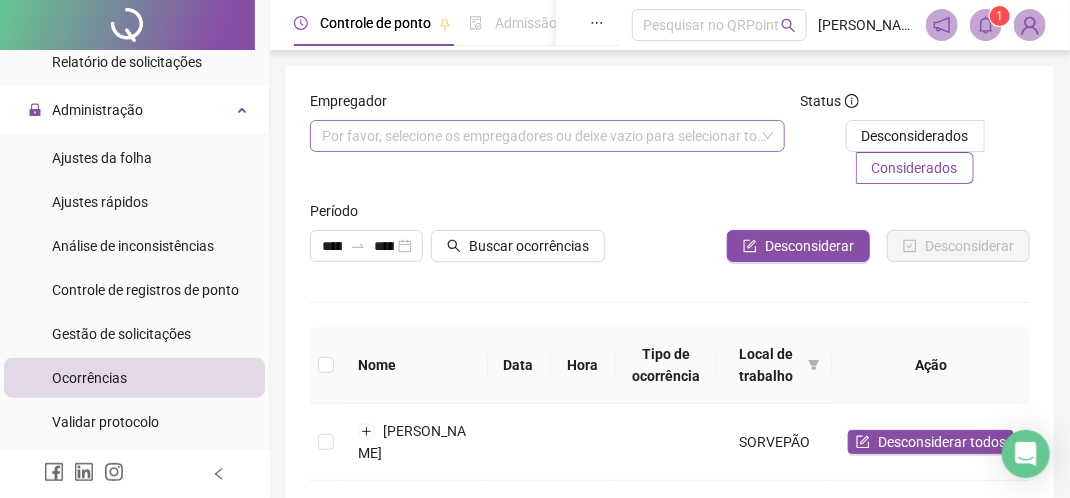 click at bounding box center (537, 136) 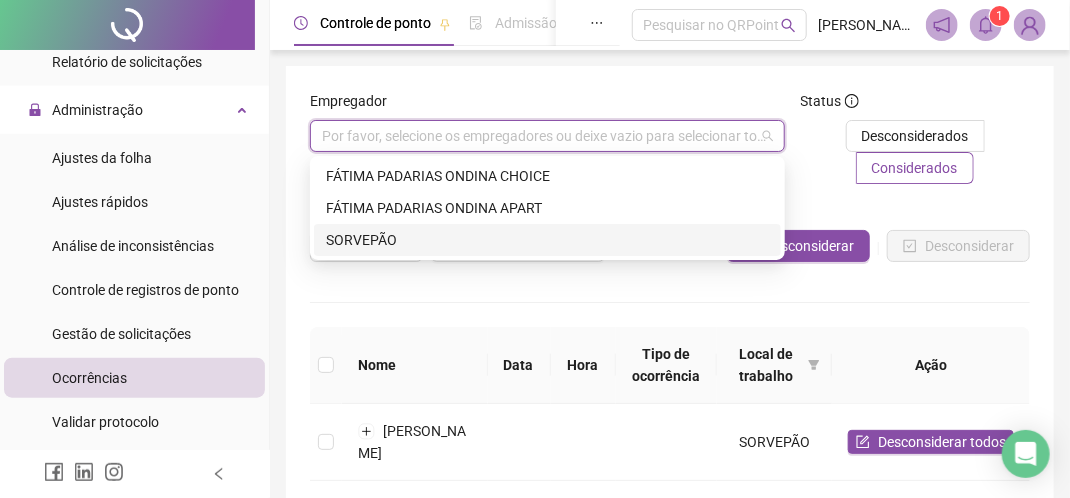 click on "SORVEPÃO" at bounding box center (547, 240) 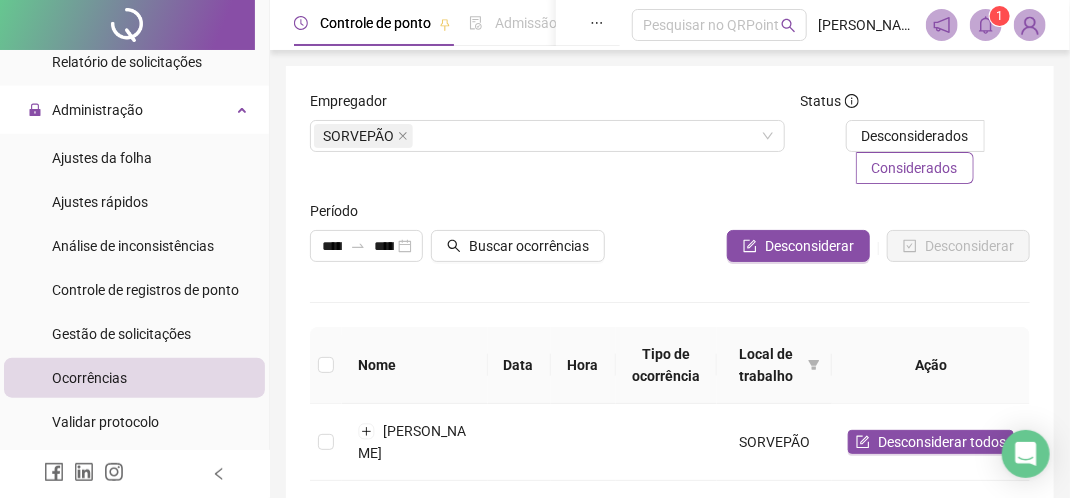 click on "Desconsiderados Considerados" at bounding box center (915, 152) 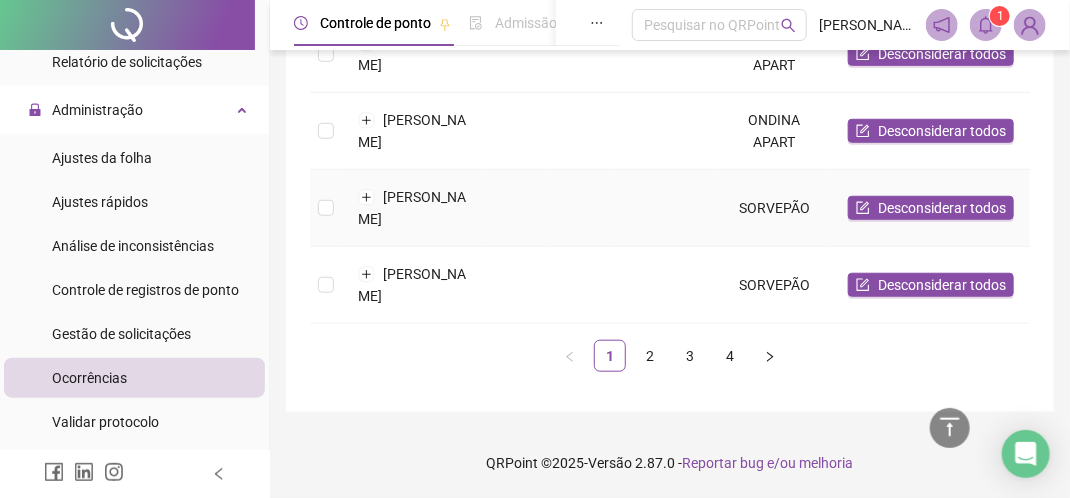 scroll, scrollTop: 500, scrollLeft: 0, axis: vertical 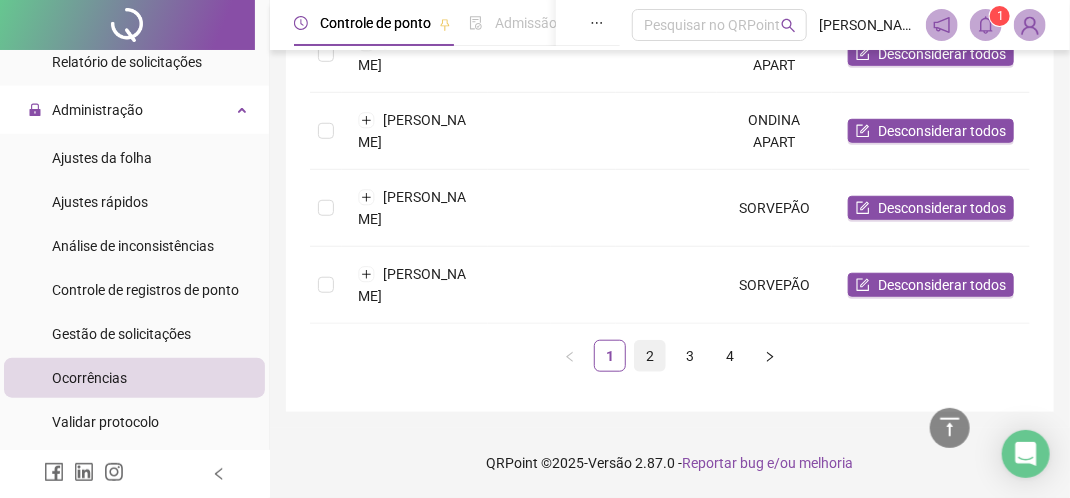 click on "2" at bounding box center (650, 356) 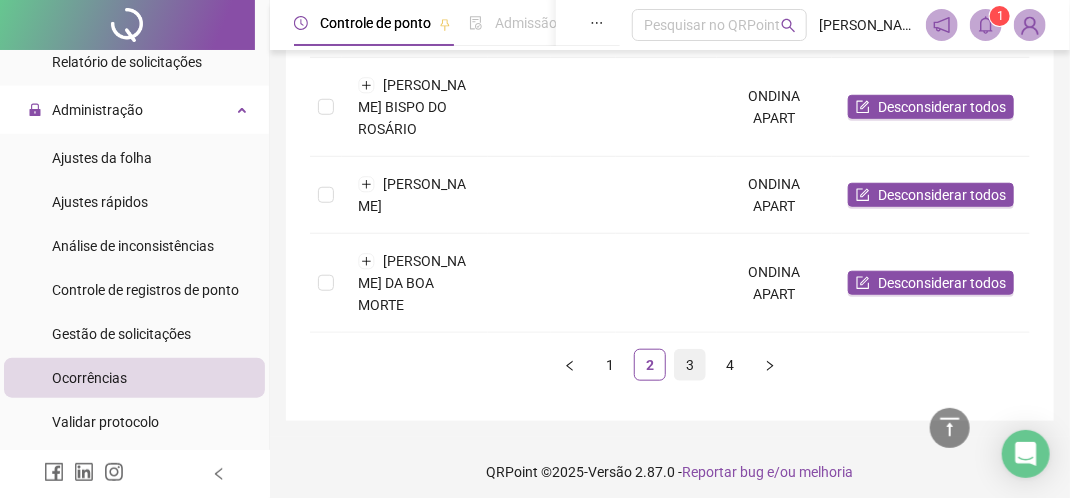 click on "3" at bounding box center [690, 365] 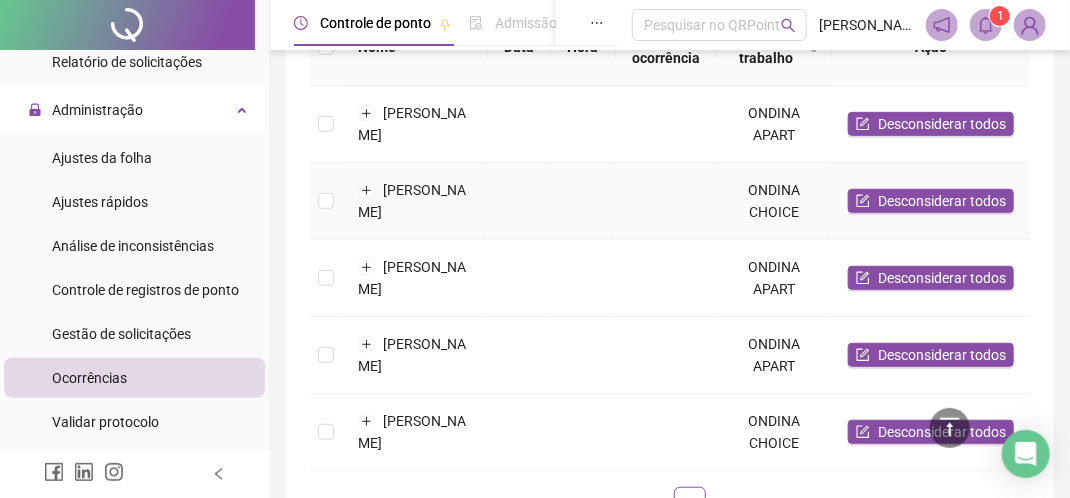 scroll, scrollTop: 500, scrollLeft: 0, axis: vertical 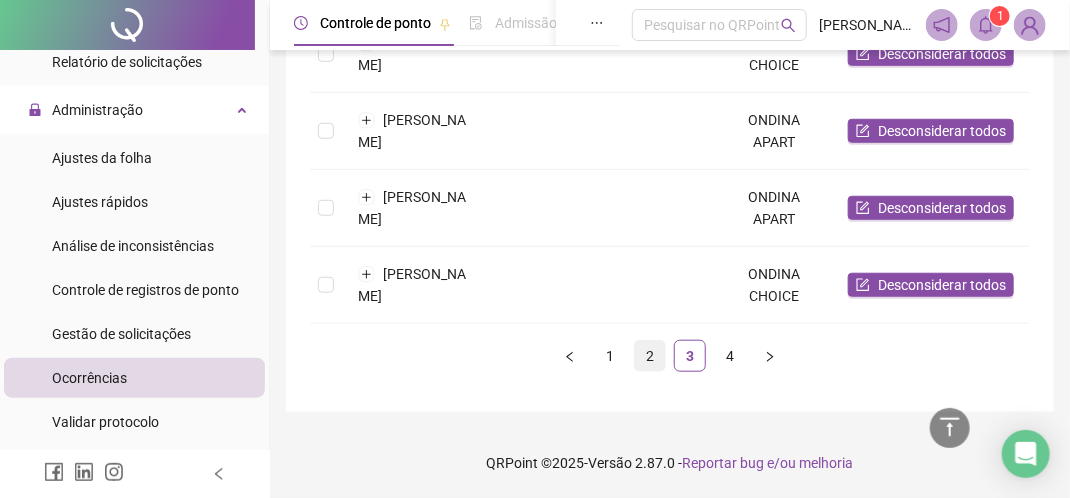 click on "2" at bounding box center [650, 356] 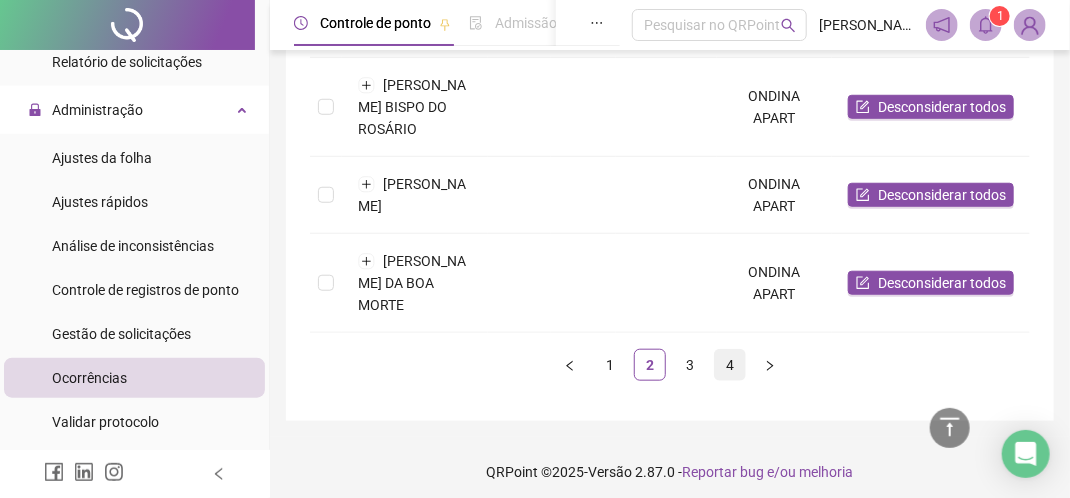 click on "4" at bounding box center (730, 365) 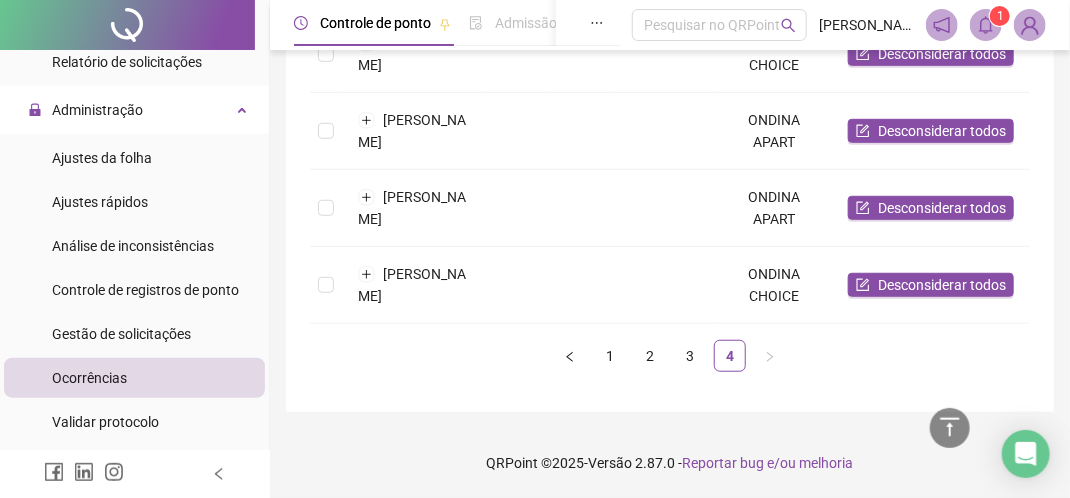 scroll, scrollTop: 431, scrollLeft: 0, axis: vertical 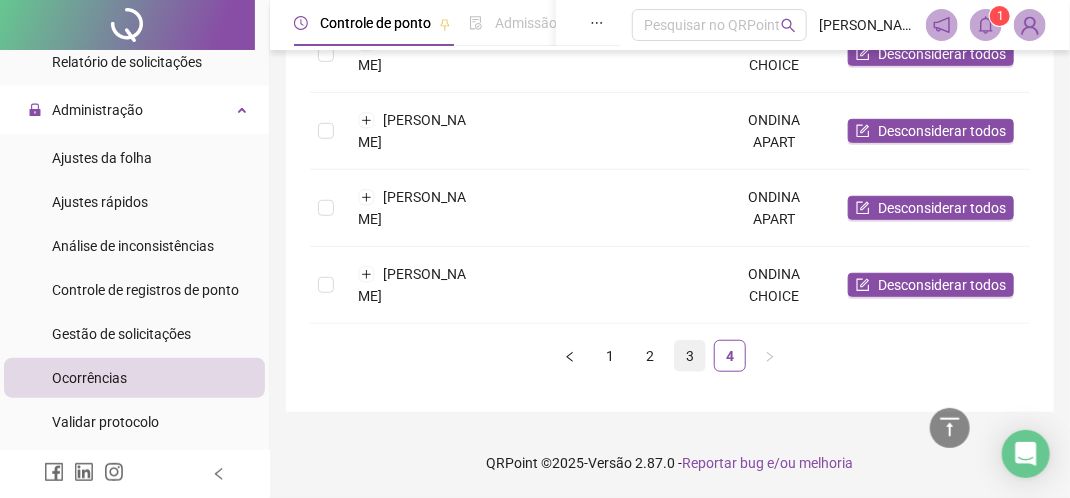 click on "3" at bounding box center (690, 356) 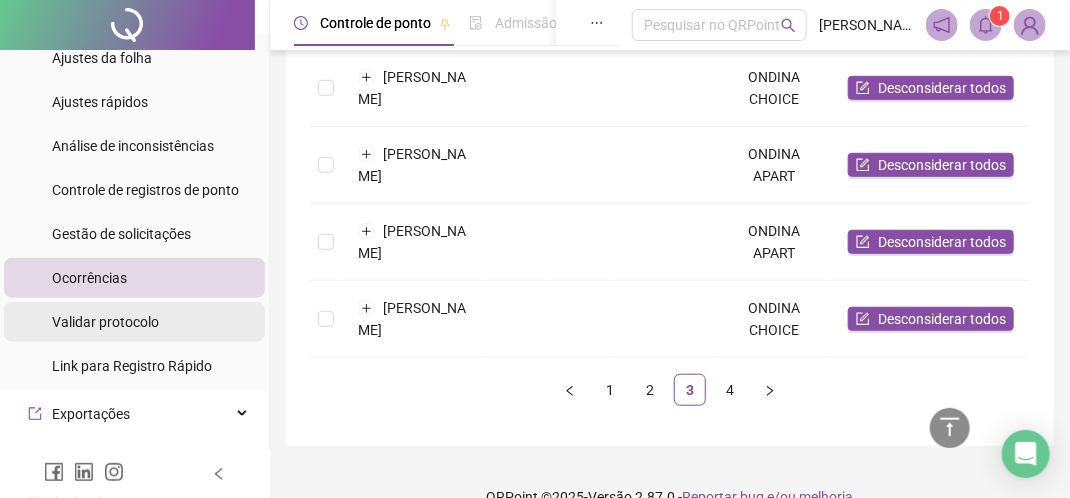 scroll, scrollTop: 500, scrollLeft: 0, axis: vertical 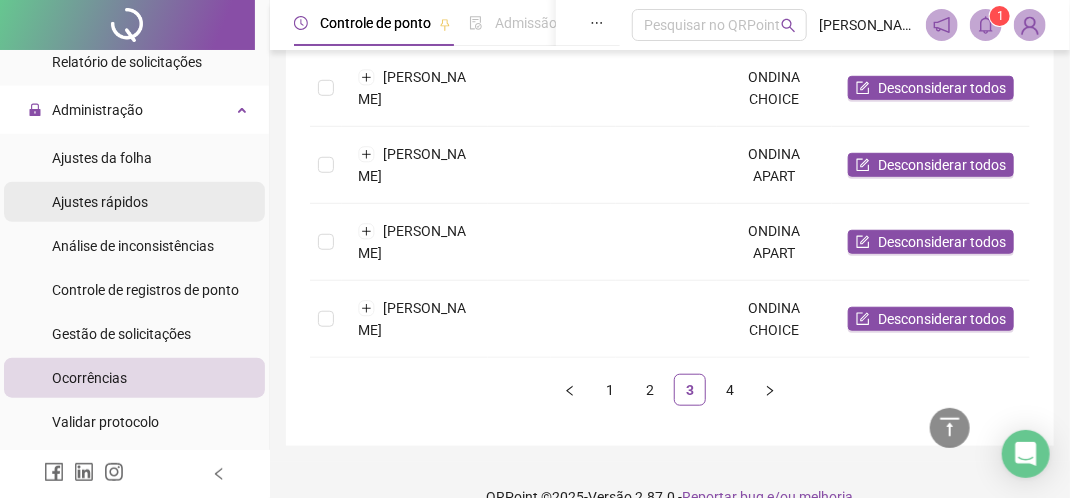 click on "Ajustes rápidos" at bounding box center (100, 202) 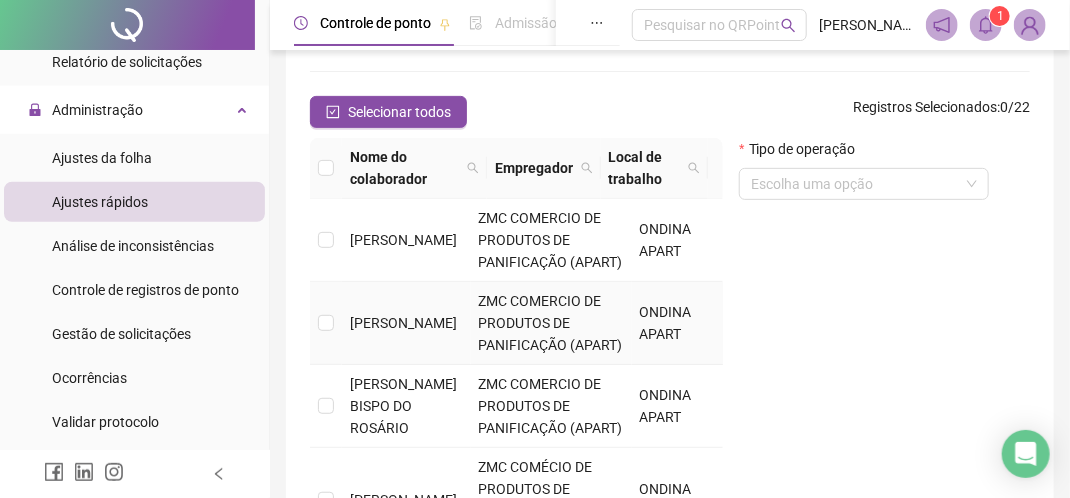 scroll, scrollTop: 180, scrollLeft: 0, axis: vertical 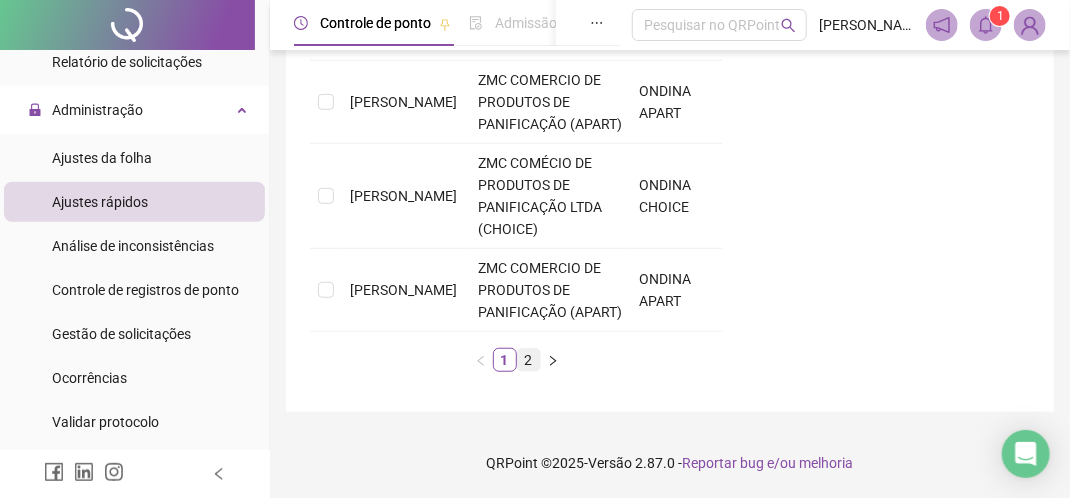 click on "2" at bounding box center [529, 360] 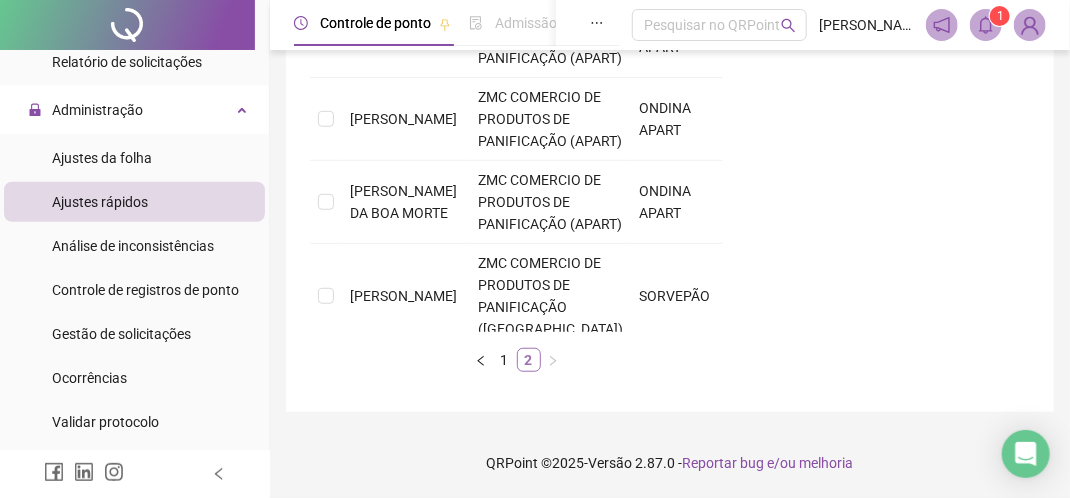 scroll, scrollTop: 0, scrollLeft: 0, axis: both 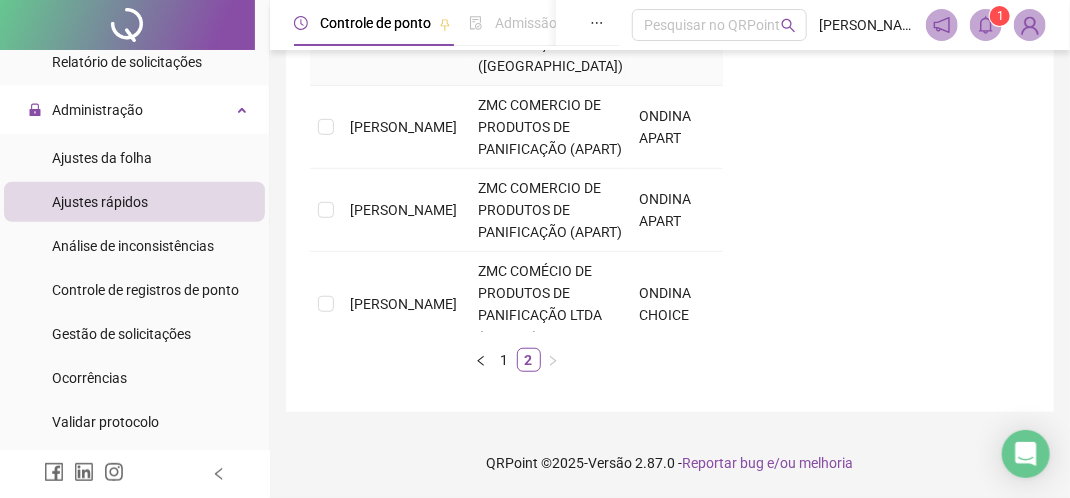click at bounding box center (326, 33) 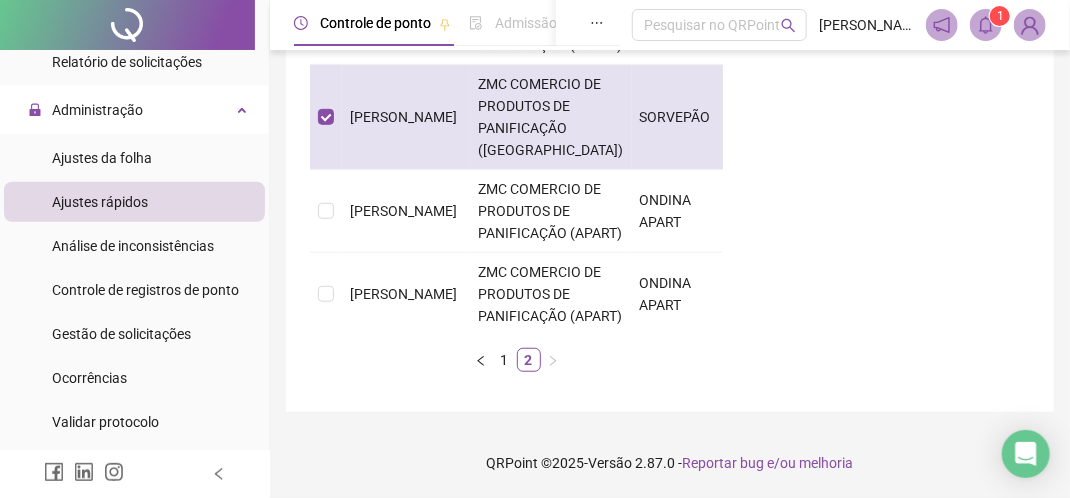 scroll, scrollTop: 0, scrollLeft: 0, axis: both 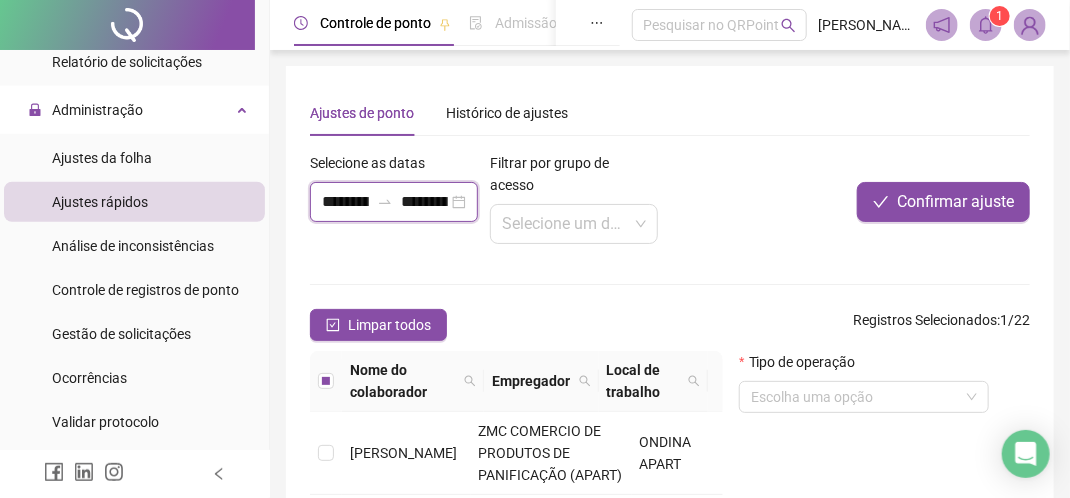 click on "**********" at bounding box center (345, 202) 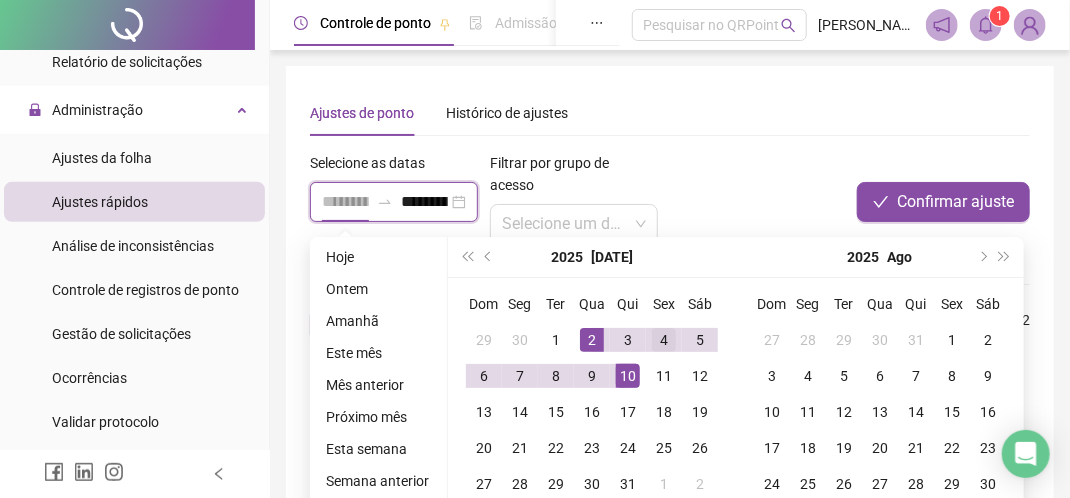 type on "**********" 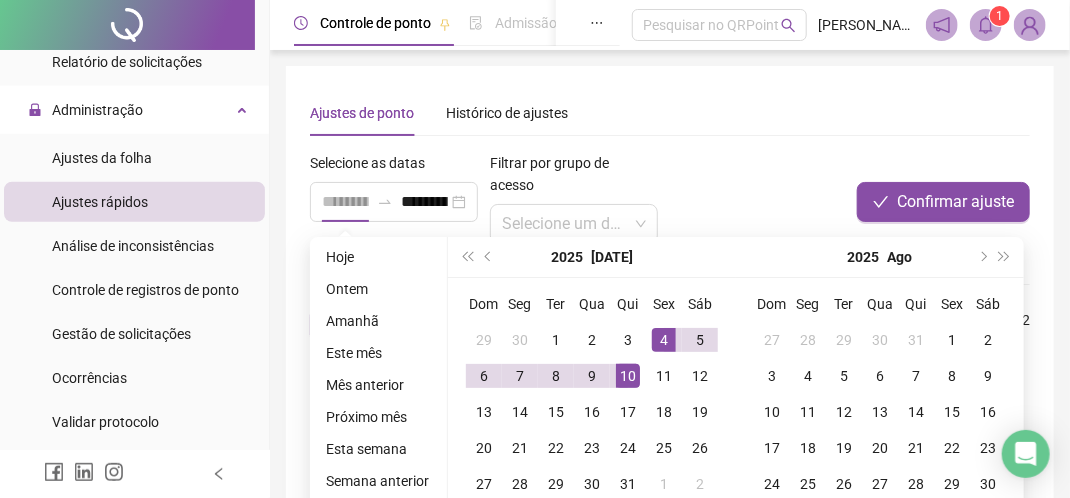click on "4" at bounding box center (664, 340) 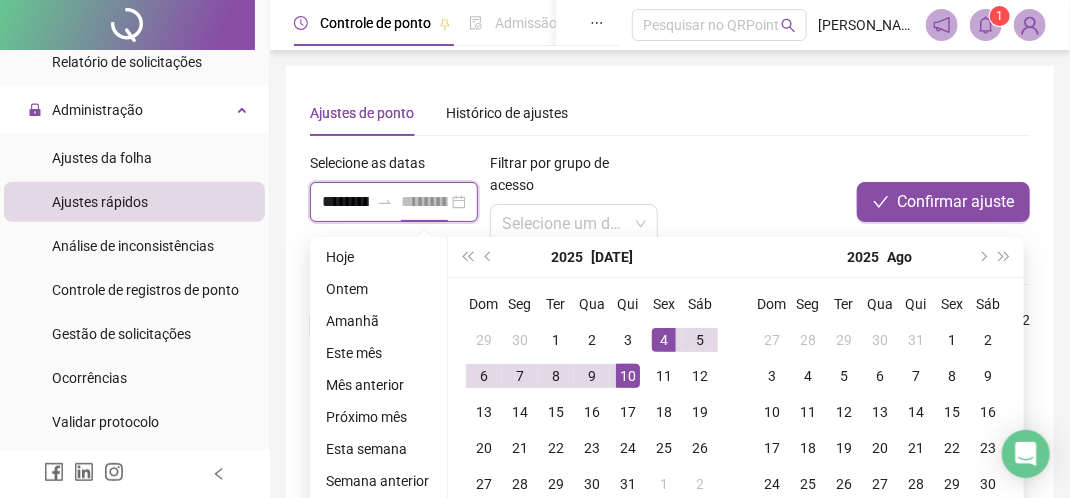scroll, scrollTop: 0, scrollLeft: 34, axis: horizontal 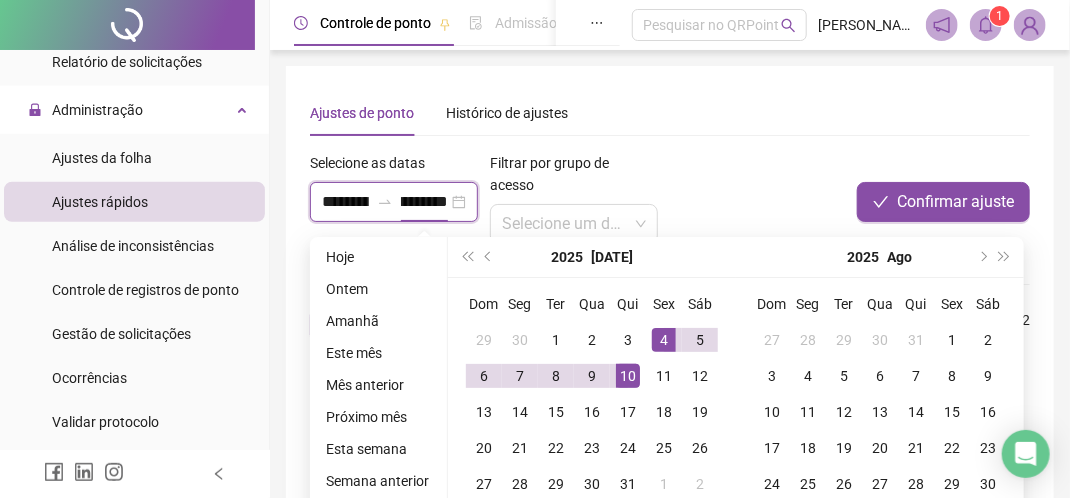 click at bounding box center [385, 202] 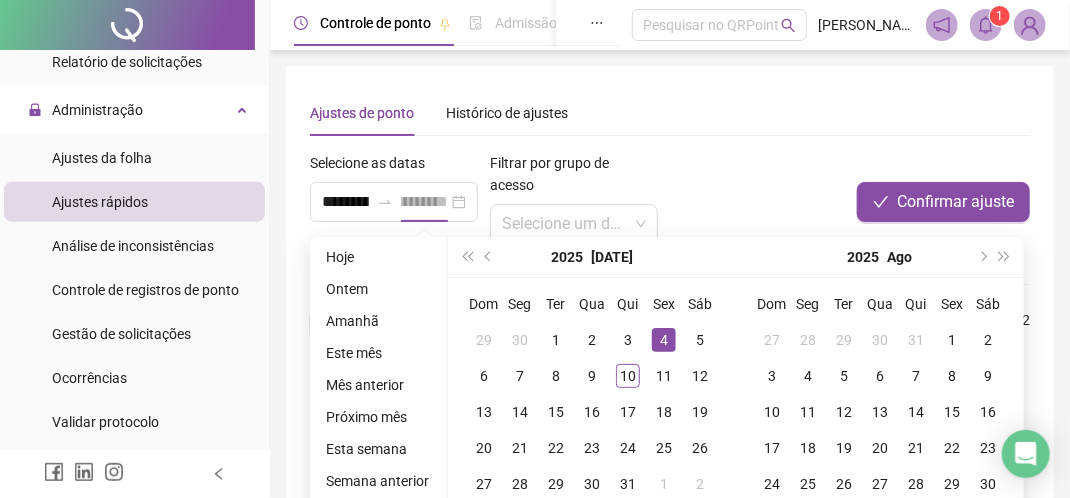 scroll, scrollTop: 0, scrollLeft: 0, axis: both 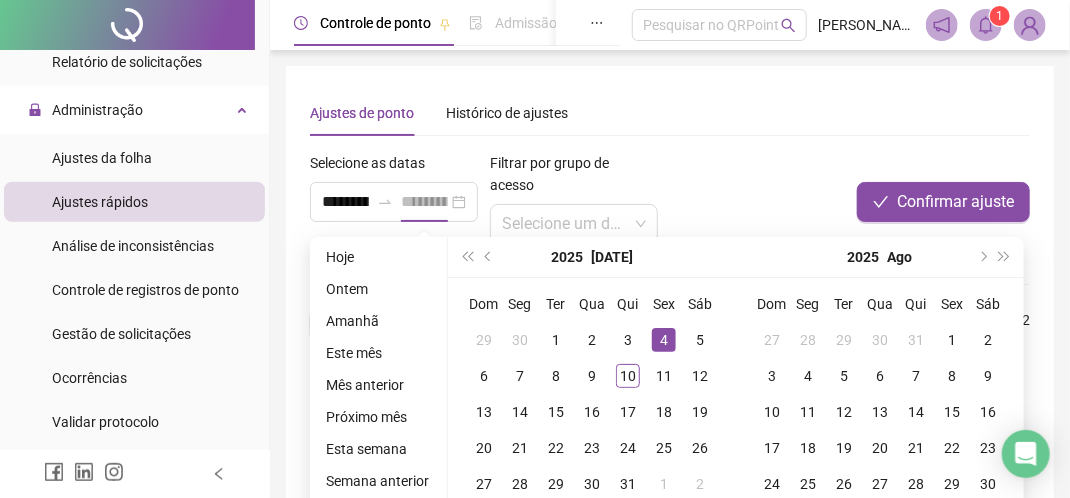 click on "4" at bounding box center (664, 340) 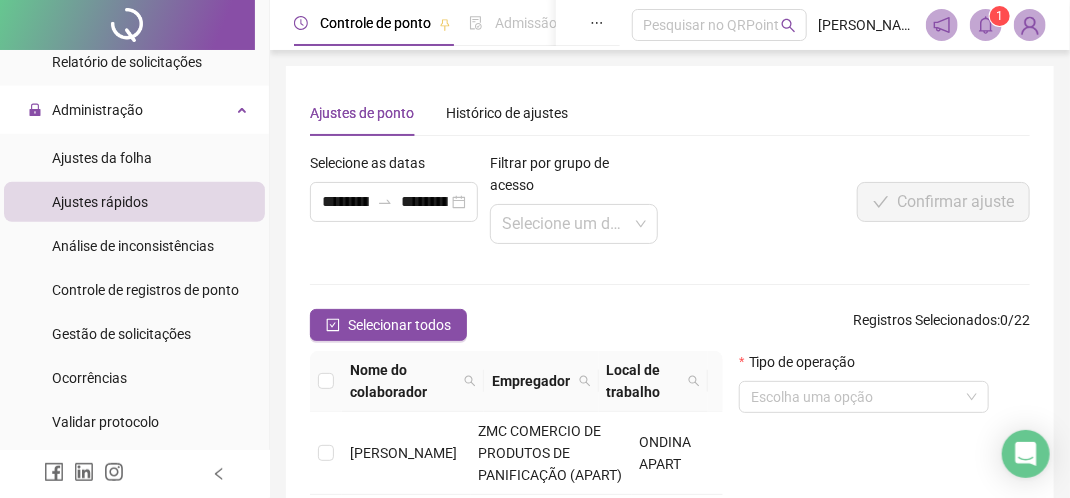 click on "**********" at bounding box center [520, 206] 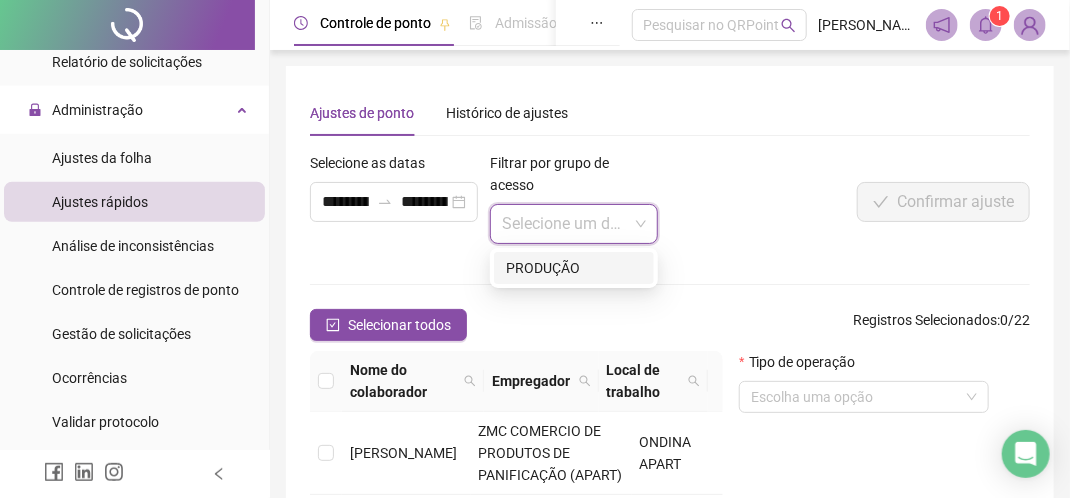 click at bounding box center (568, 224) 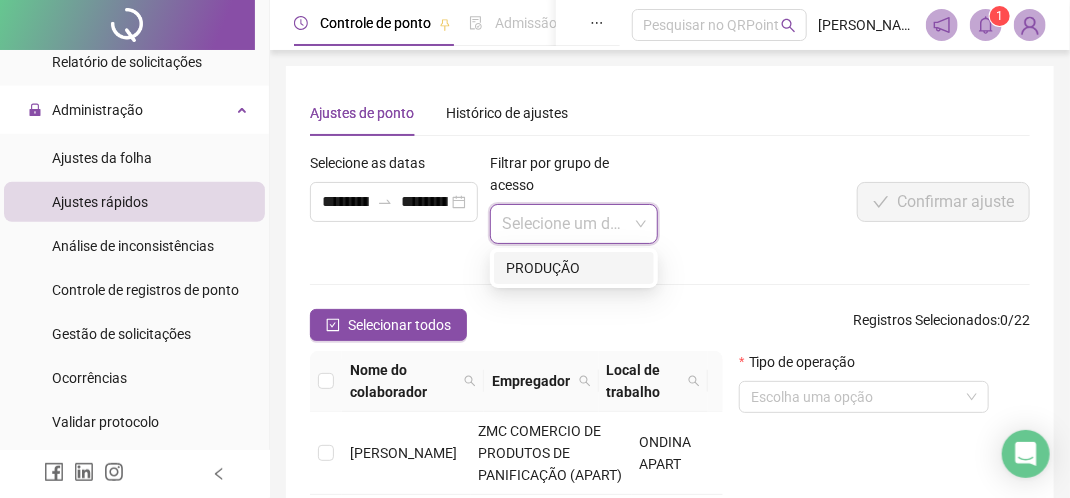 click on "PRODUÇÃO" at bounding box center [574, 268] 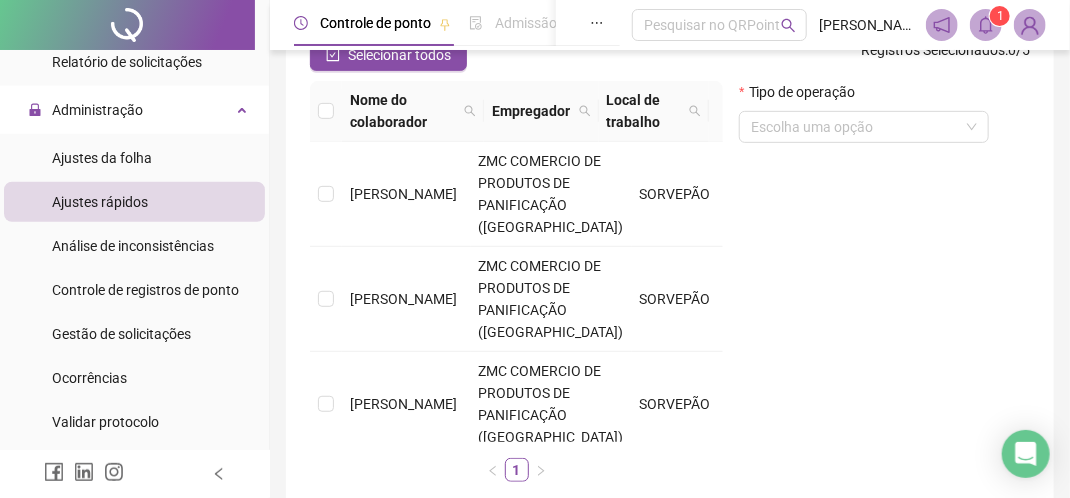scroll, scrollTop: 300, scrollLeft: 0, axis: vertical 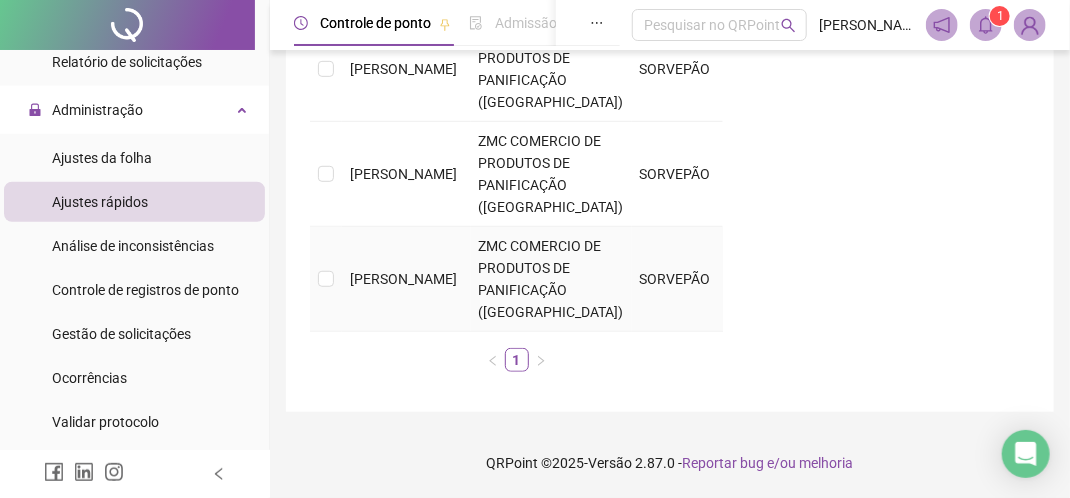 click on "[PERSON_NAME]" at bounding box center (406, 279) 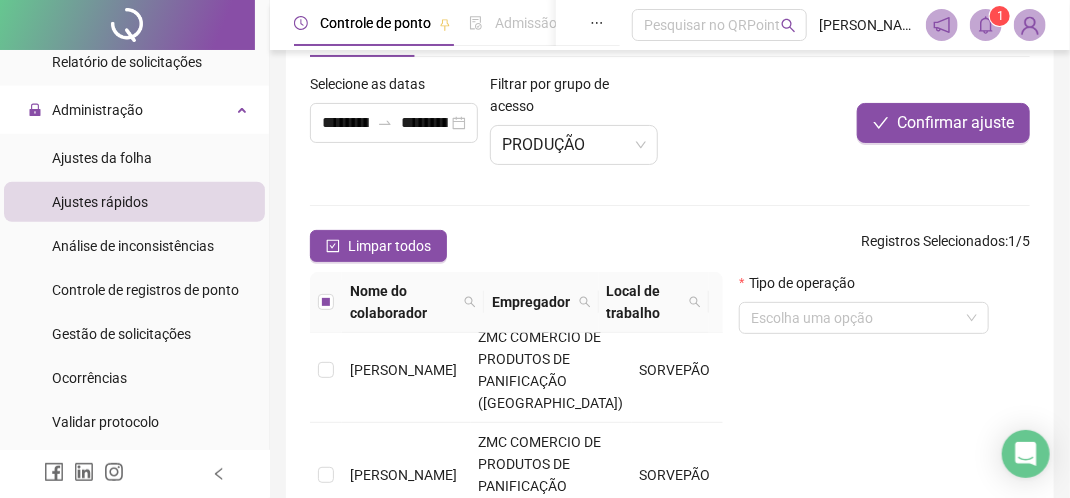 scroll, scrollTop: 0, scrollLeft: 0, axis: both 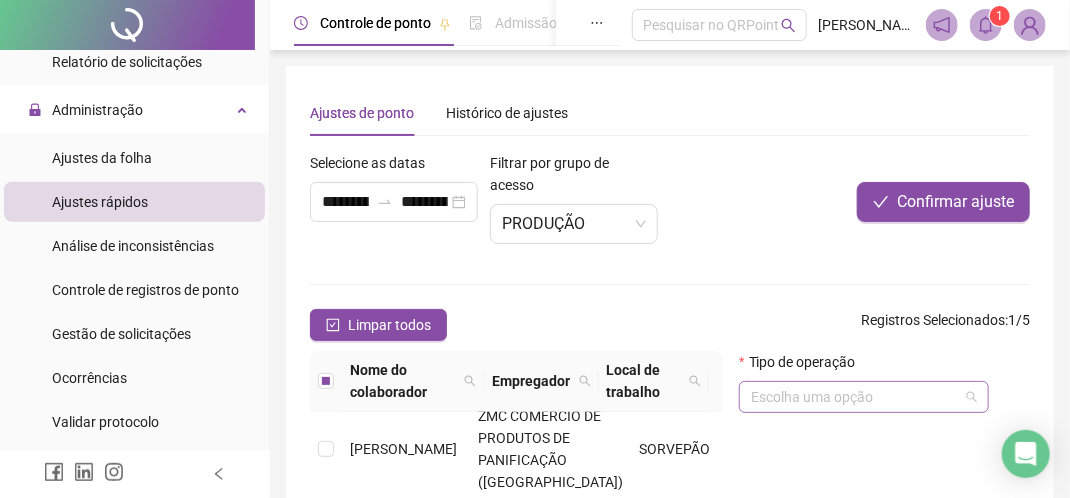 click at bounding box center (858, 397) 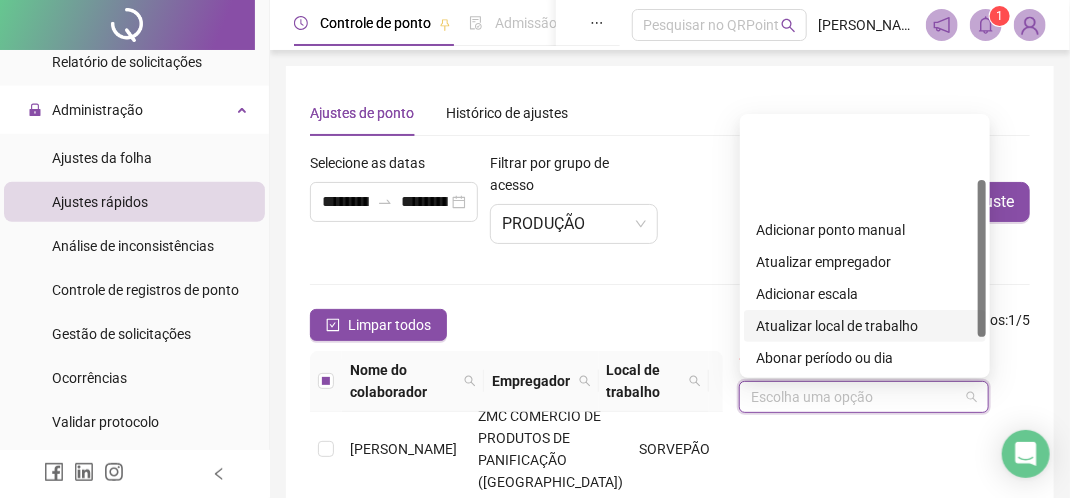 scroll, scrollTop: 160, scrollLeft: 0, axis: vertical 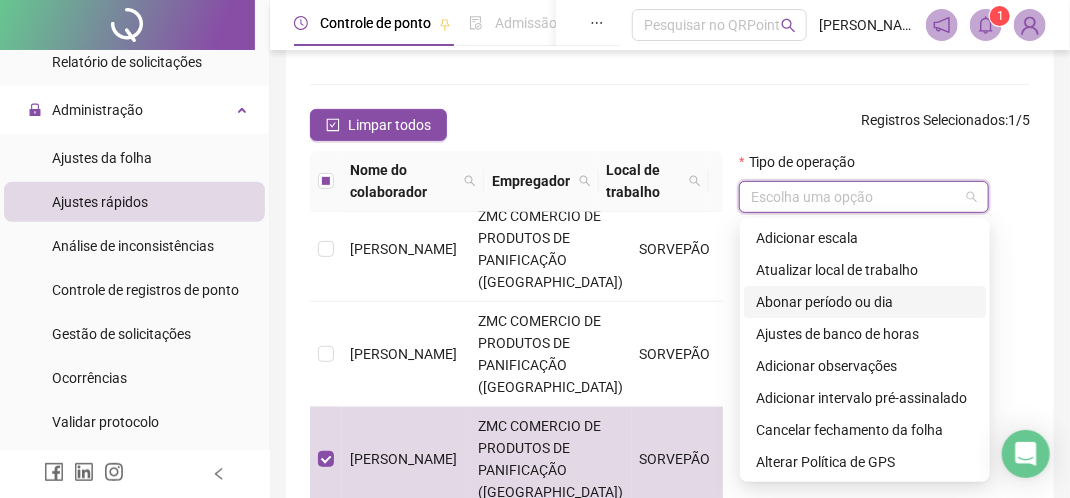 click on "Abonar período ou dia" at bounding box center (865, 302) 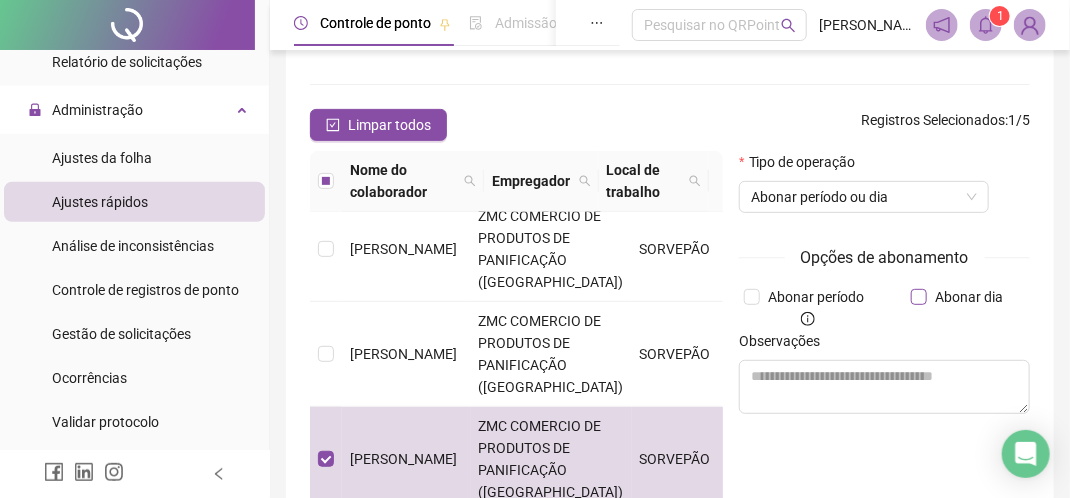 click on "Abonar dia" at bounding box center (969, 297) 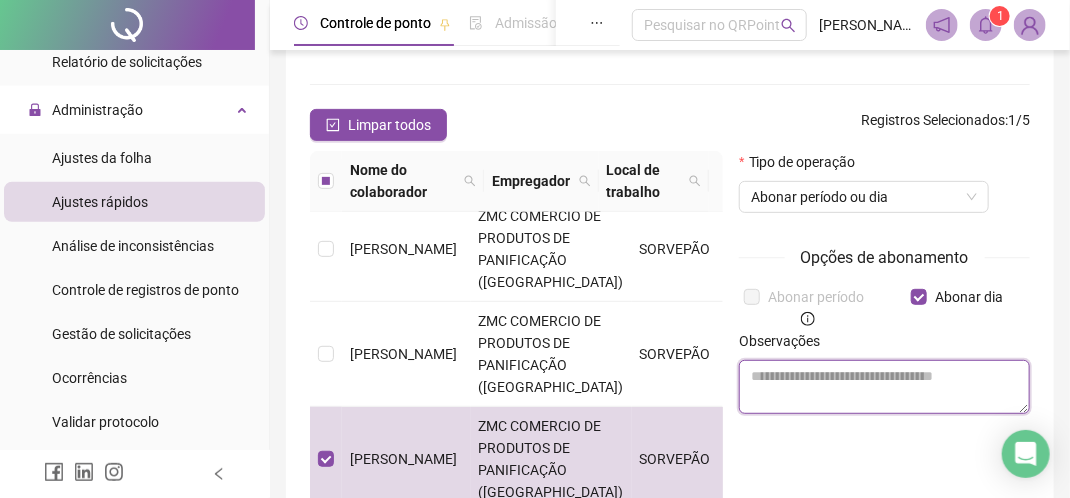 click at bounding box center [884, 387] 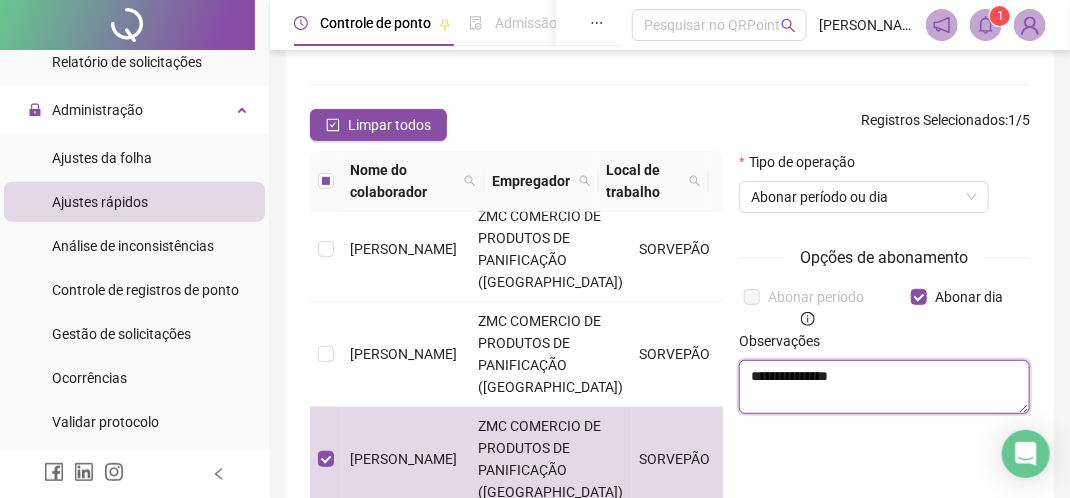 type on "**********" 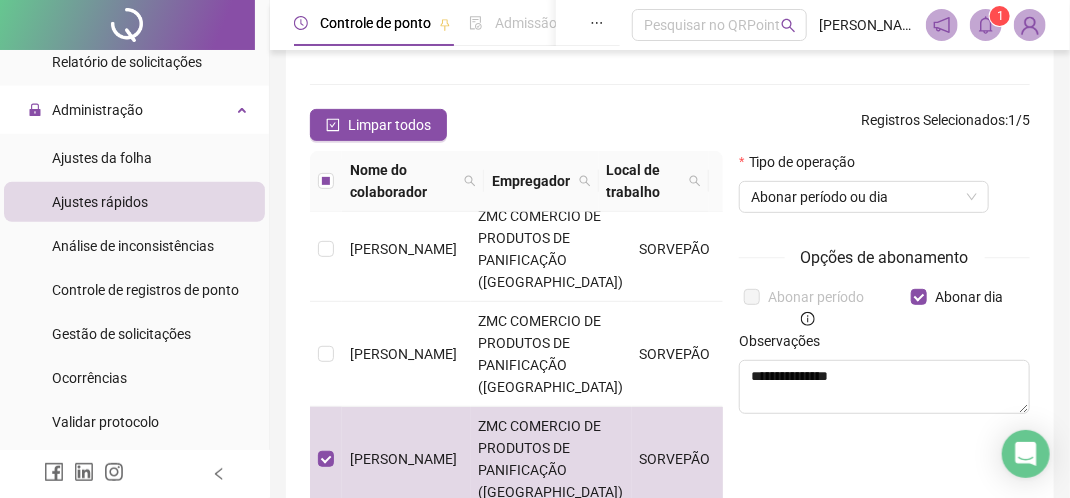 click on "**********" at bounding box center [884, 329] 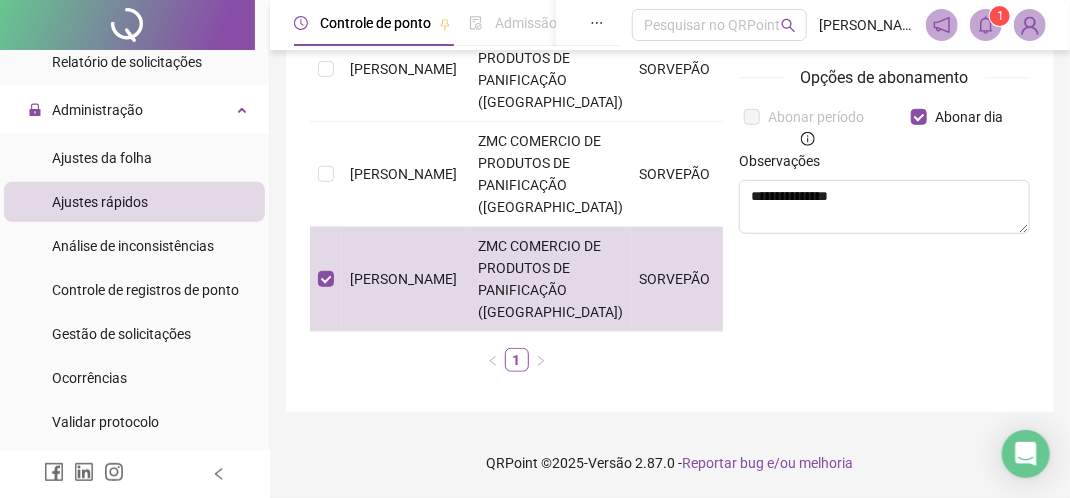 scroll, scrollTop: 80, scrollLeft: 0, axis: vertical 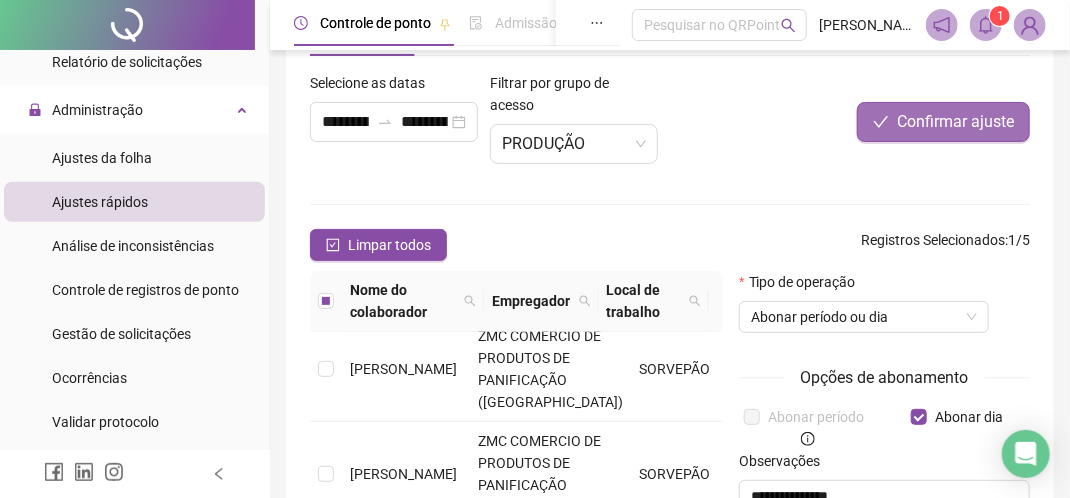 click on "Confirmar ajuste" at bounding box center (955, 122) 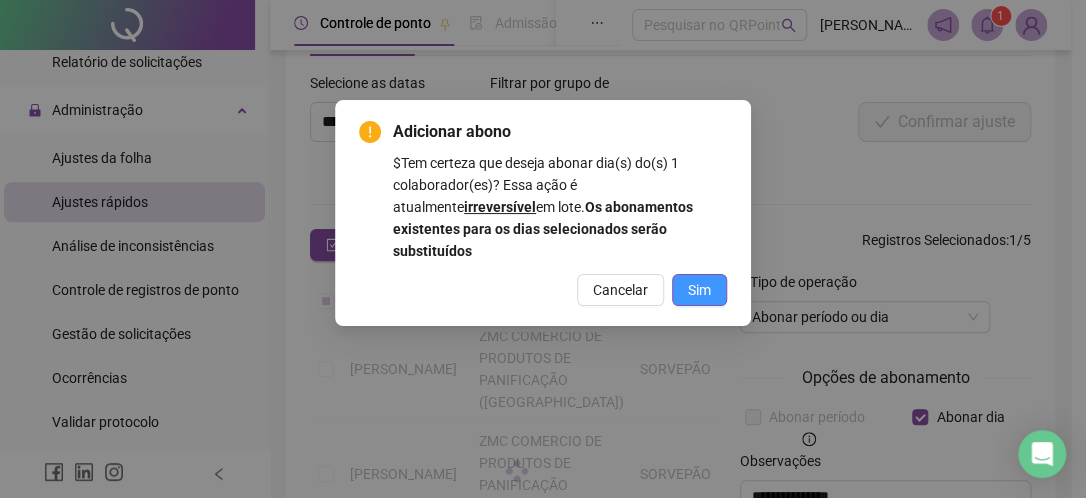 click on "Sim" at bounding box center (699, 290) 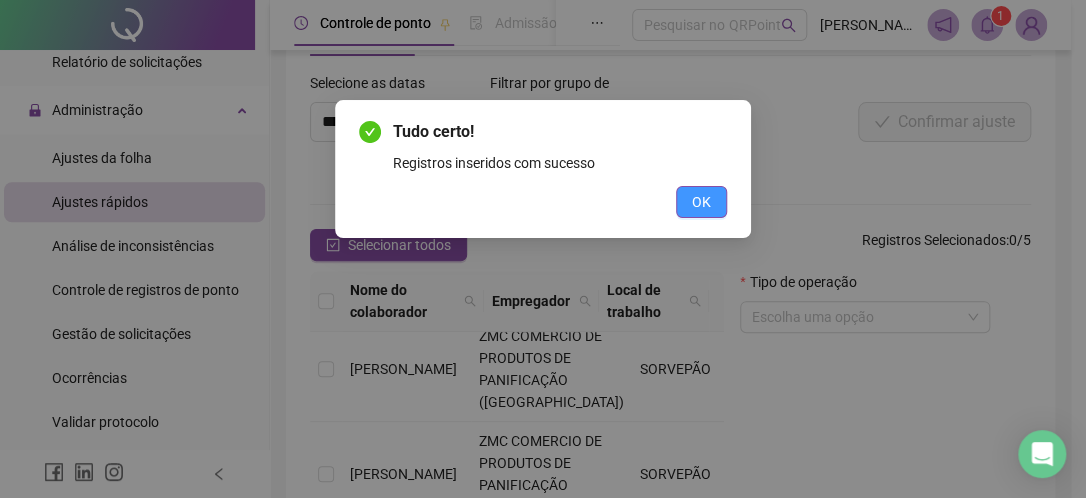 click on "OK" at bounding box center (701, 202) 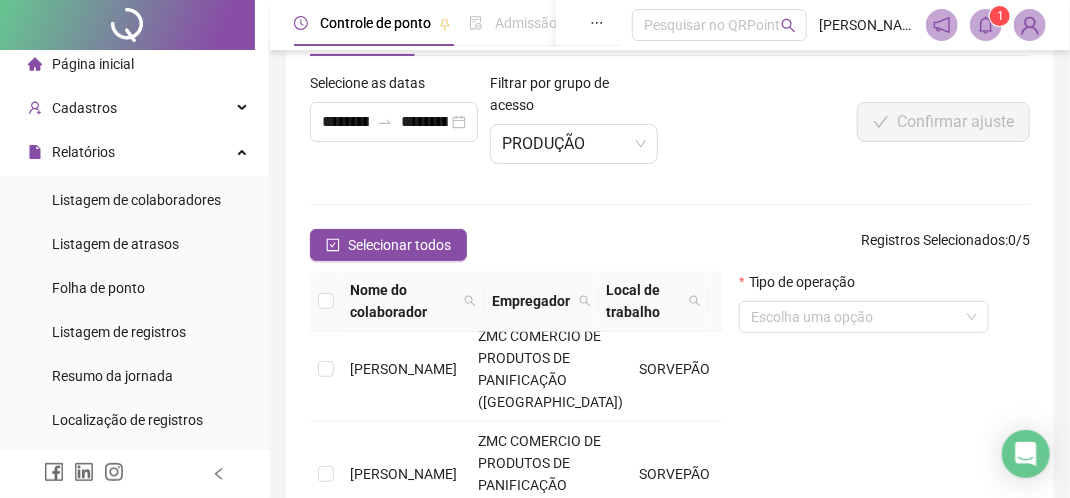 scroll, scrollTop: 0, scrollLeft: 0, axis: both 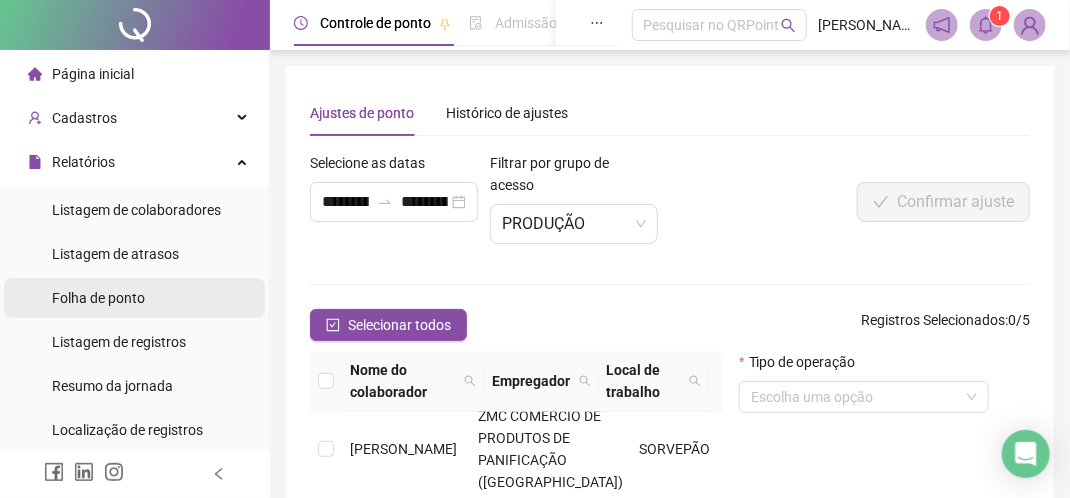 click on "Folha de ponto" at bounding box center (98, 298) 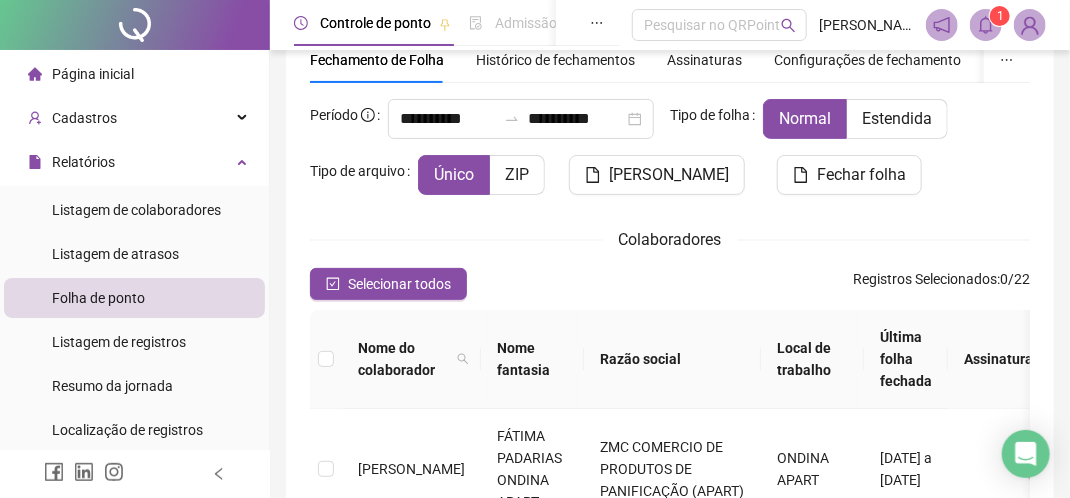 scroll, scrollTop: 0, scrollLeft: 0, axis: both 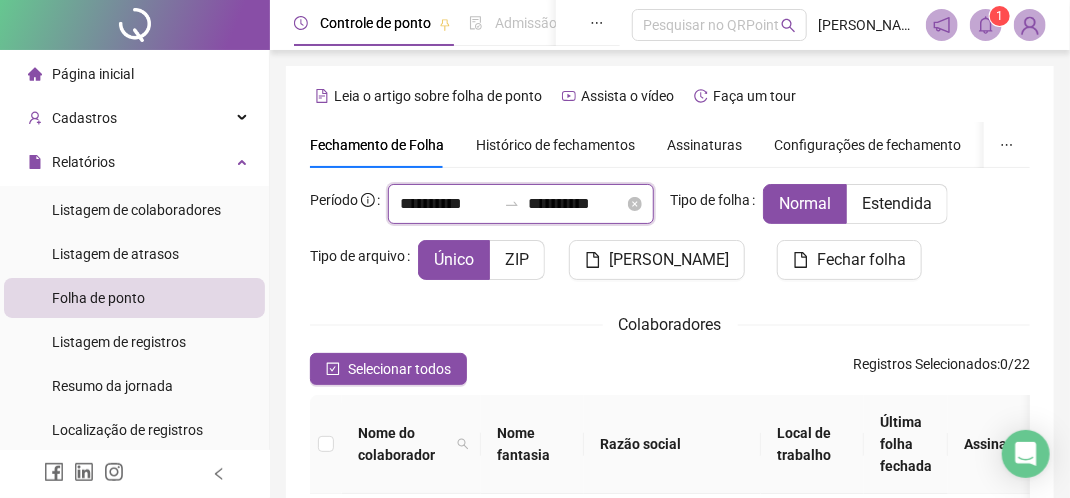 click on "**********" at bounding box center [448, 204] 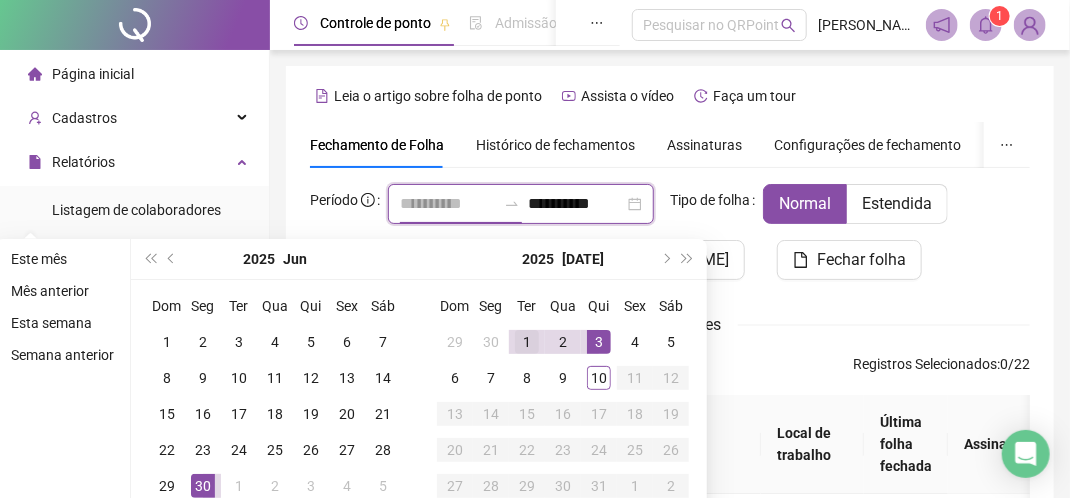 type on "**********" 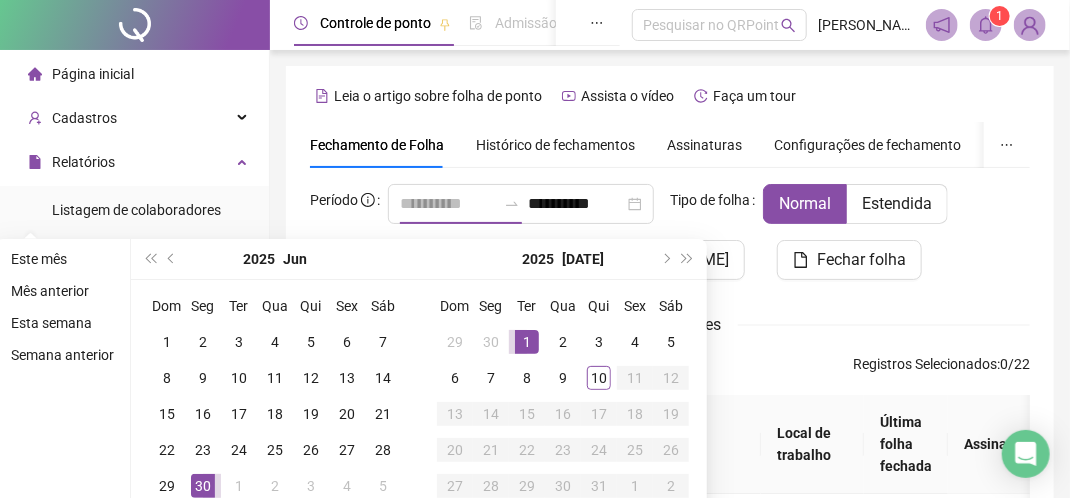 click on "1" at bounding box center [527, 342] 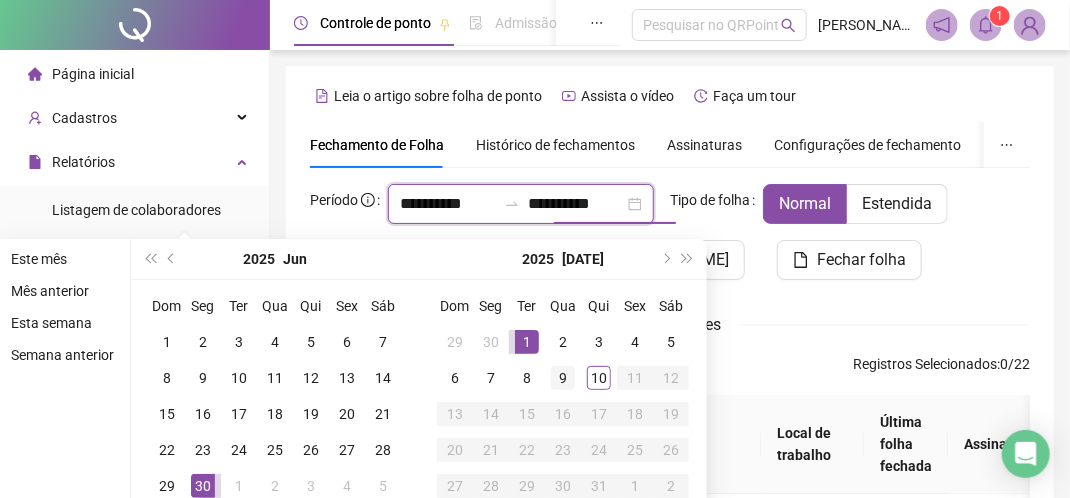 scroll, scrollTop: 196, scrollLeft: 0, axis: vertical 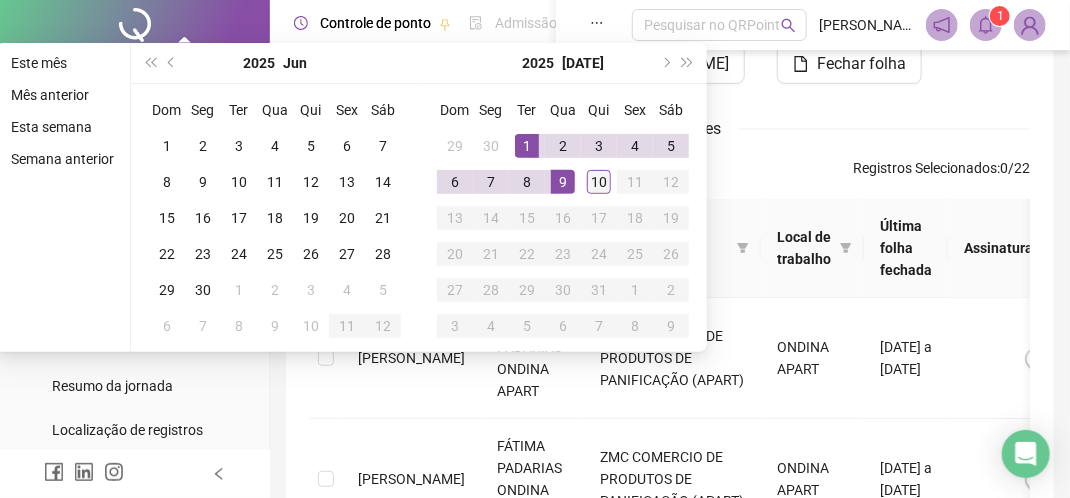 type on "**********" 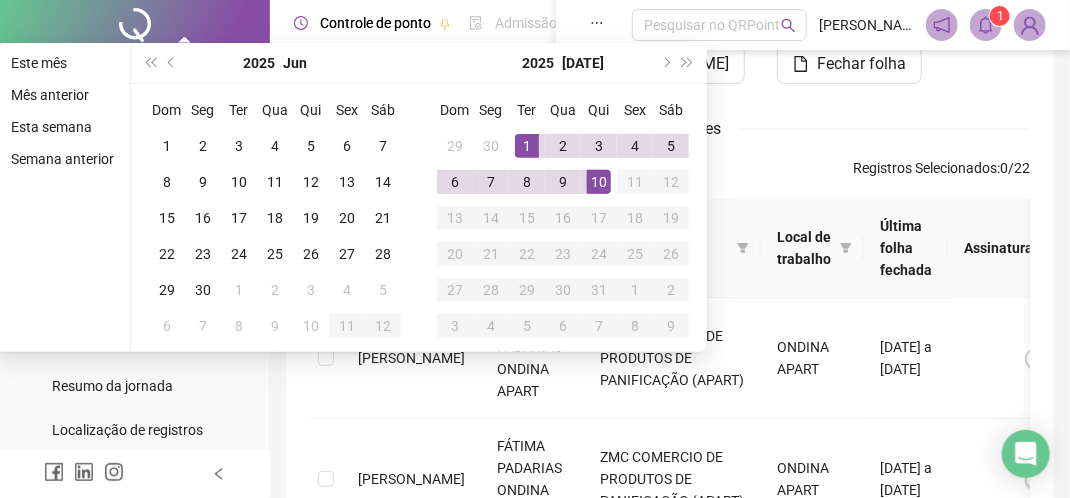 click on "10" at bounding box center [599, 182] 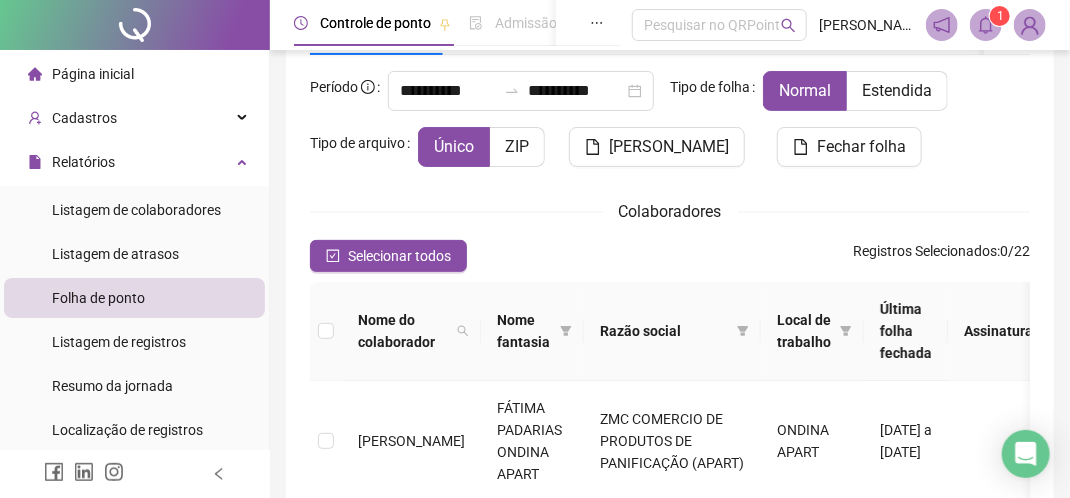 scroll, scrollTop: 0, scrollLeft: 0, axis: both 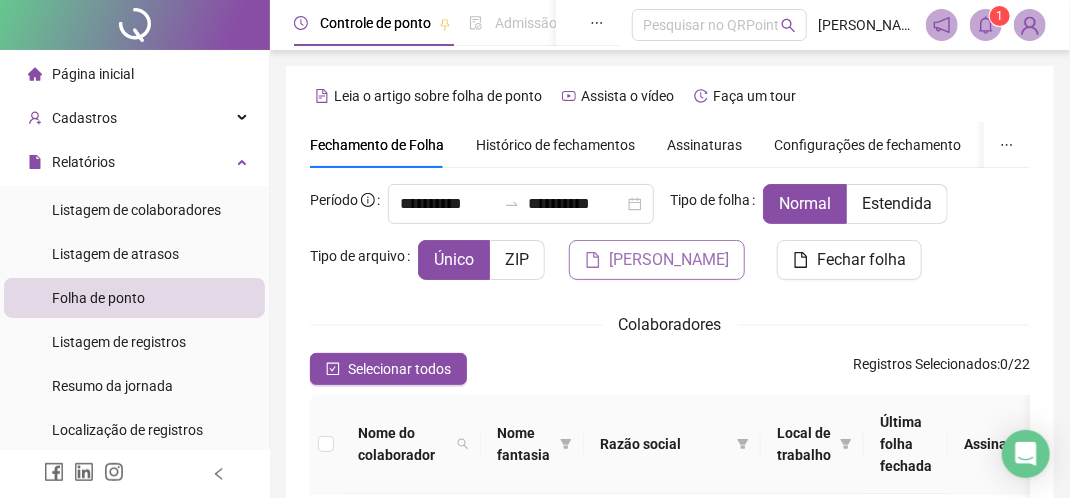 click on "[PERSON_NAME]" at bounding box center [669, 260] 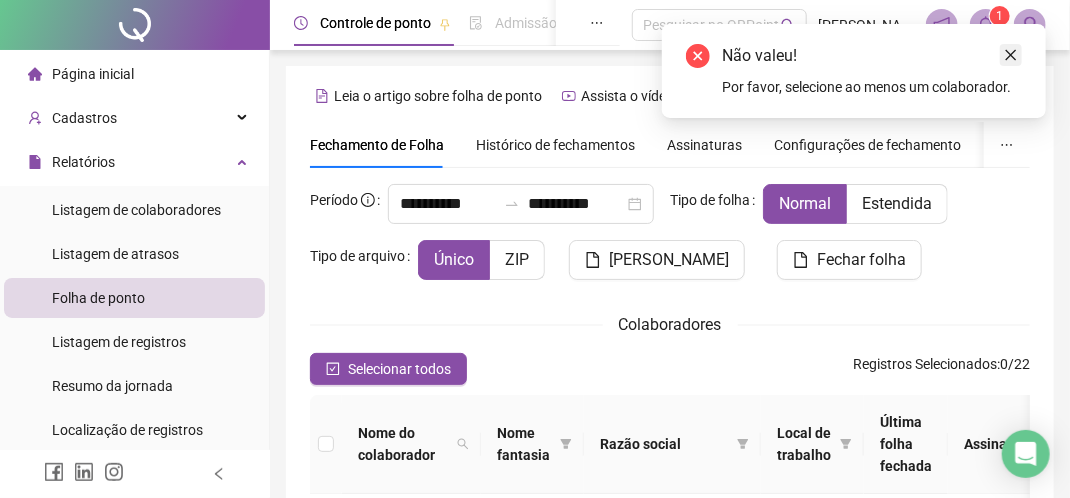 click 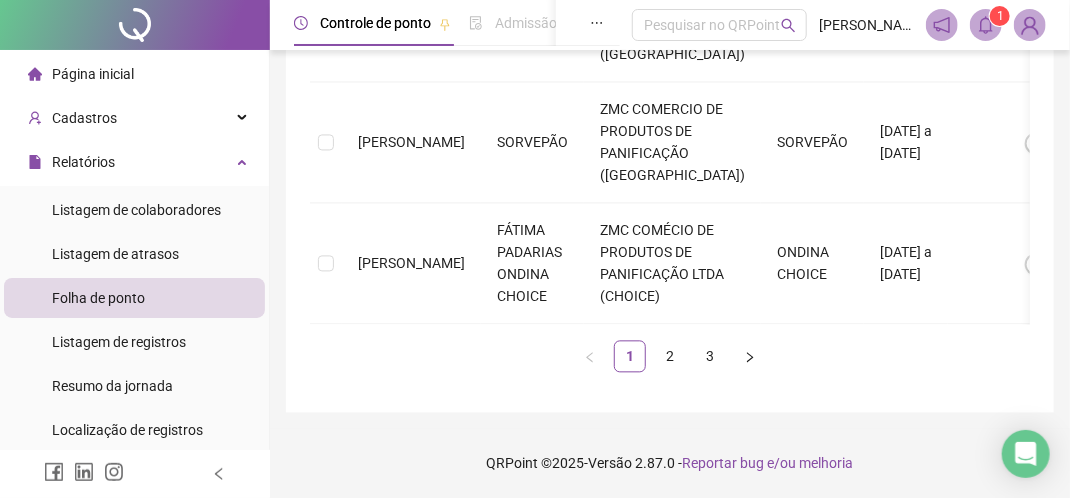 scroll, scrollTop: 2119, scrollLeft: 0, axis: vertical 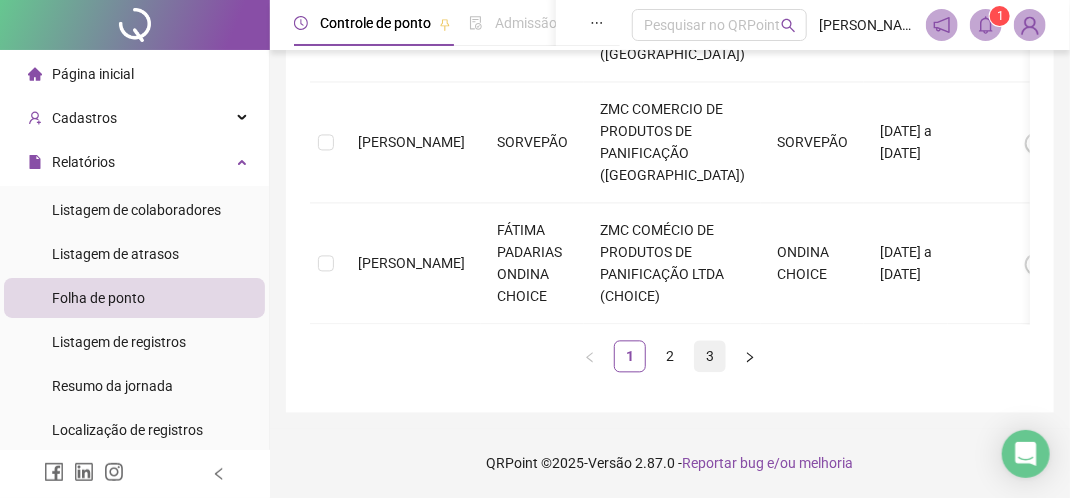 click on "3" at bounding box center [710, 356] 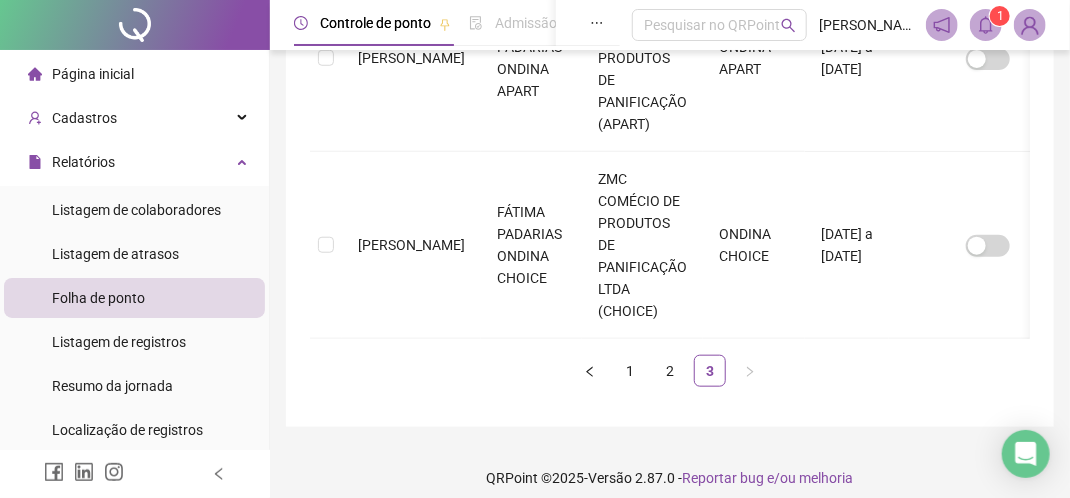 scroll, scrollTop: 559, scrollLeft: 0, axis: vertical 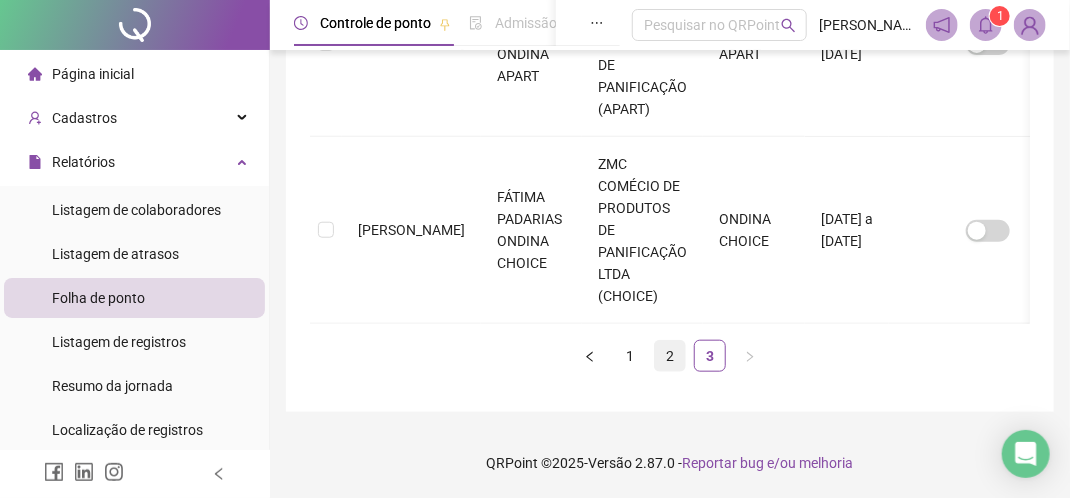 click on "2" at bounding box center (670, 356) 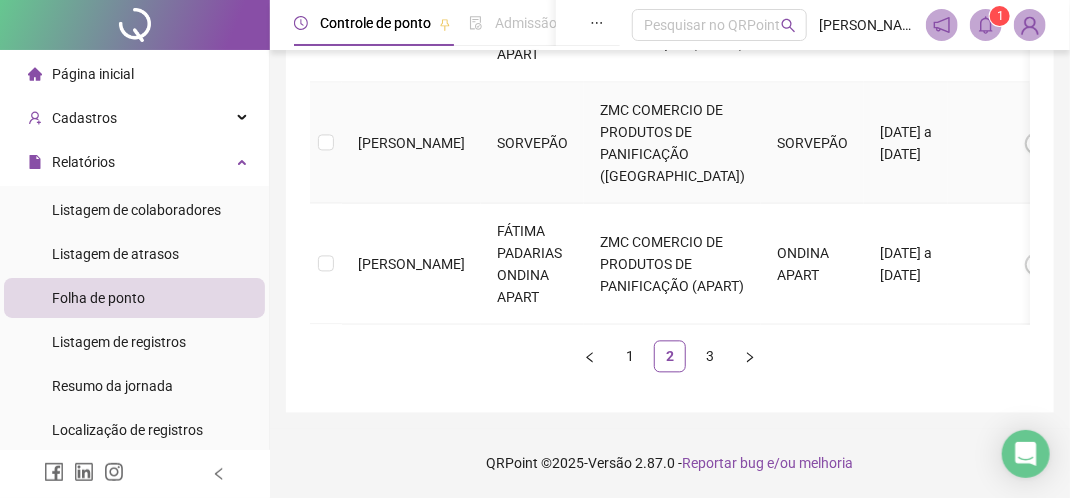 click at bounding box center [326, 142] 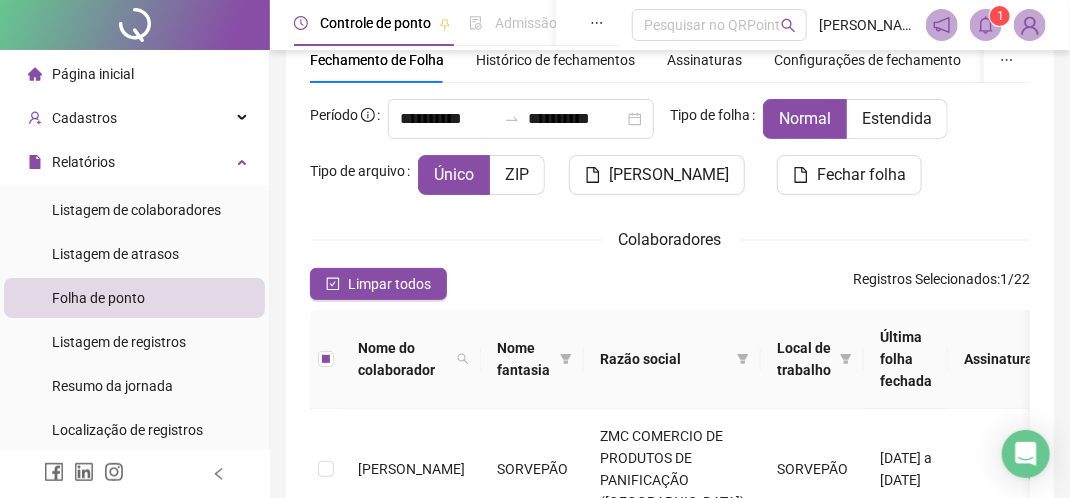 scroll, scrollTop: 0, scrollLeft: 0, axis: both 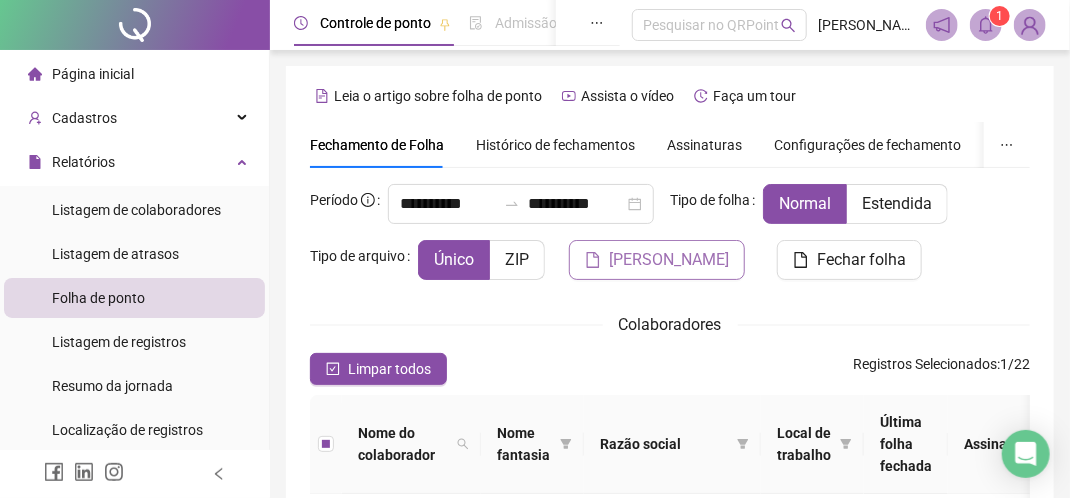 click on "[PERSON_NAME]" at bounding box center [669, 260] 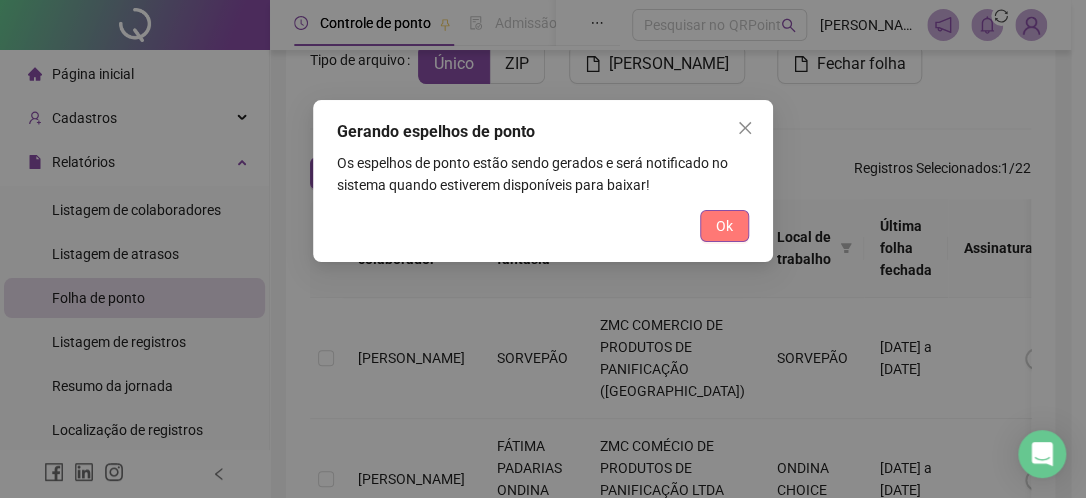 click on "Ok" at bounding box center (724, 226) 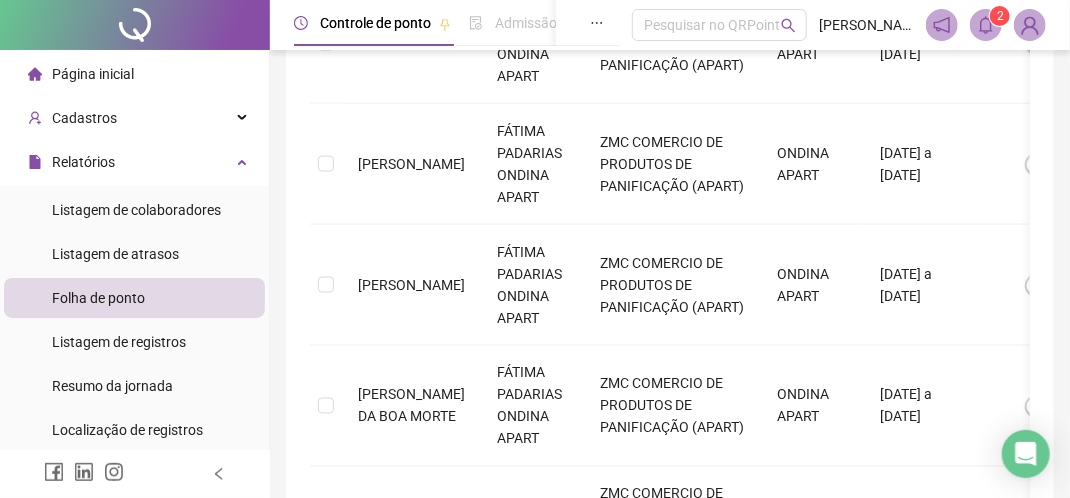 scroll, scrollTop: 996, scrollLeft: 0, axis: vertical 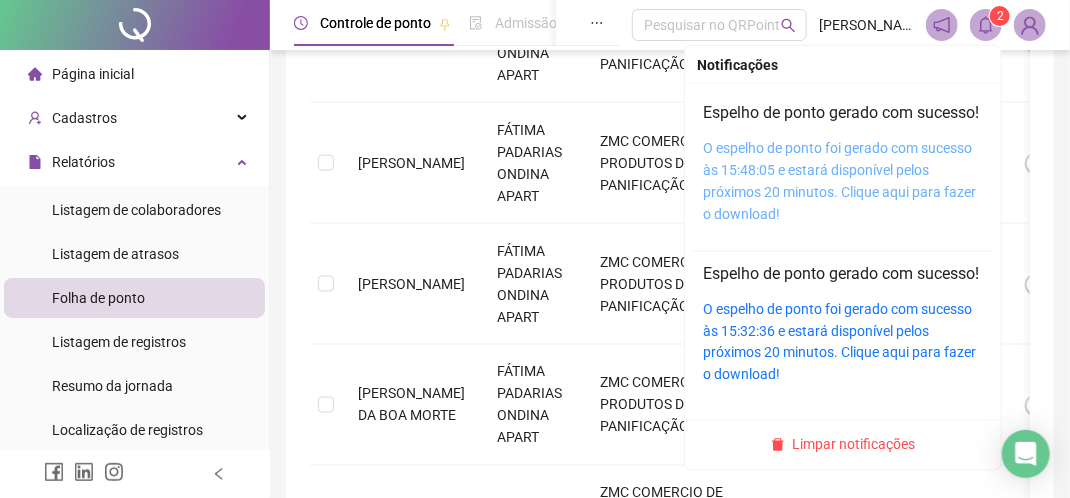 click on "O espelho de ponto foi gerado com sucesso às 15:48:05 e estará disponível pelos próximos 20 minutos.
Clique aqui para fazer o download!" at bounding box center (839, 181) 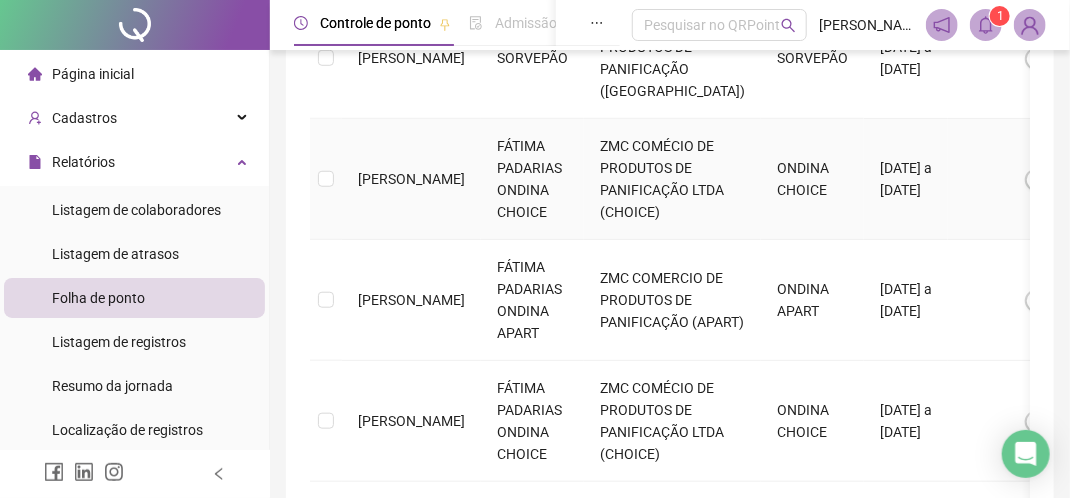 scroll, scrollTop: 296, scrollLeft: 0, axis: vertical 